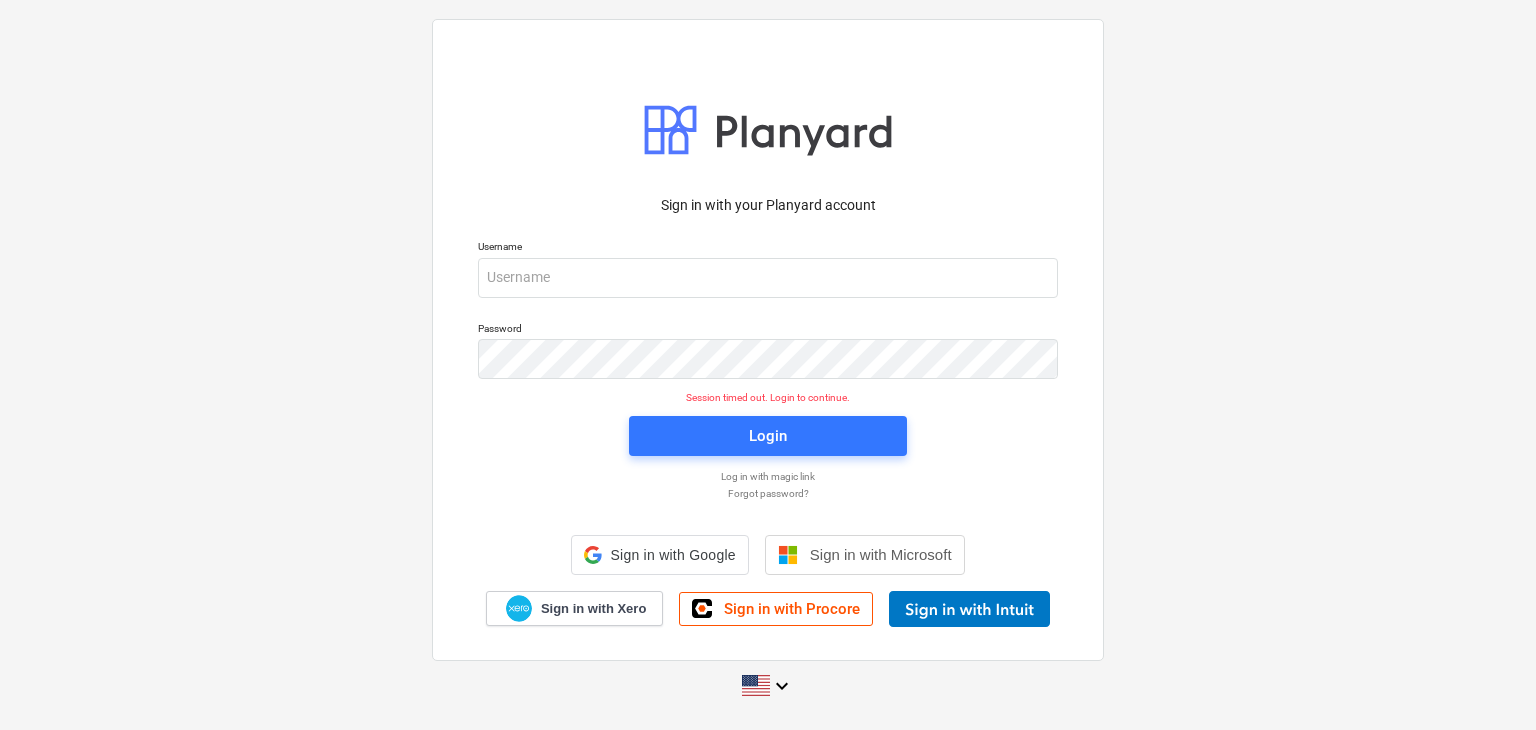 scroll, scrollTop: 0, scrollLeft: 0, axis: both 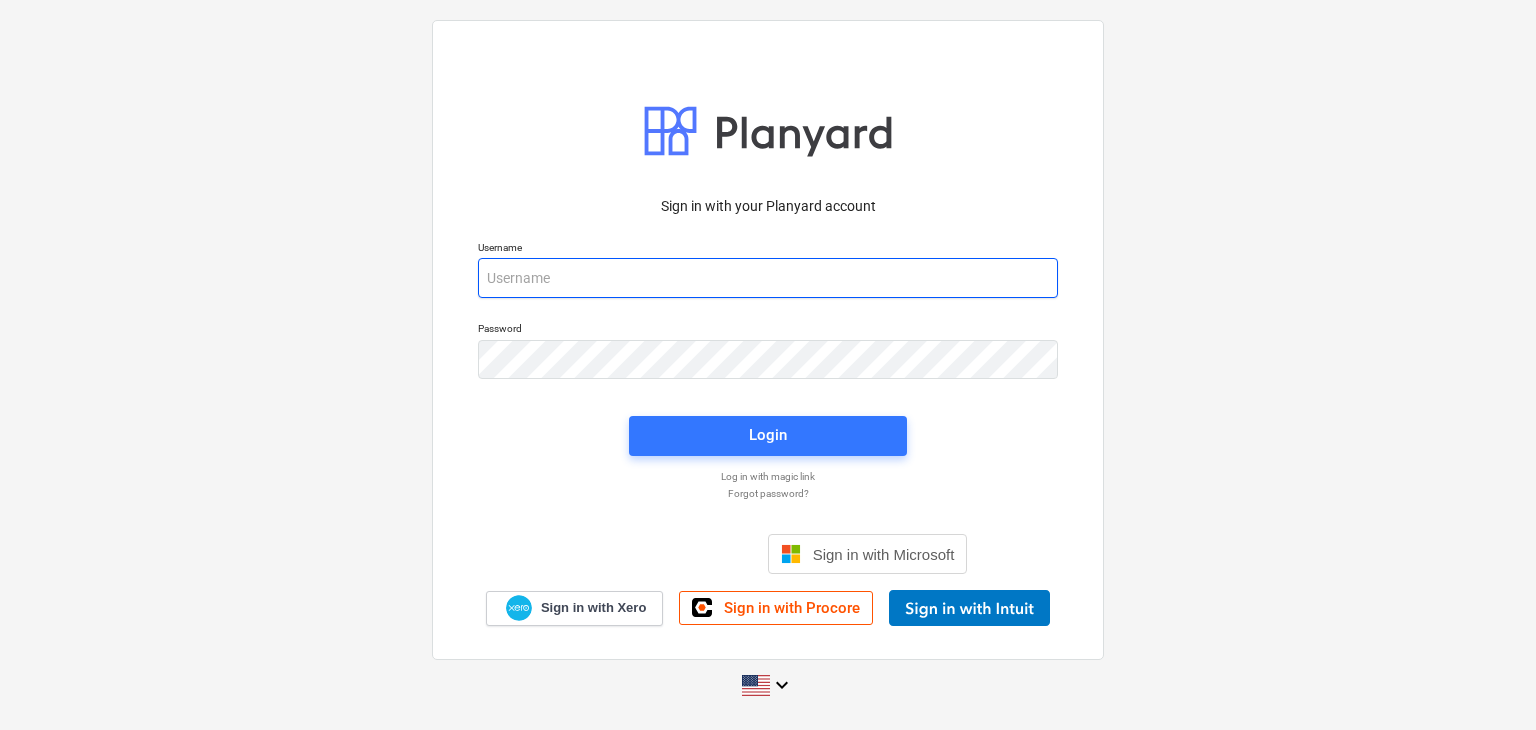 click at bounding box center [768, 278] 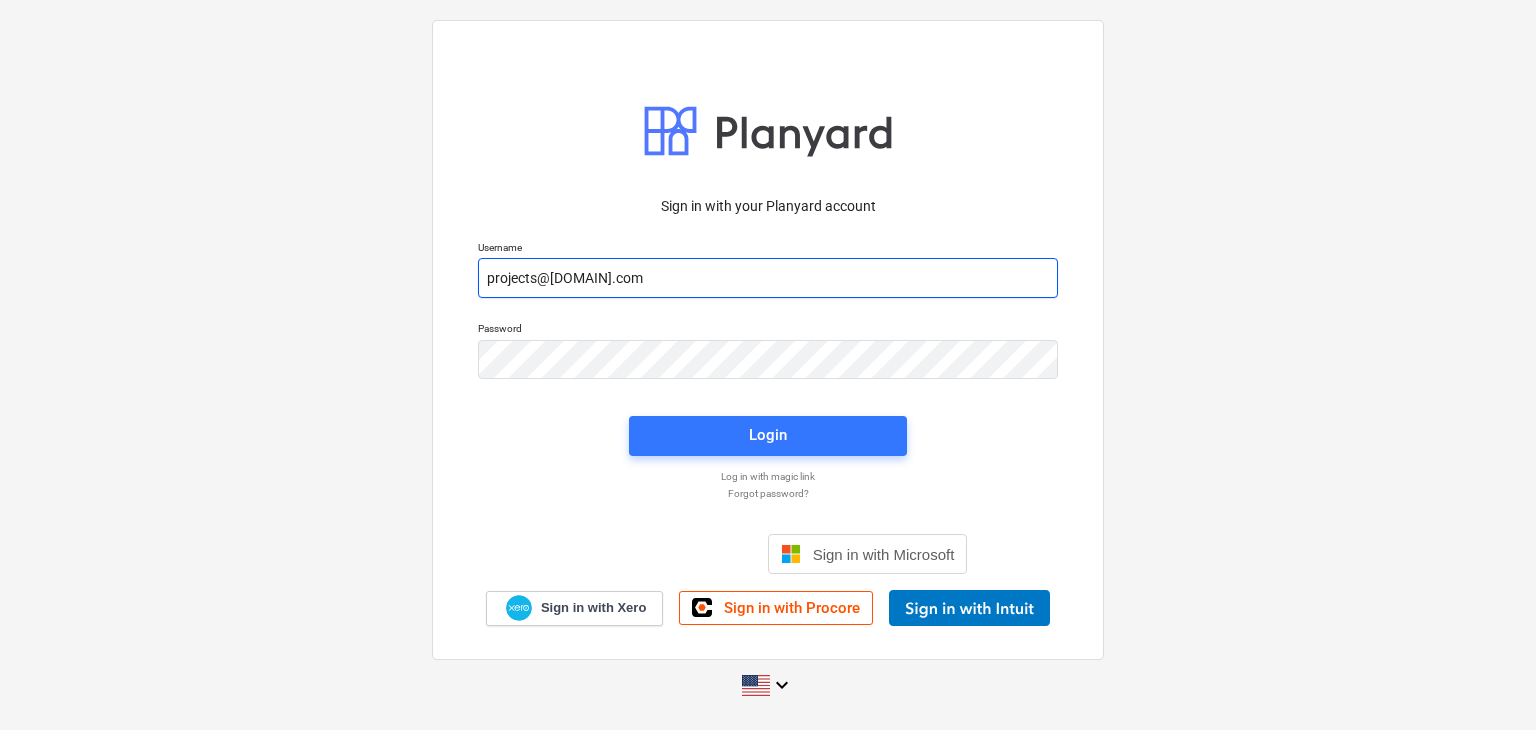 type on "projects@[DOMAIN].com" 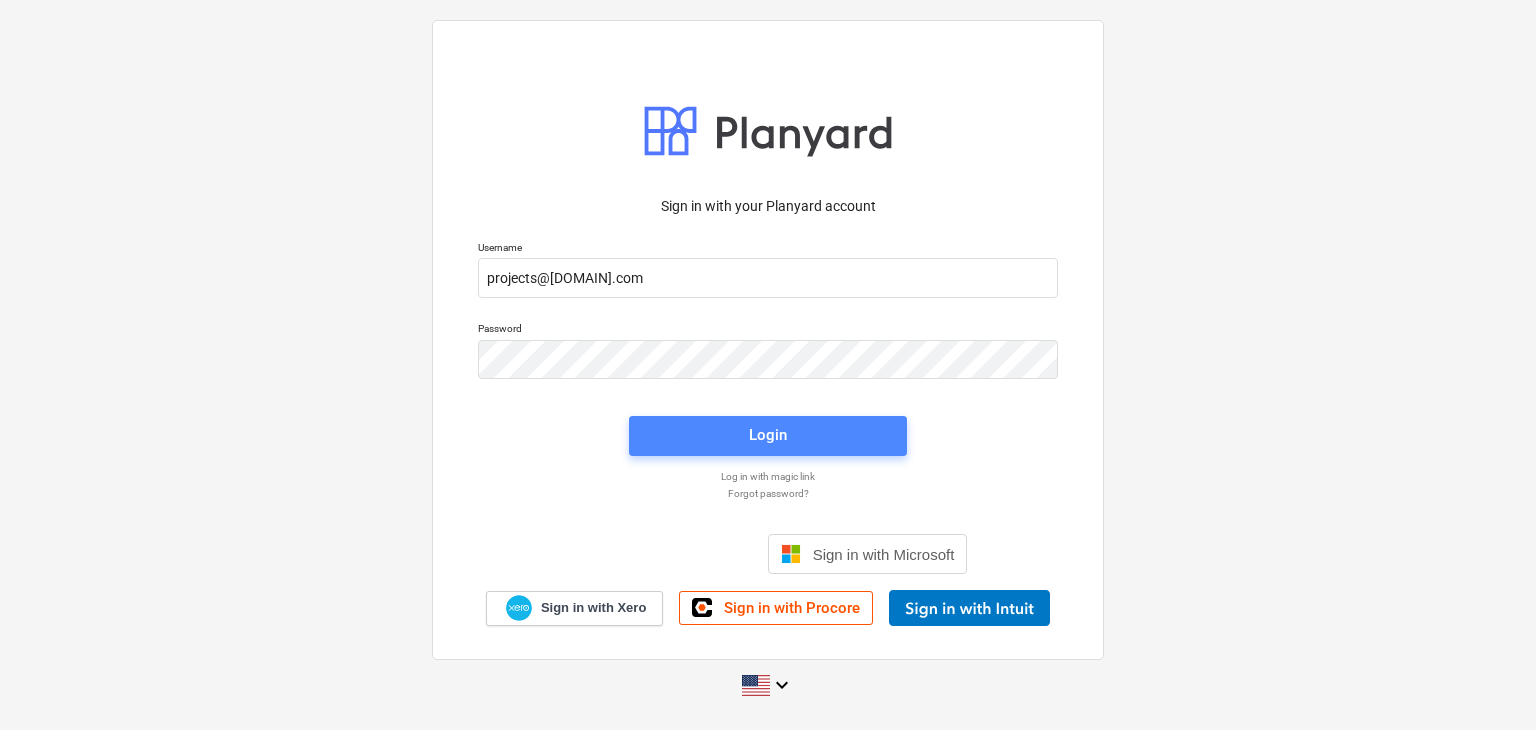 click on "Login" at bounding box center (768, 436) 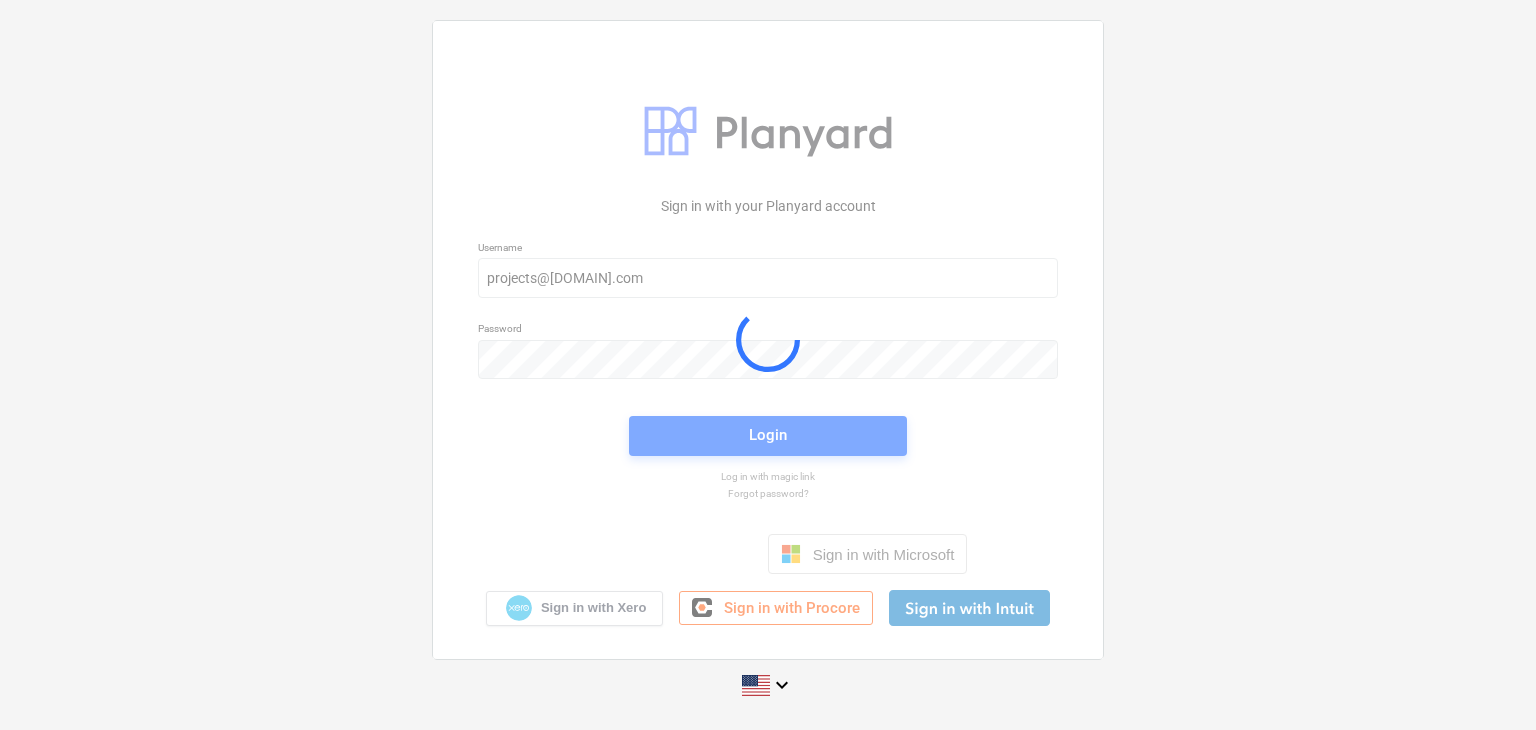click at bounding box center [768, 340] 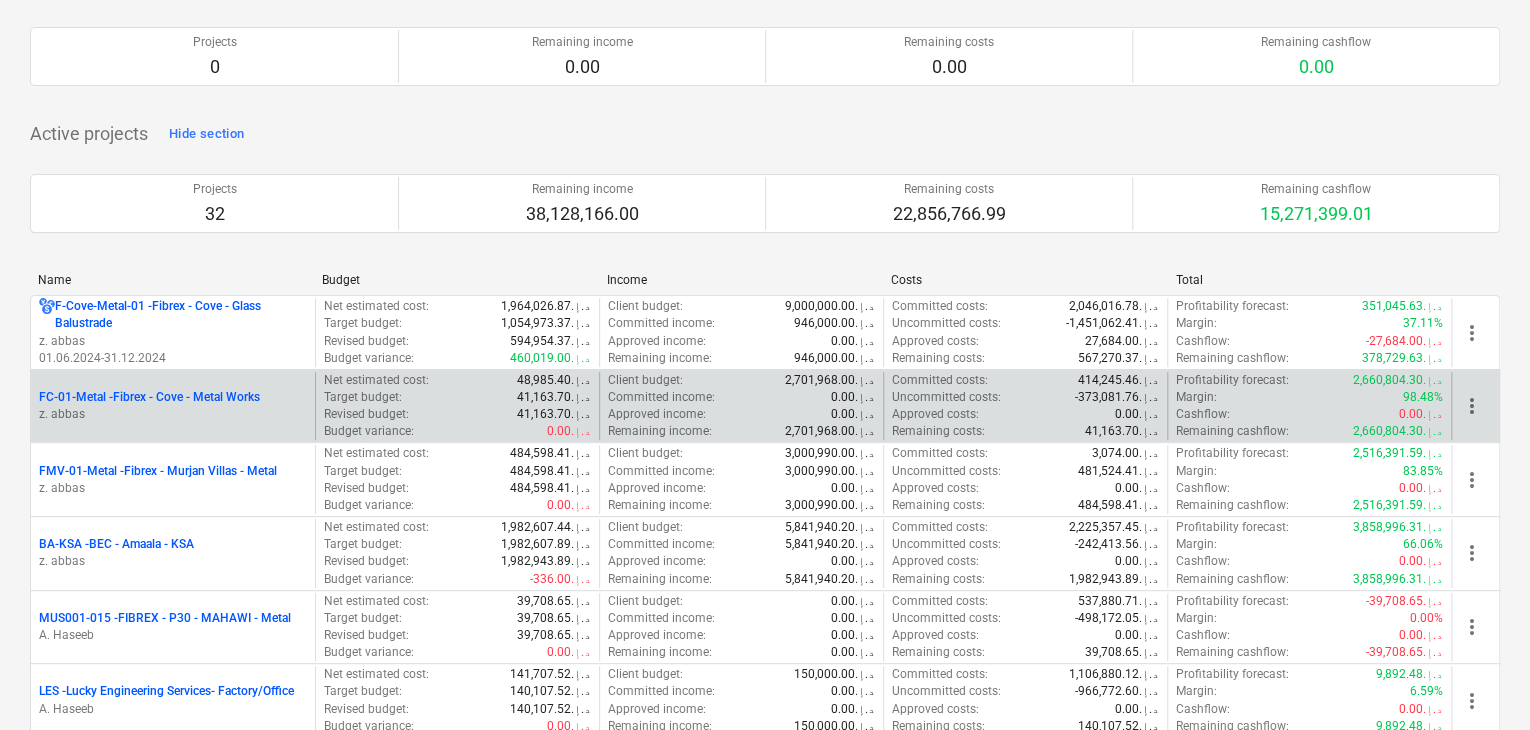 scroll, scrollTop: 300, scrollLeft: 0, axis: vertical 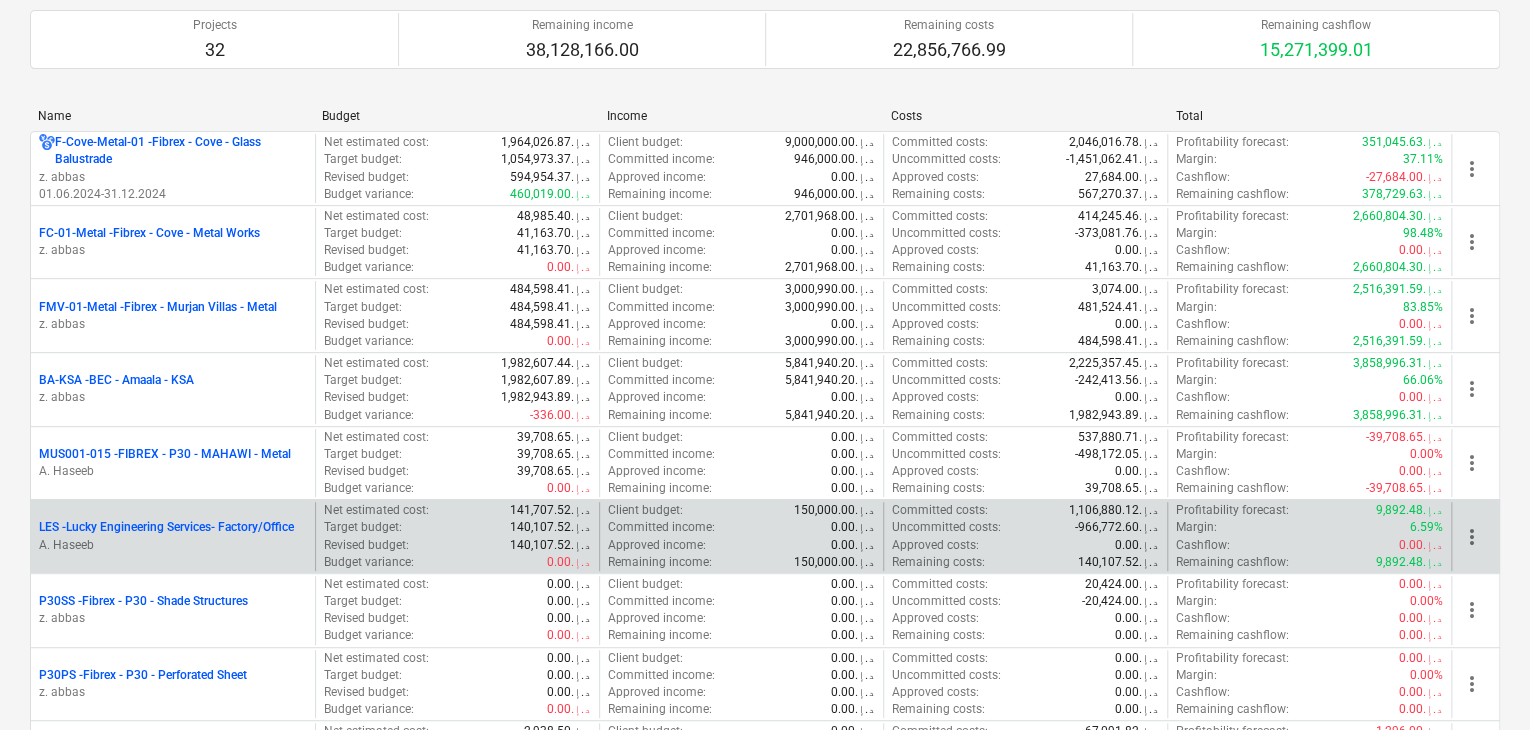 click on "LES - [COMPANY] - Factory/Office" at bounding box center [166, 527] 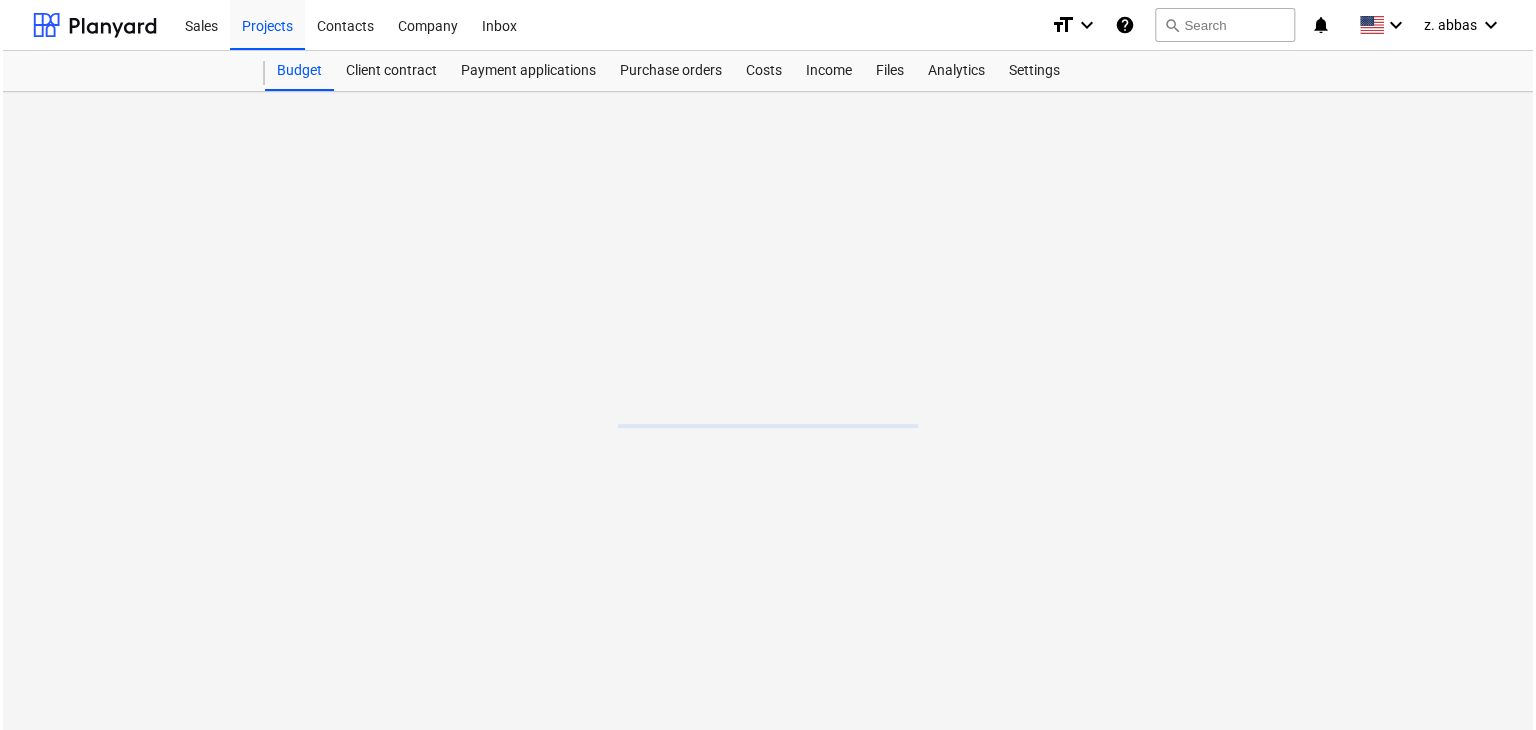 scroll, scrollTop: 0, scrollLeft: 0, axis: both 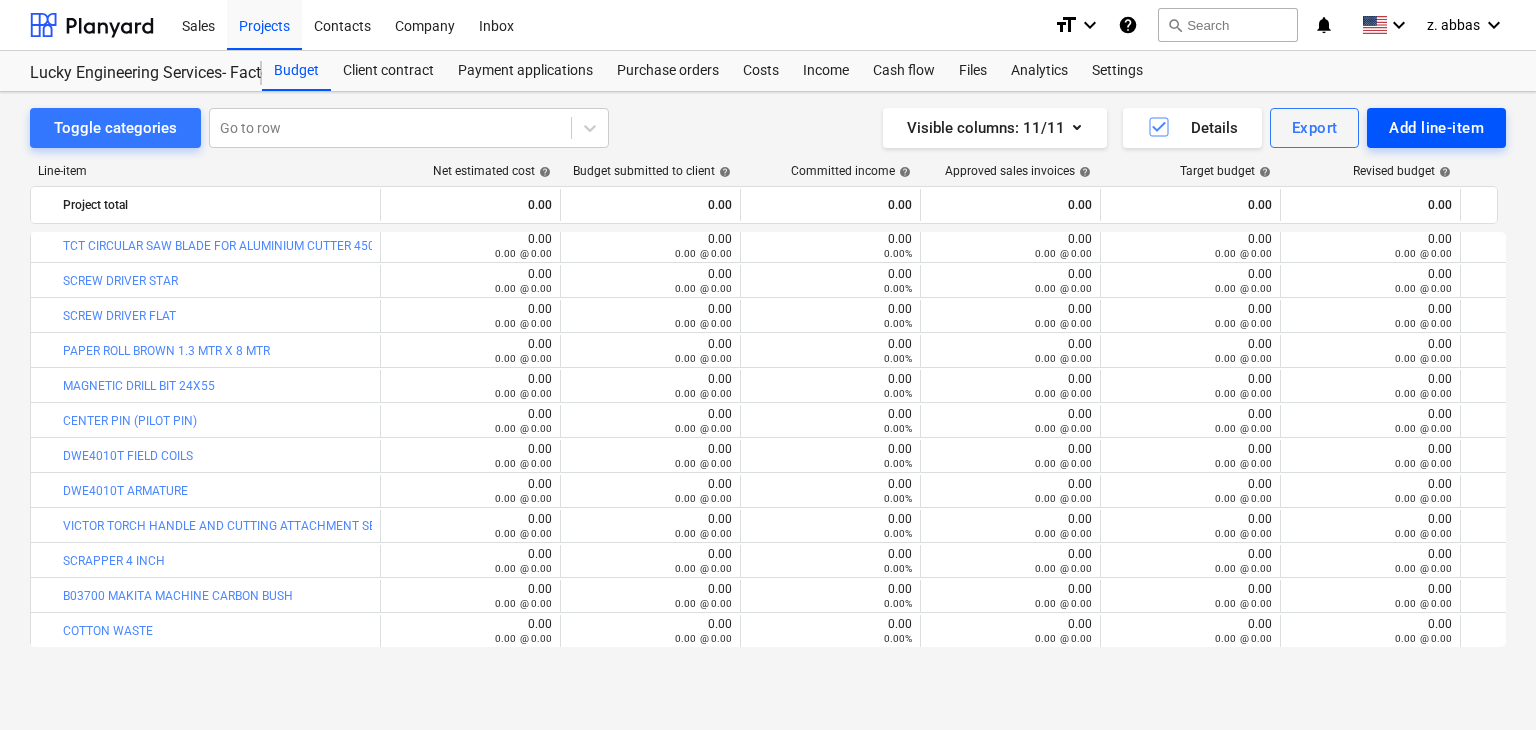 click on "Add line-item" at bounding box center (1436, 128) 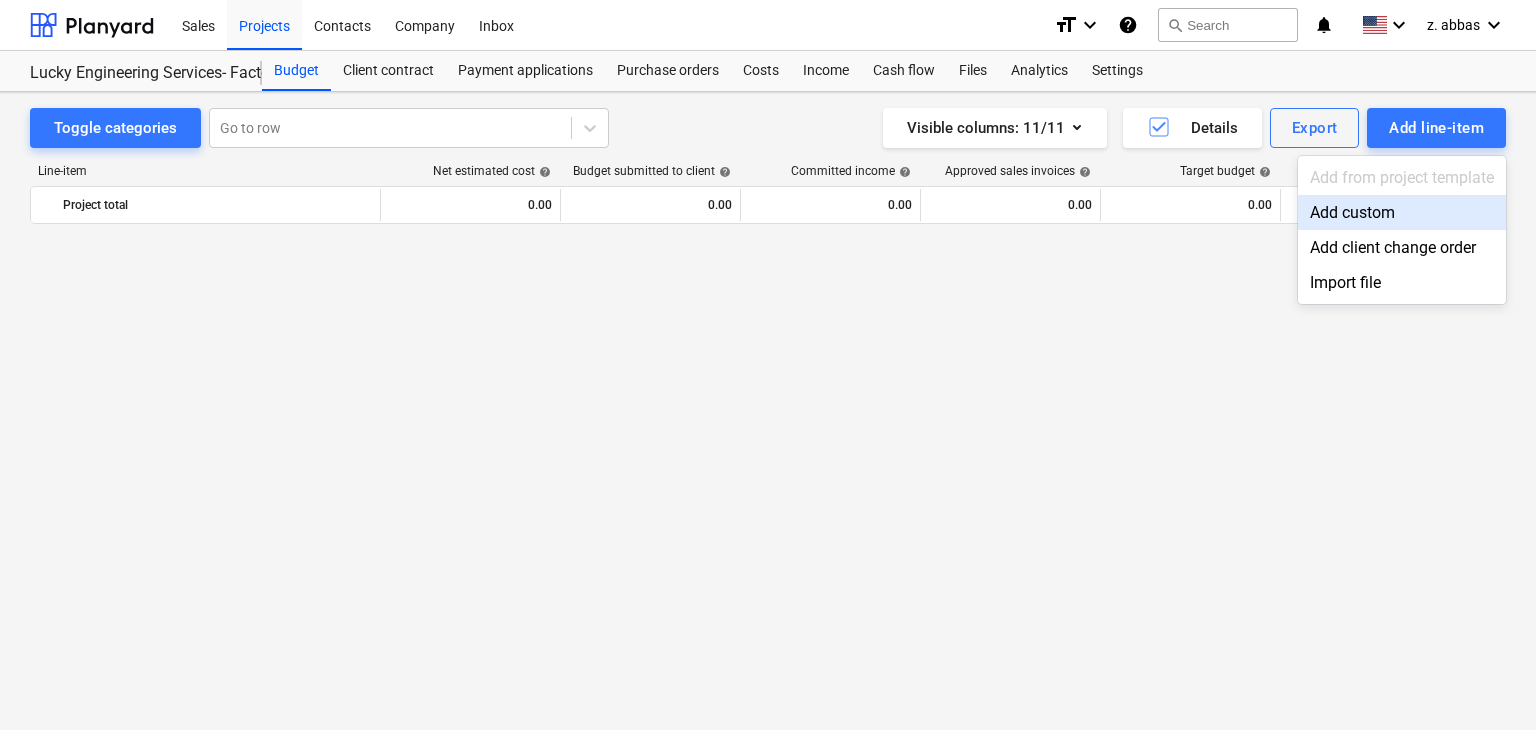 scroll, scrollTop: 45295, scrollLeft: 0, axis: vertical 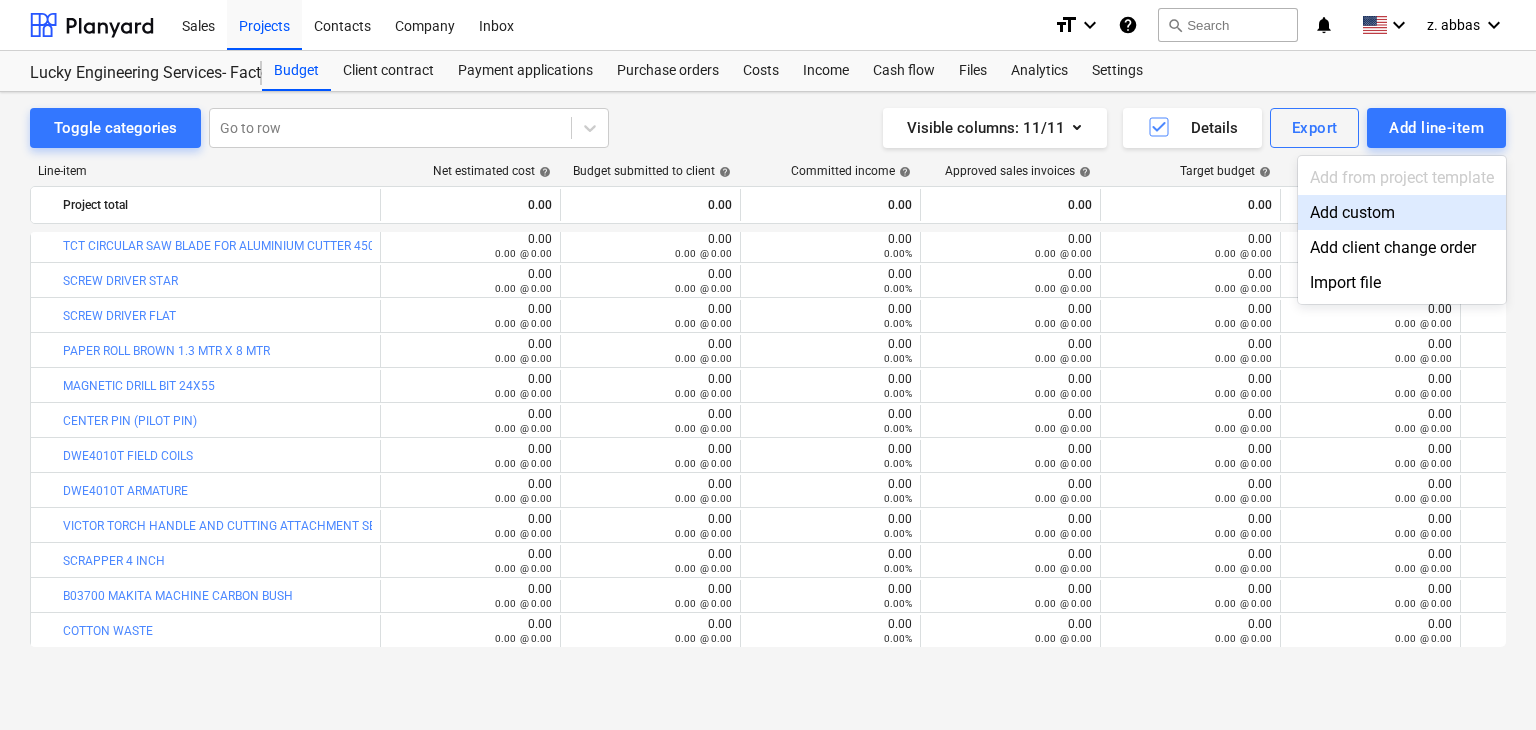 click on "Add custom" at bounding box center (1402, 212) 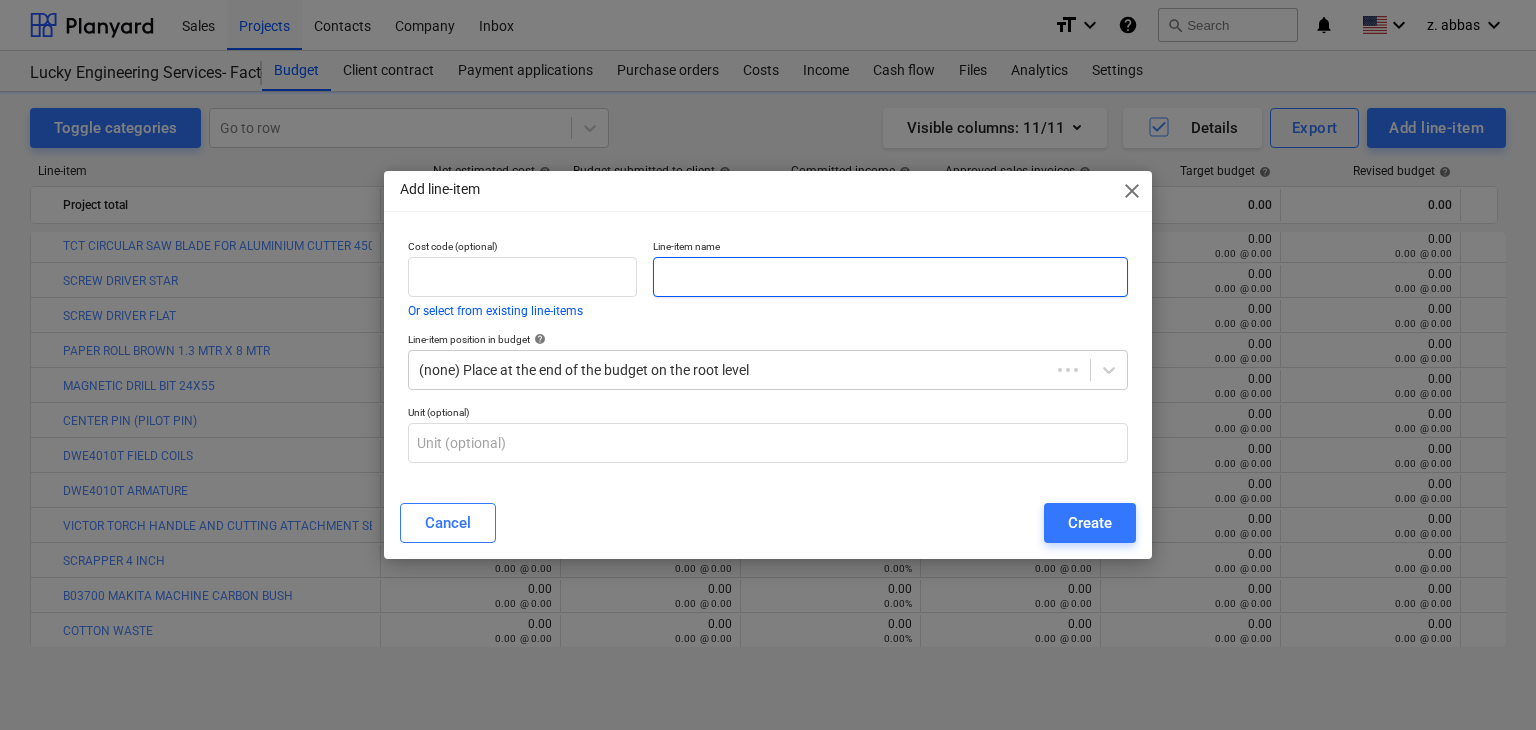 click at bounding box center [890, 277] 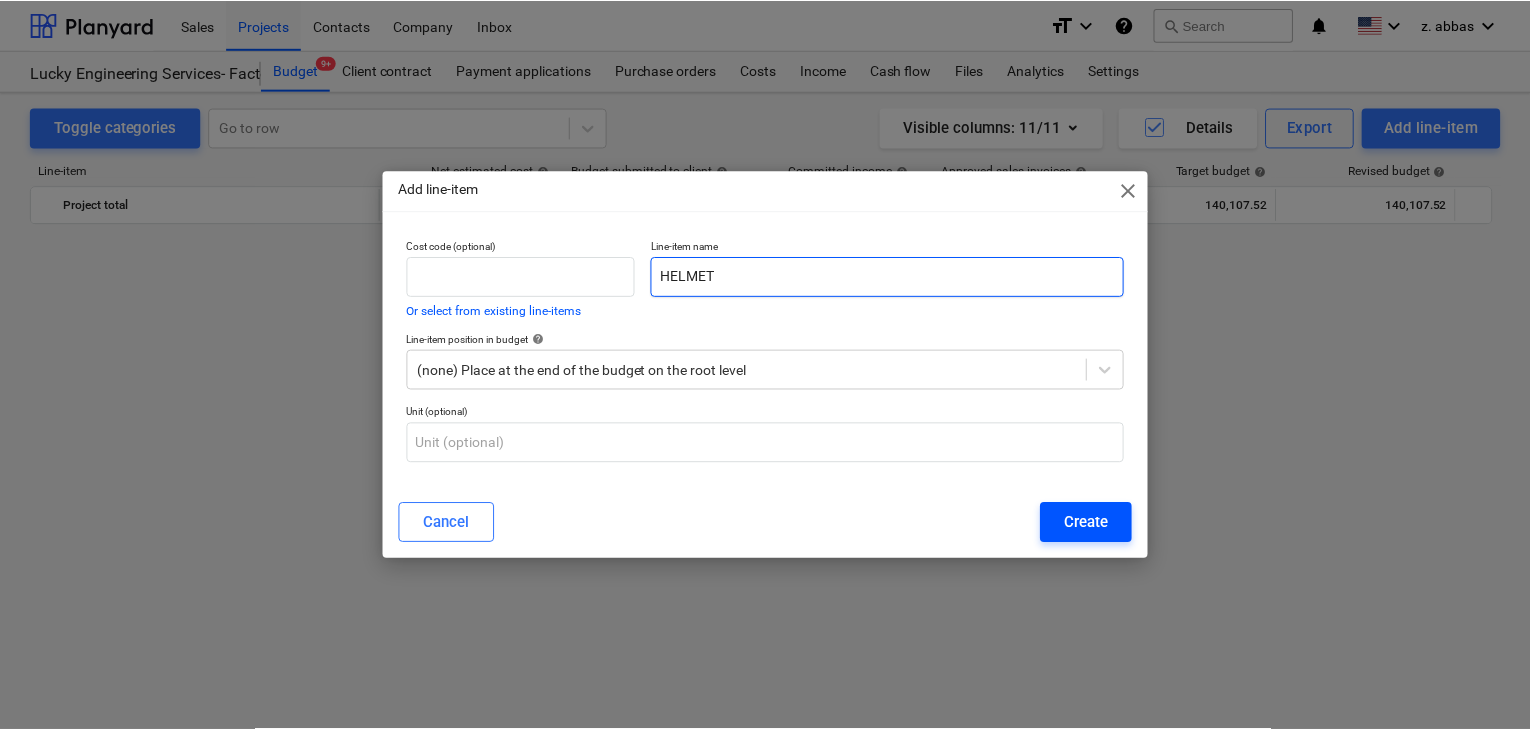 scroll, scrollTop: 45295, scrollLeft: 0, axis: vertical 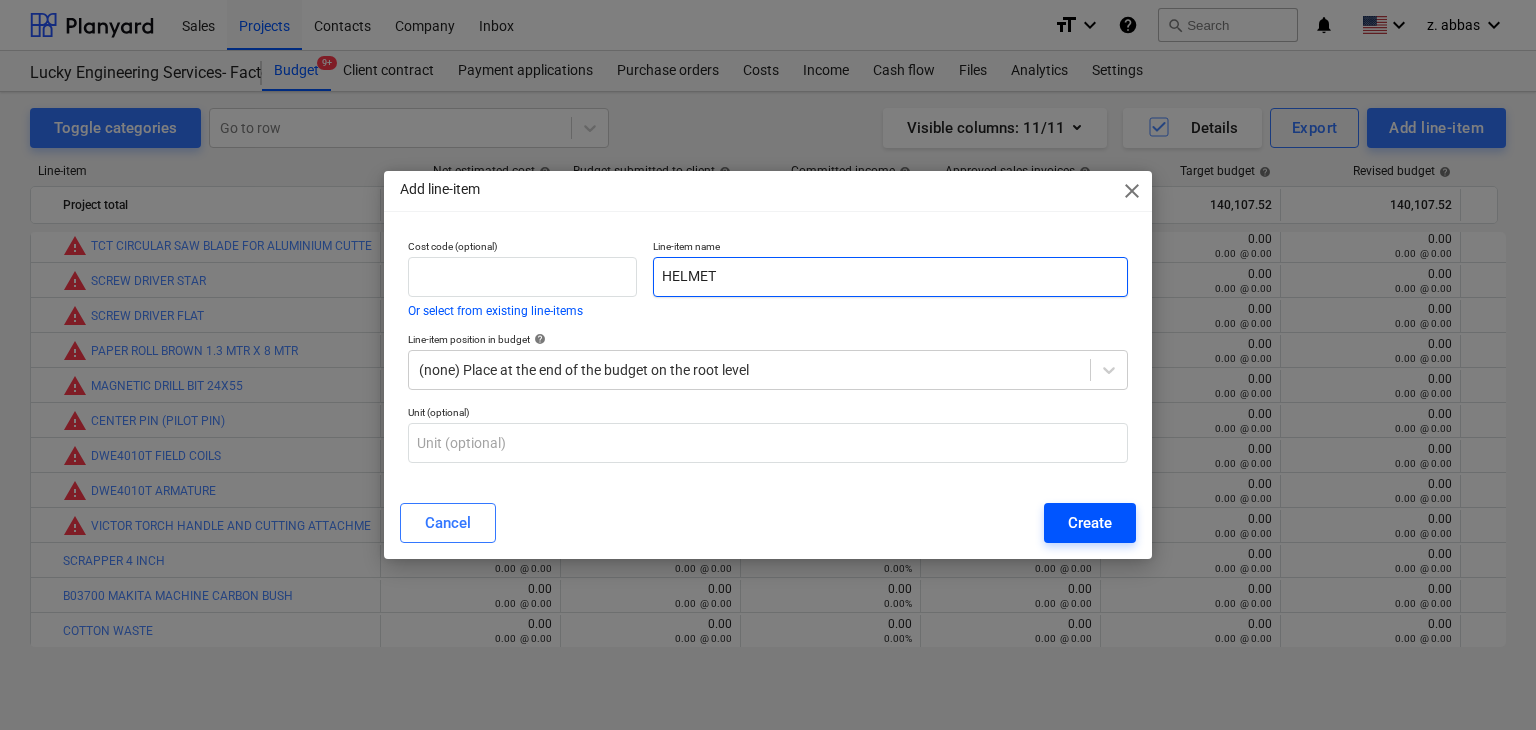 type on "HELMET" 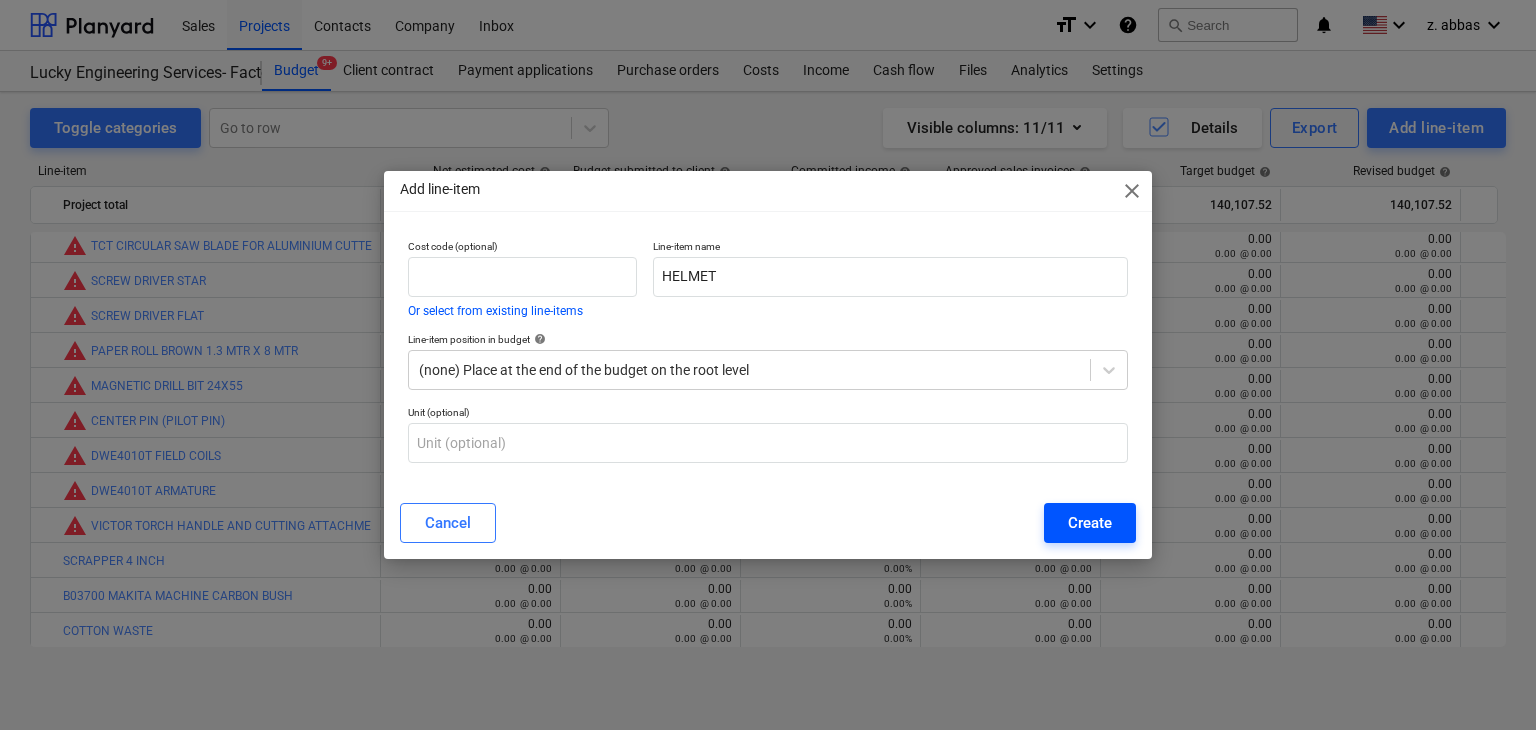 click on "Create" at bounding box center (1090, 523) 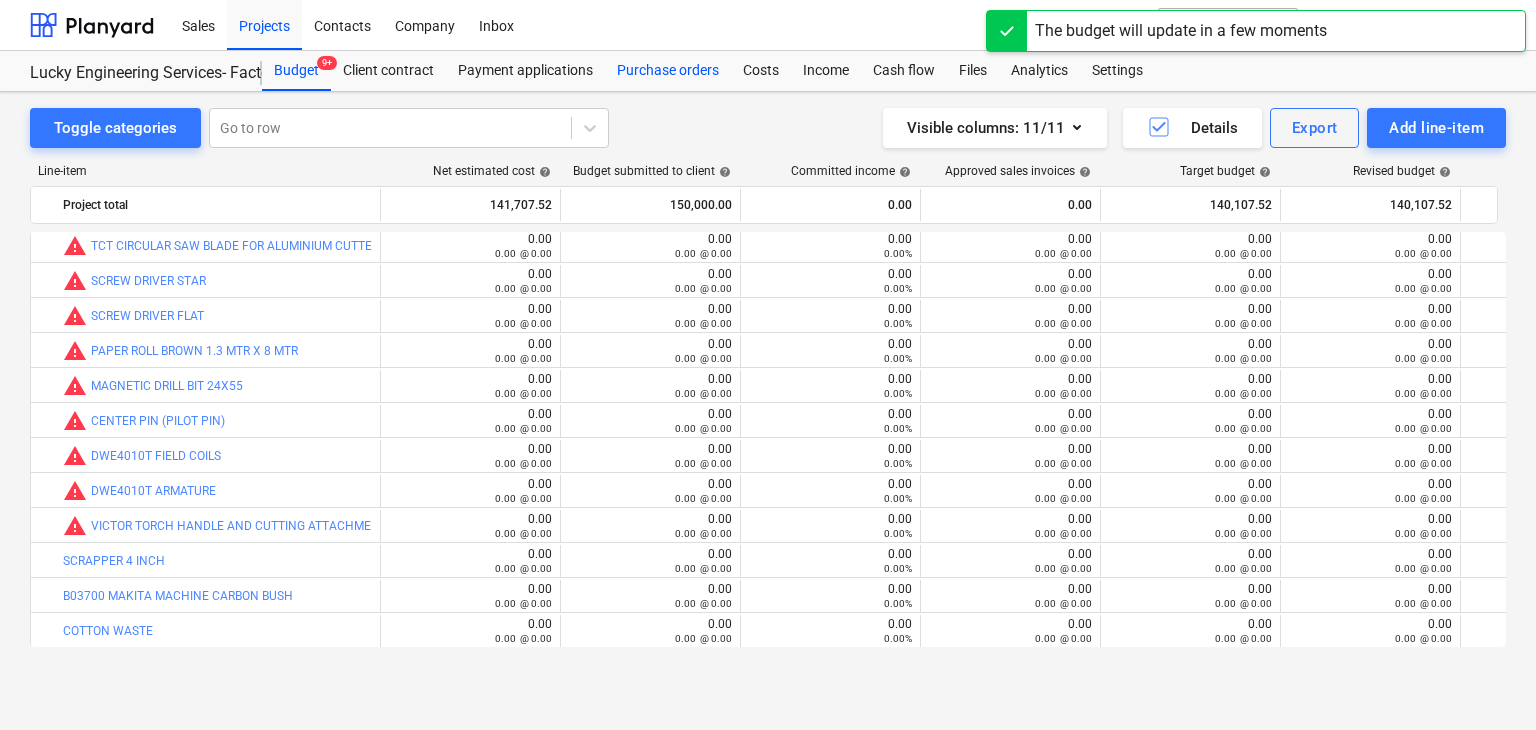click on "Purchase orders" at bounding box center [668, 71] 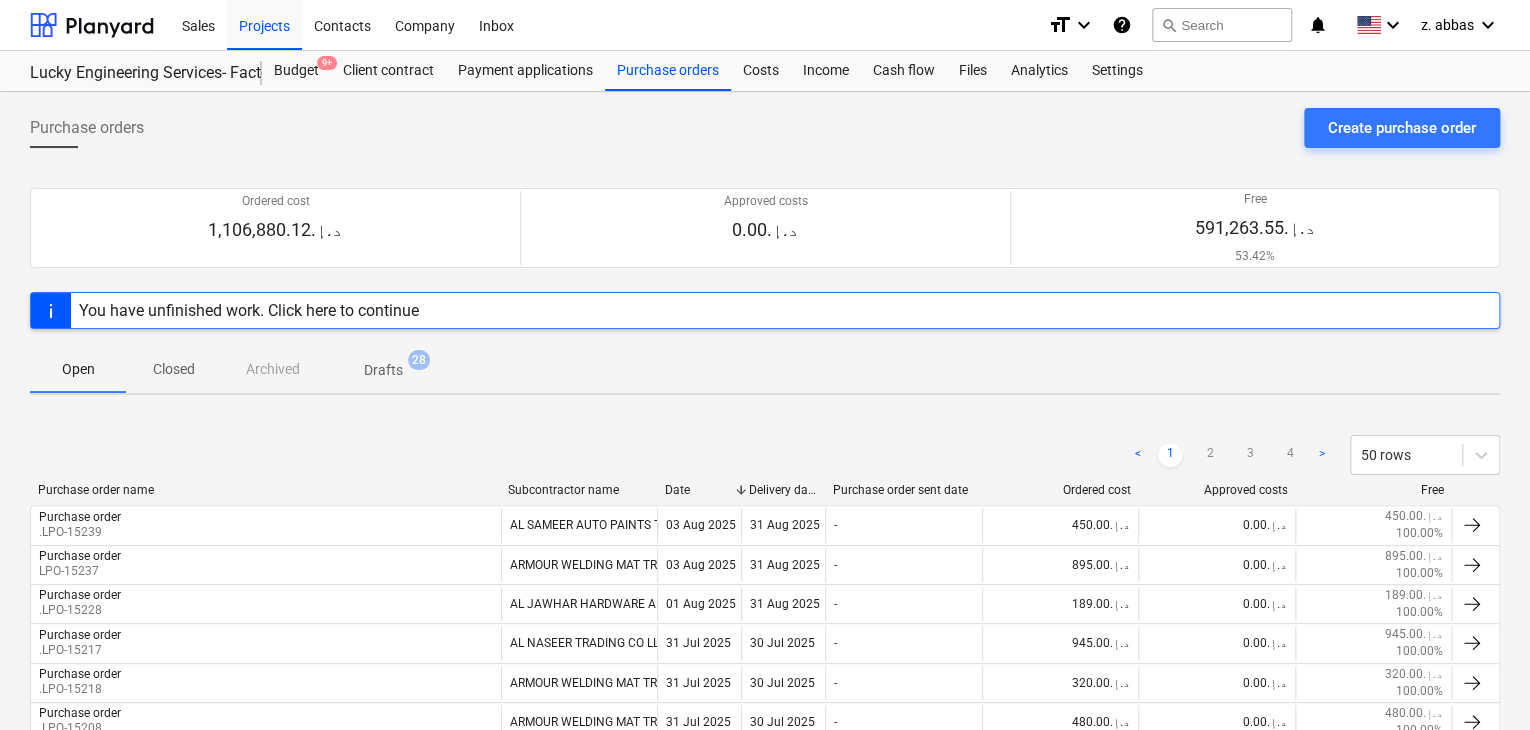click on "Create purchase order" at bounding box center [1402, 128] 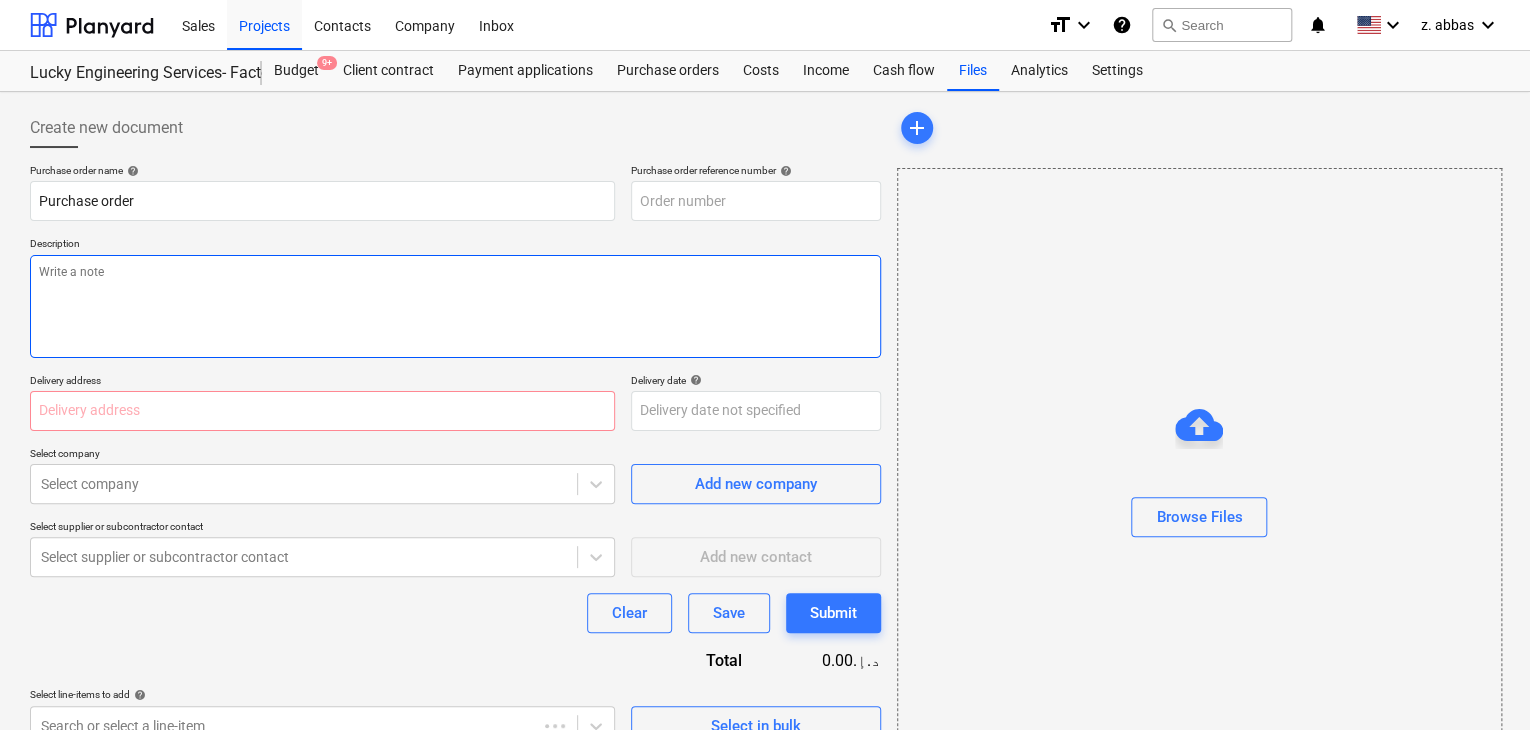type on "x" 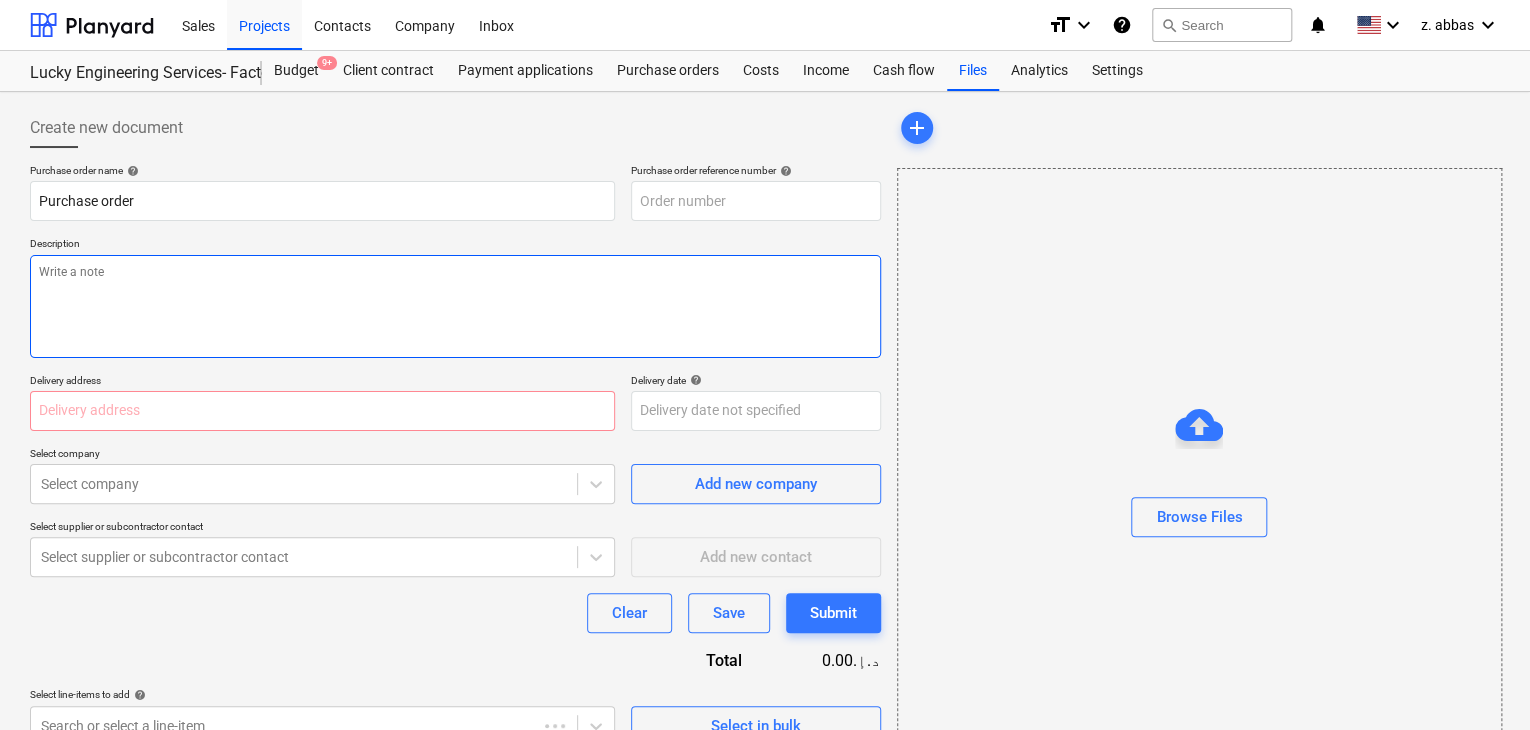 type on "LES-PO-461" 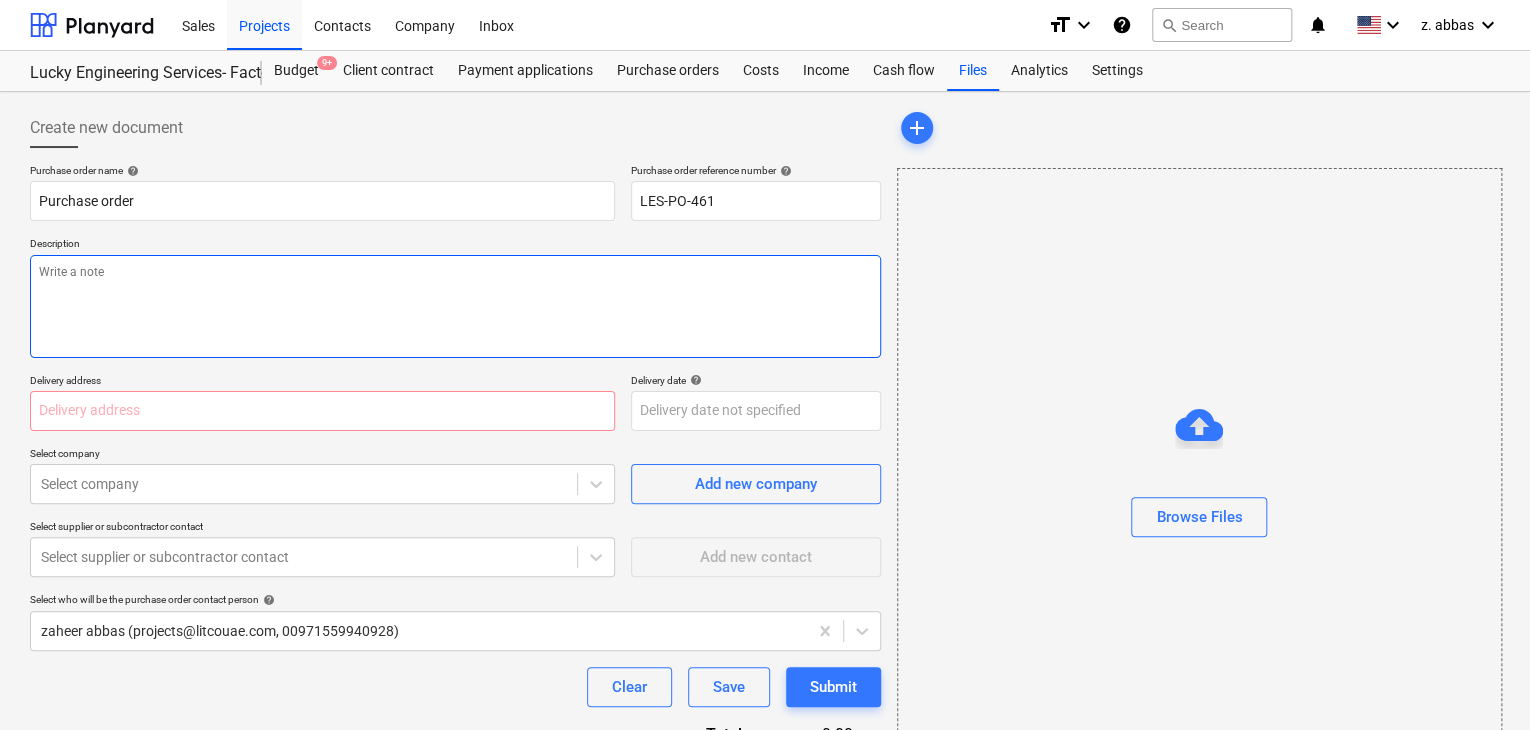 click at bounding box center (455, 306) 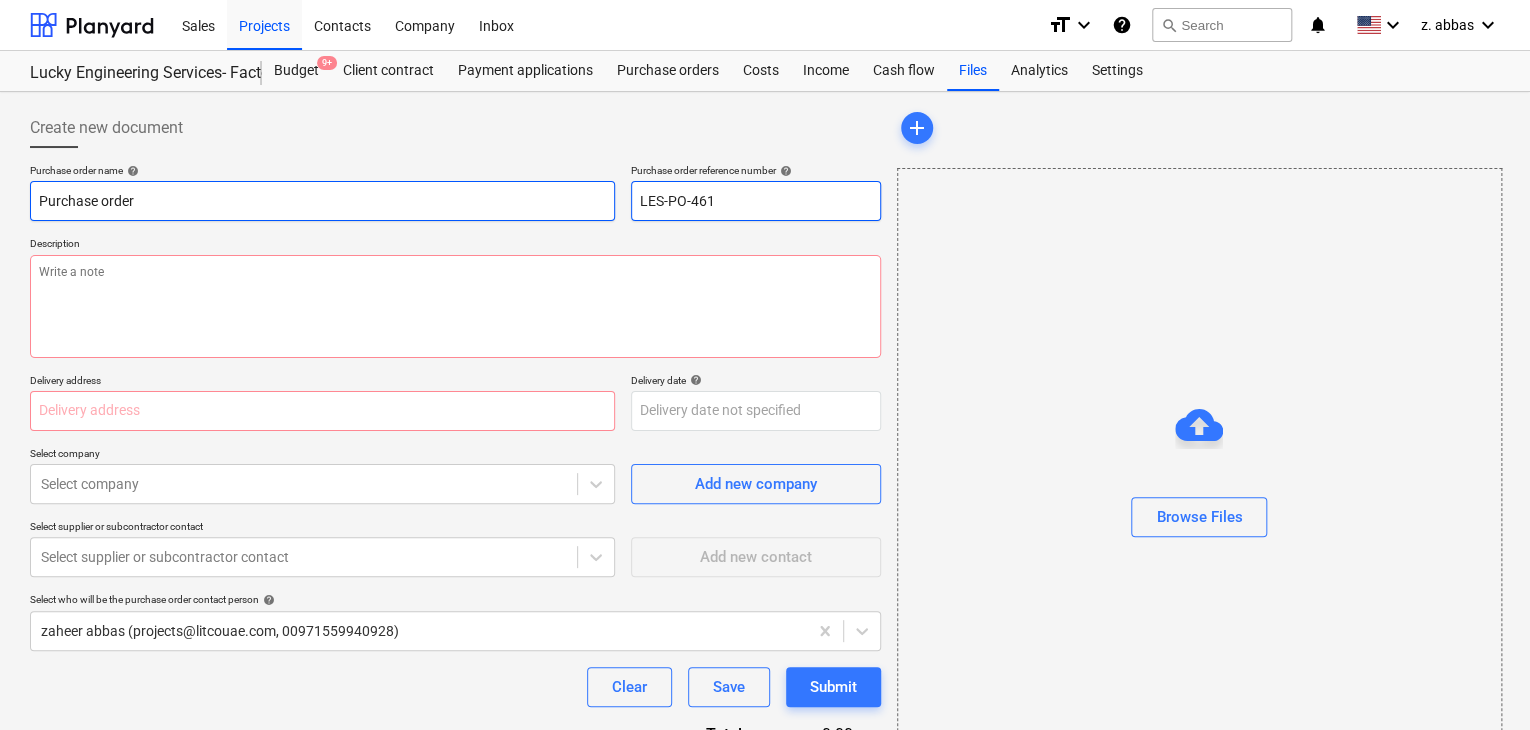 drag, startPoint x: 730, startPoint y: 210, endPoint x: 559, endPoint y: 196, distance: 171.57214 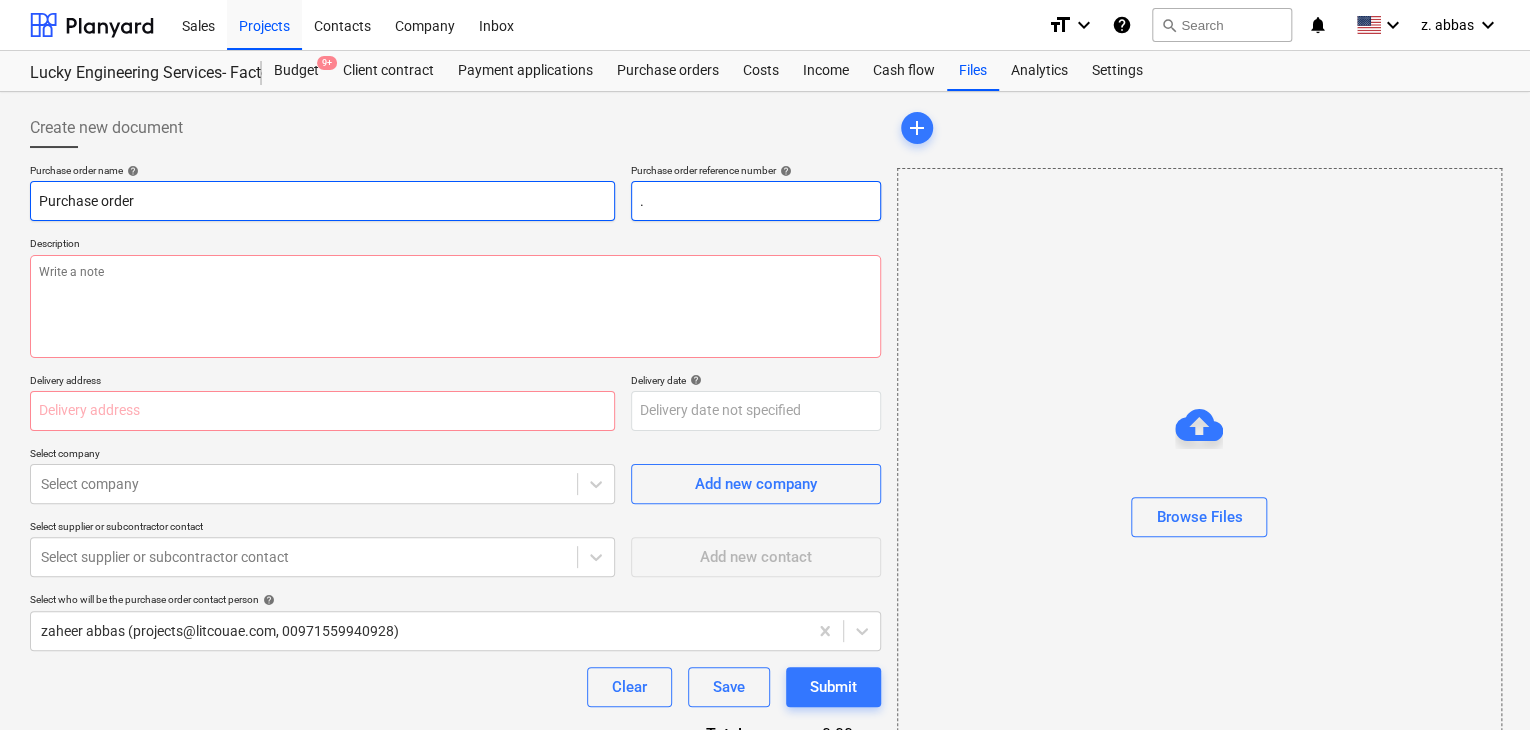 type on "x" 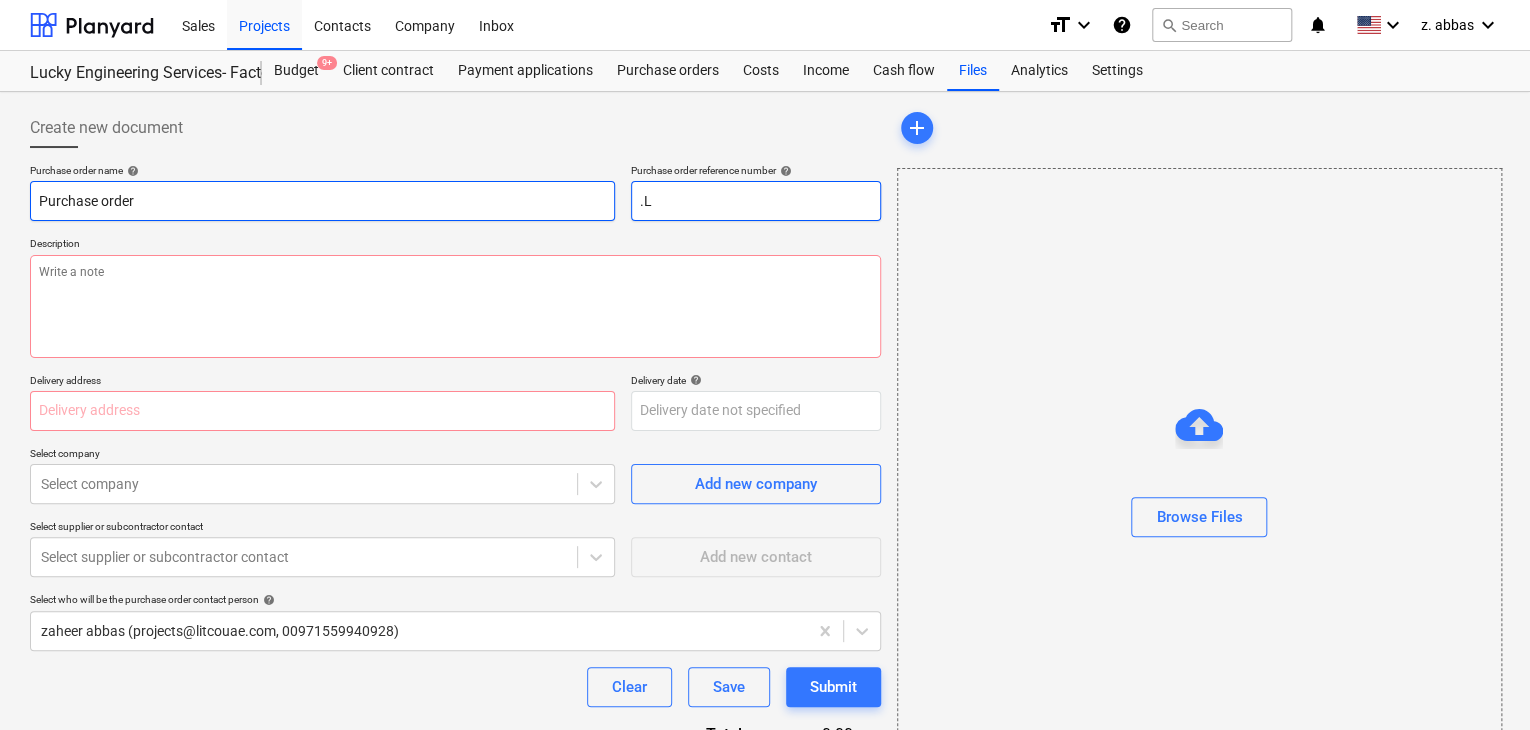 type on "x" 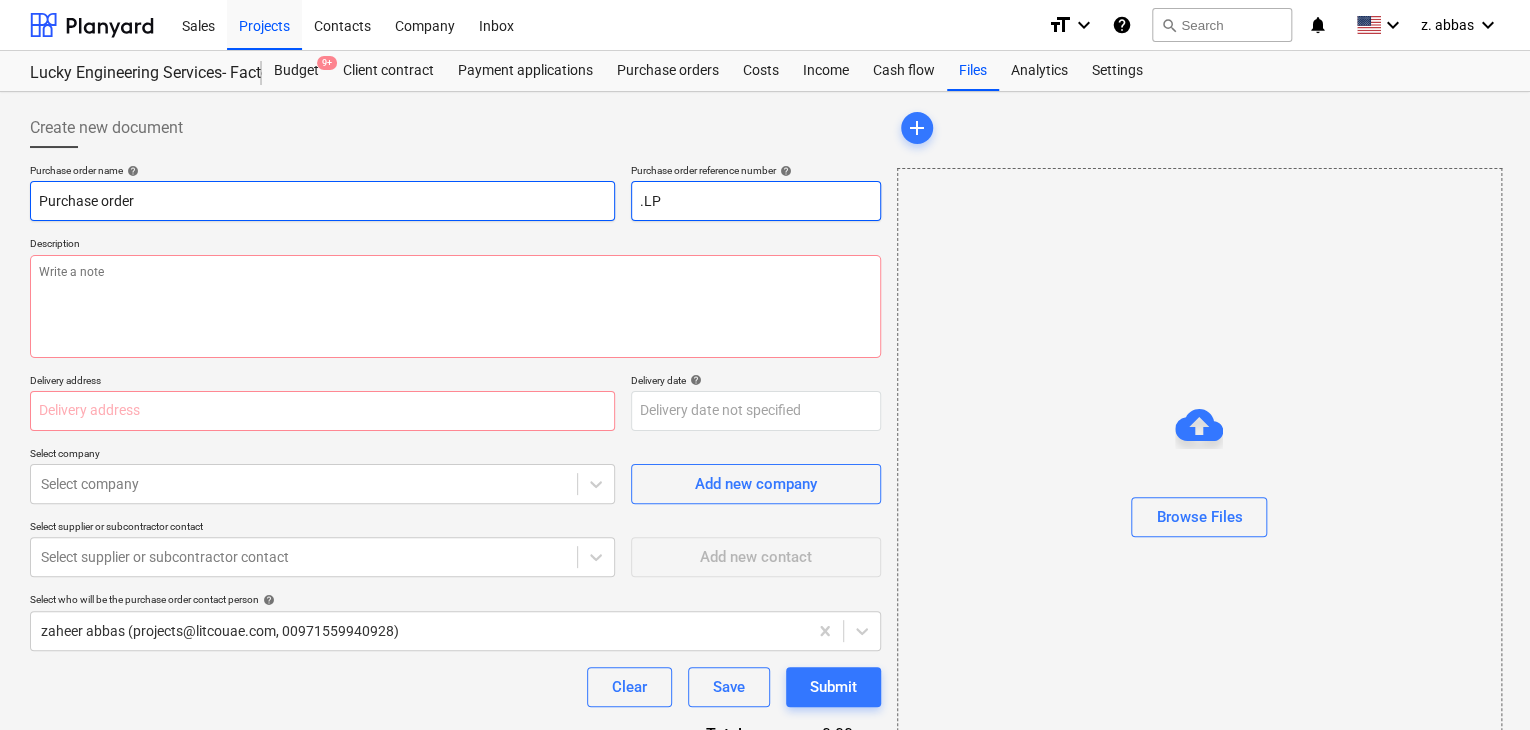 type on "x" 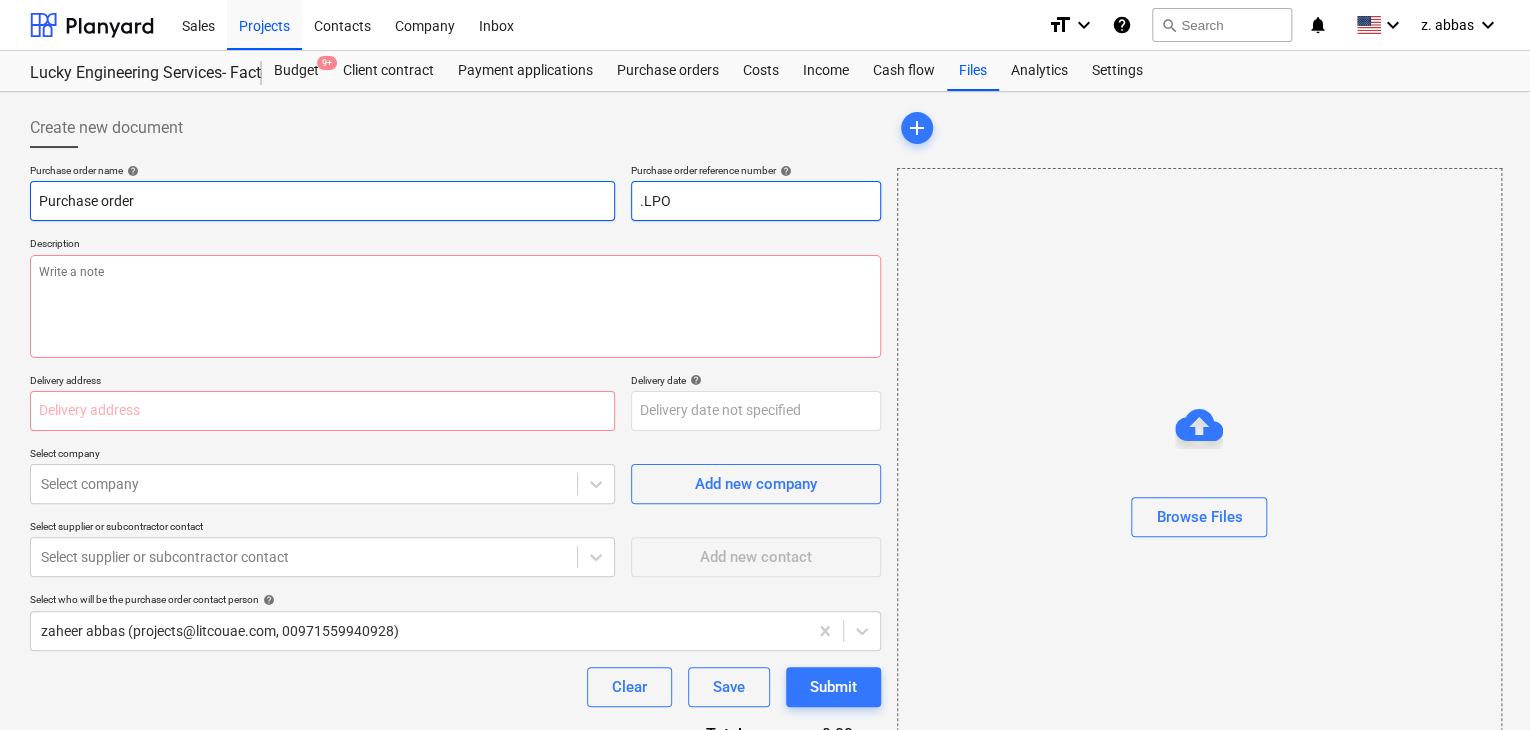type on "x" 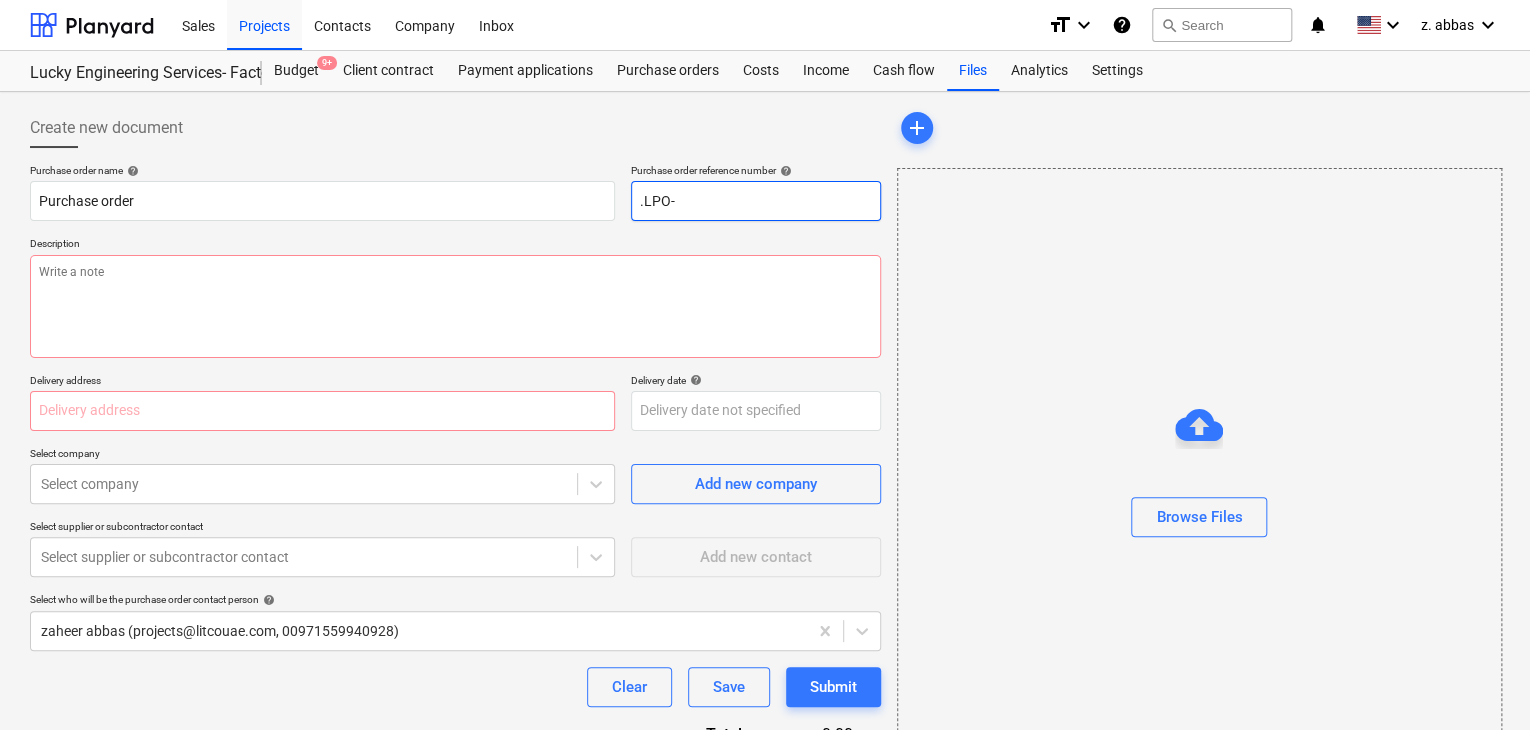 type on ".LPO-" 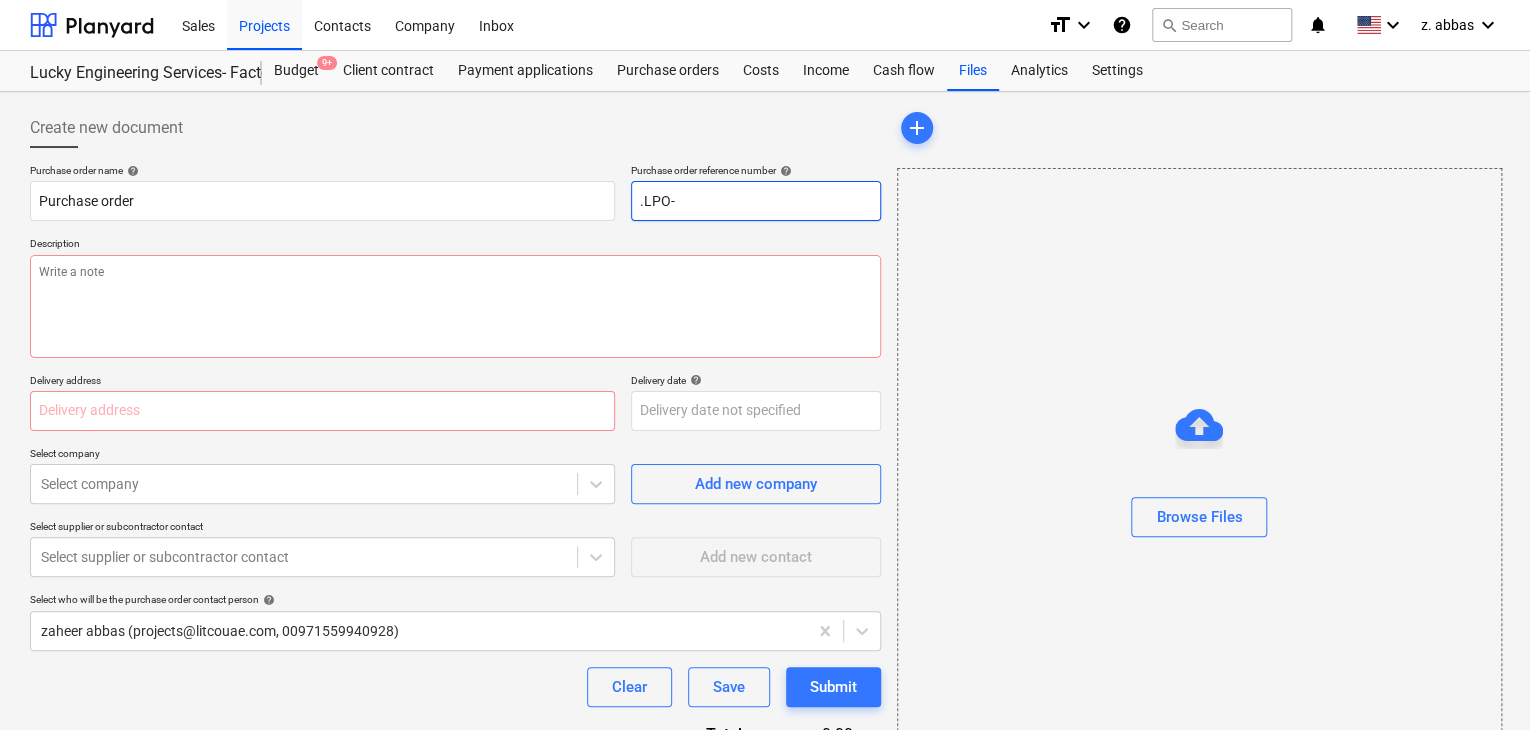 type on "x" 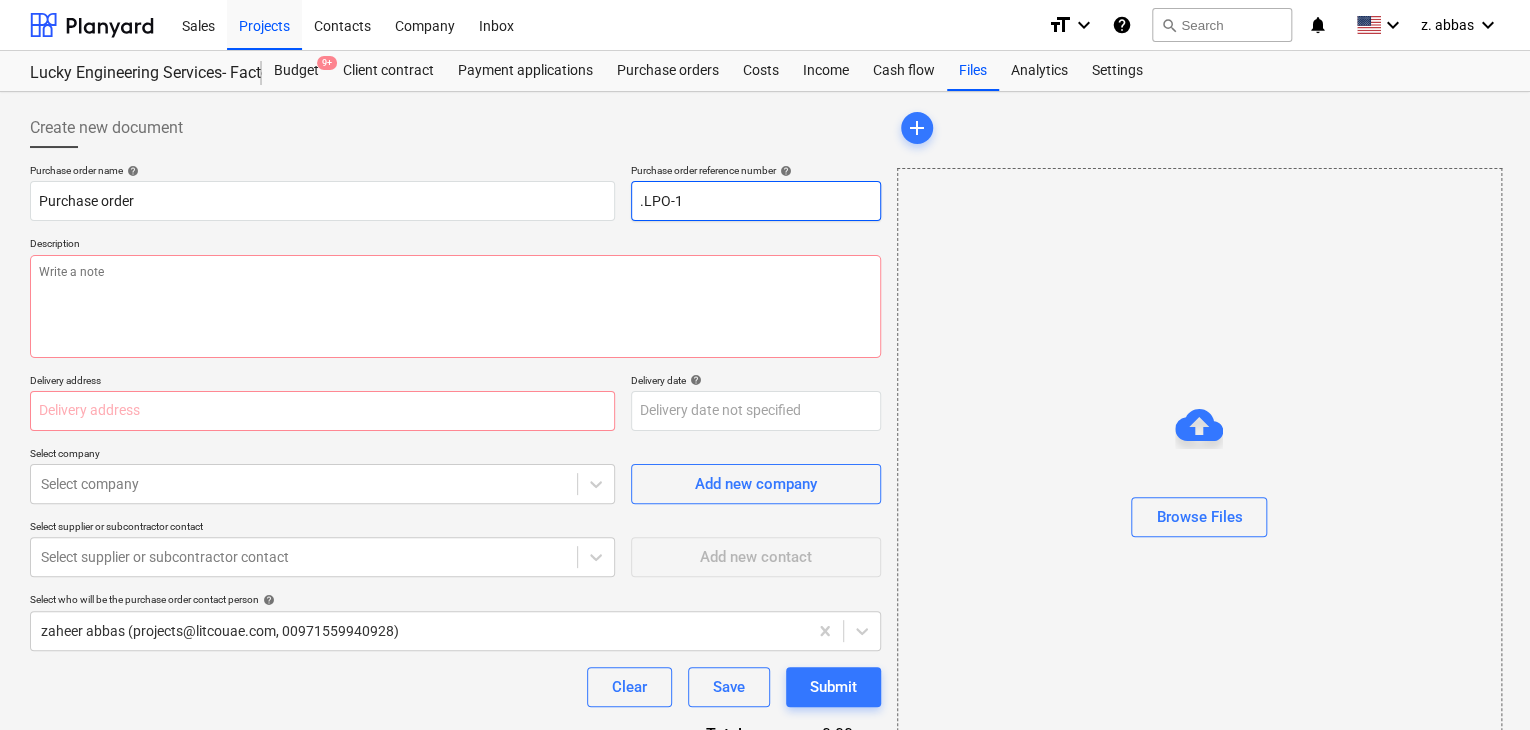 type on "x" 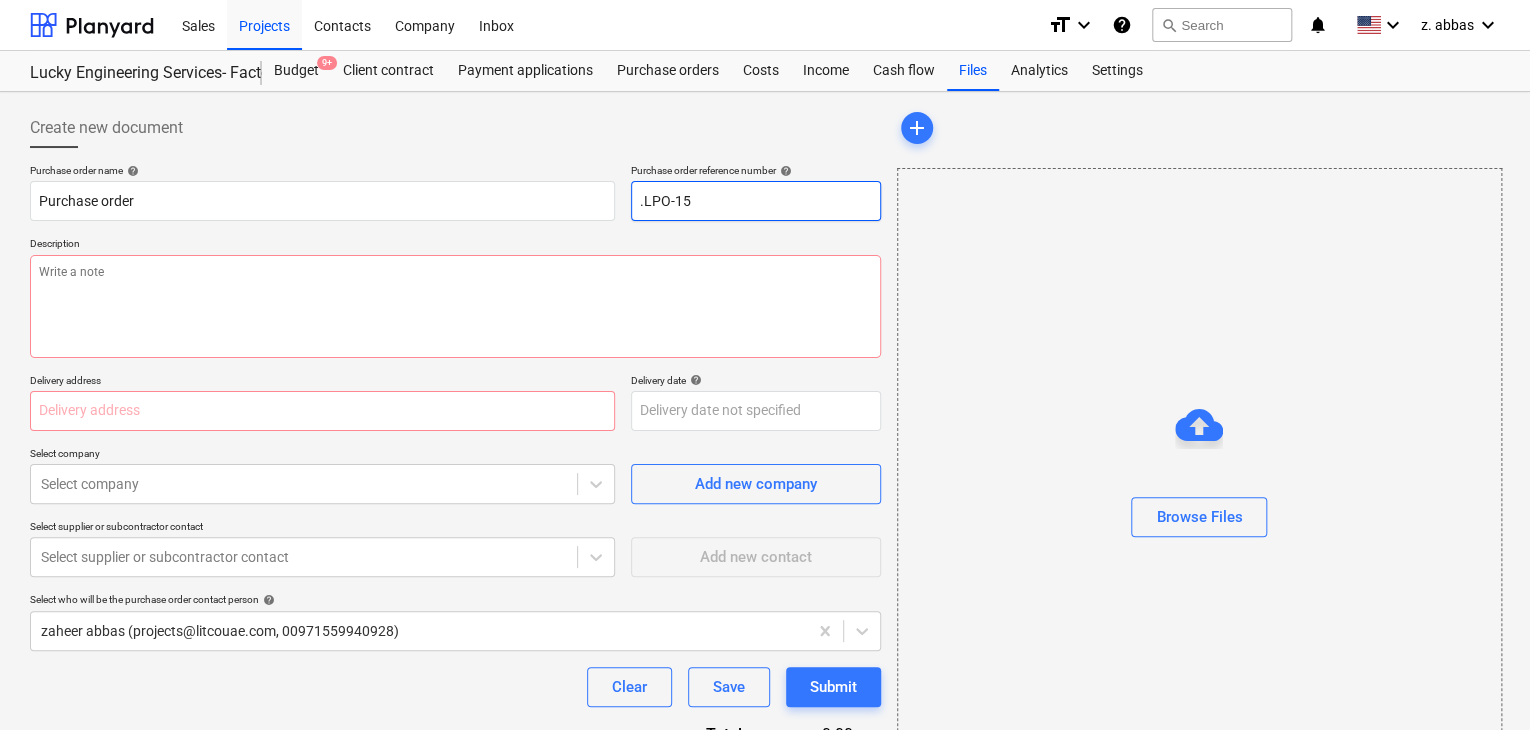 type on "x" 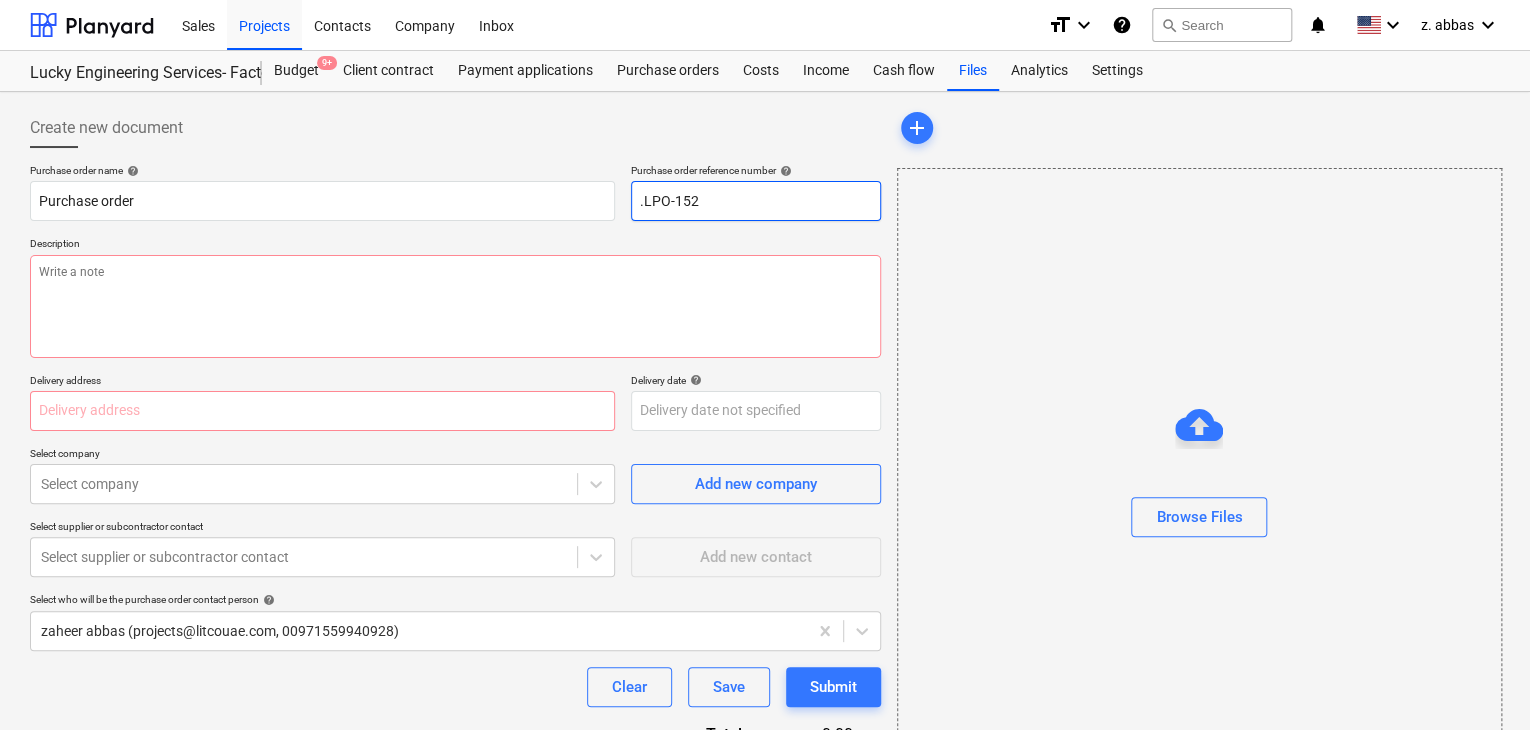 type on "x" 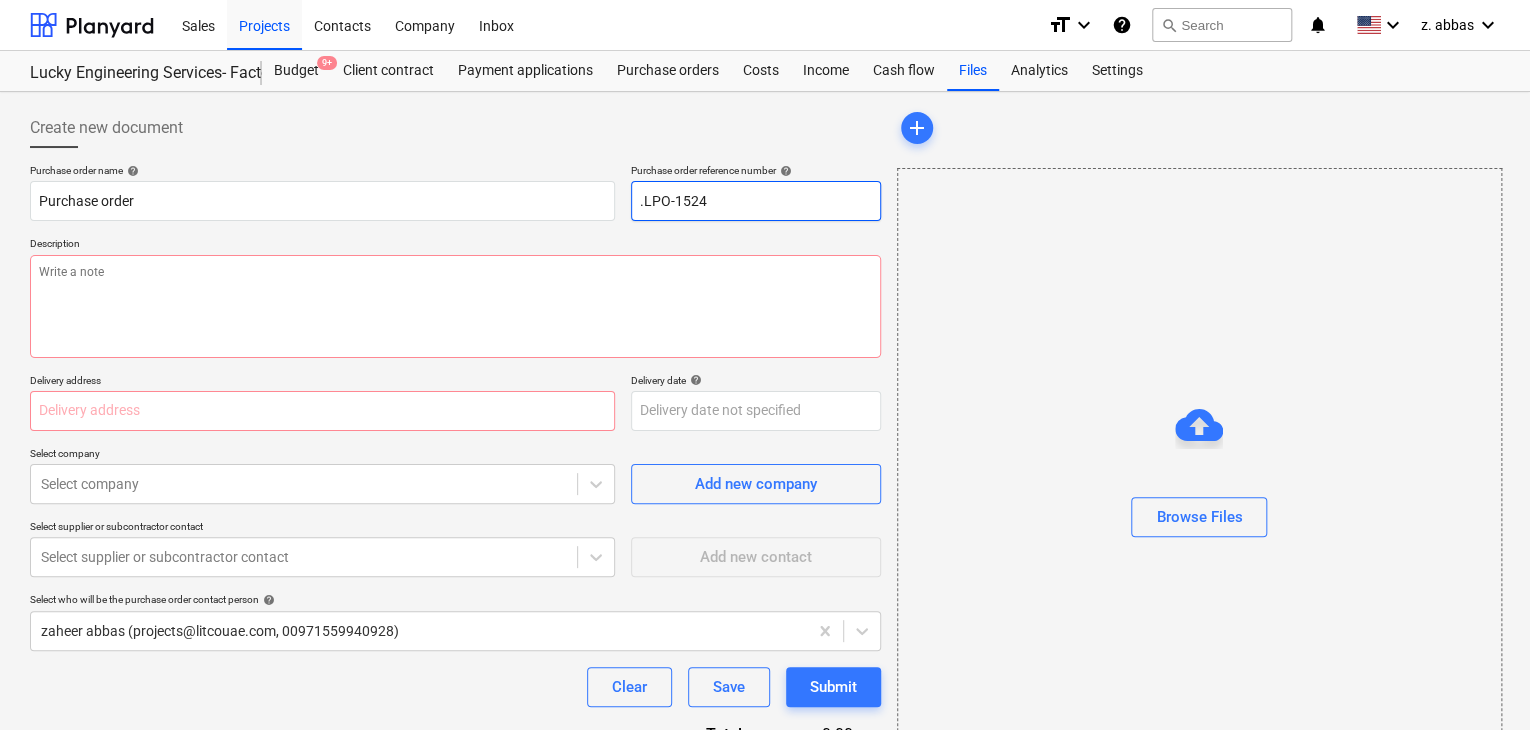 type on "x" 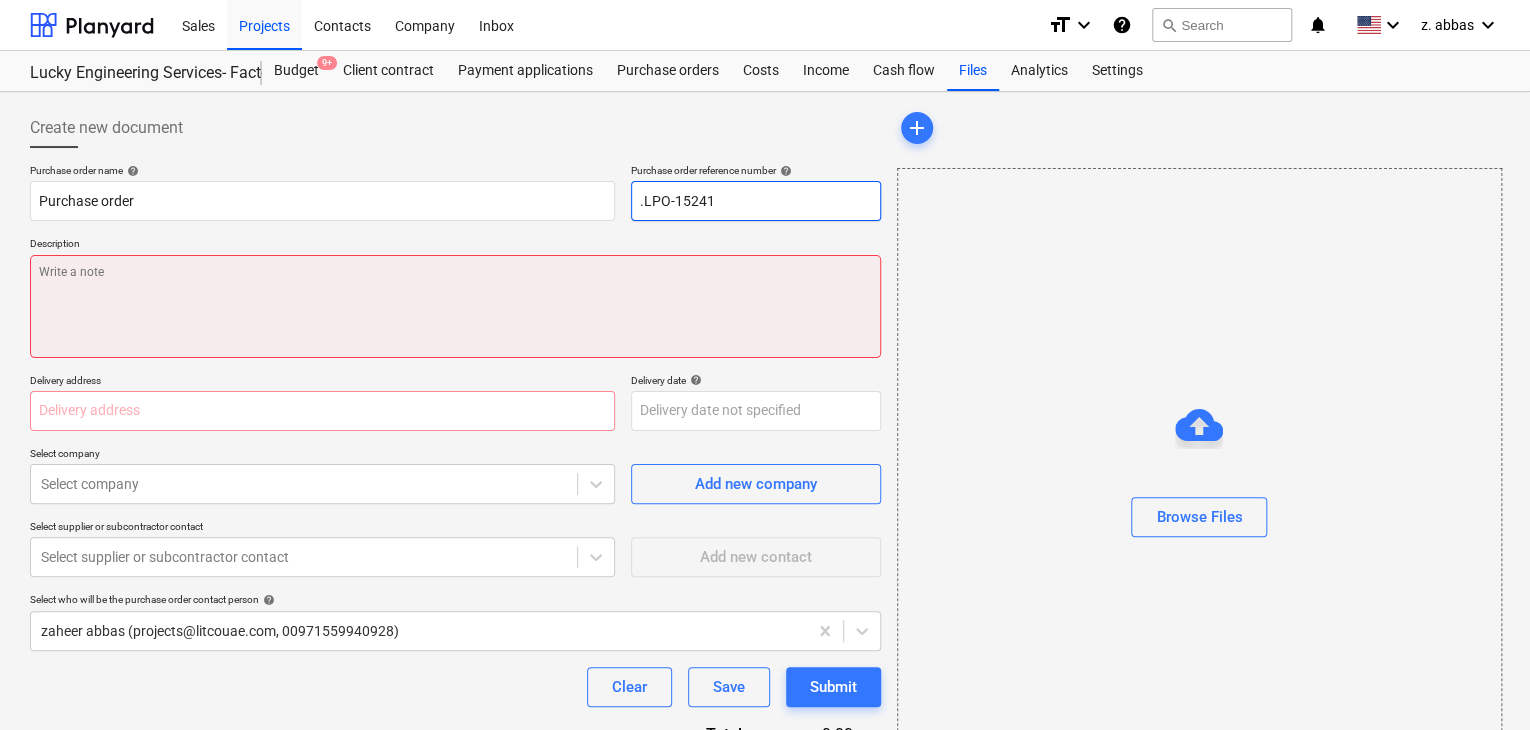 type on ".LPO-15241" 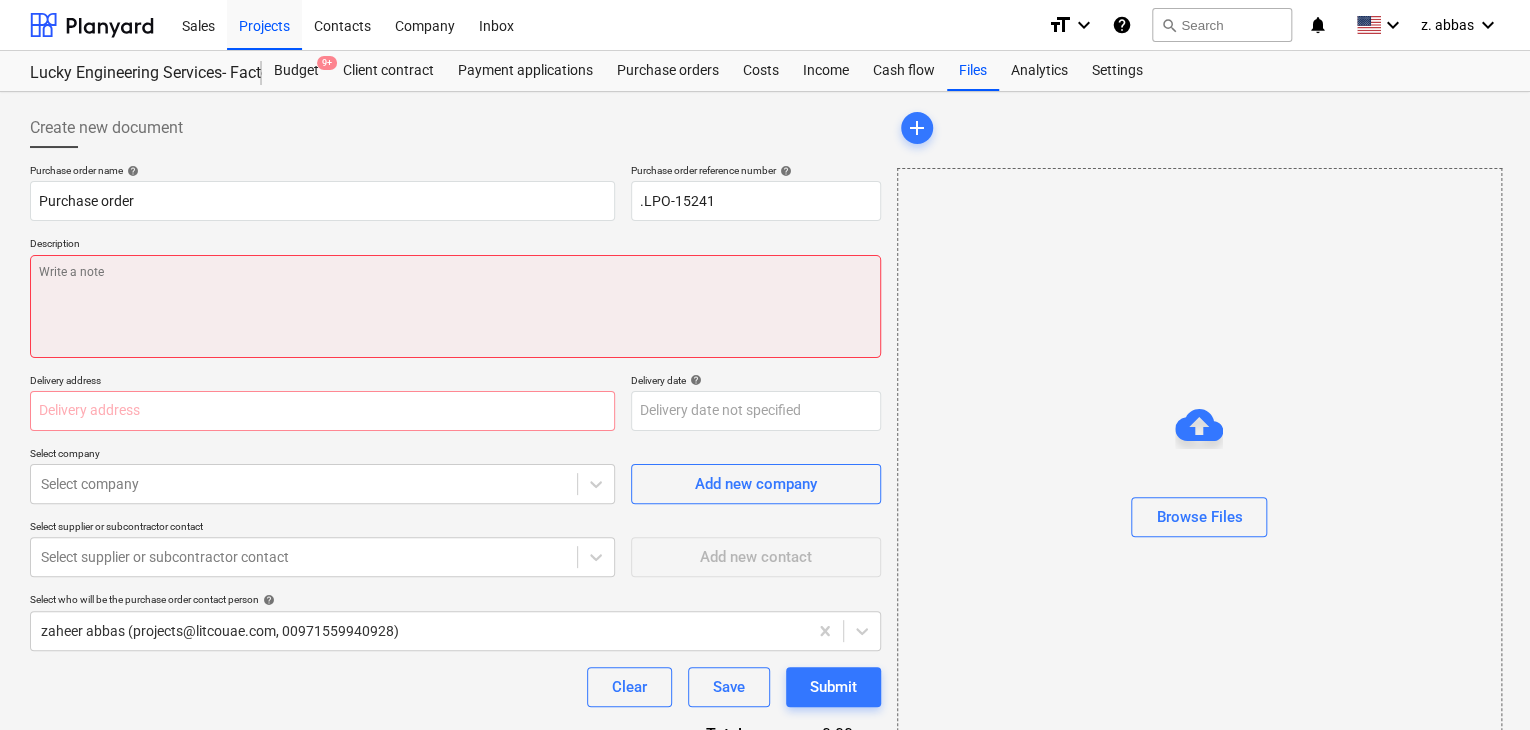 click at bounding box center (455, 306) 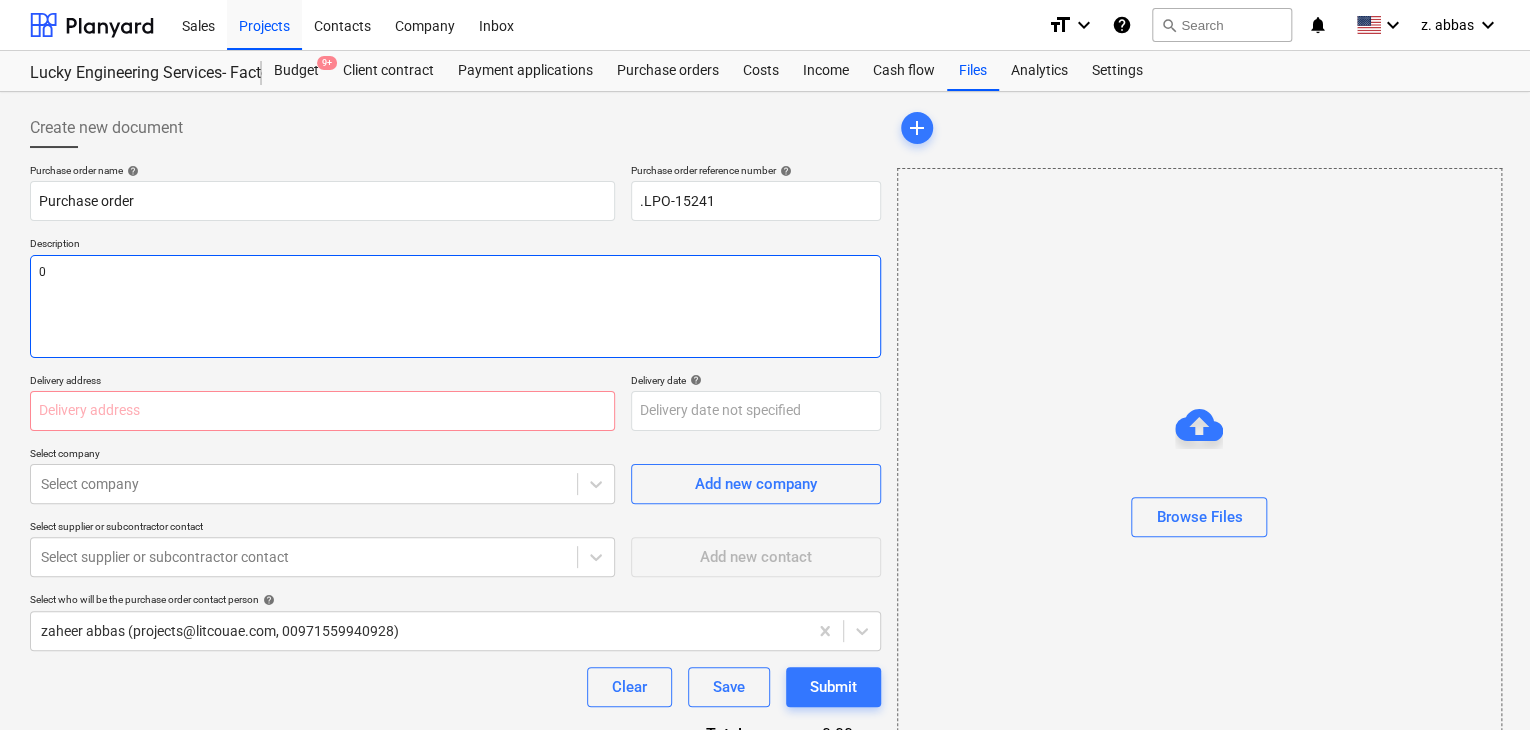 type on "x" 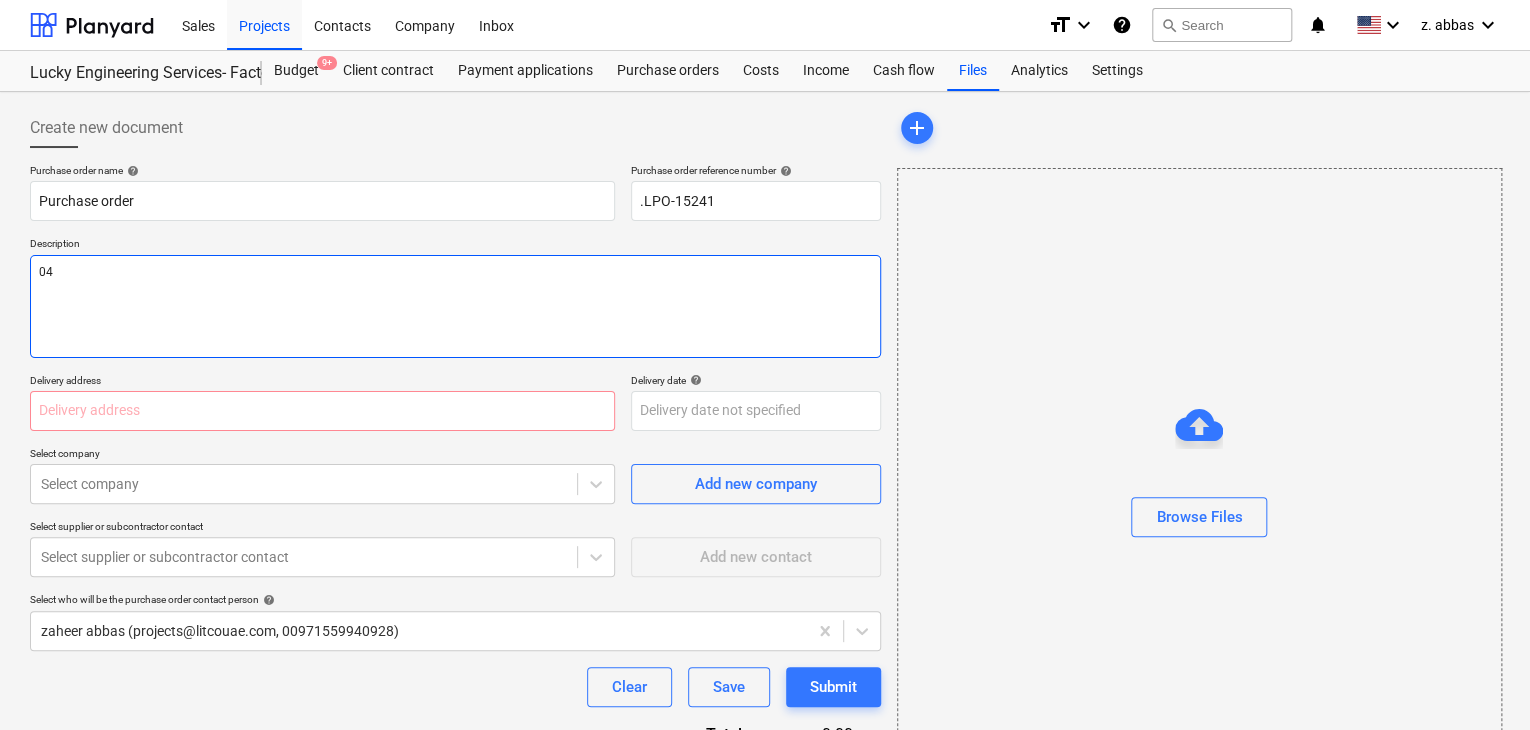 type on "x" 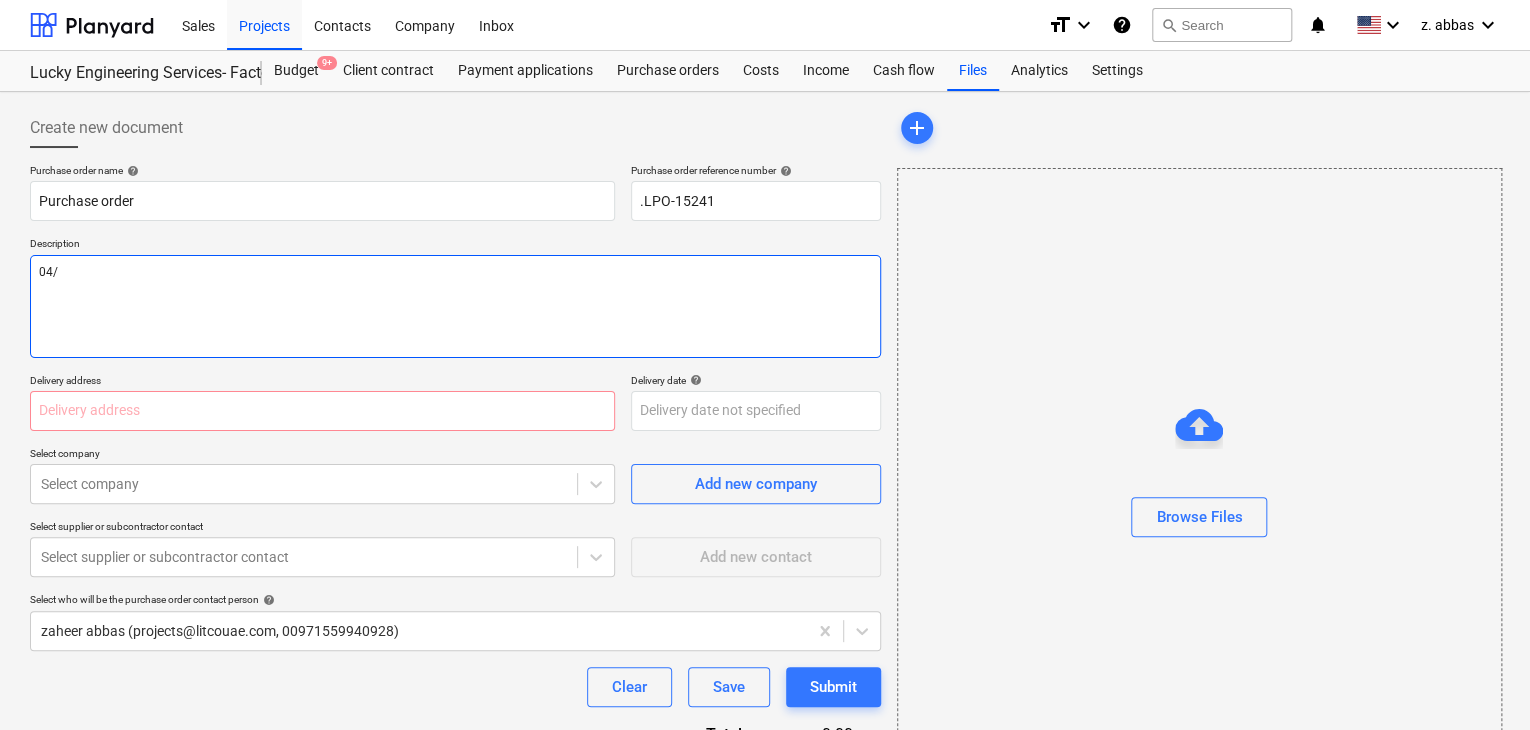 type on "x" 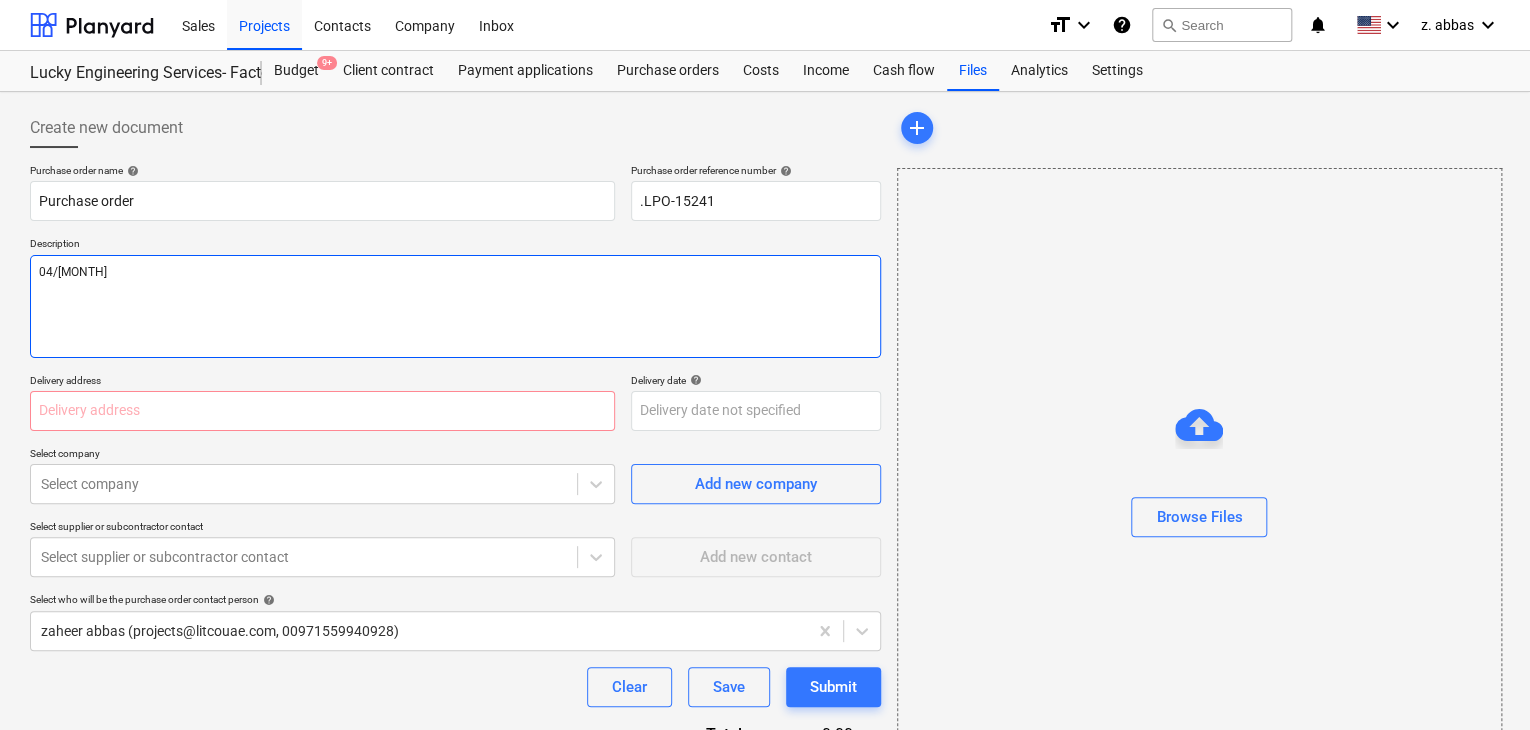 type on "x" 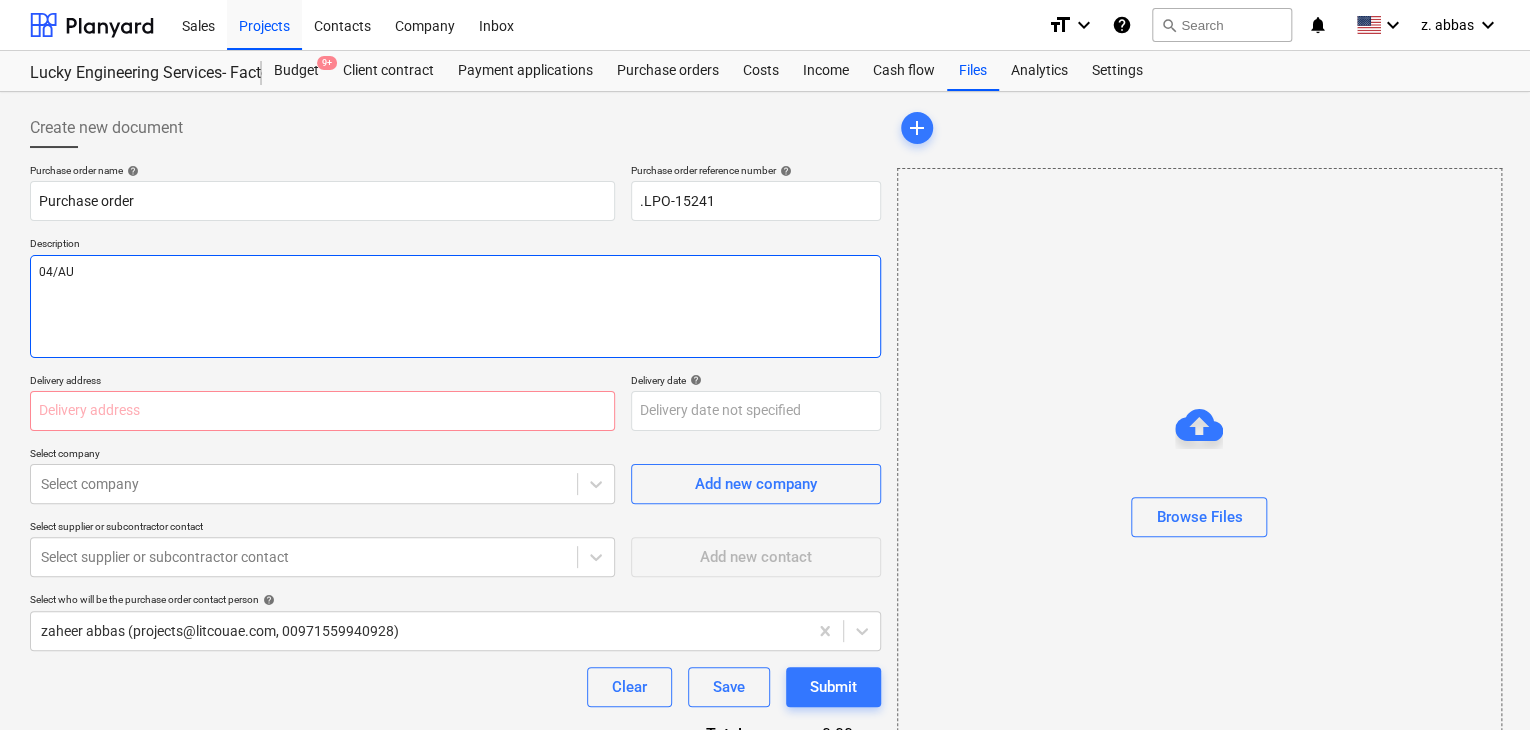 type on "x" 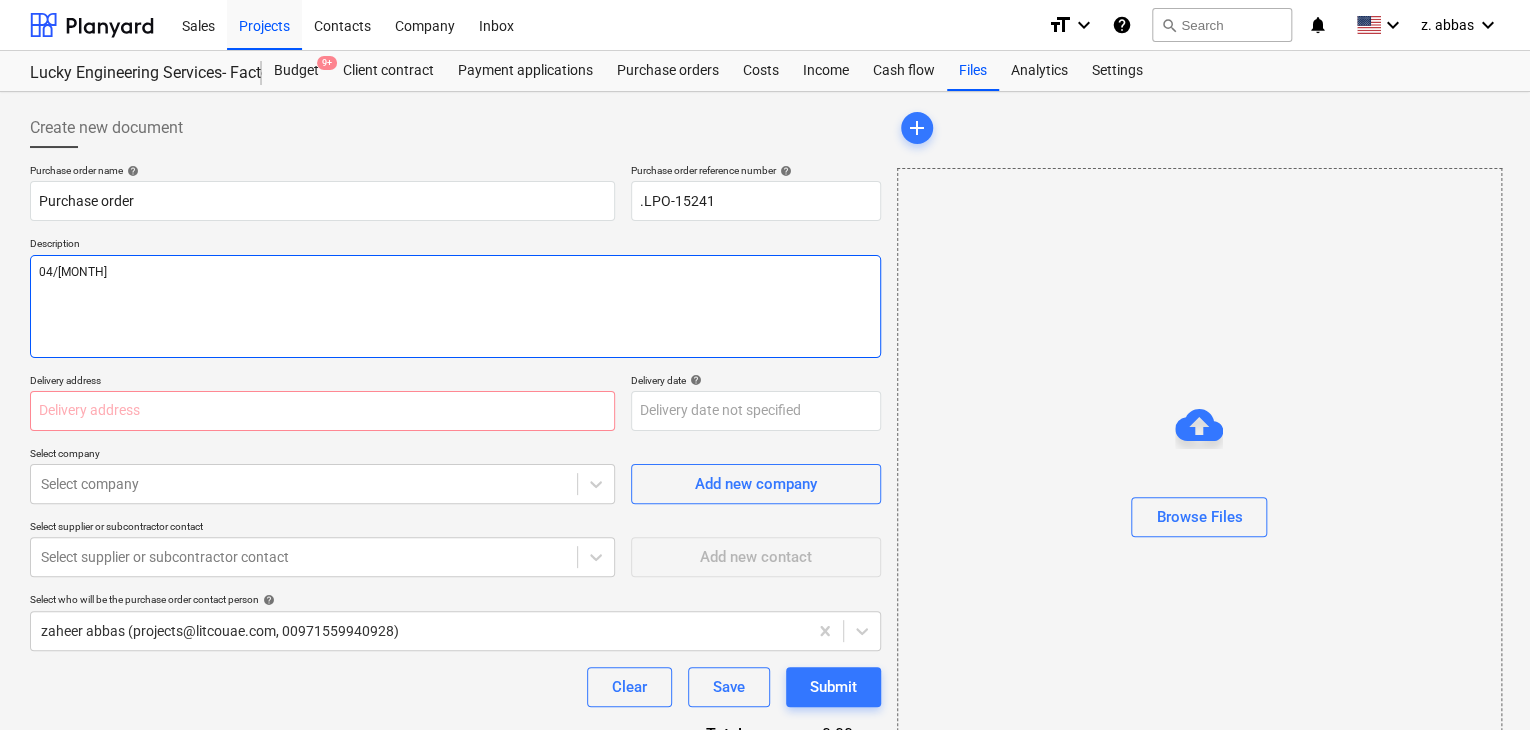 type on "x" 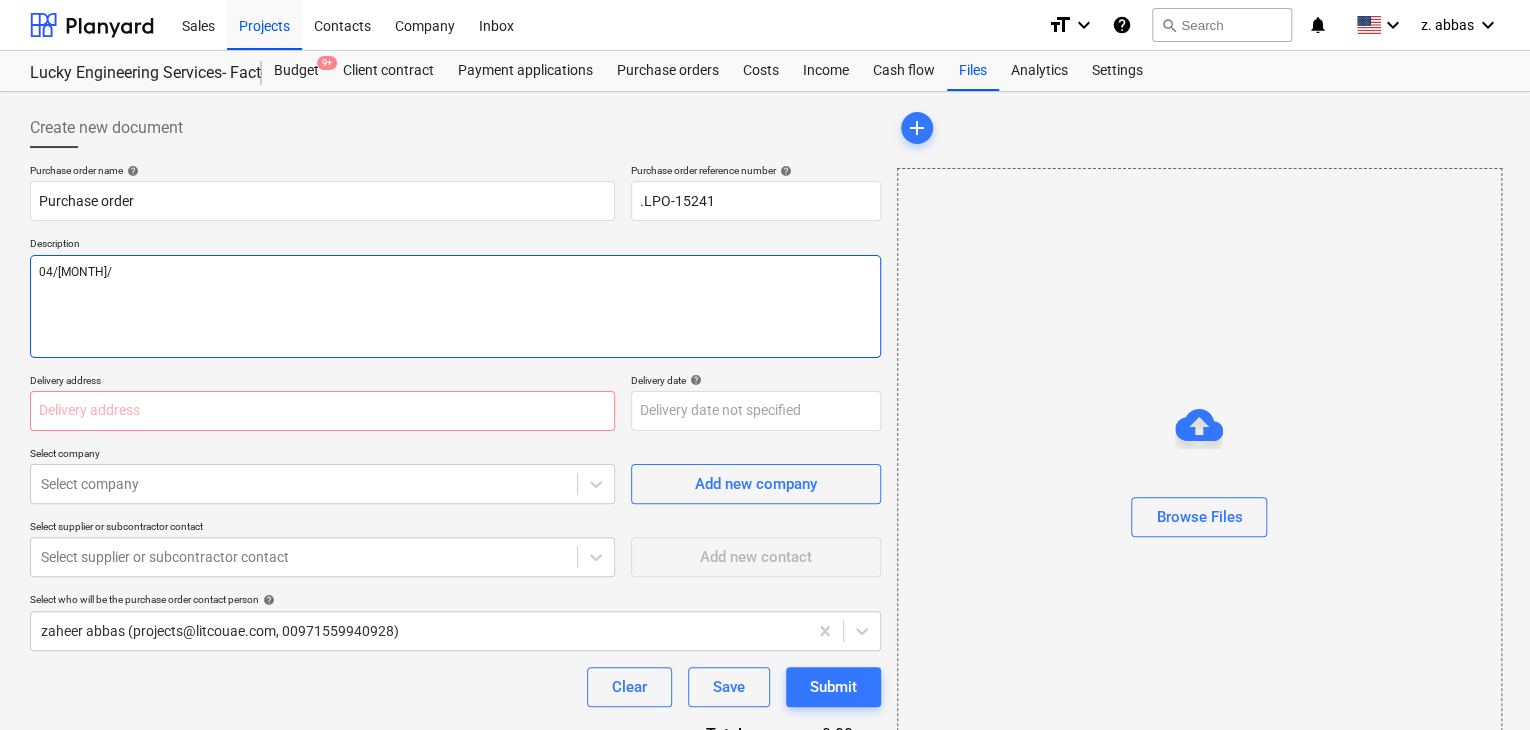 type on "x" 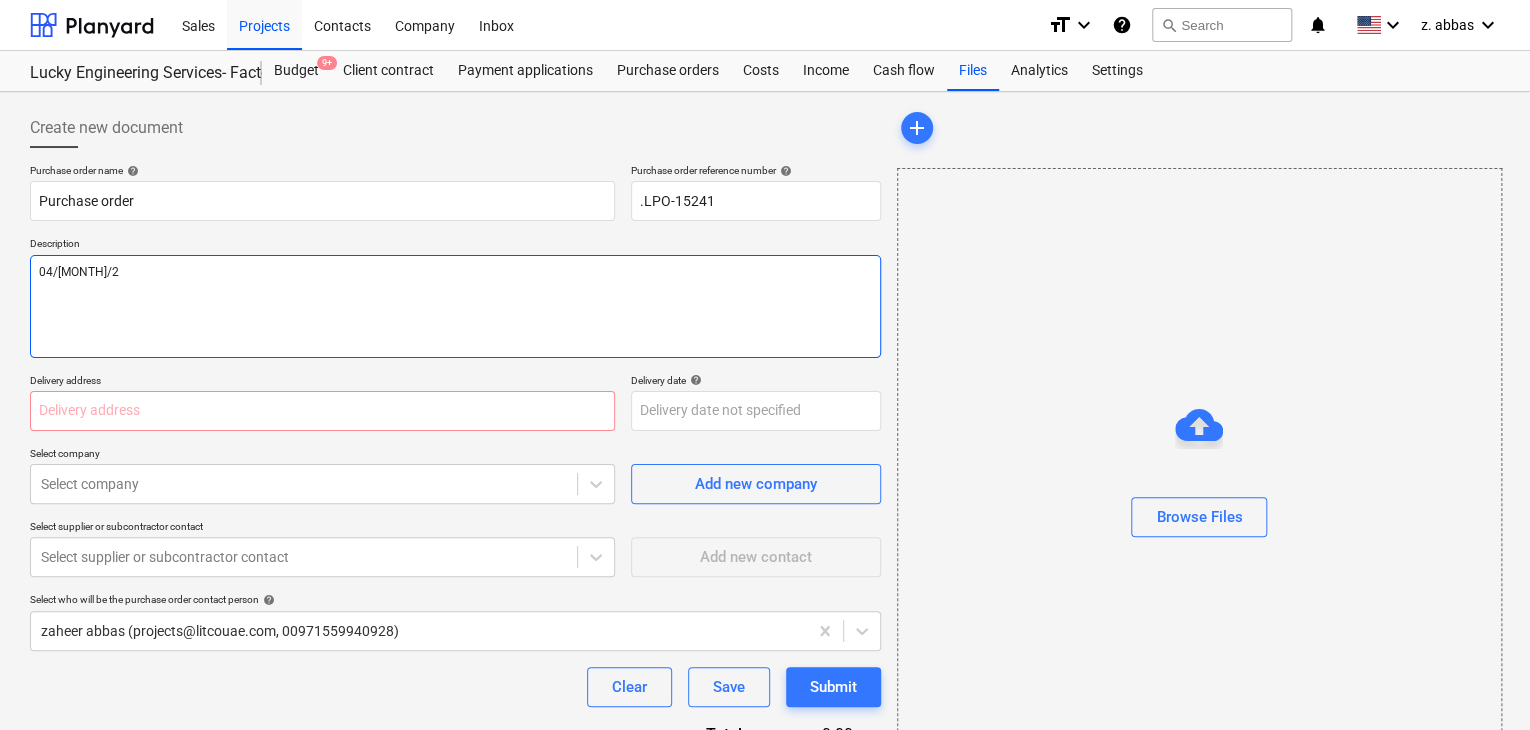 type on "x" 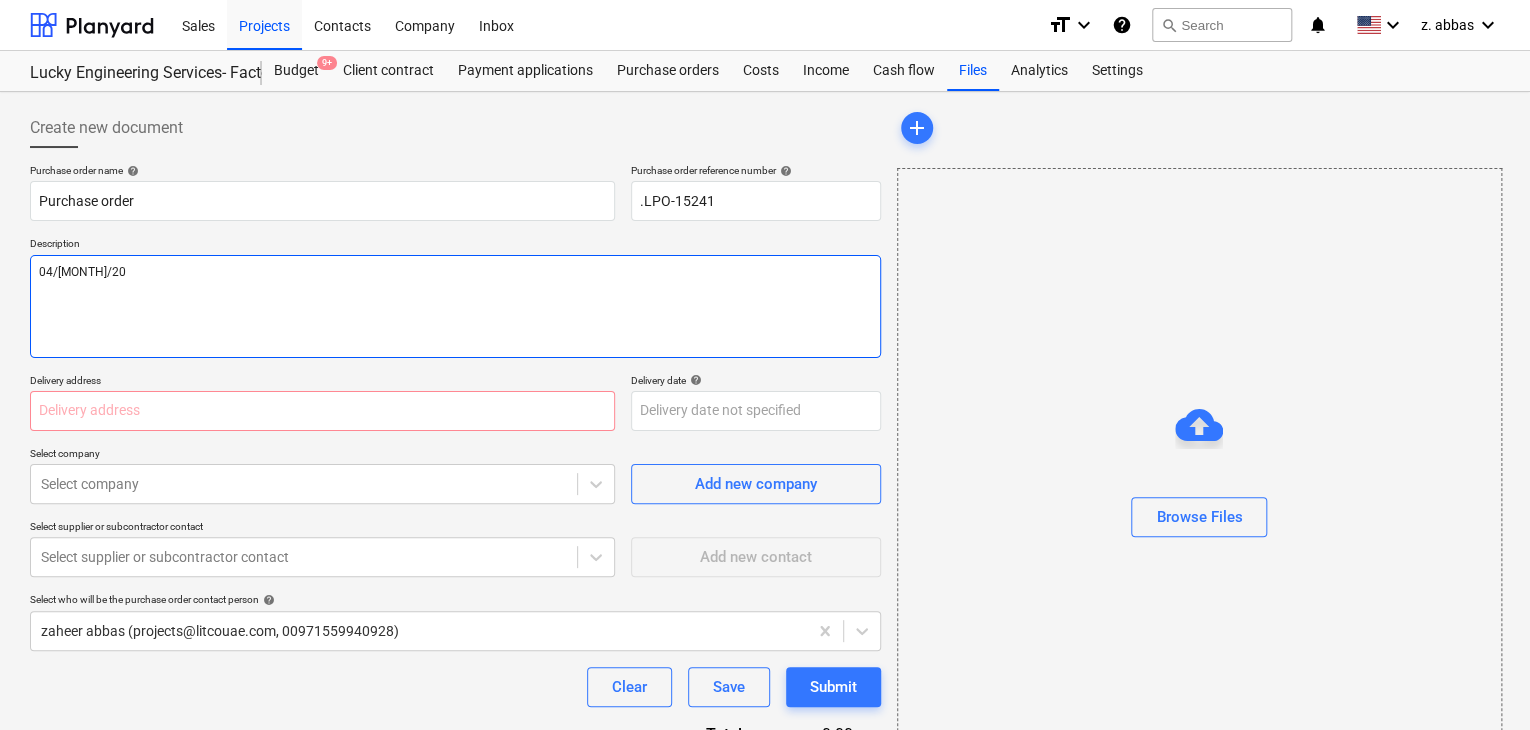 type on "x" 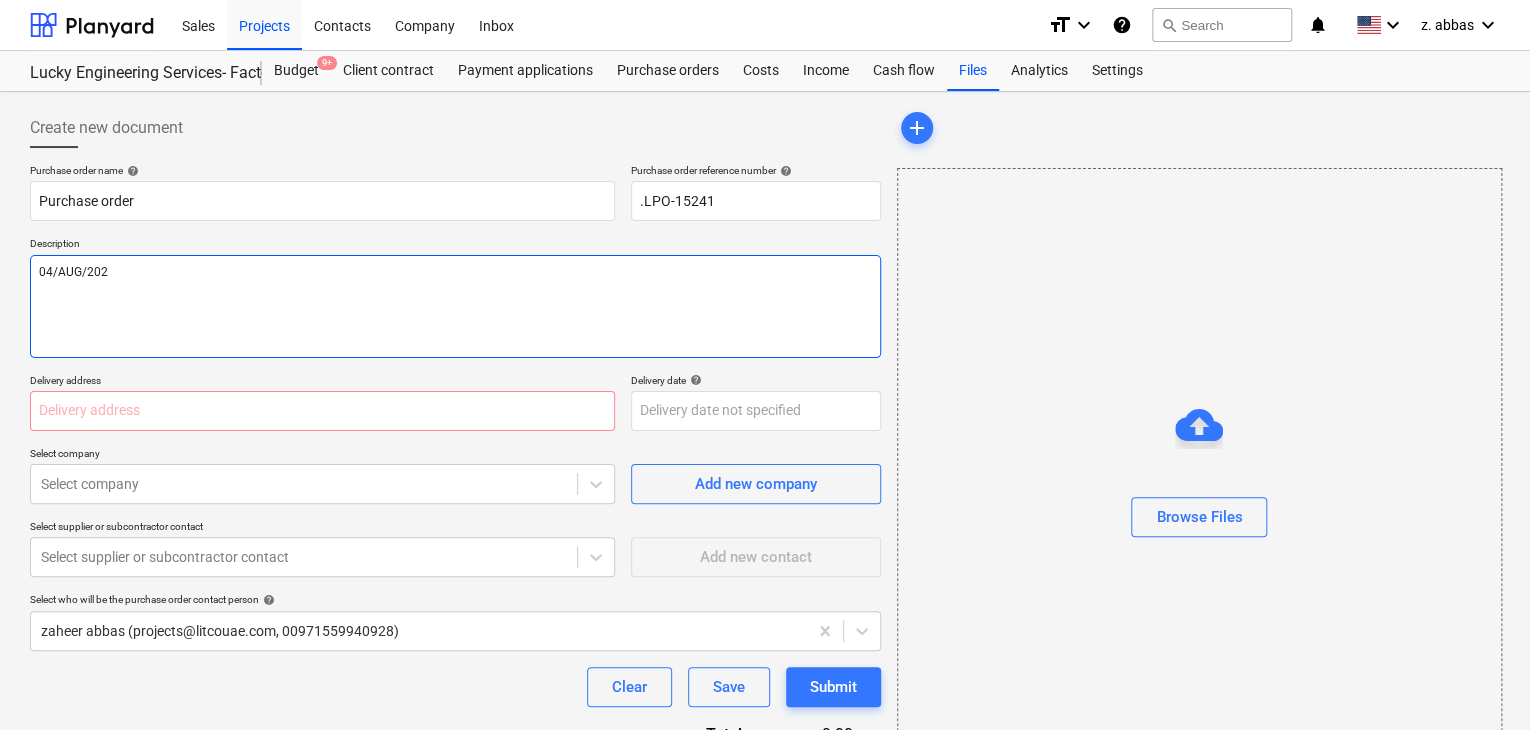 type on "x" 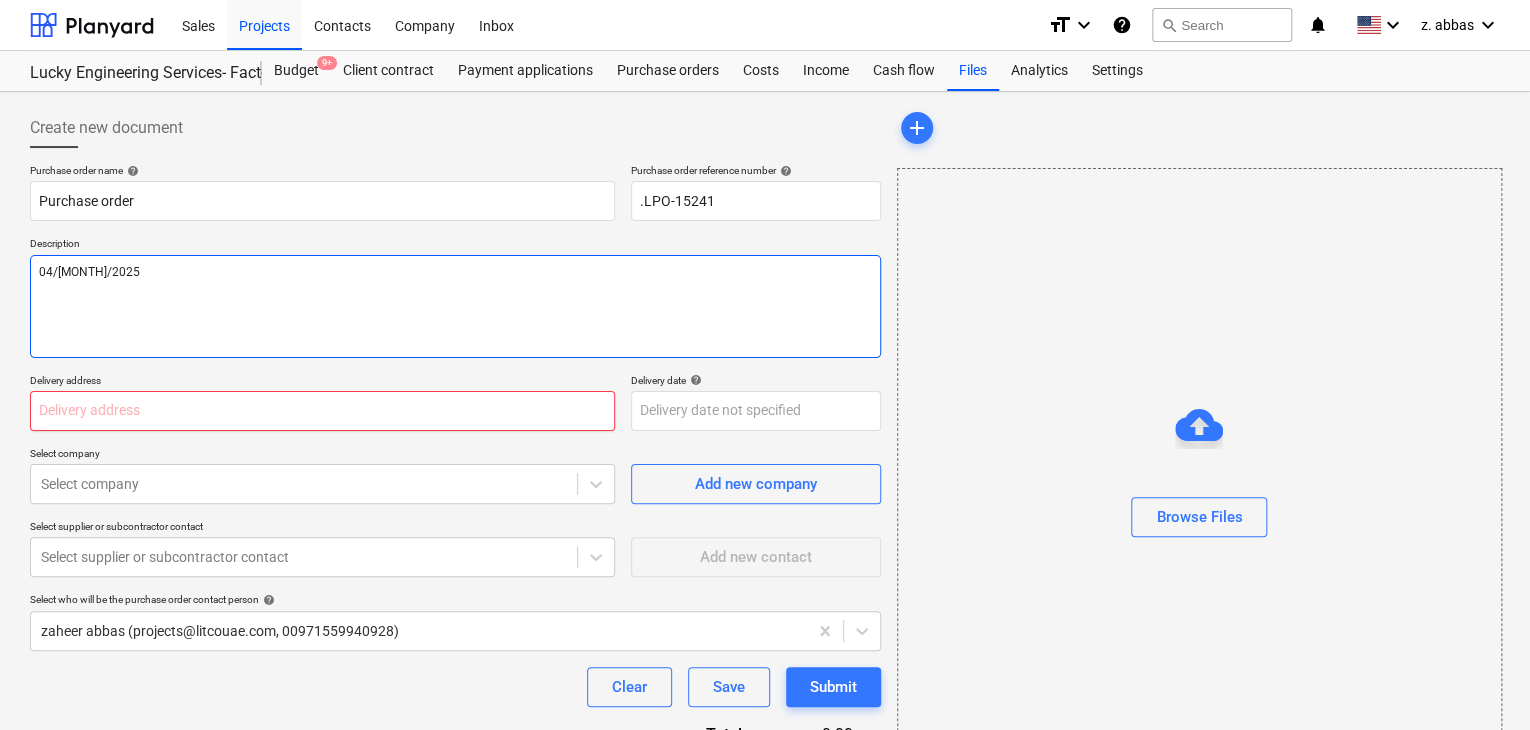 type on "04/[MONTH]/2025" 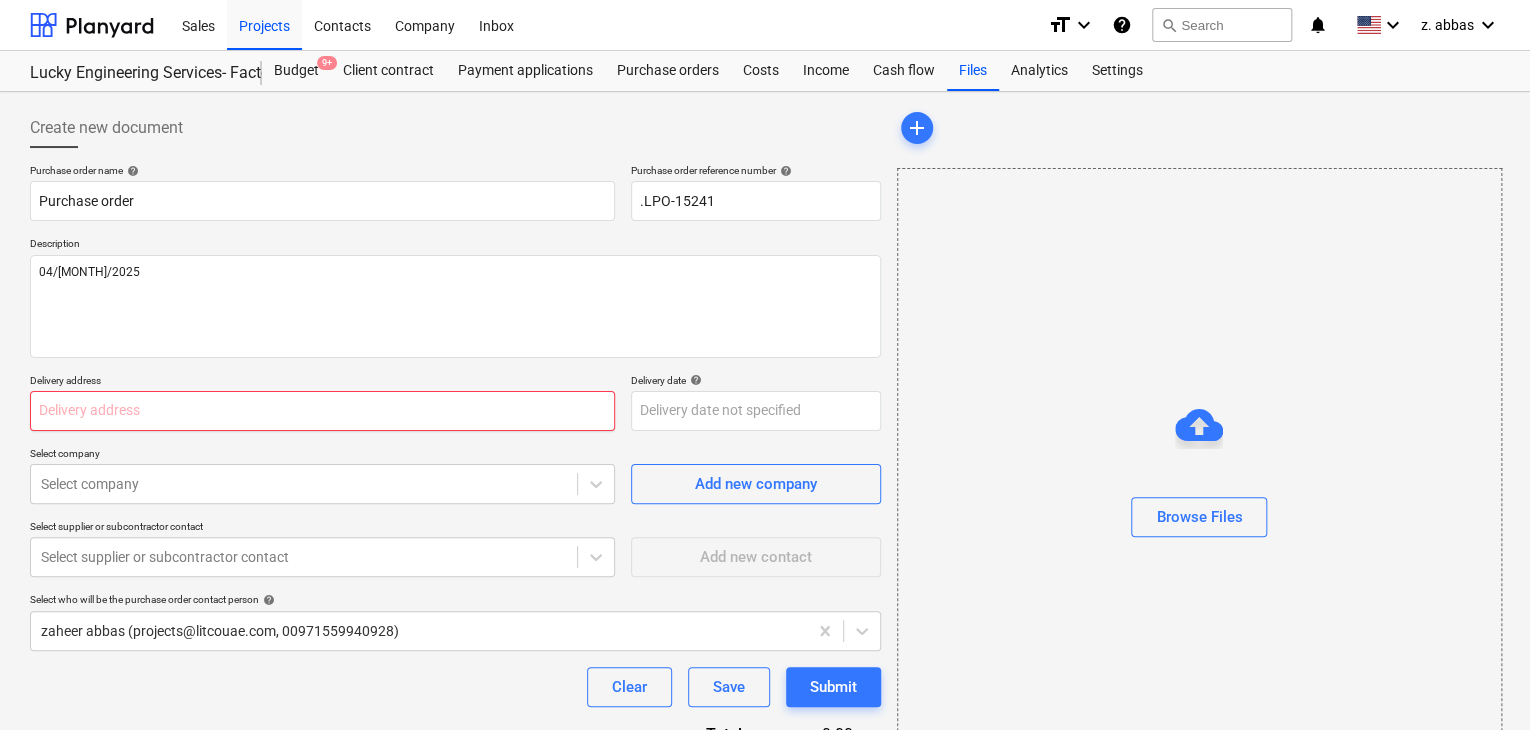 click at bounding box center [322, 411] 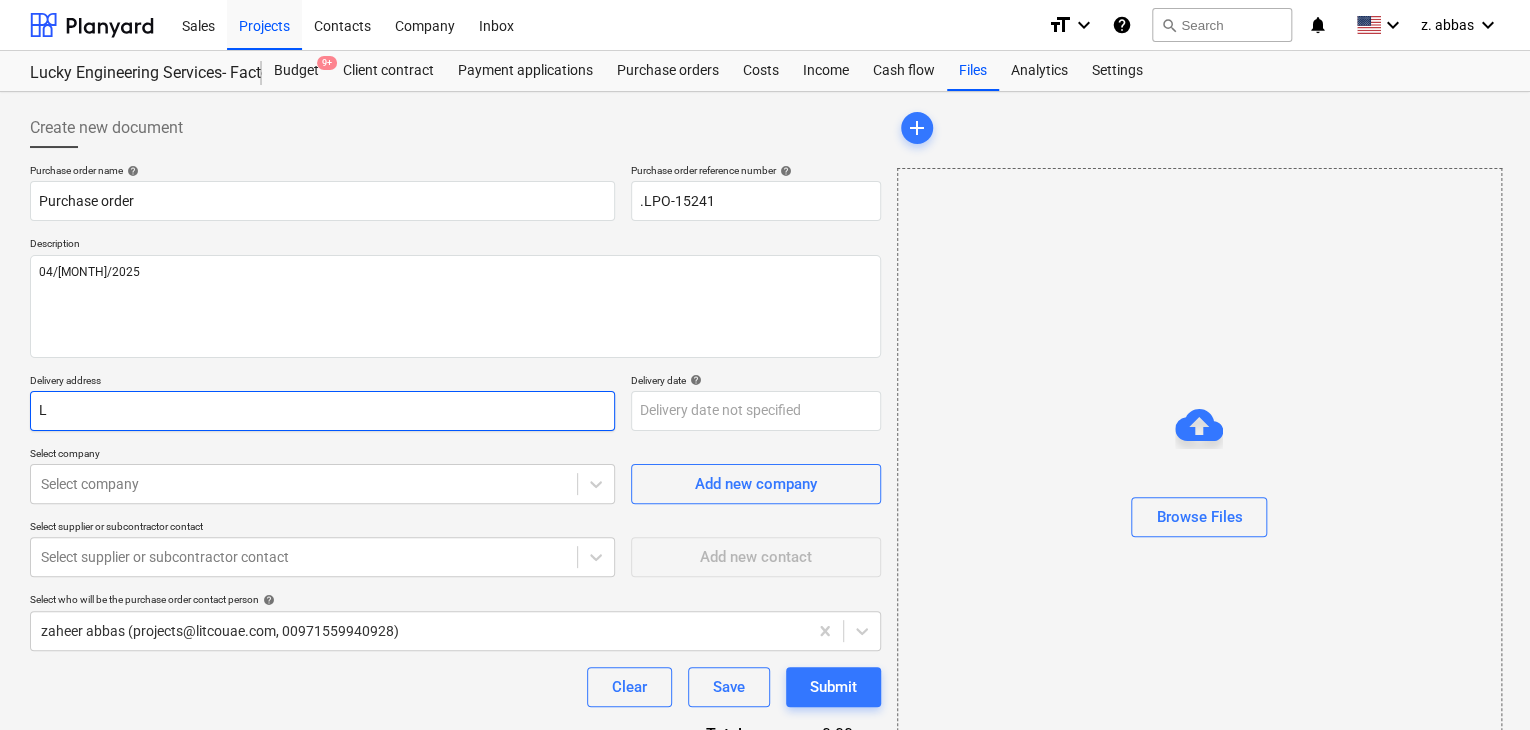 type on "x" 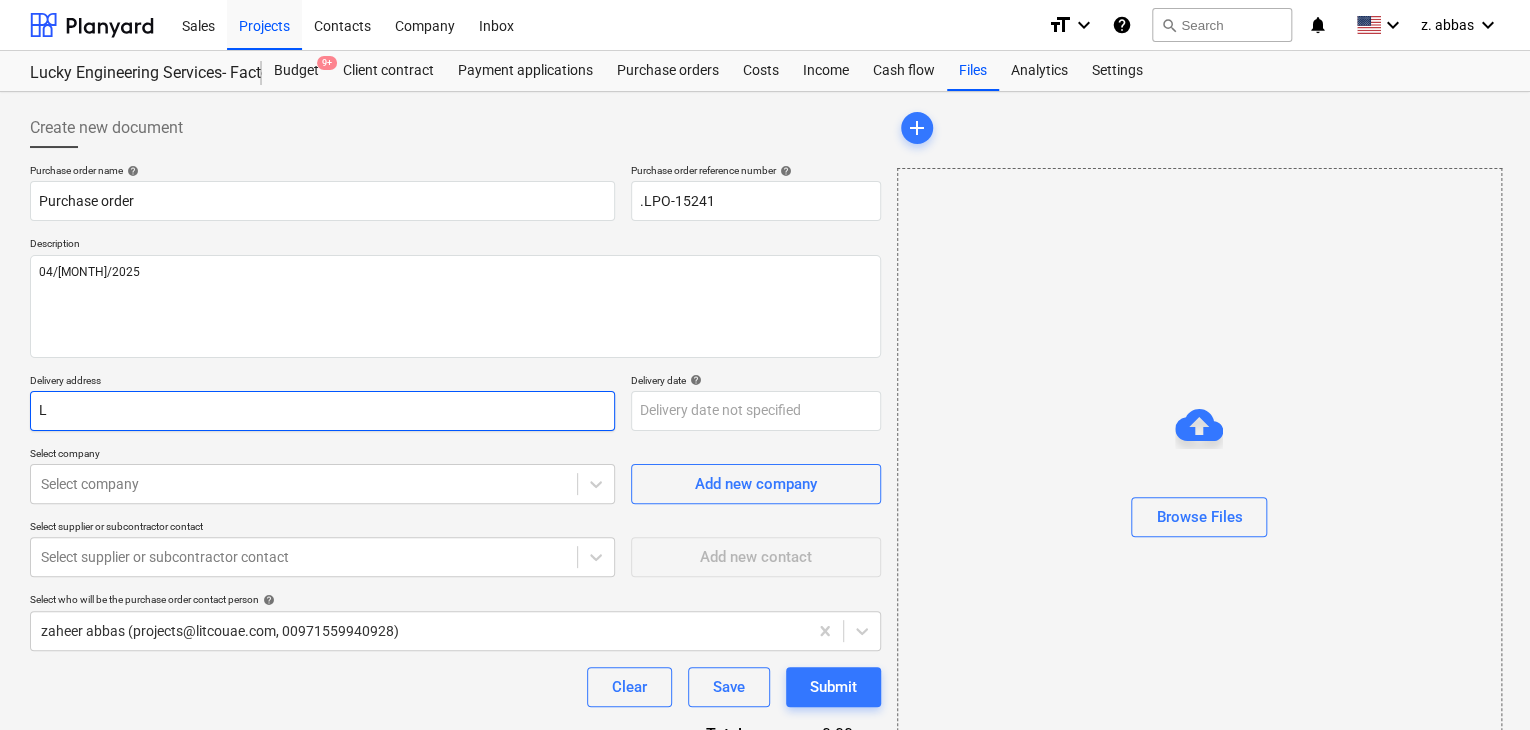 type on "LU" 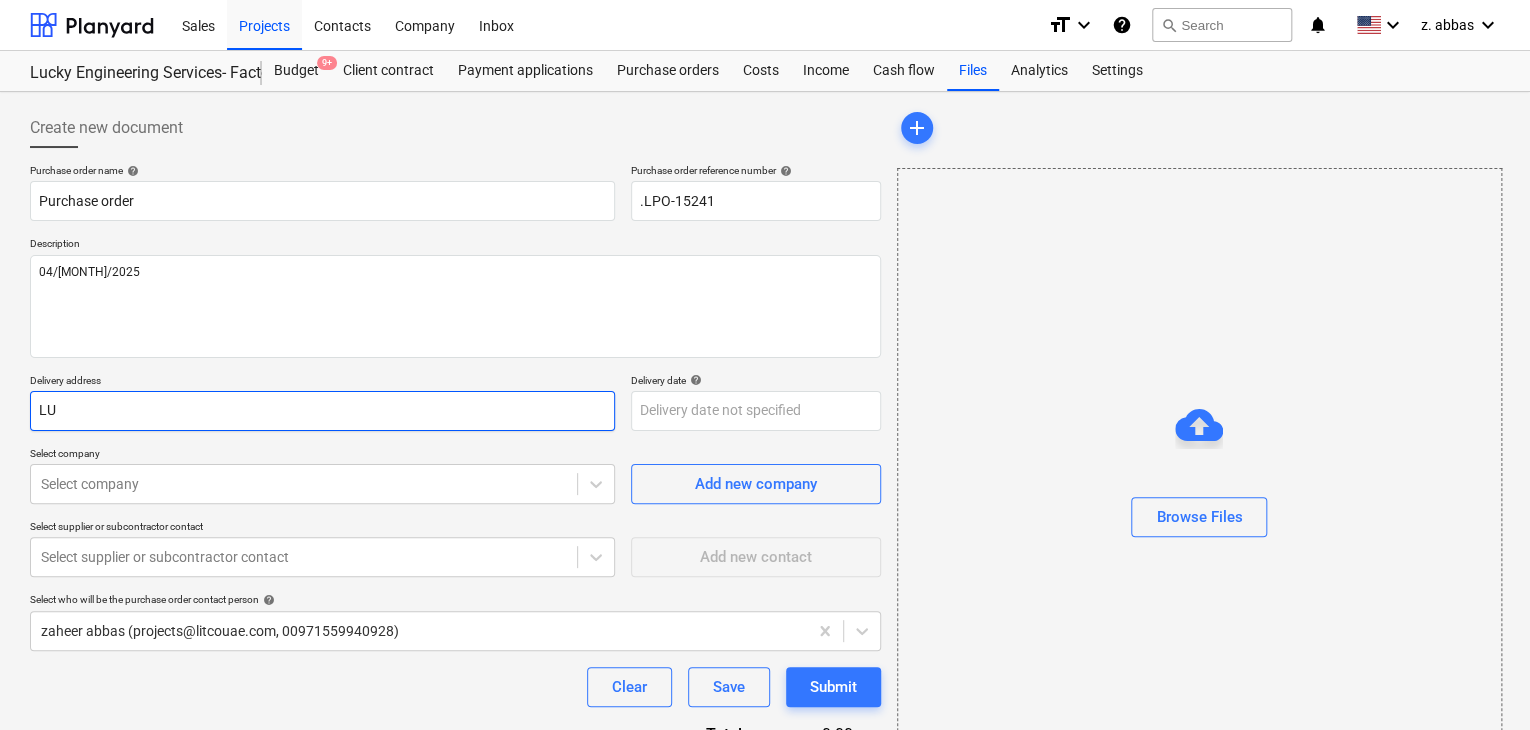 type on "x" 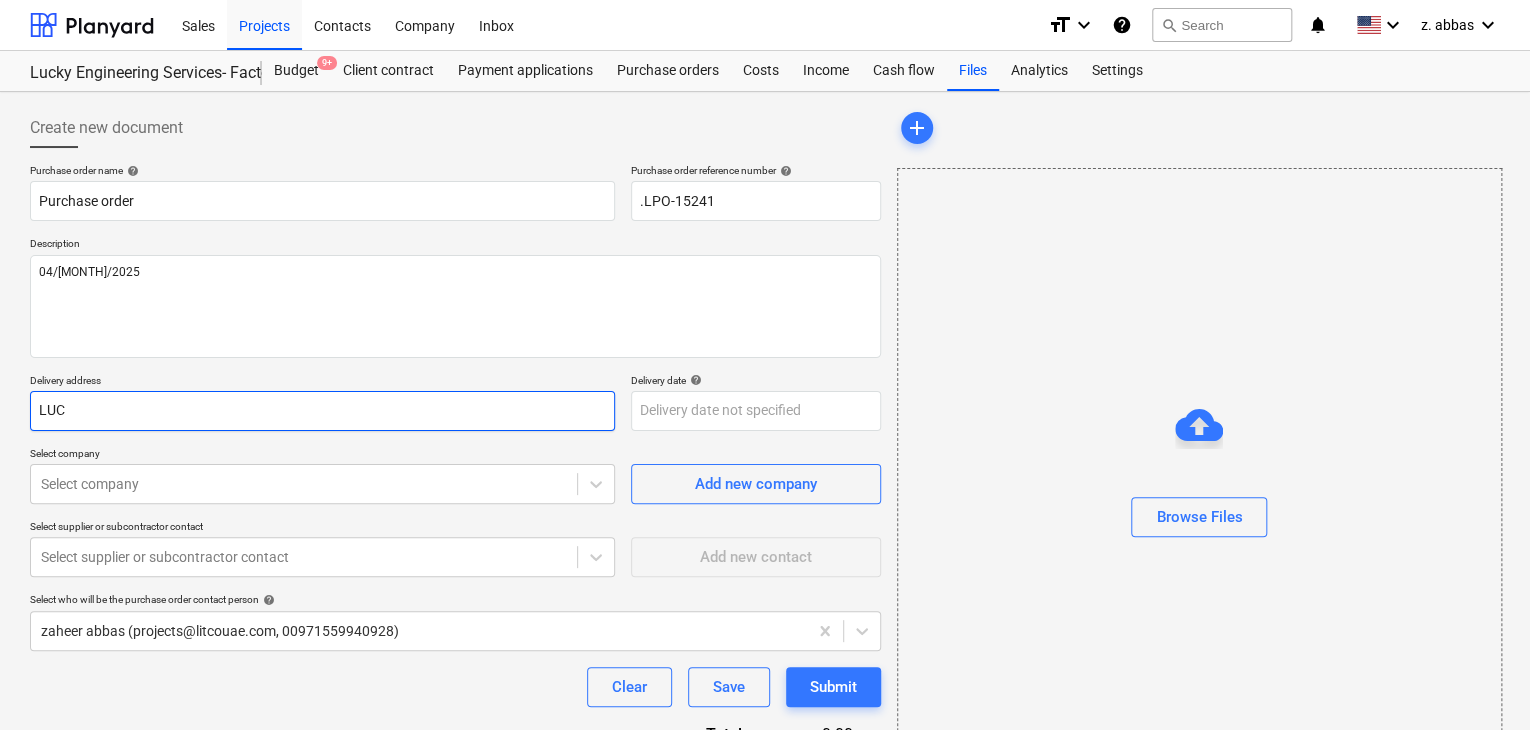 type on "x" 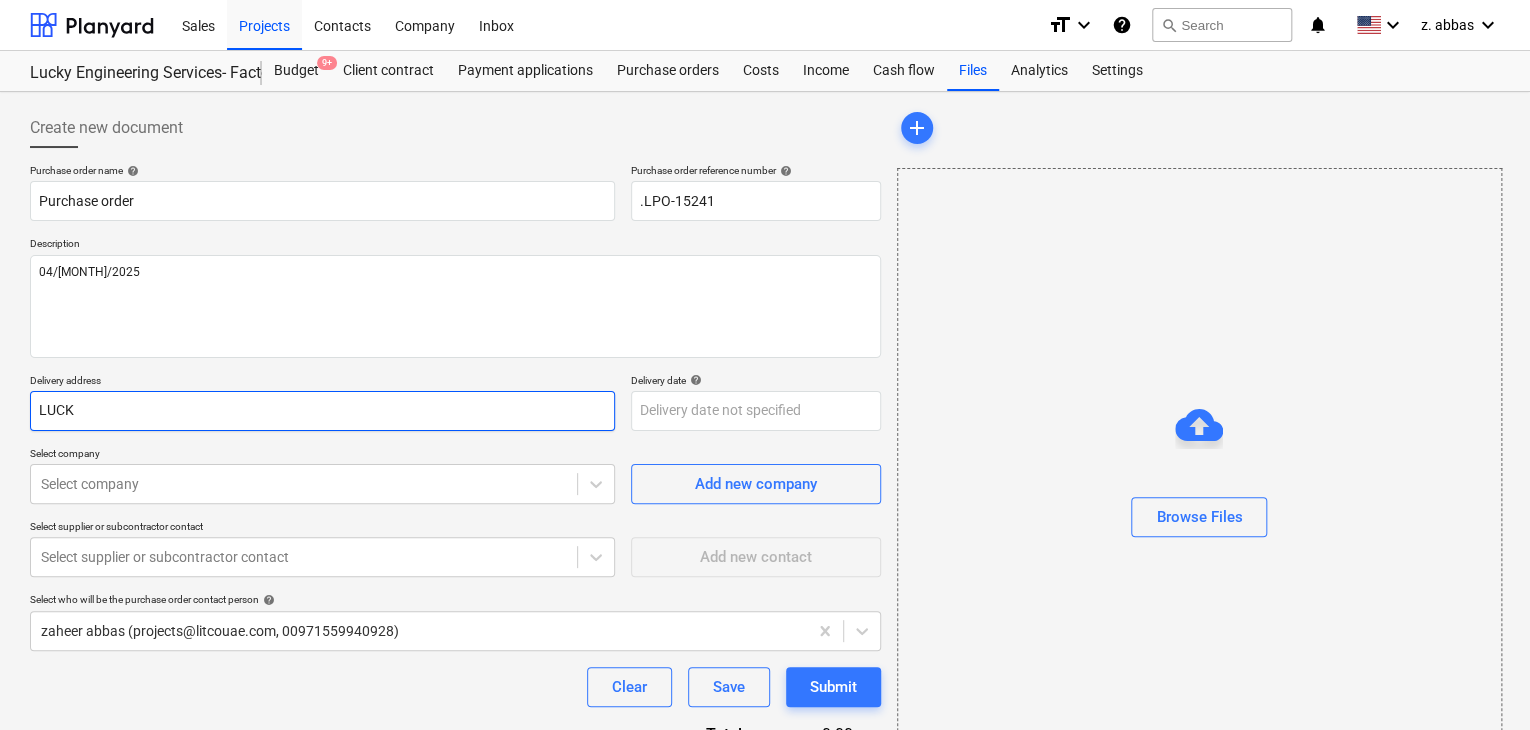 type on "x" 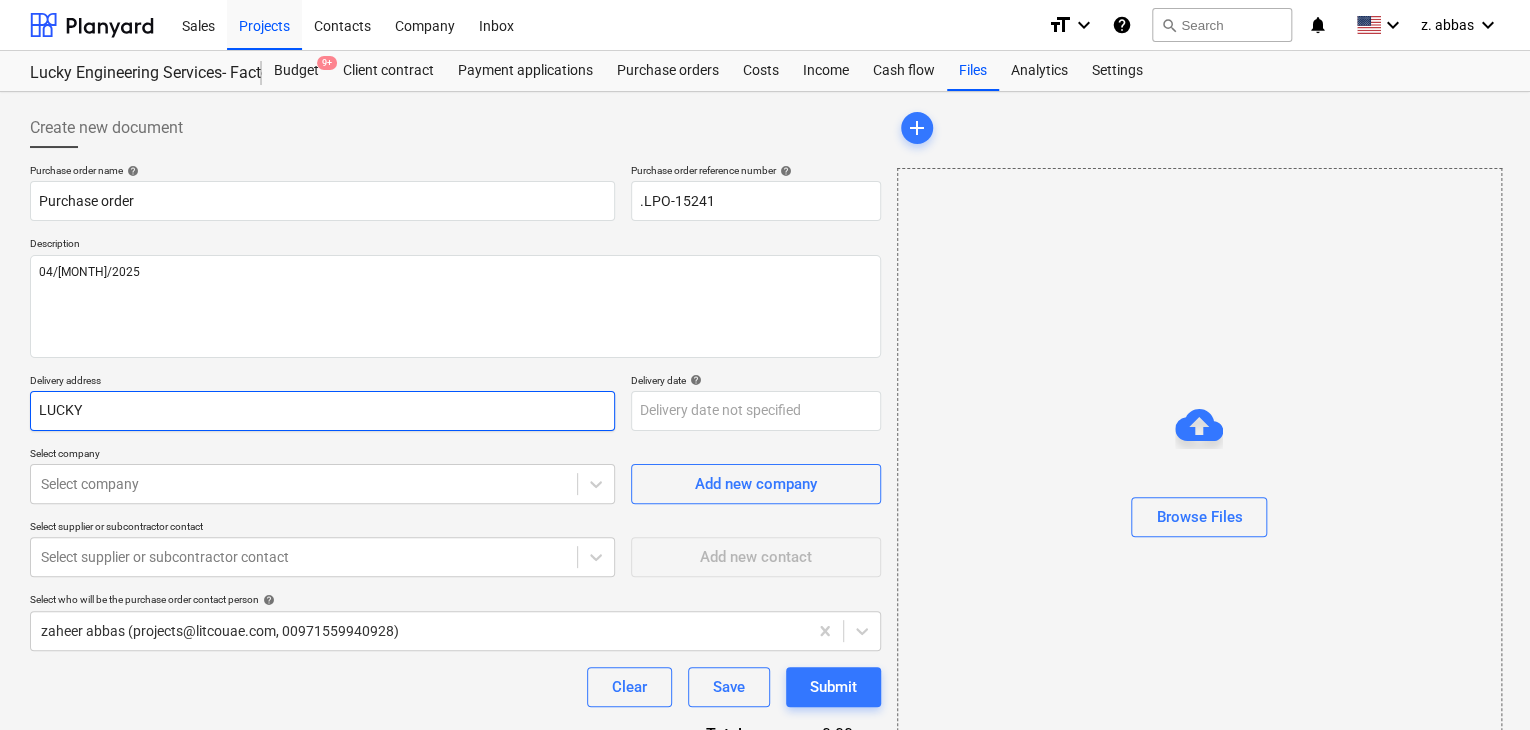 type on "x" 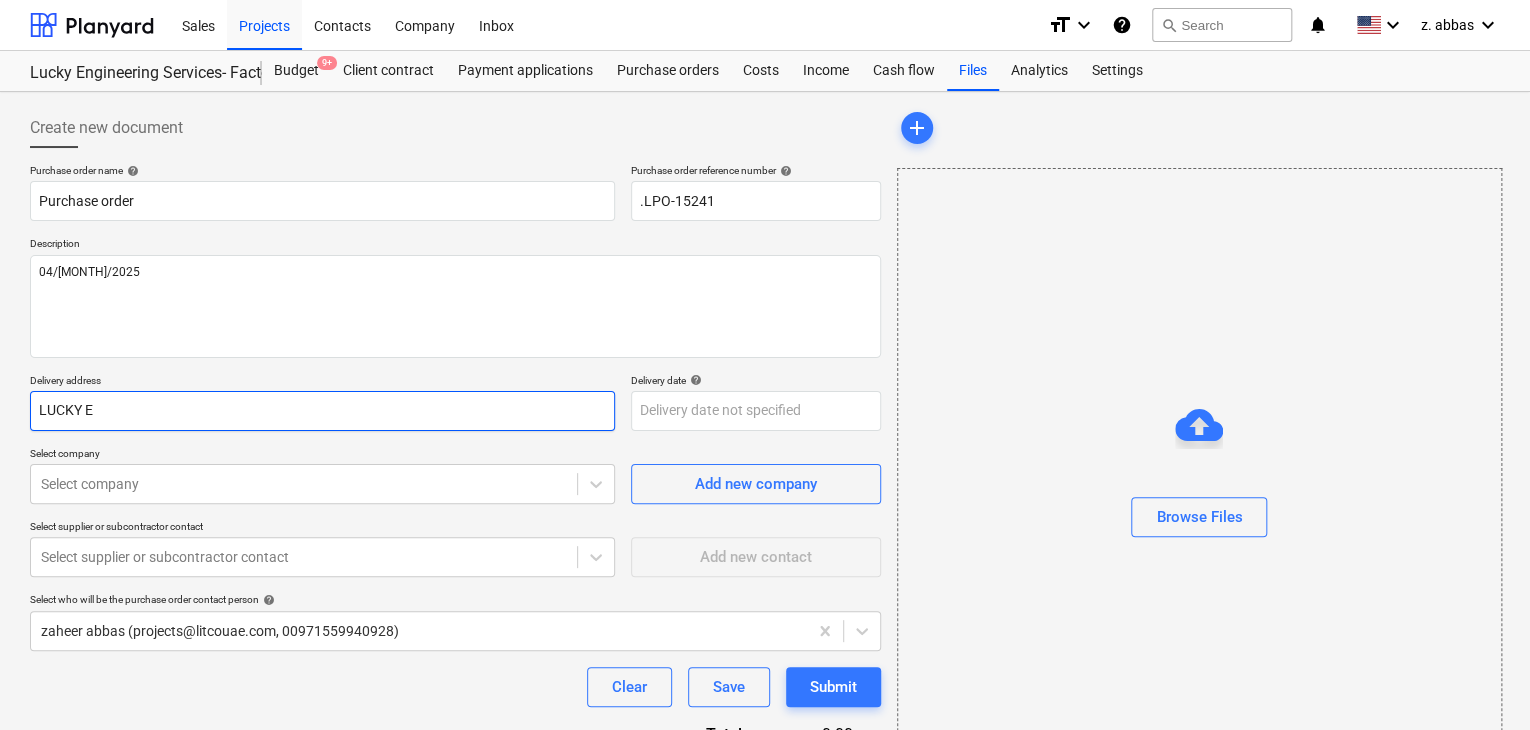 type on "x" 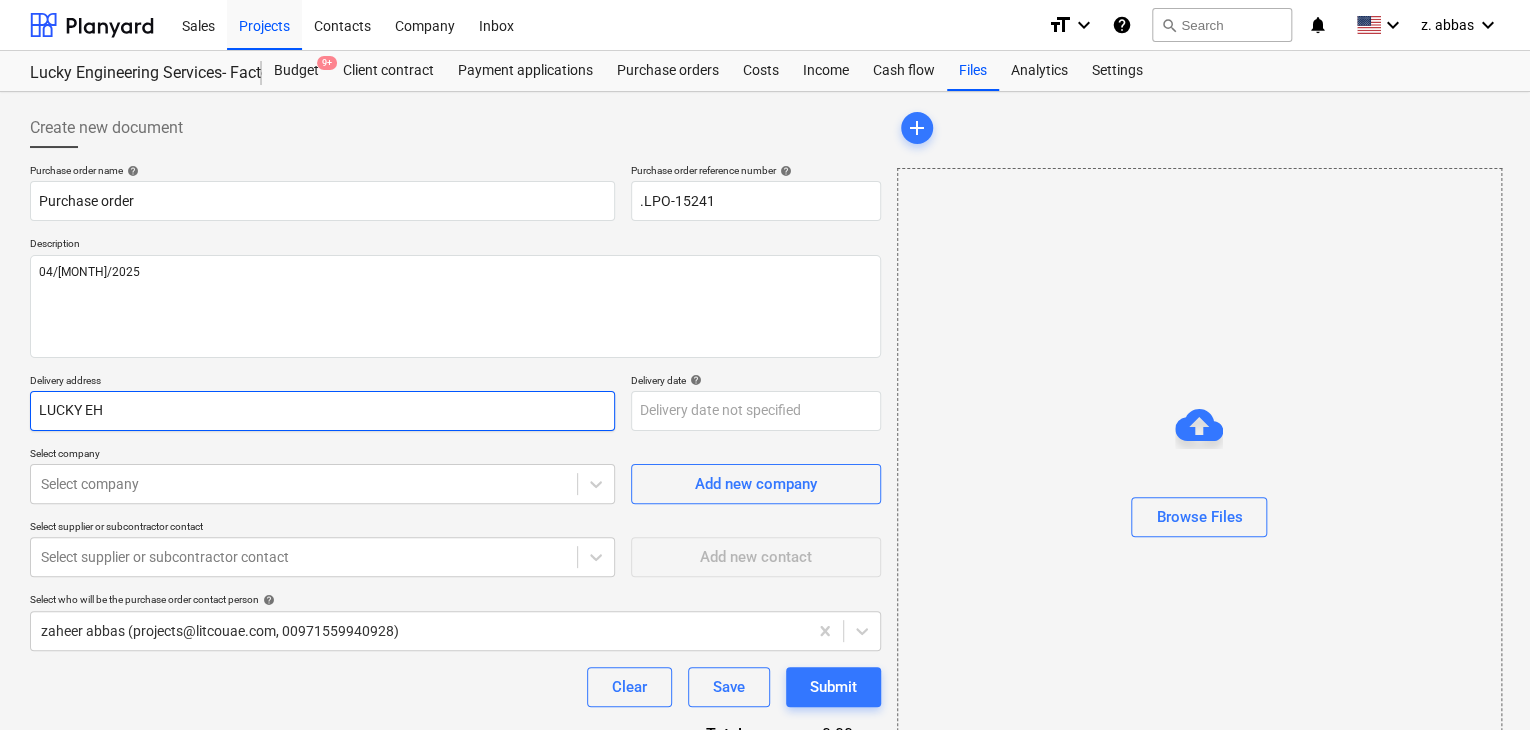 type on "x" 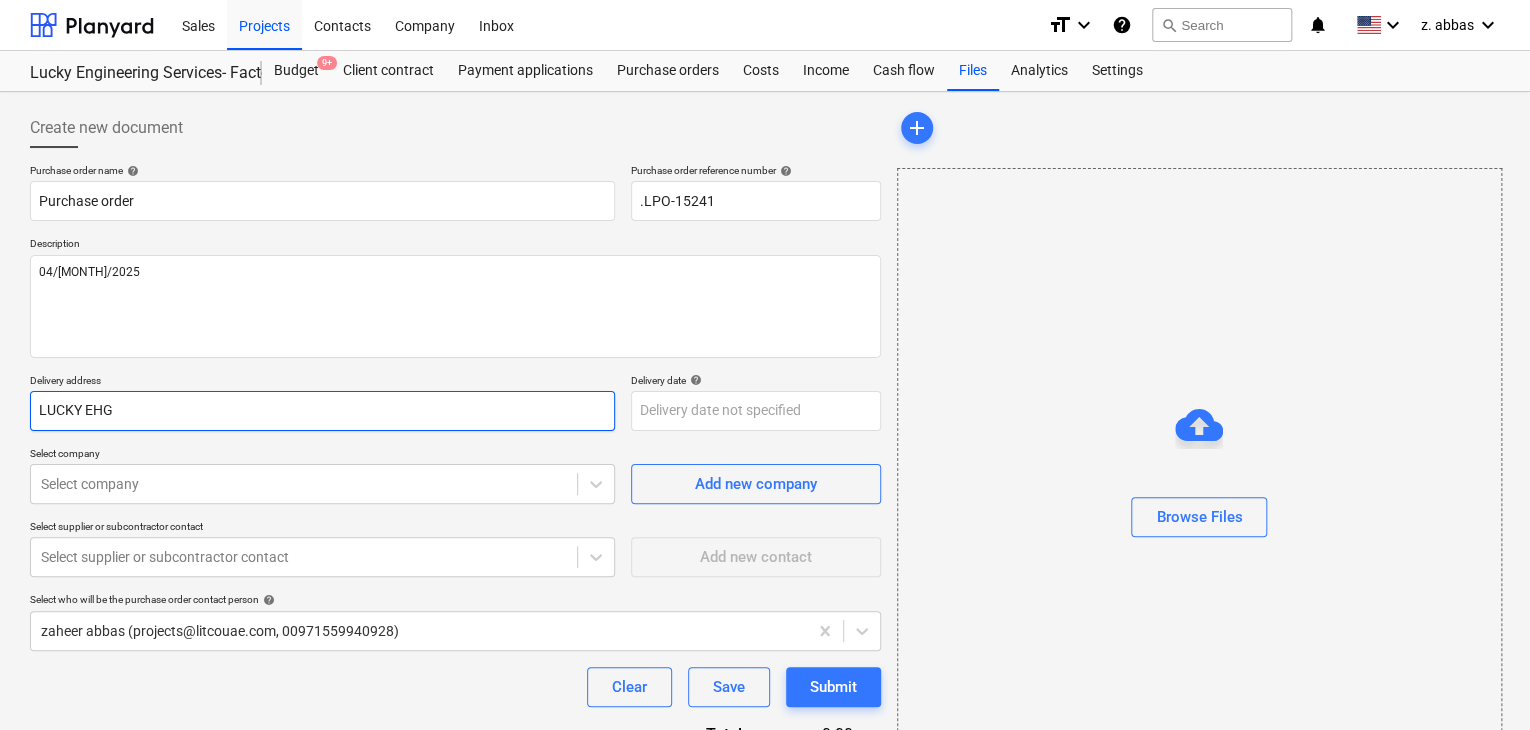 type on "x" 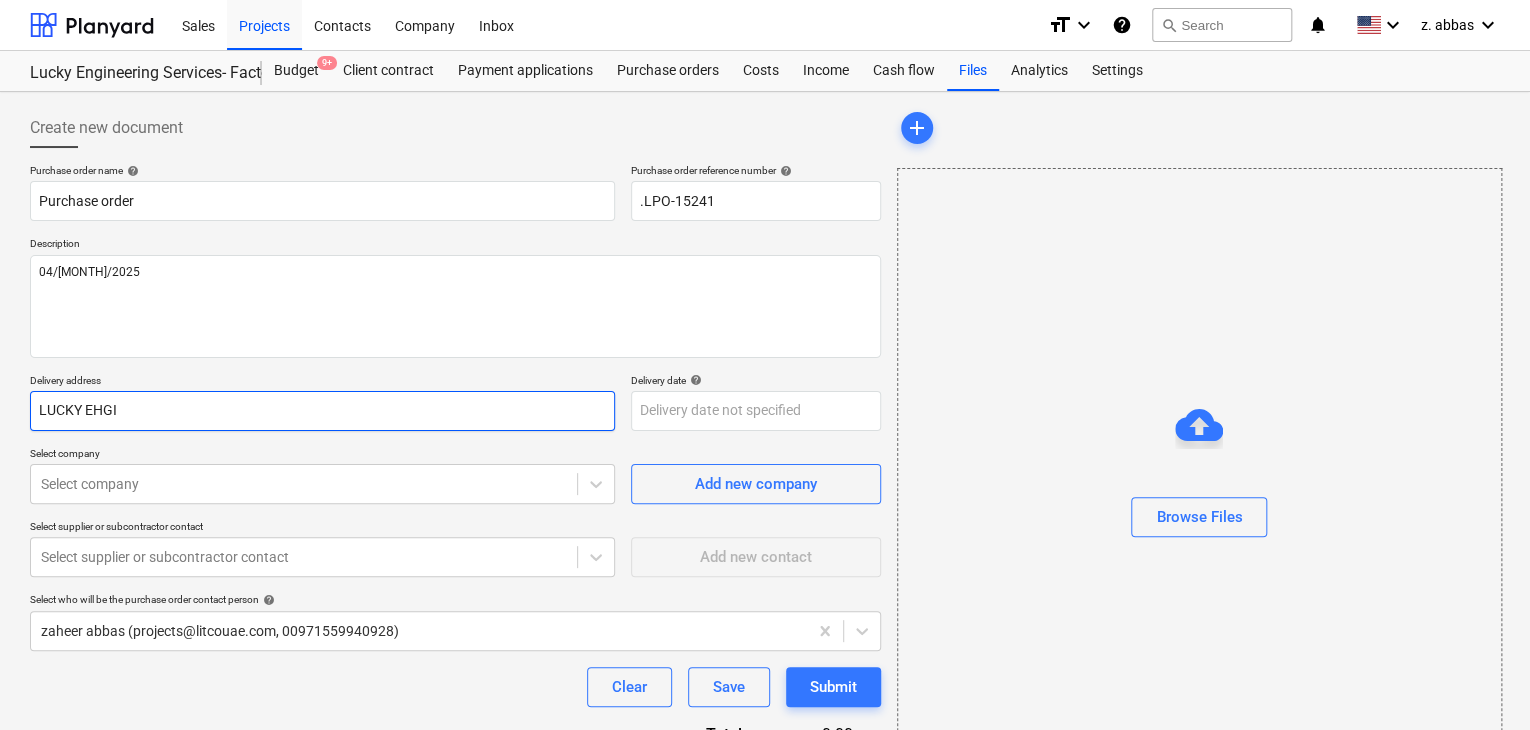 type on "x" 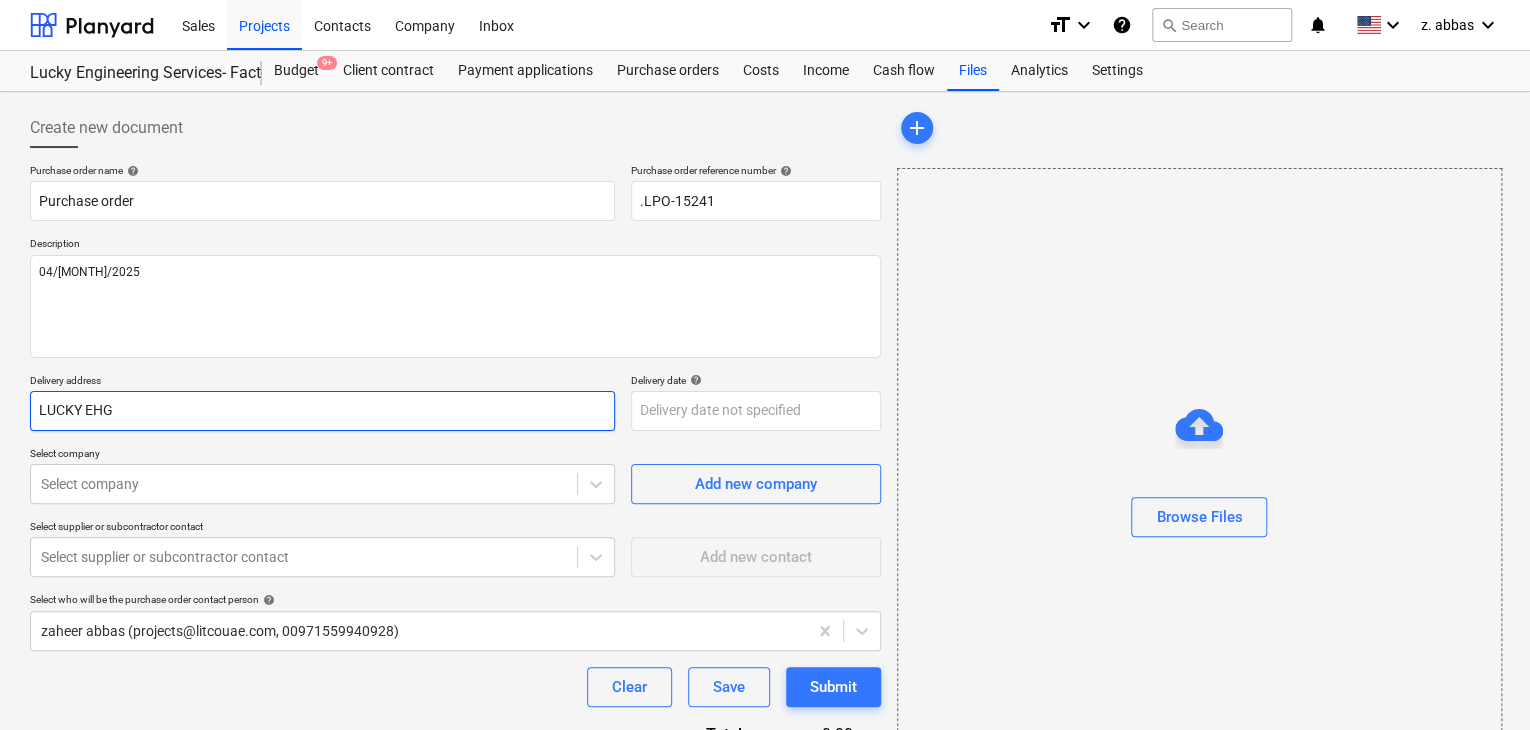 type on "x" 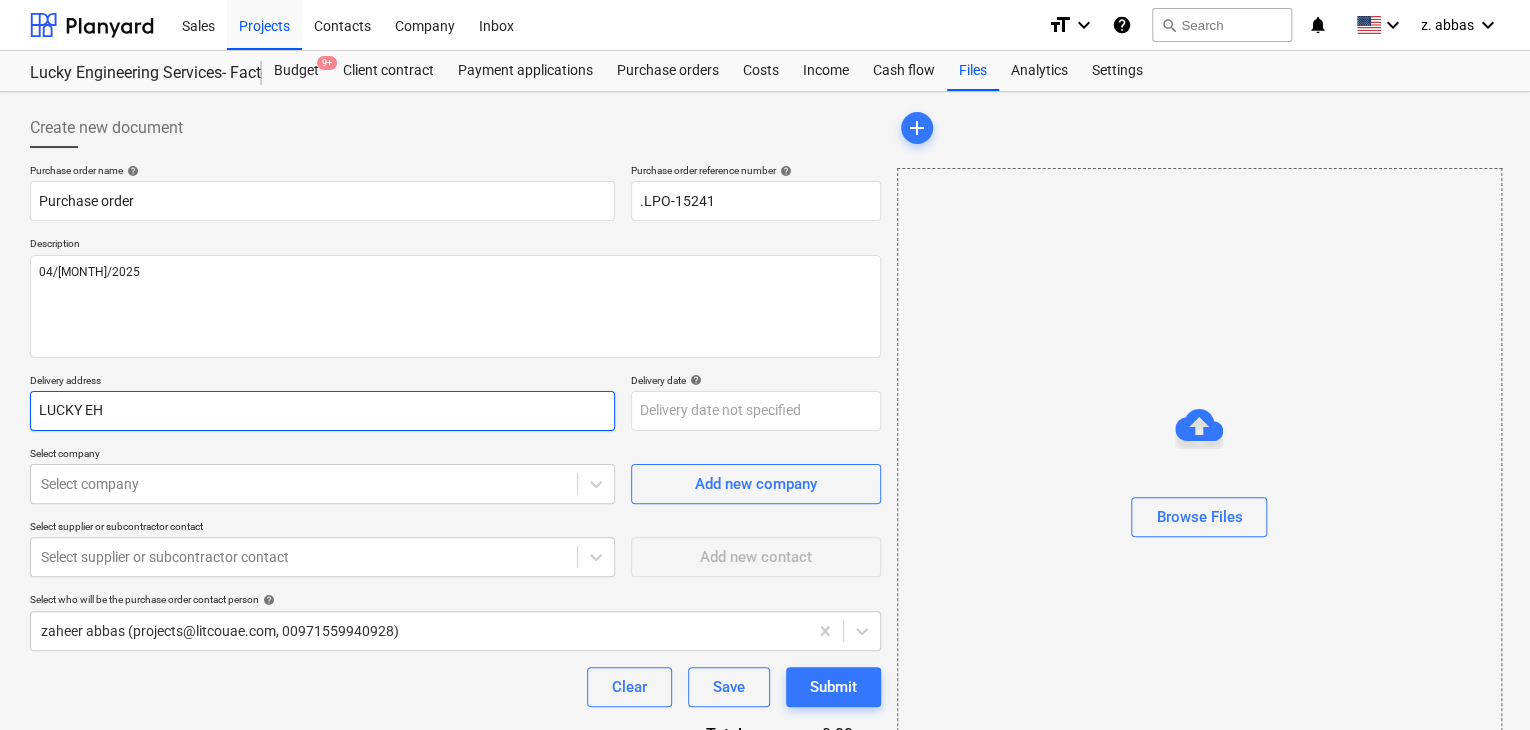 type on "x" 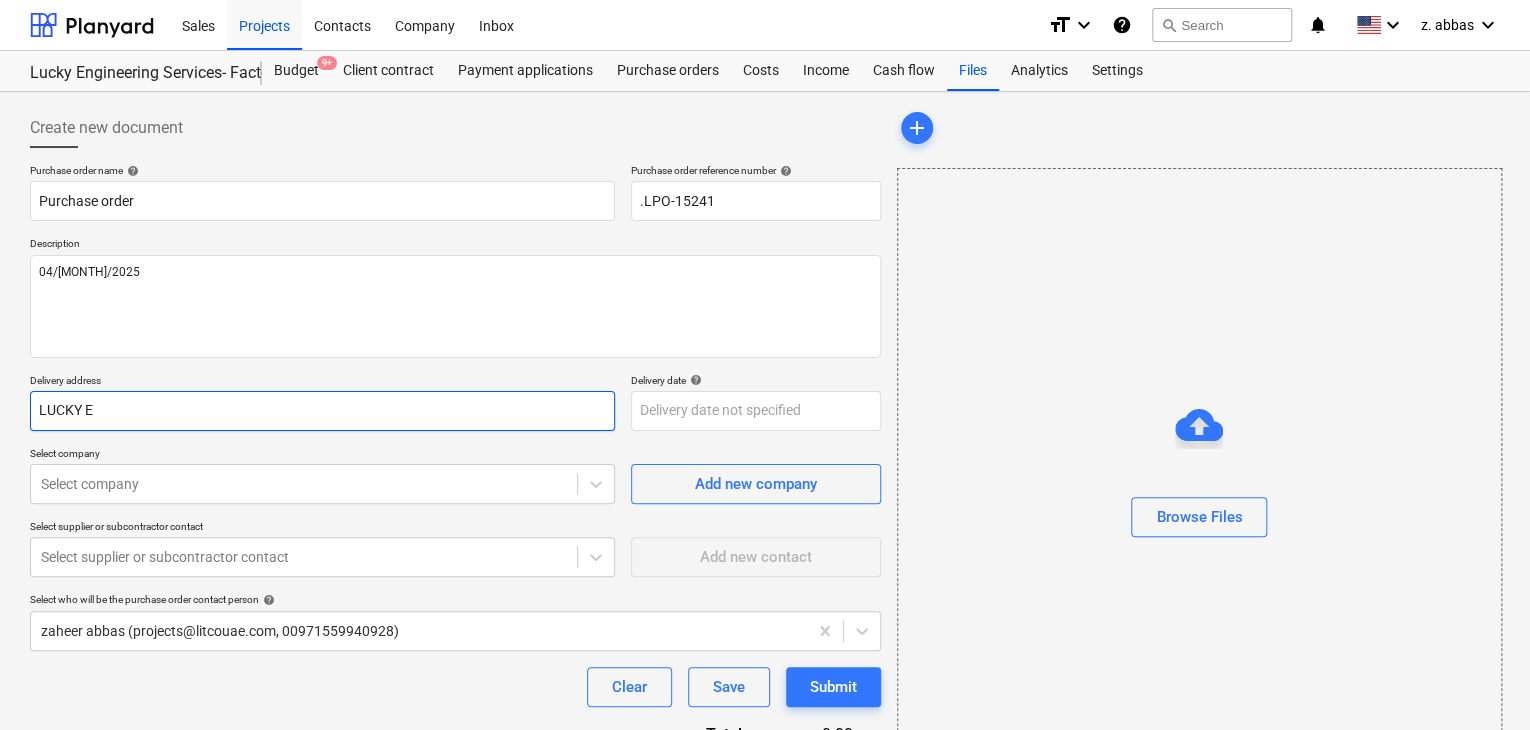 type on "x" 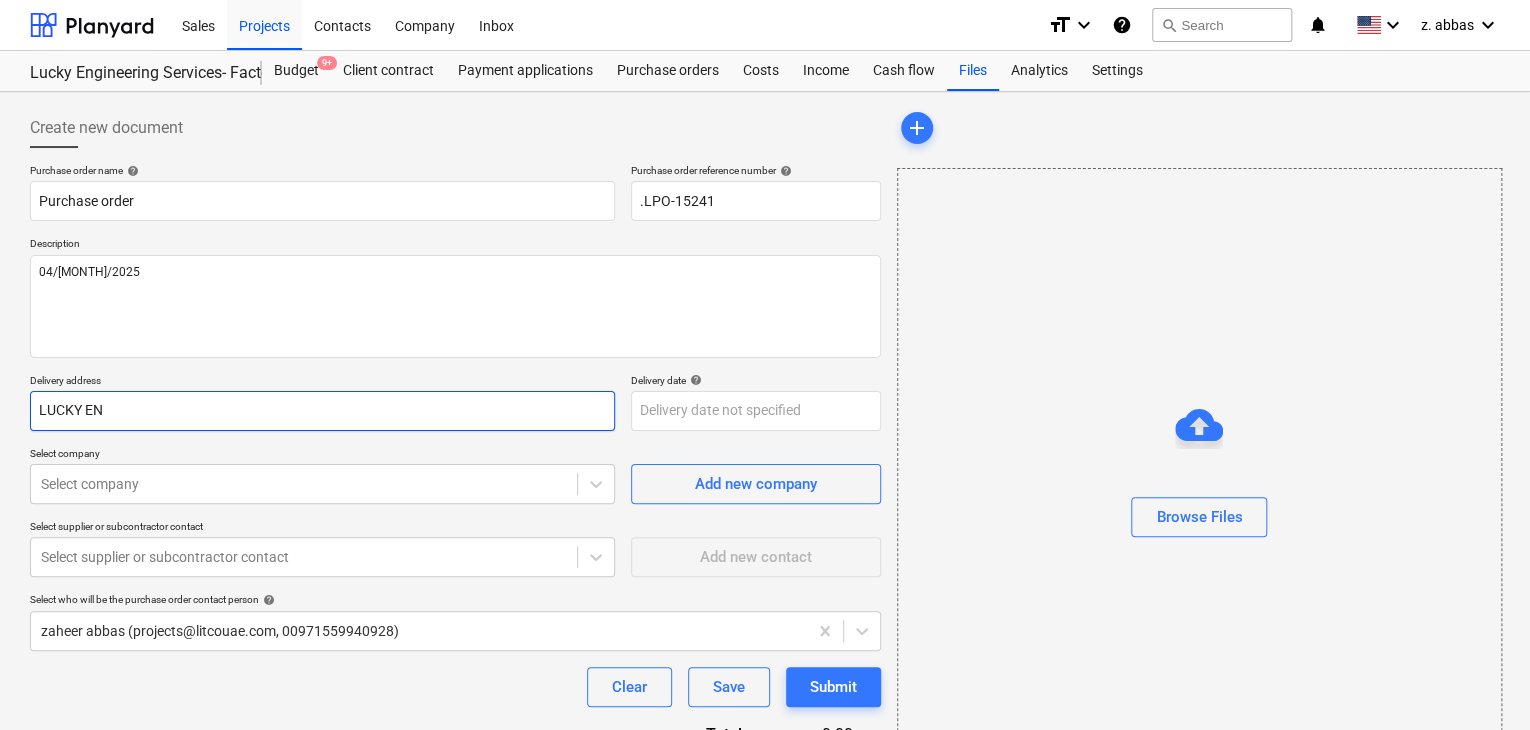 type on "x" 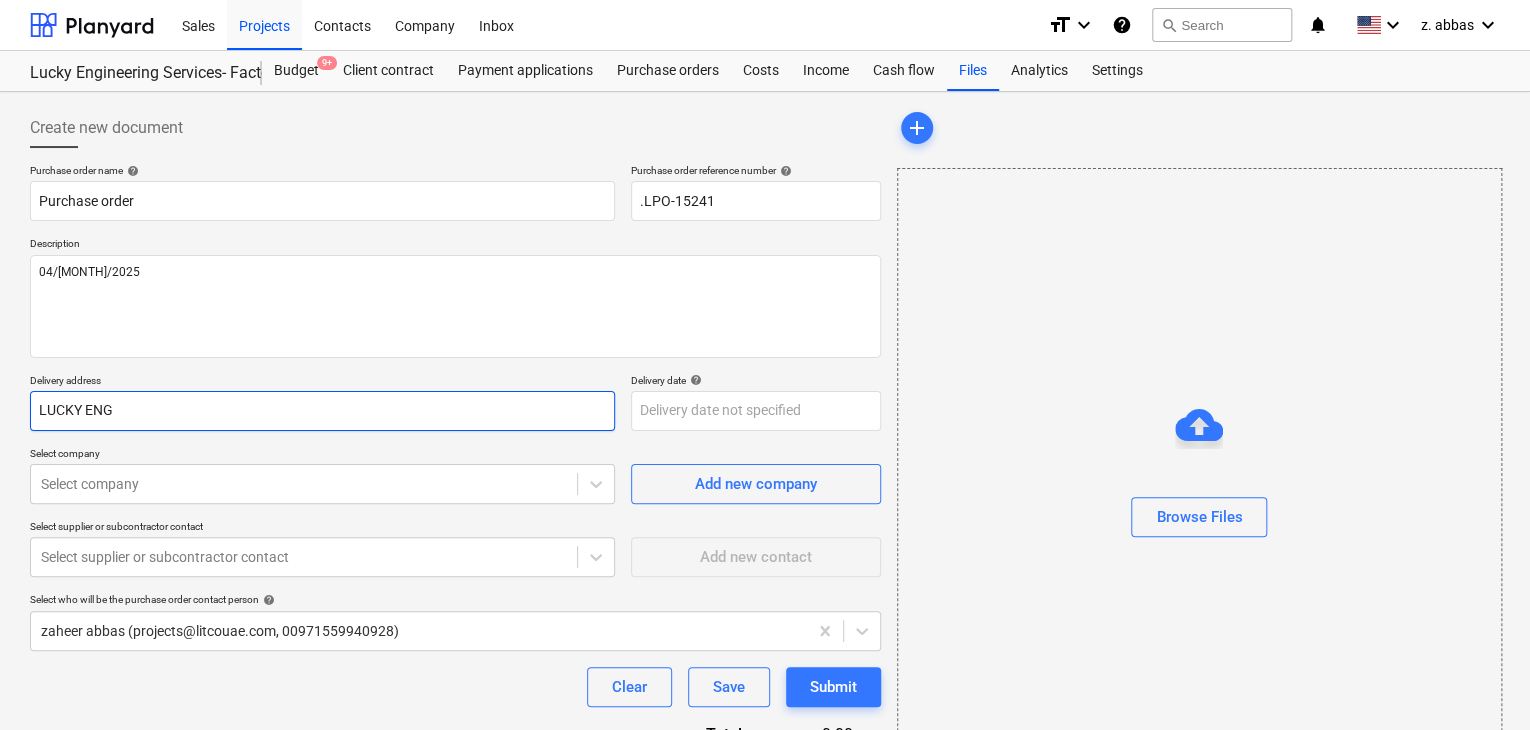 type on "x" 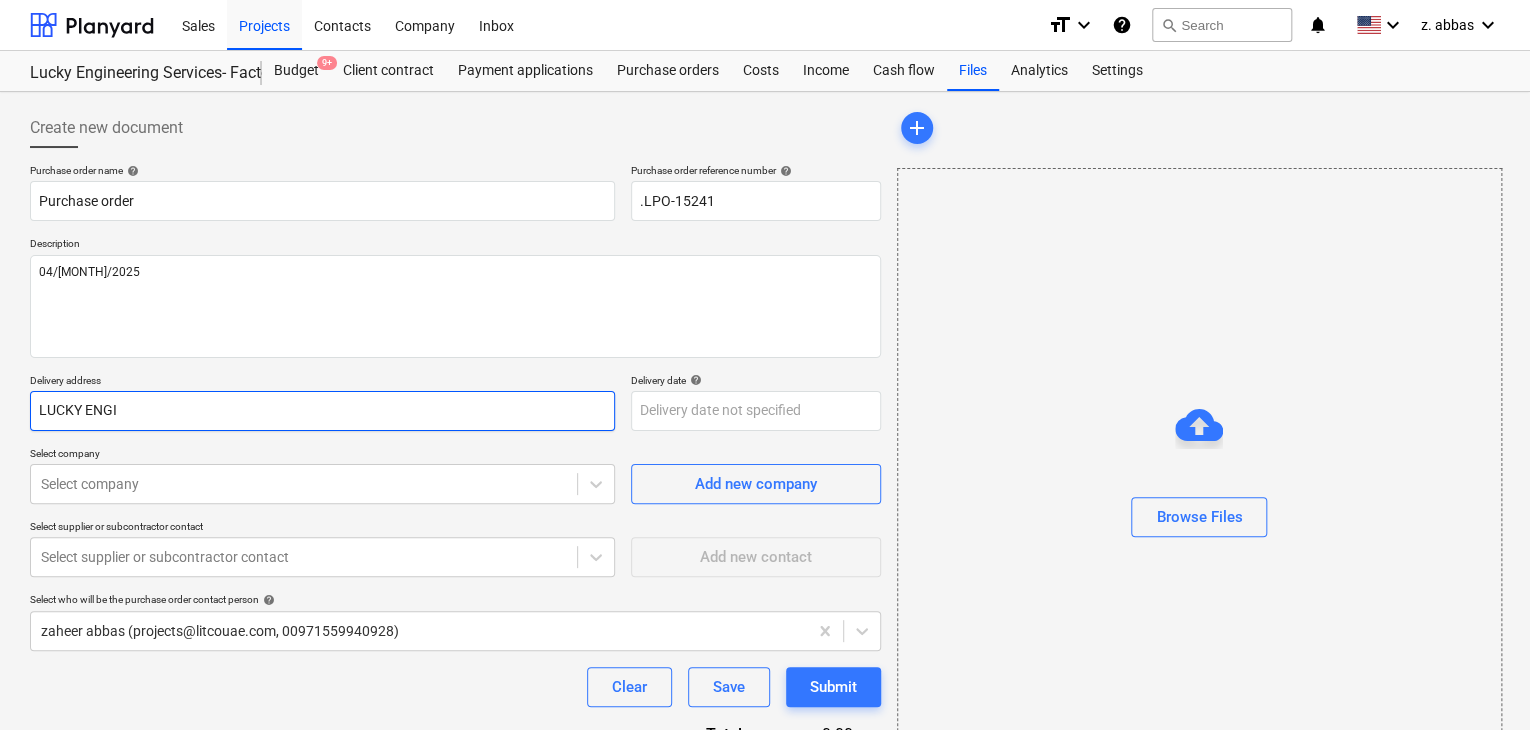 type on "x" 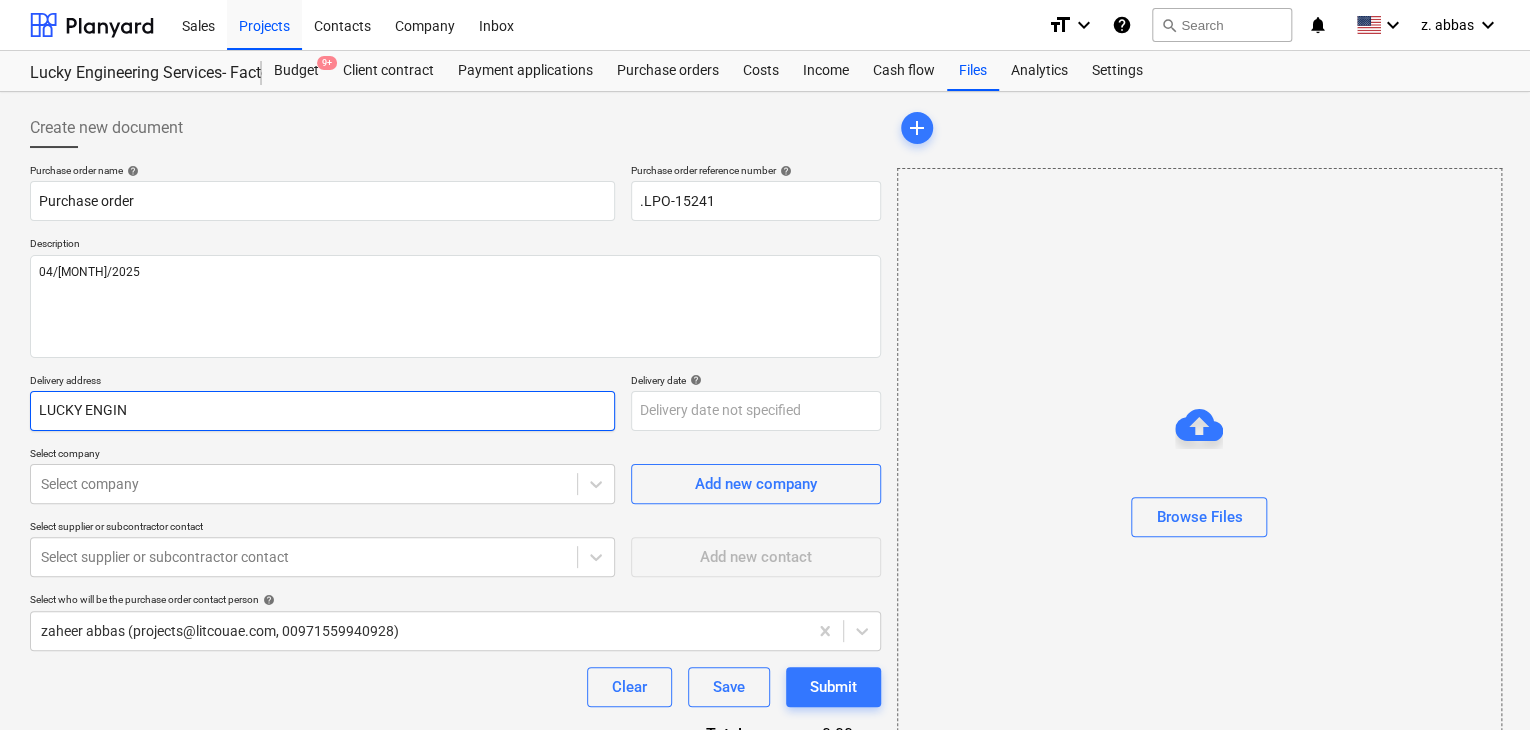 type on "x" 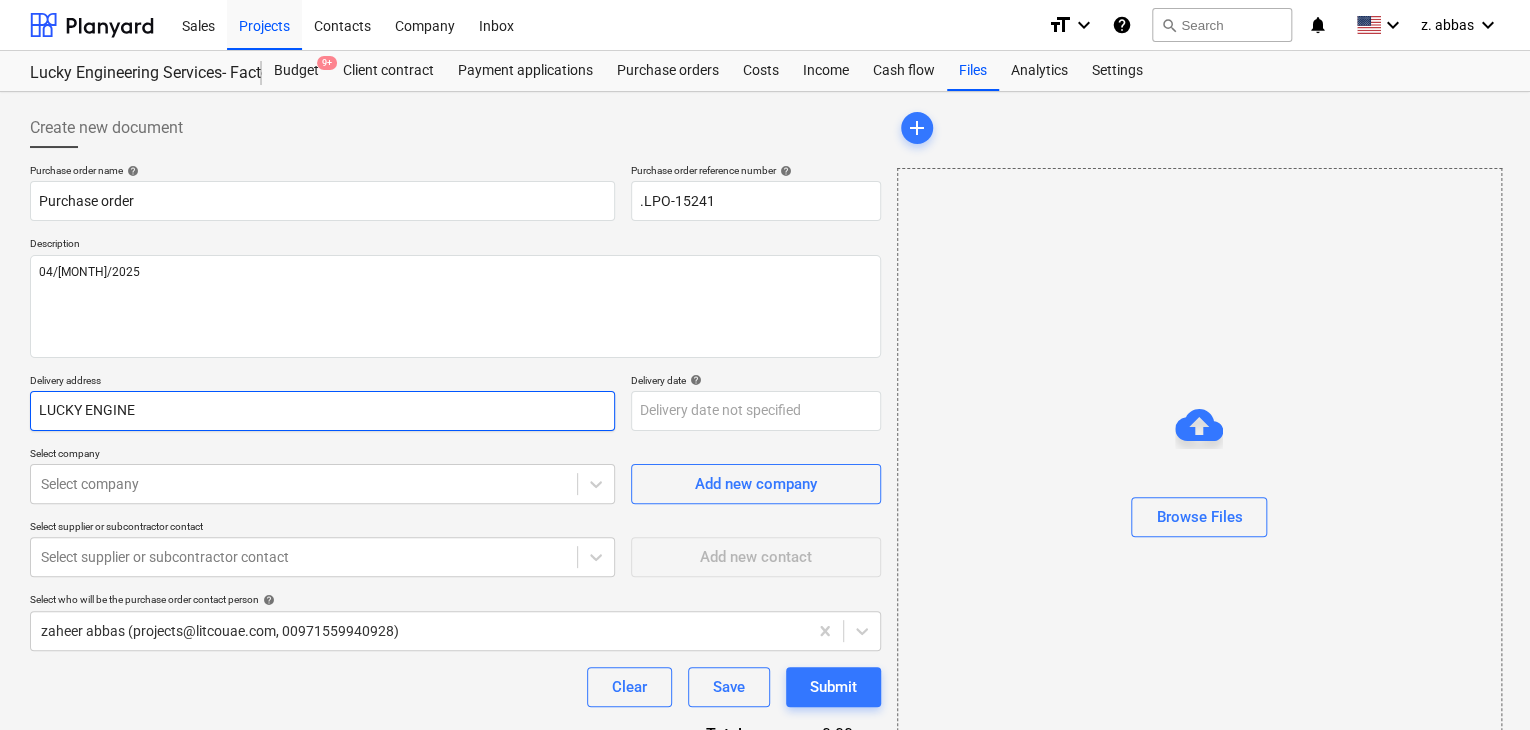 type on "x" 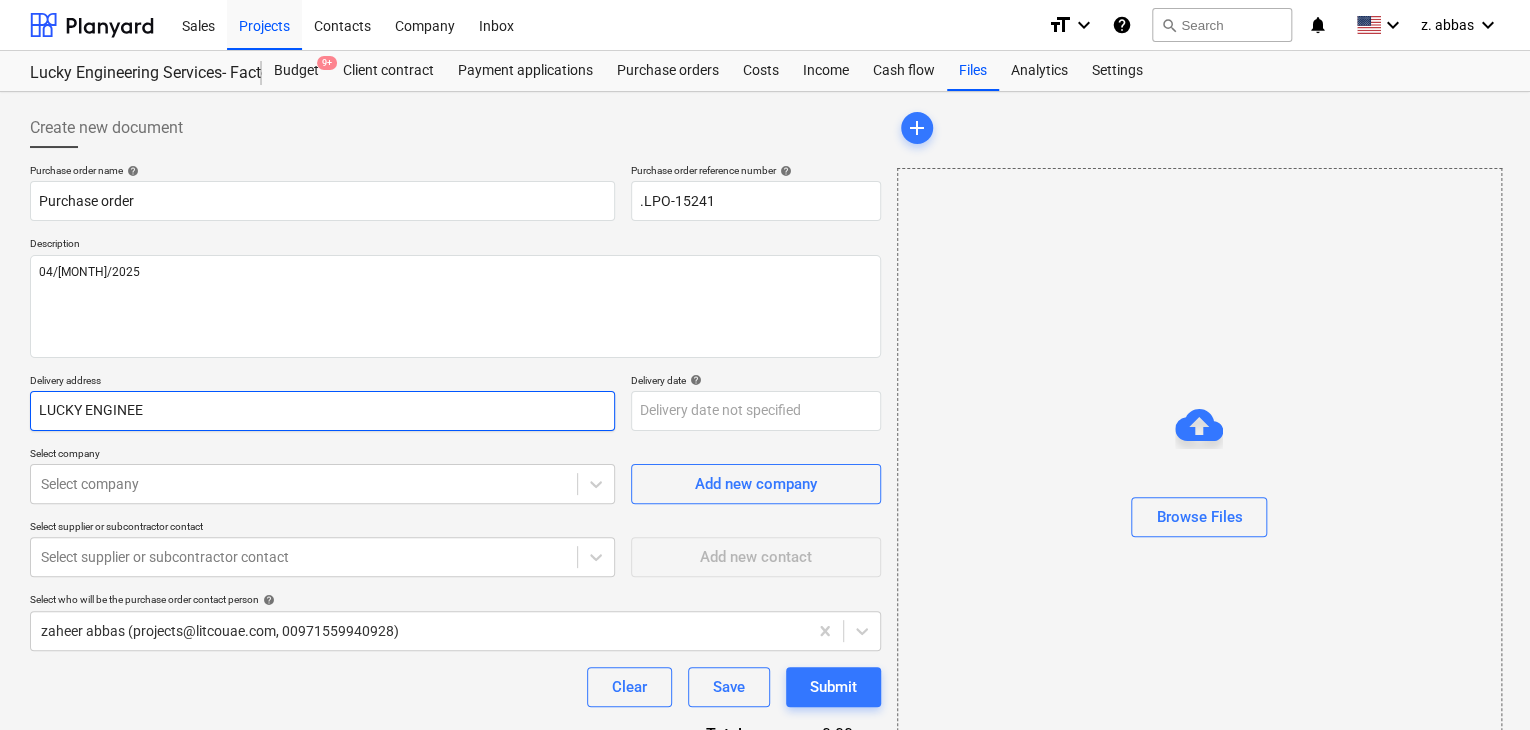 type on "x" 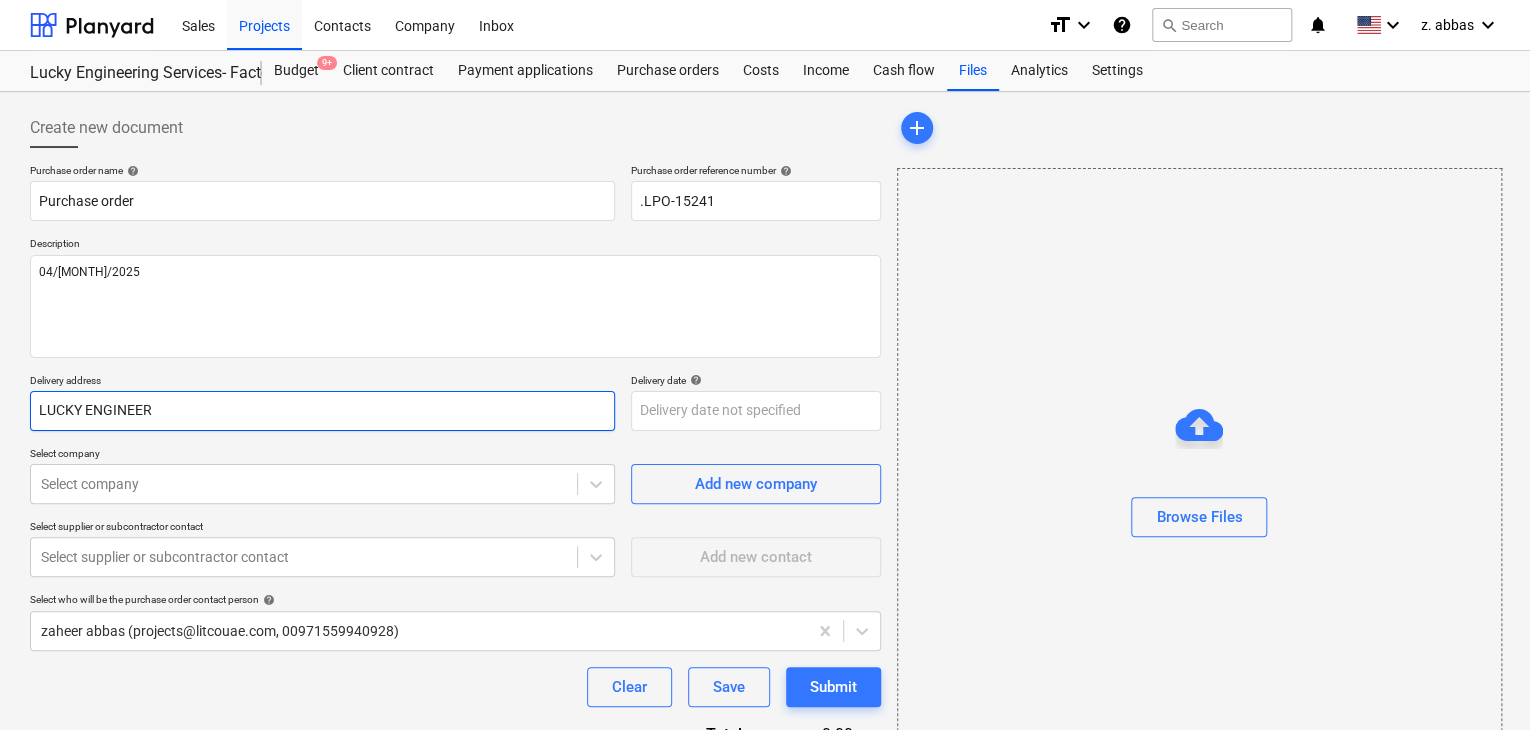type on "x" 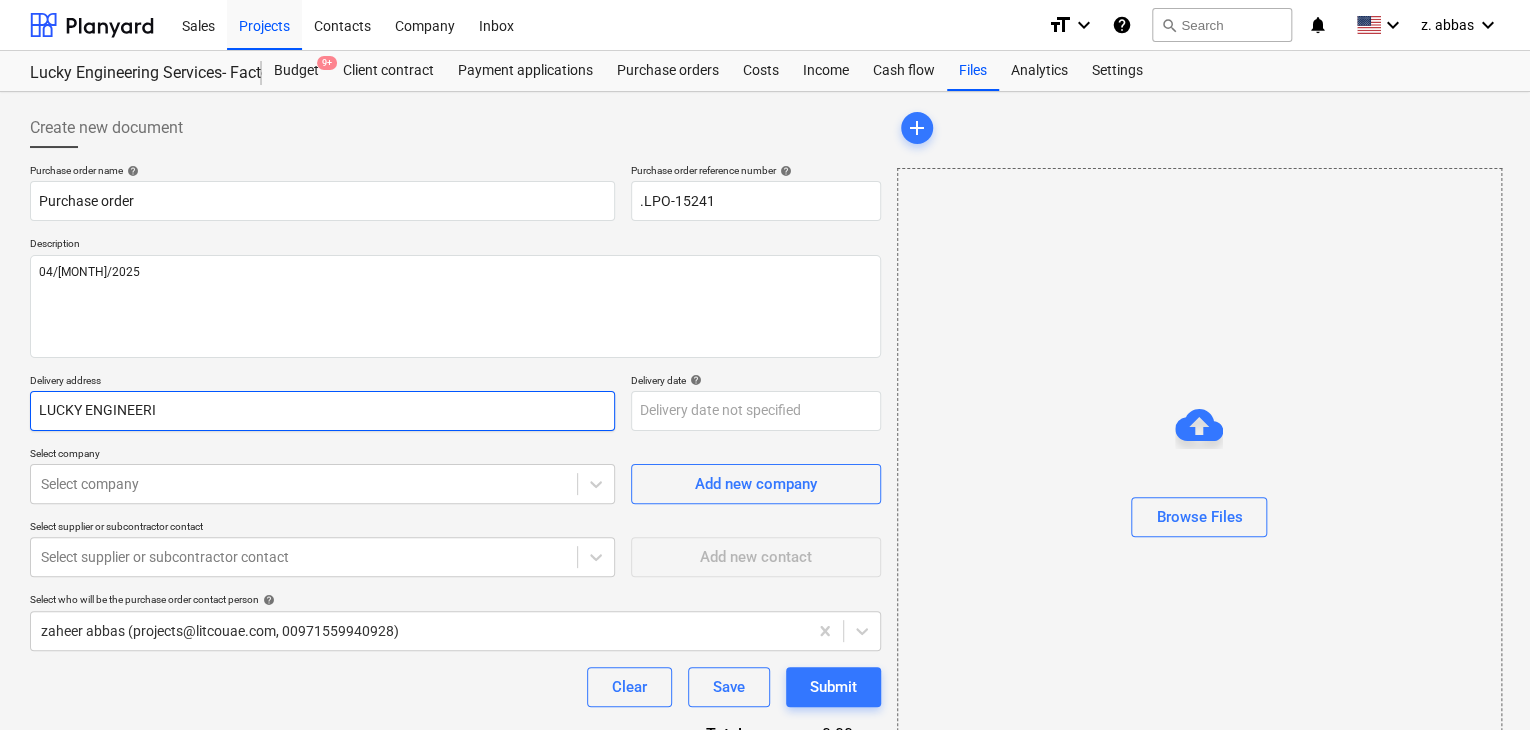 type on "x" 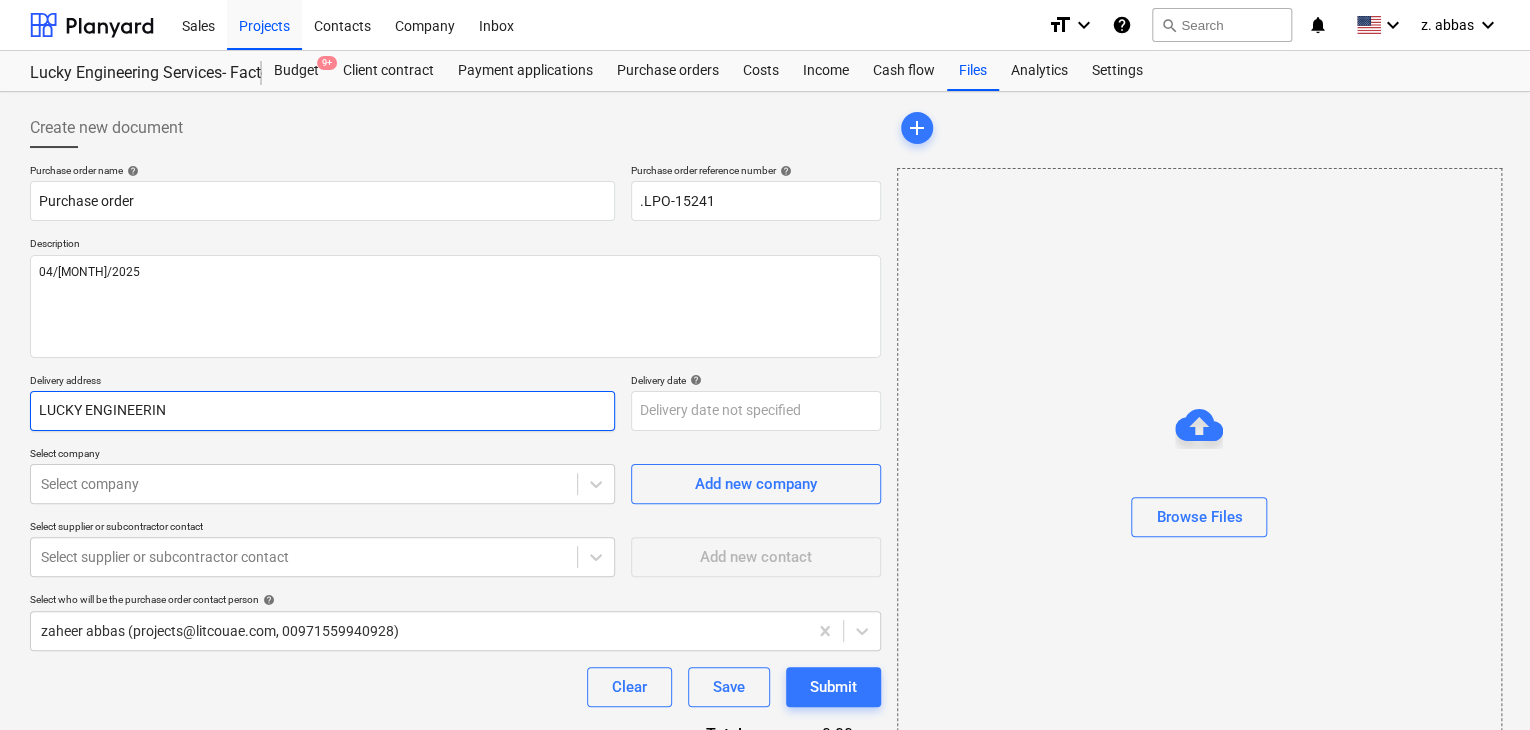 type on "x" 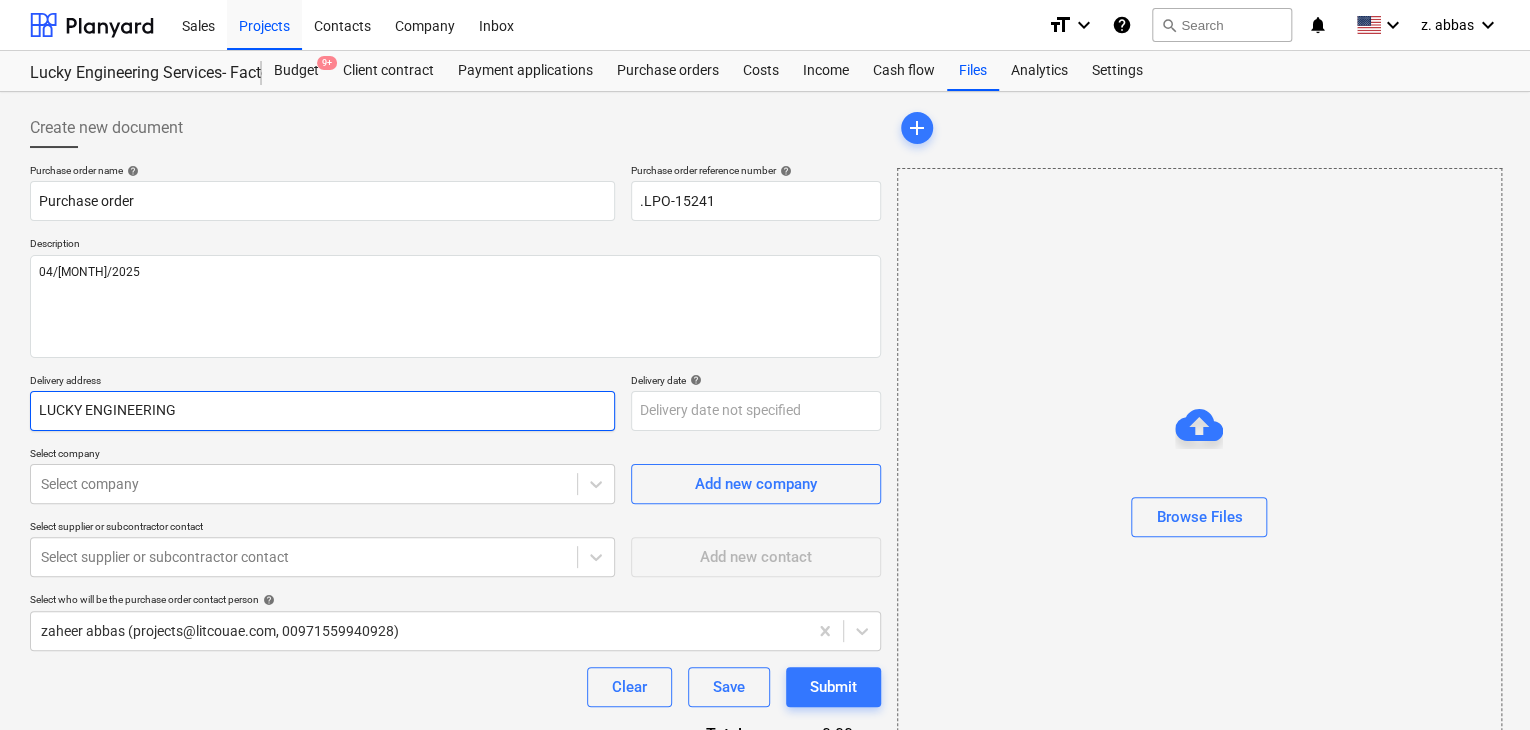type on "x" 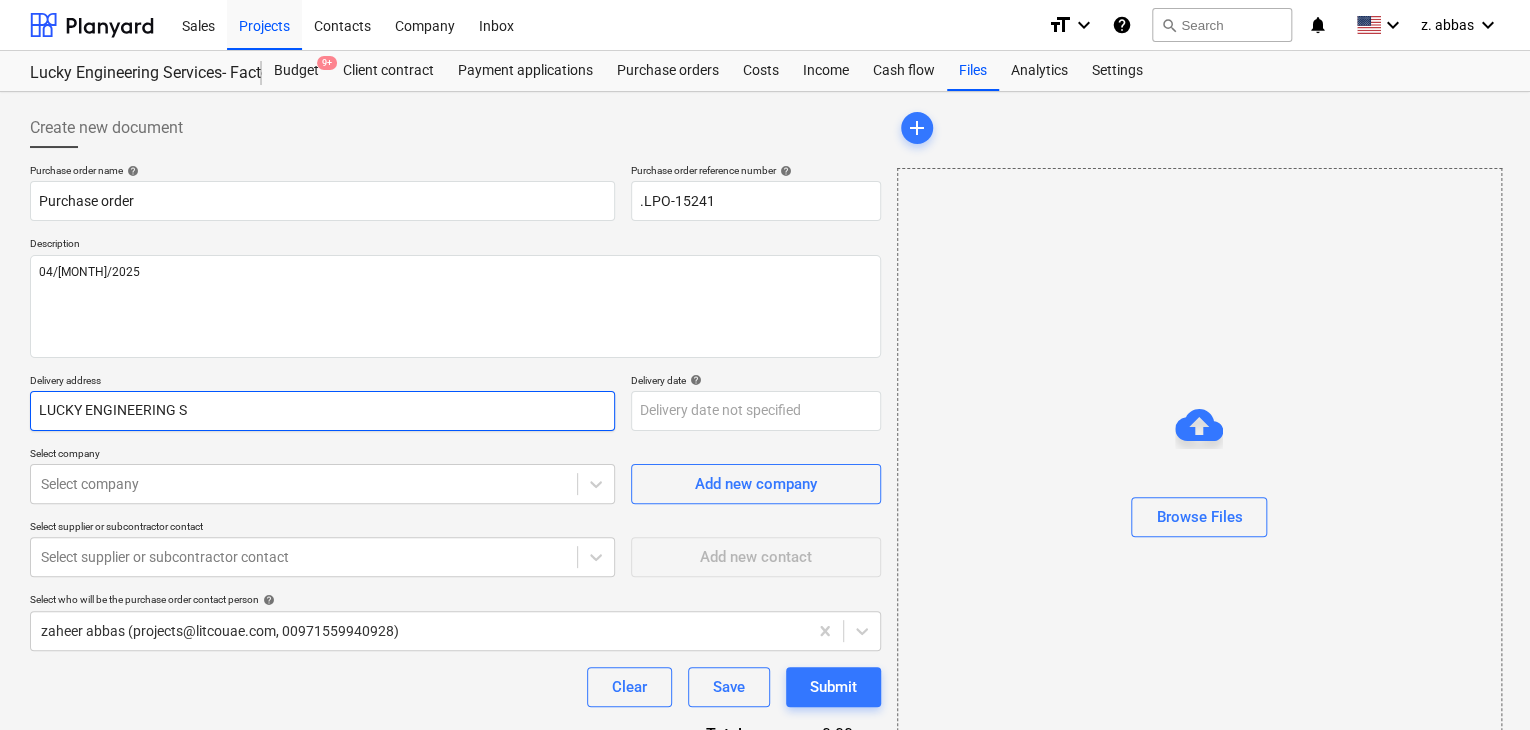 type on "x" 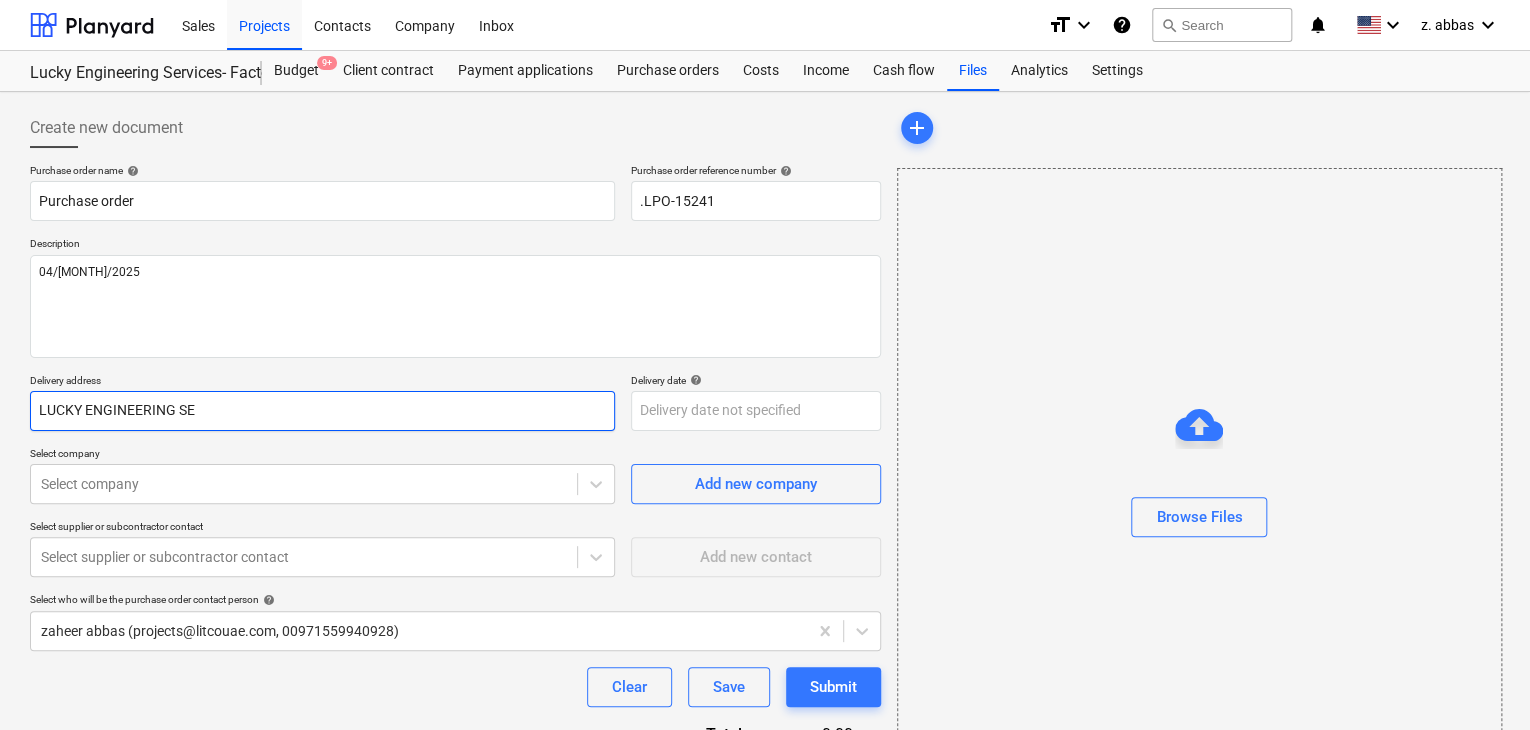 type on "x" 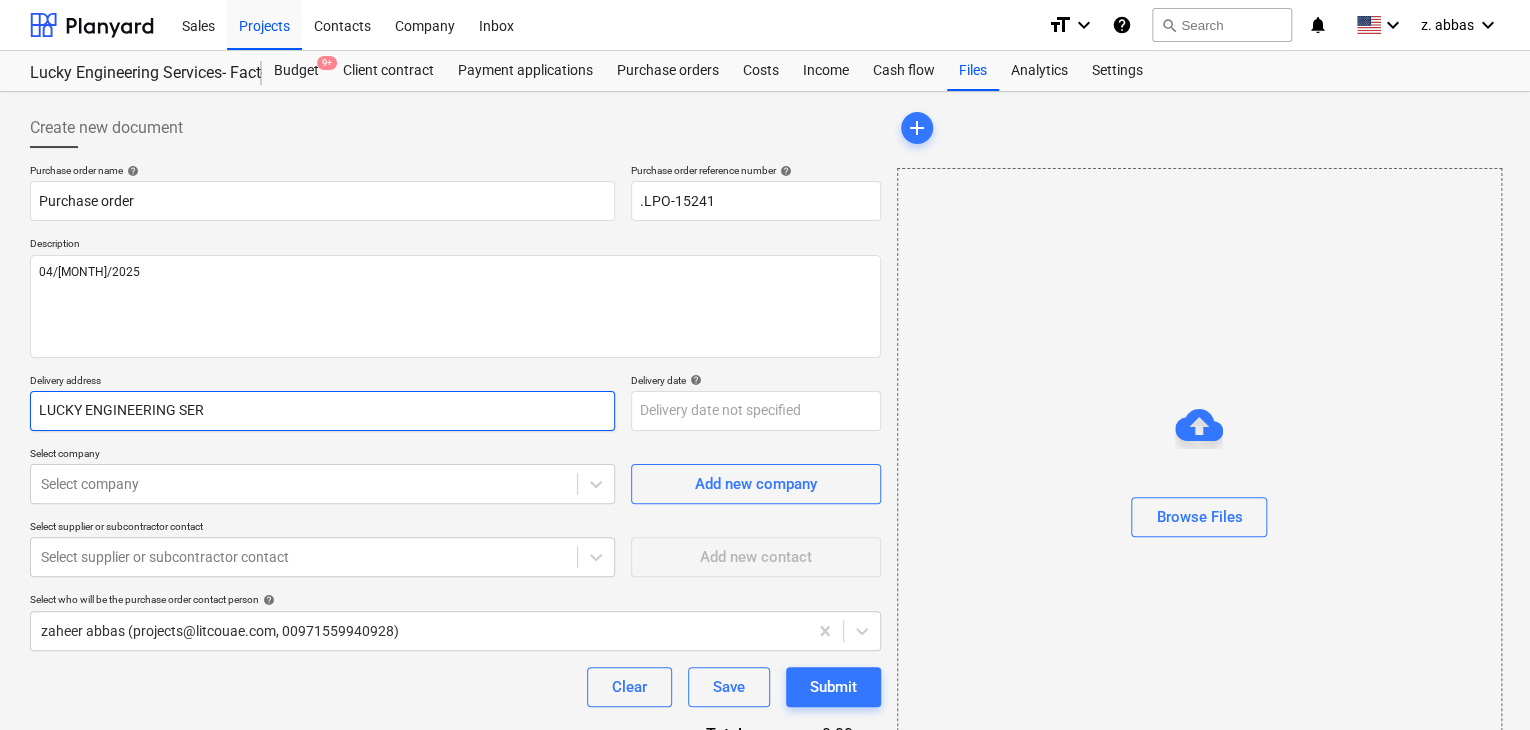 type on "x" 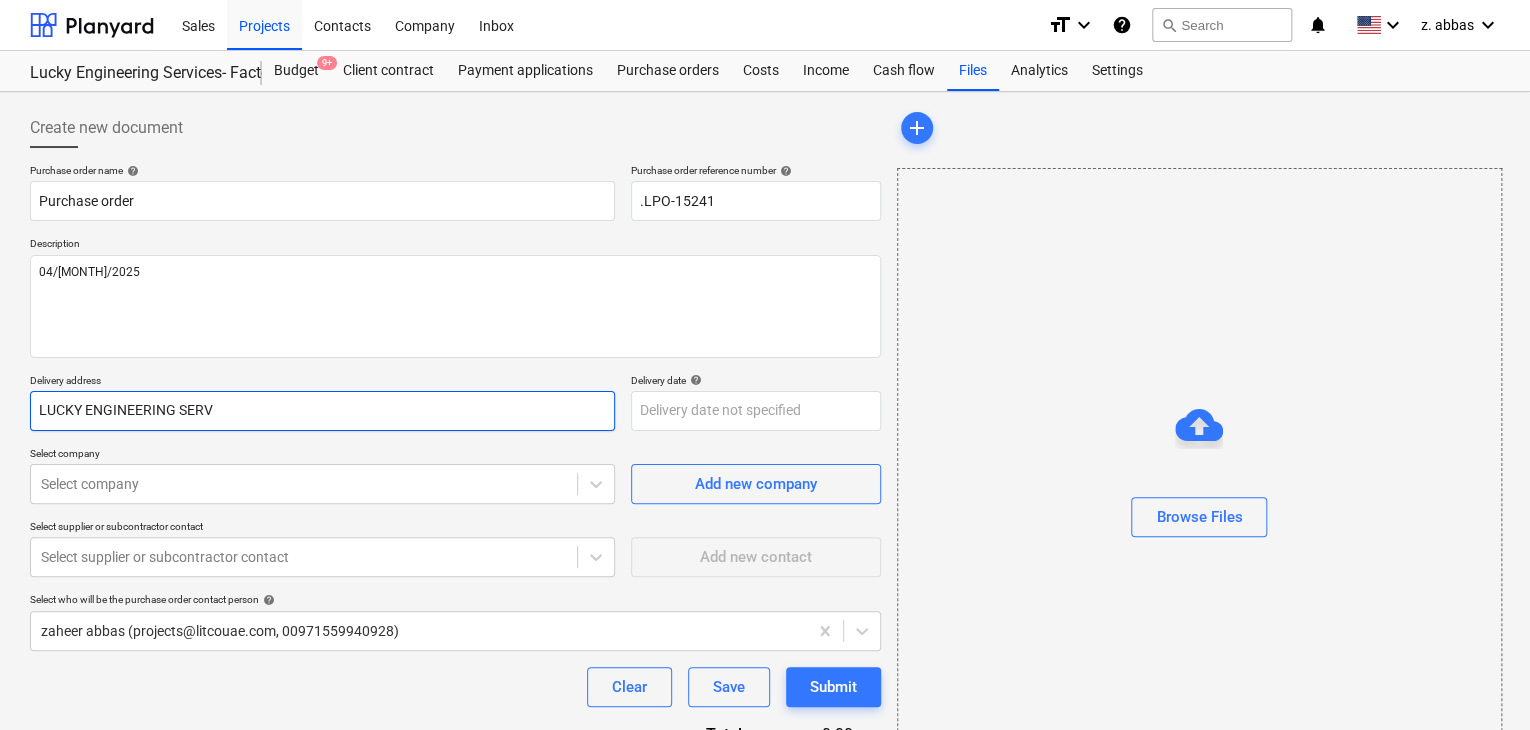 type on "x" 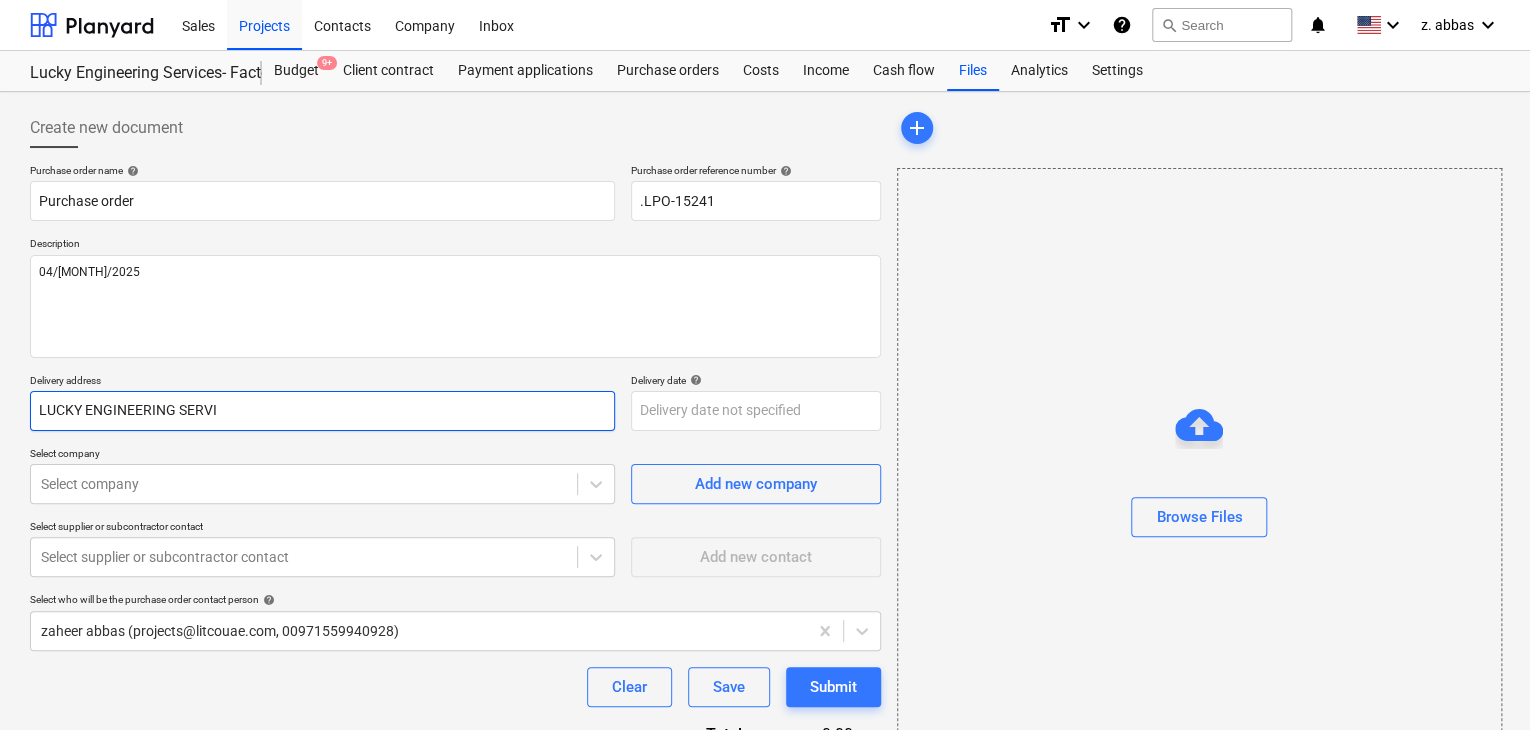 type on "LUCKY ENGINEERING SERVIC" 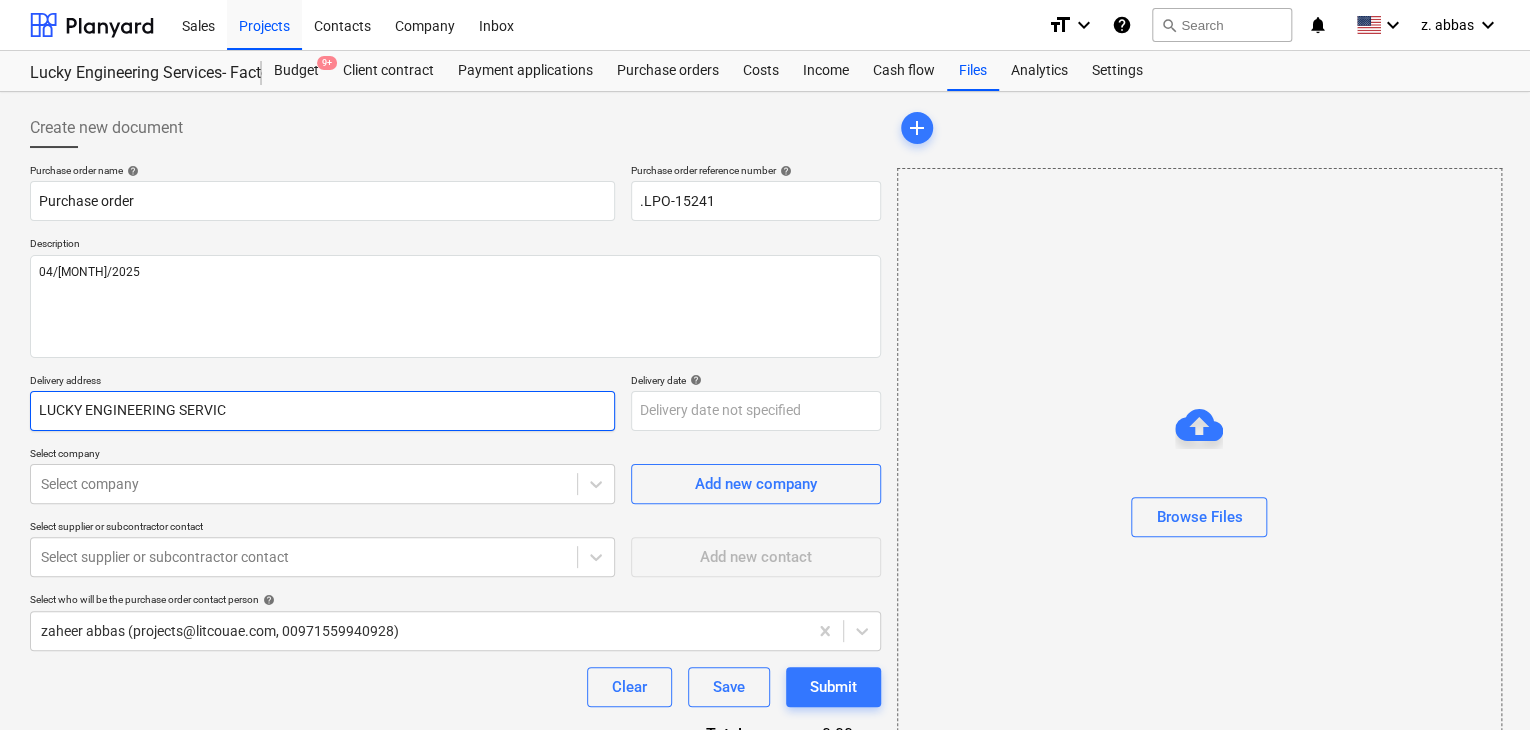 type on "x" 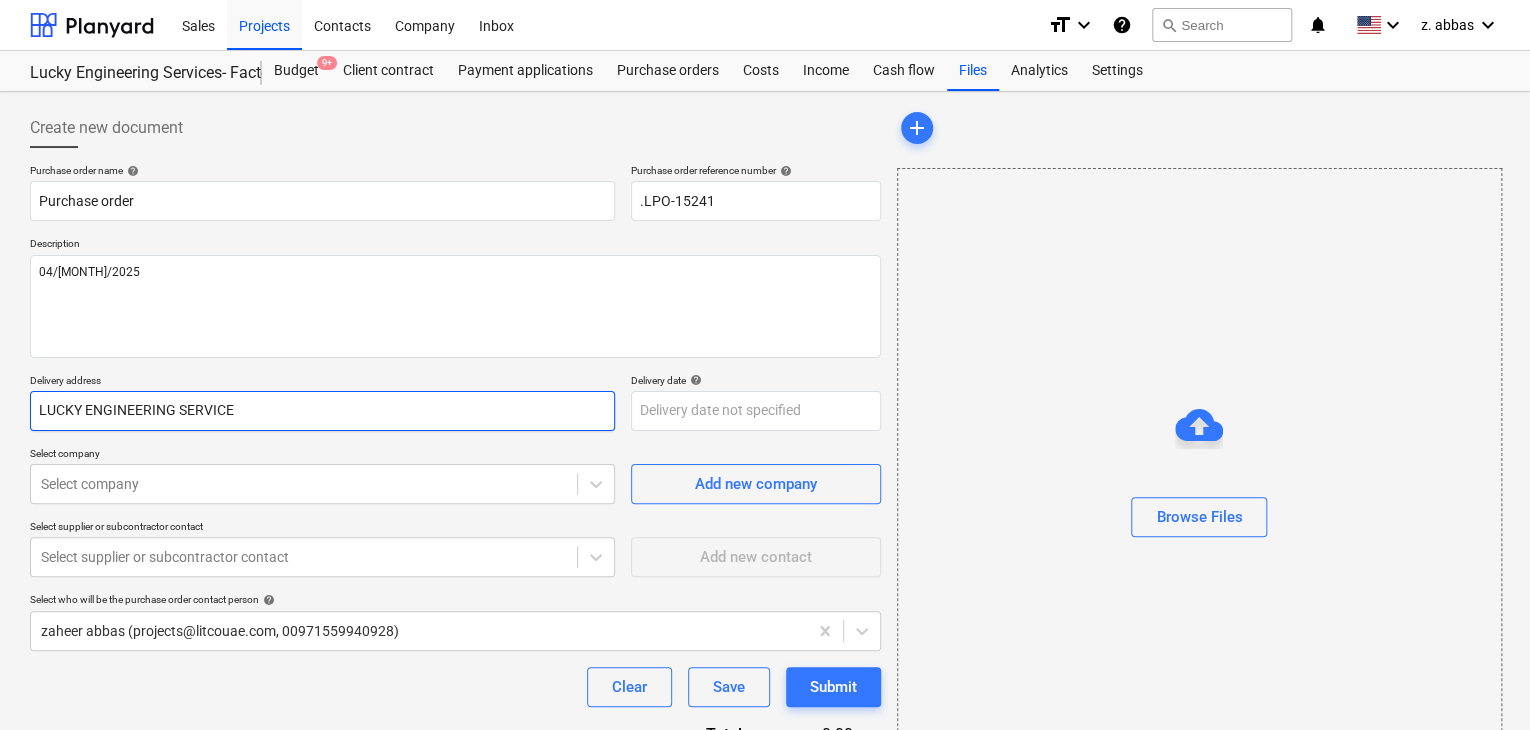 type on "x" 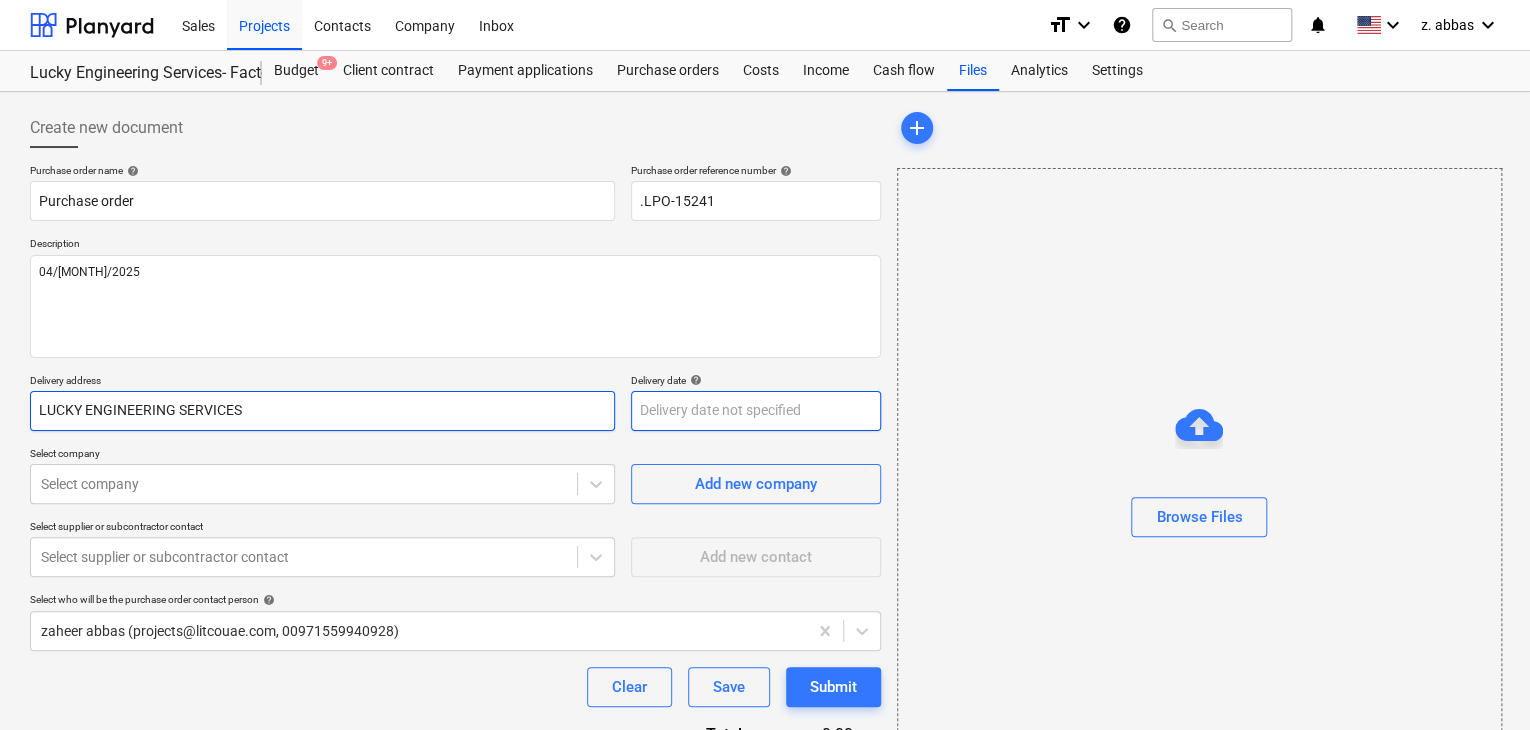 type on "LUCKY ENGINEERING SERVICES" 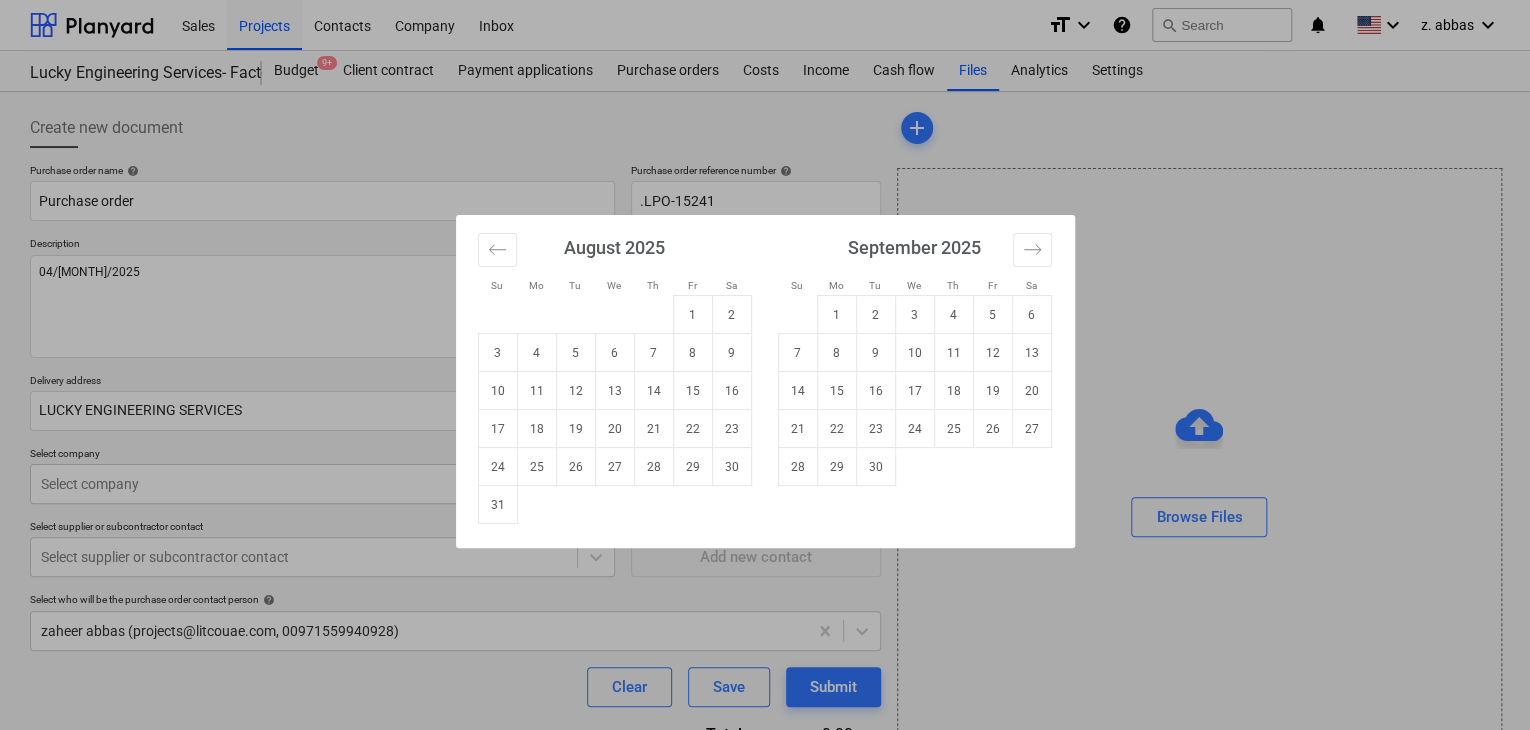 click on "Sales Projects Contacts Company Inbox format_size keyboard_arrow_down help search Search notifications 0 keyboard_arrow_down z. abbas keyboard_arrow_down Lucky Engineering Services- Factory/Office Budget 9+ Client contract Payment applications Purchase orders Costs Income Cash flow Files Analytics Settings Create new document Purchase order name help Purchase order Purchase order reference number help .LPO-15241 Description 04/AUG/2025 Delivery address LUCKY ENGINEERING SERVICES Delivery date help Press the down arrow key to interact with the calendar and
select a date. Press the question mark key to get the keyboard shortcuts for changing dates. Select company Select company Add new company Select supplier or subcontractor contact Select supplier or subcontractor contact Add new contact Select who will be the purchase order contact person help zaheer abbas (projects@[DOMAIN].com, 00971559940928) Clear Save Submit Total 0.00د.إ.‏ Select line-items to add help Search or select a line-item add" at bounding box center (765, 365) 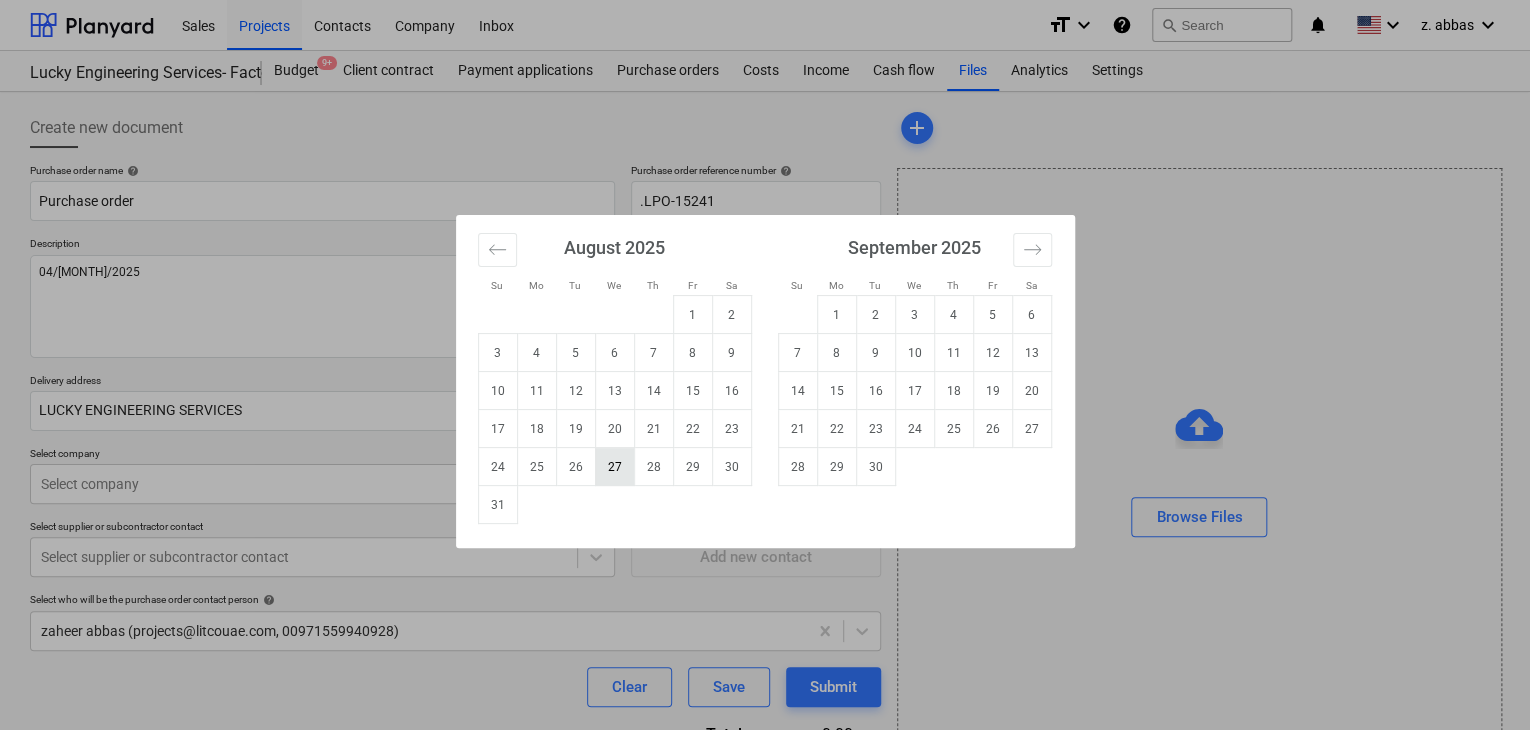 click on "27" at bounding box center [614, 467] 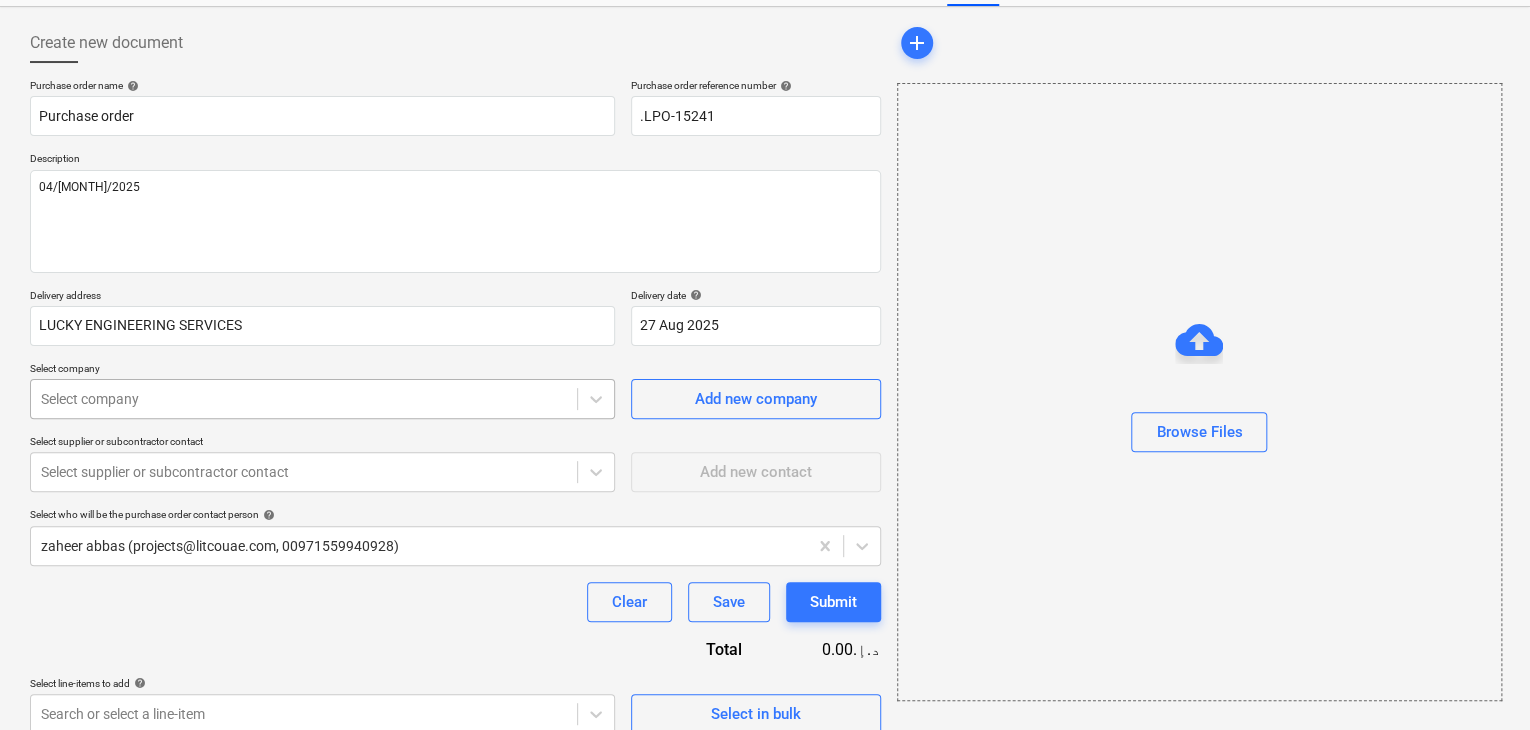 click on "Sales Projects Contacts Company Inbox format_size keyboard_arrow_down help search Search notifications 0 keyboard_arrow_down z. abbas keyboard_arrow_down Lucky Engineering Services- Factory/Office Budget 9+ Client contract Payment applications Purchase orders Costs Income Cash flow Files Analytics Settings Create new document Purchase order name help Purchase order Purchase order reference number help .LPO-15241 Description 04/AUG/2025 Delivery address LUCKY ENGINEERING SERVICES Delivery date help 27 Aug 2025 27.08.2025 Press the down arrow key to interact with the calendar and
select a date. Press the question mark key to get the keyboard shortcuts for changing dates. Select company Select company Add new company Select supplier or subcontractor contact Select supplier or subcontractor contact Add new contact Select who will be the purchase order contact person help zaheer abbas (projects@[DOMAIN].com, 00971559940928) Clear Save Submit Total 0.00د.إ.‏ Select line-items to add help Select in bulk" at bounding box center [765, 280] 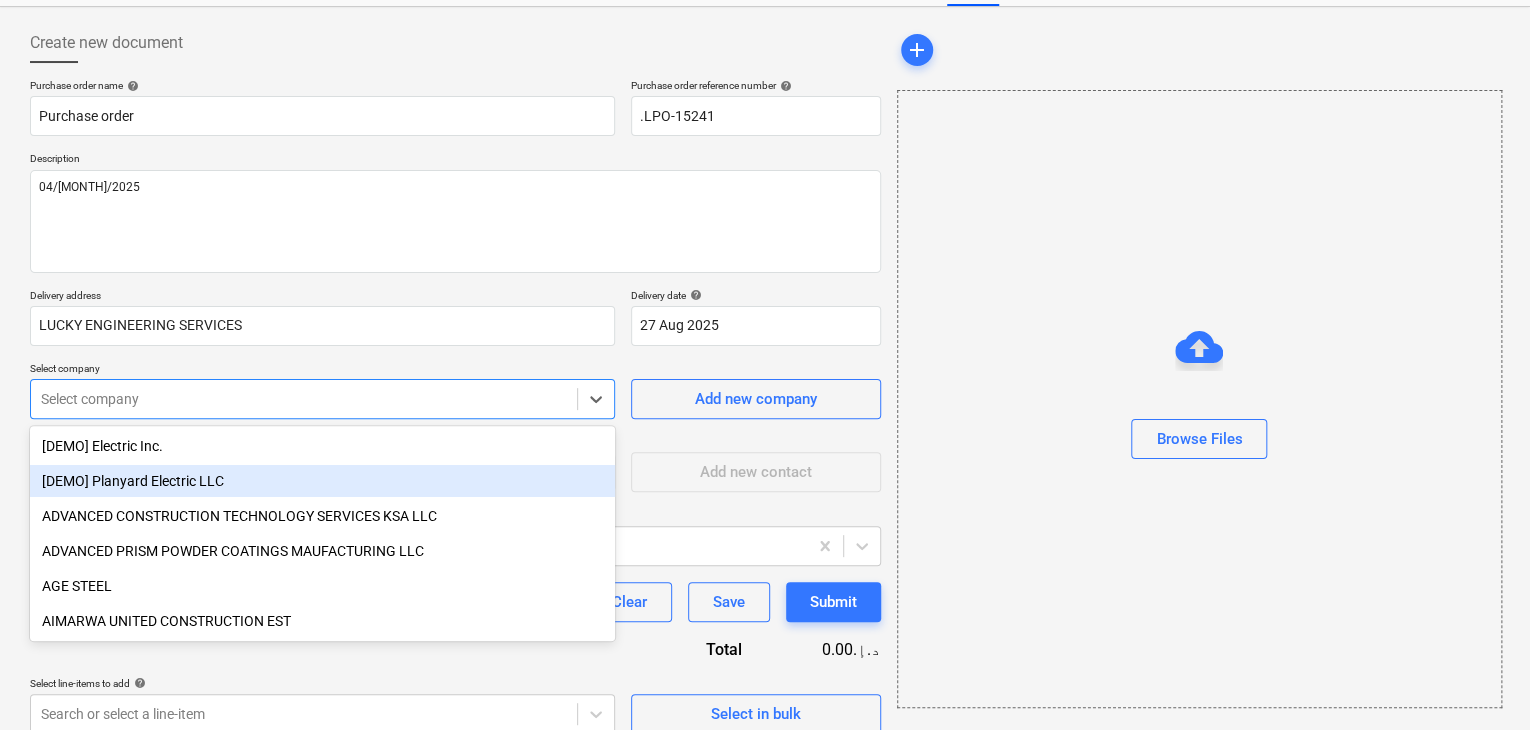 scroll, scrollTop: 93, scrollLeft: 0, axis: vertical 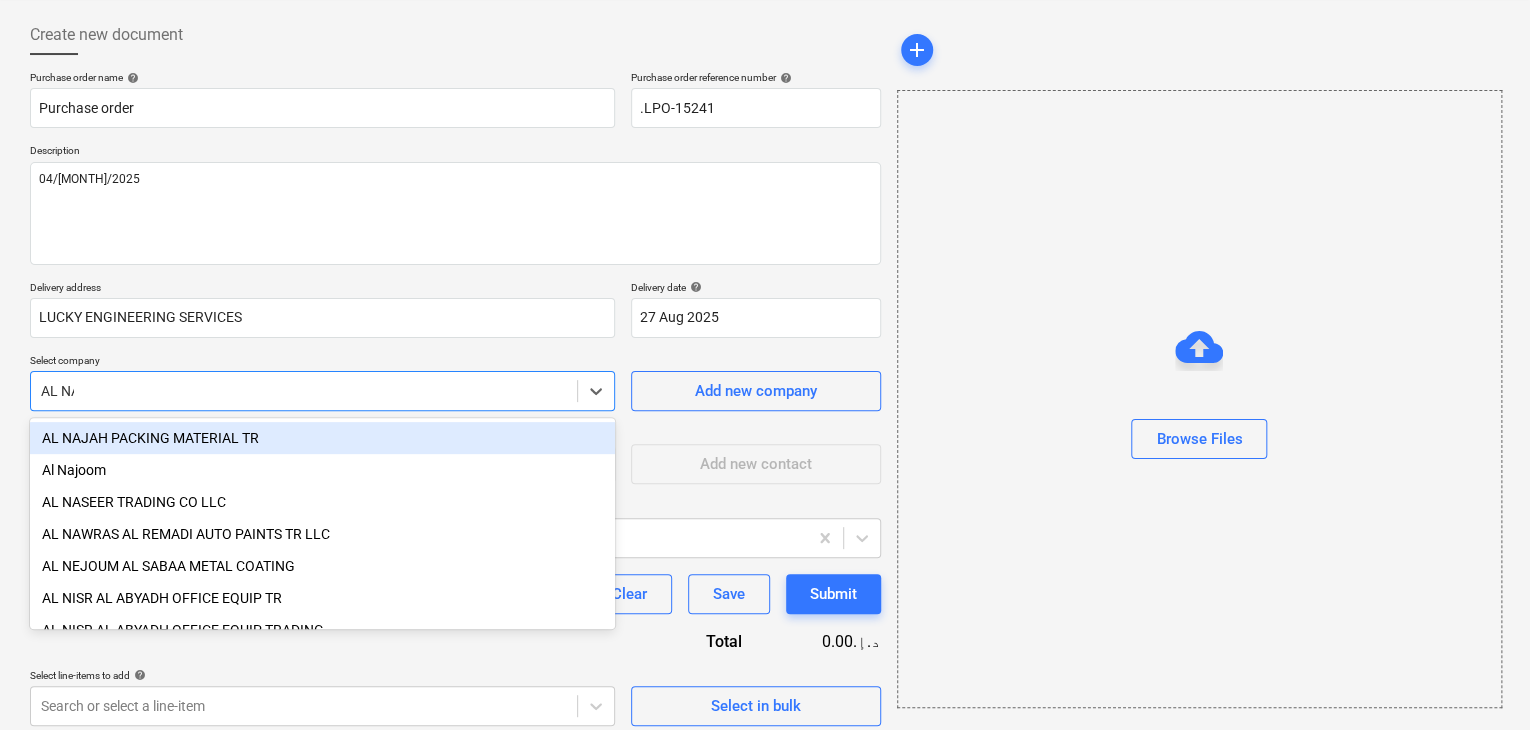 type on "AL NAS" 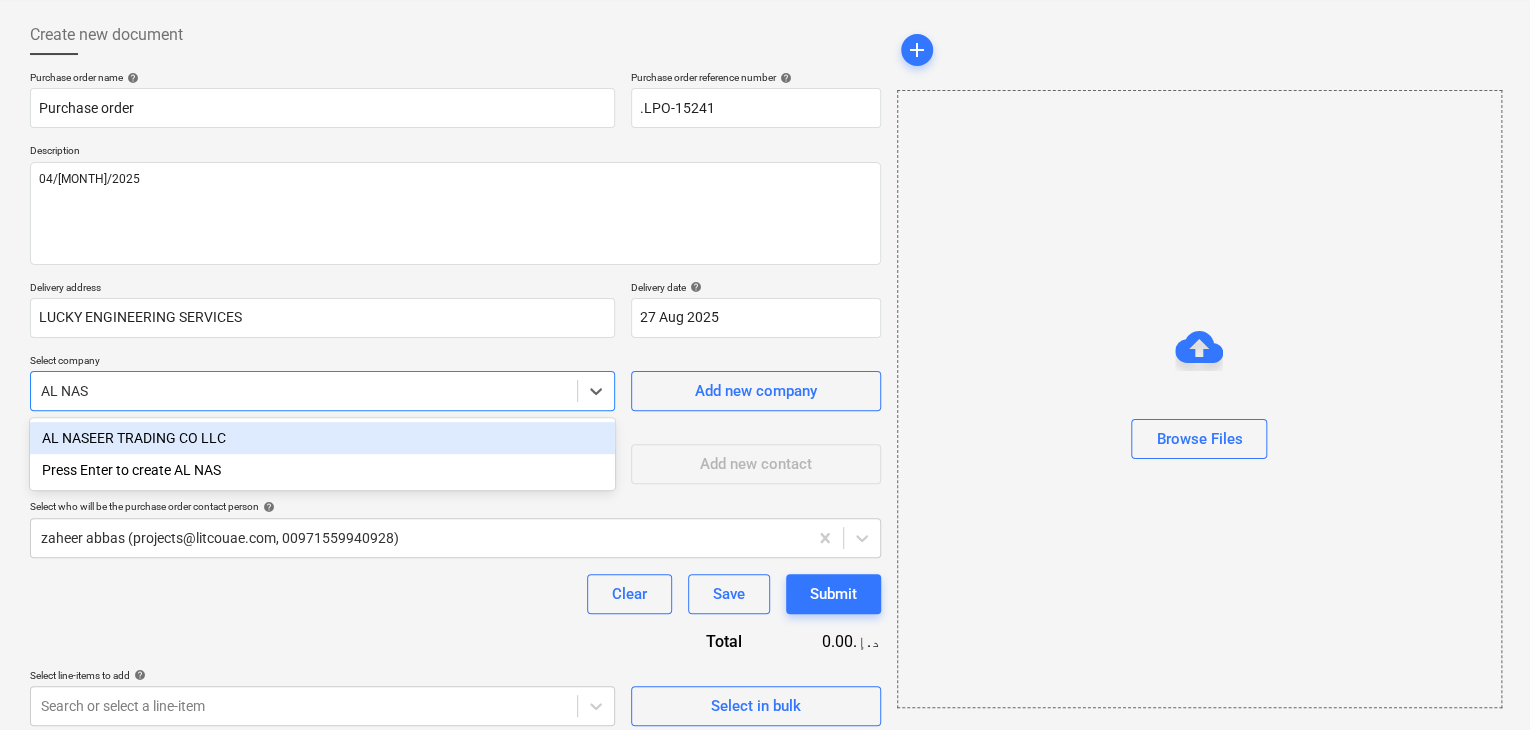 click on "AL NASEER TRADING CO LLC" at bounding box center [322, 438] 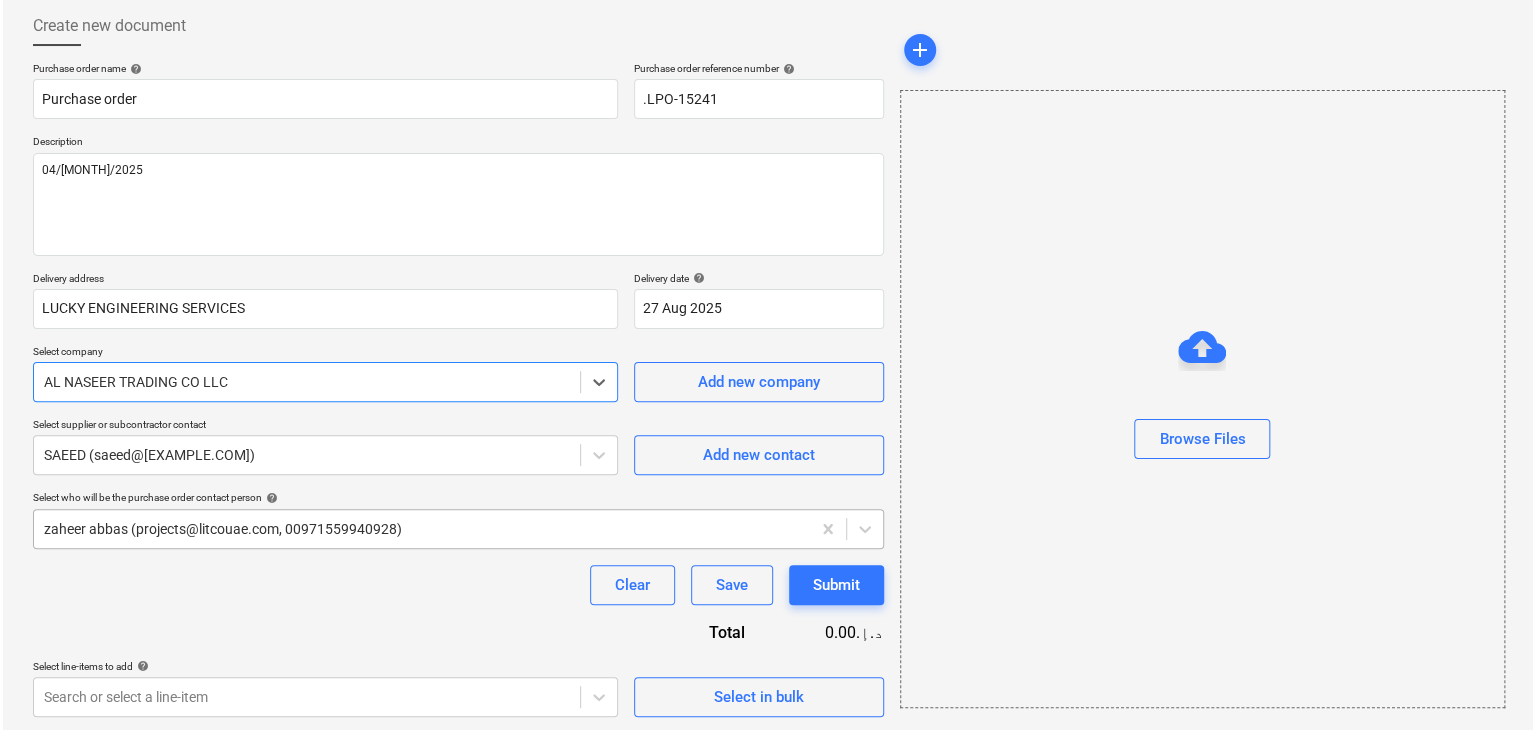 scroll, scrollTop: 104, scrollLeft: 0, axis: vertical 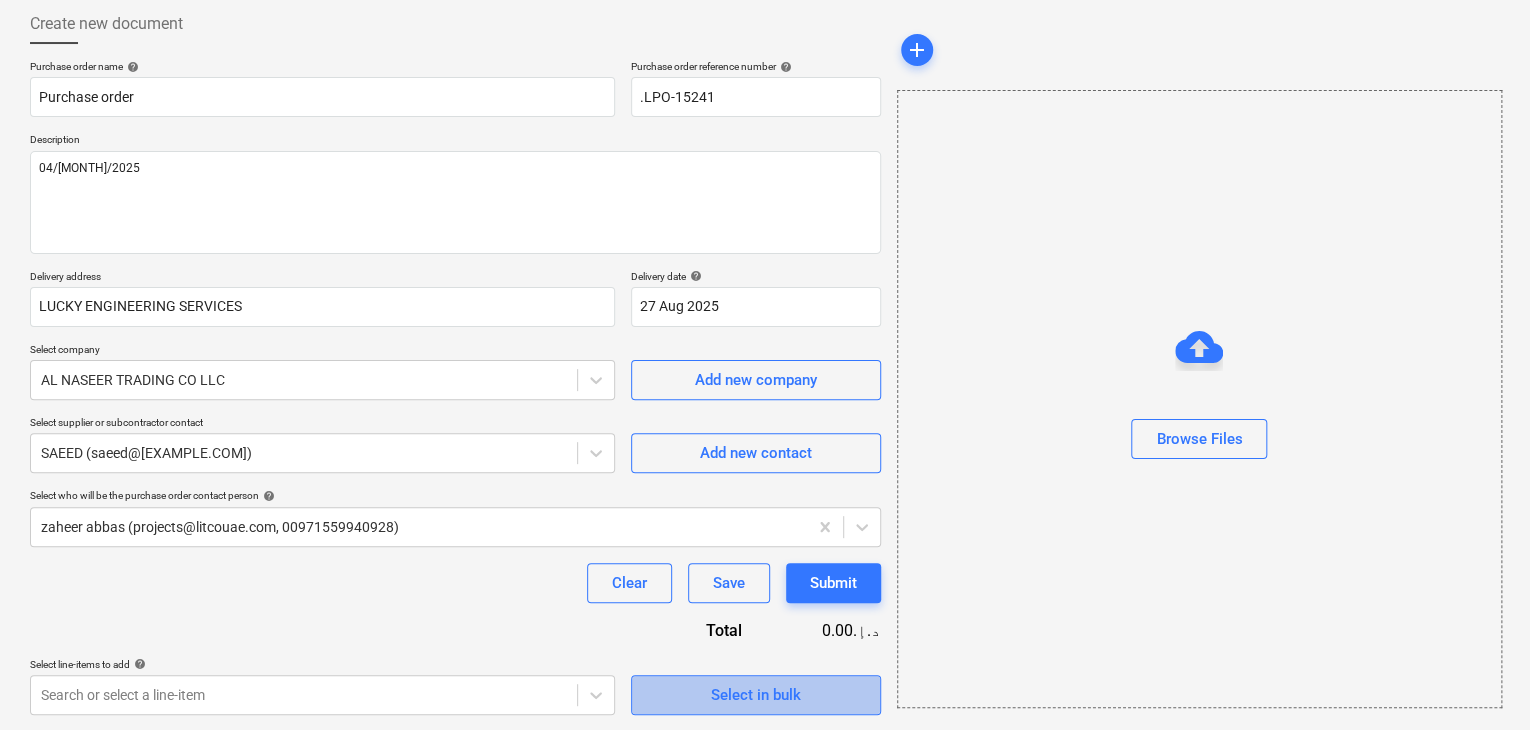 click on "Select in bulk" at bounding box center (756, 695) 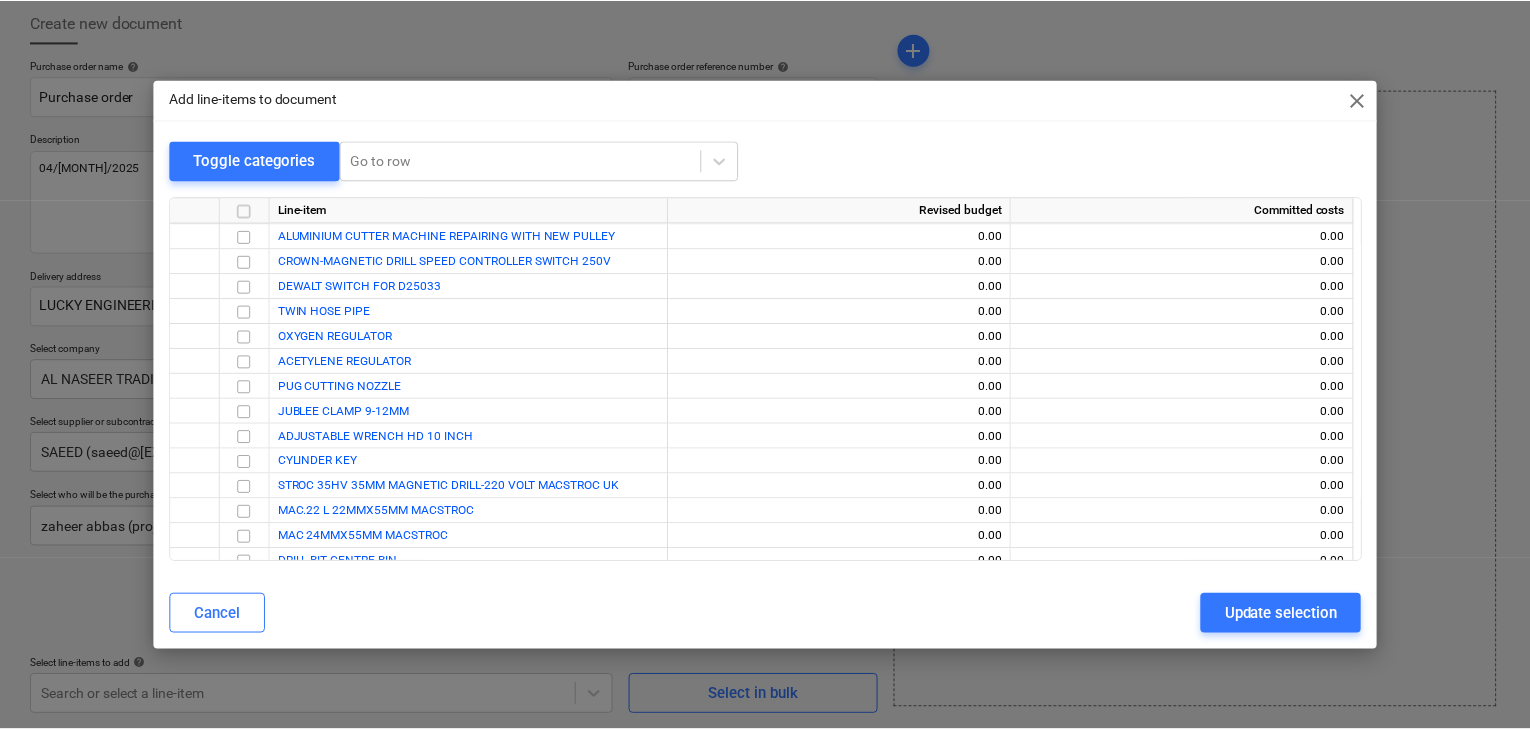 scroll, scrollTop: 38636, scrollLeft: 0, axis: vertical 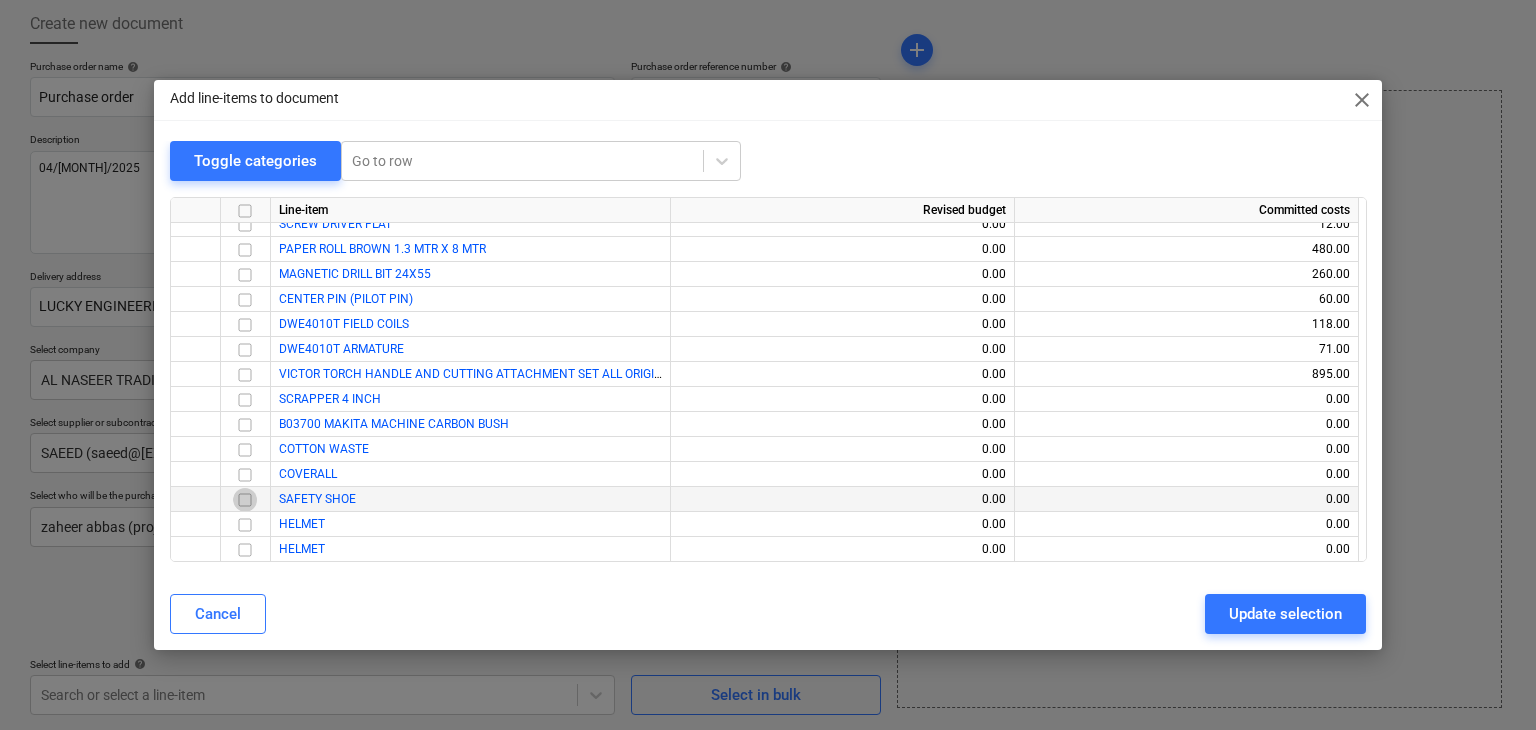 click at bounding box center [245, 500] 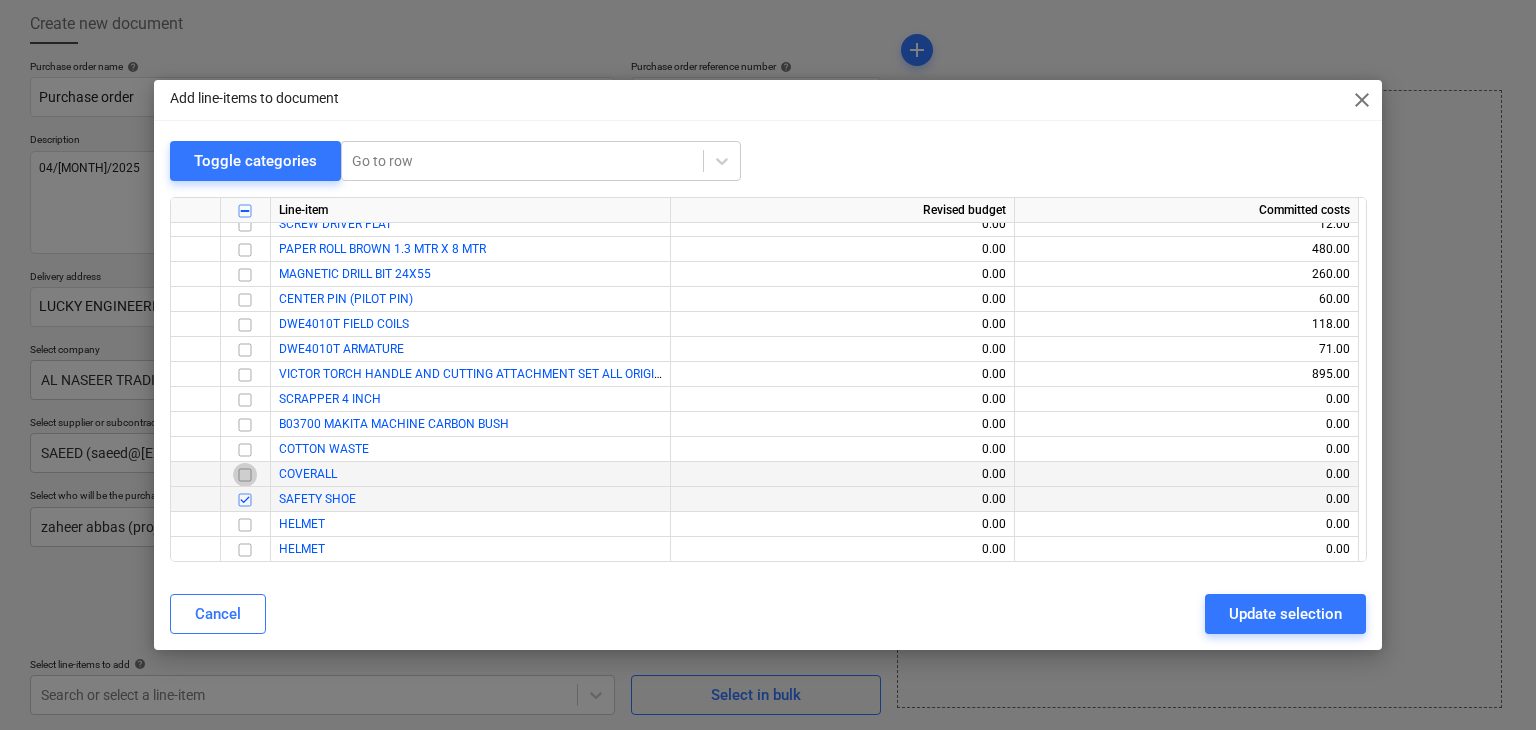 click at bounding box center [245, 475] 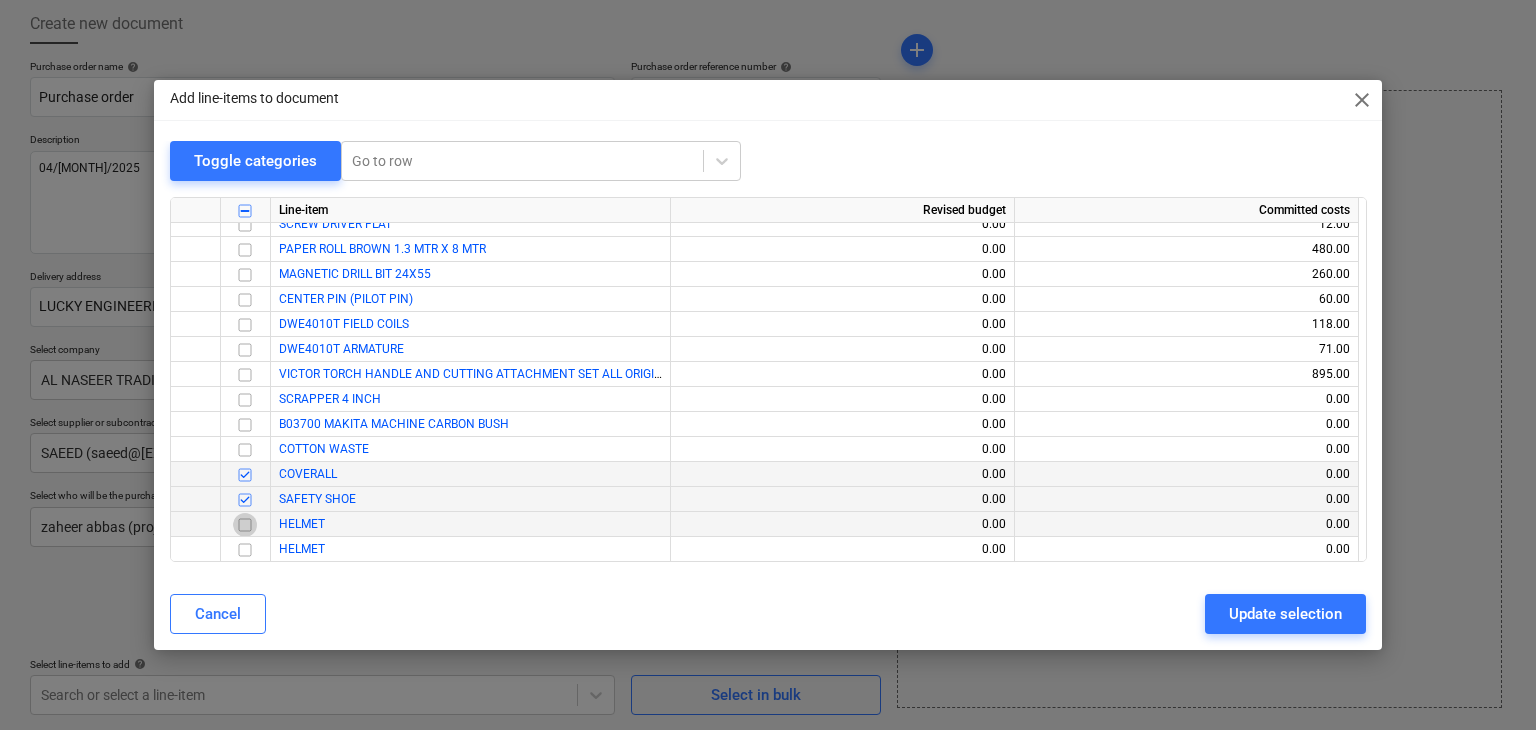 click at bounding box center [245, 525] 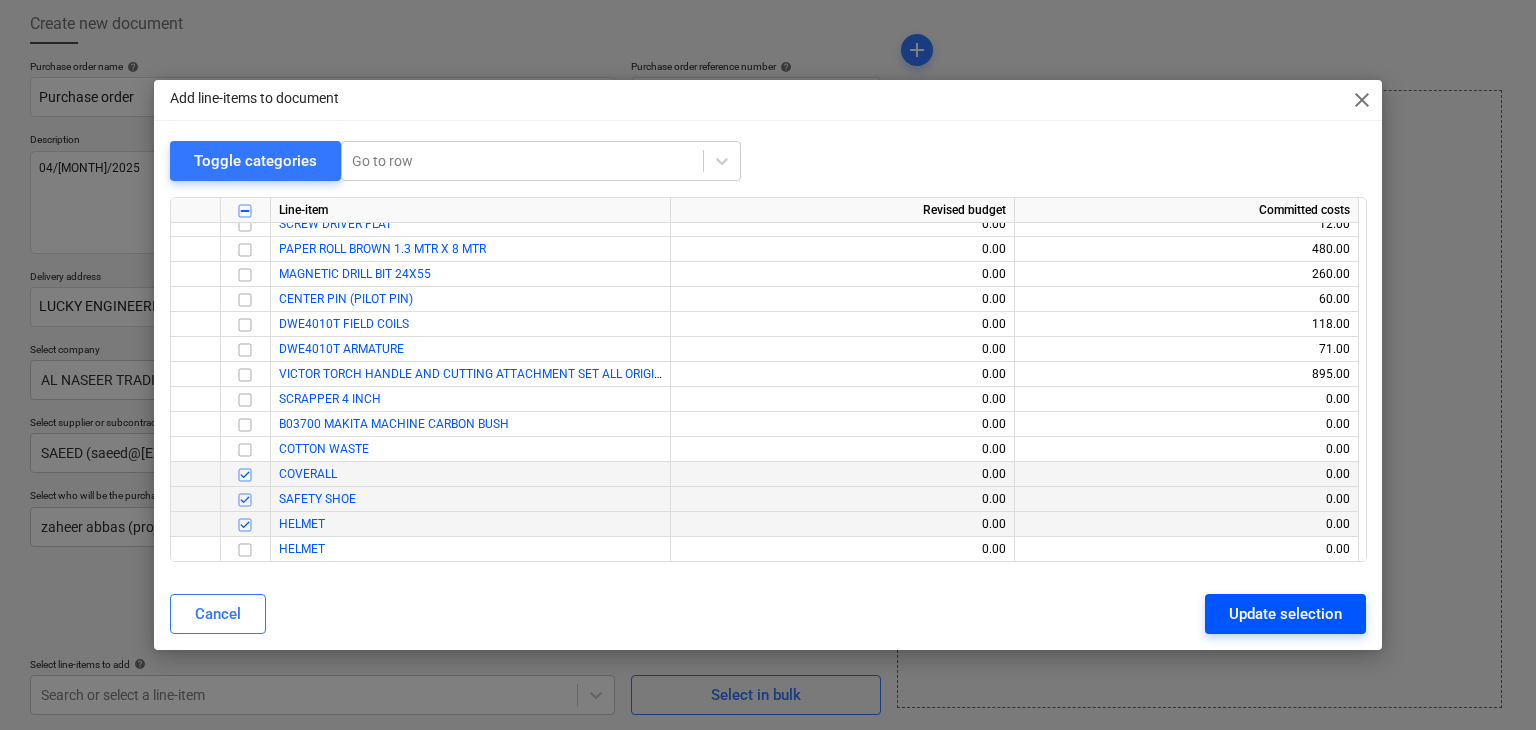click on "Update selection" at bounding box center [1285, 614] 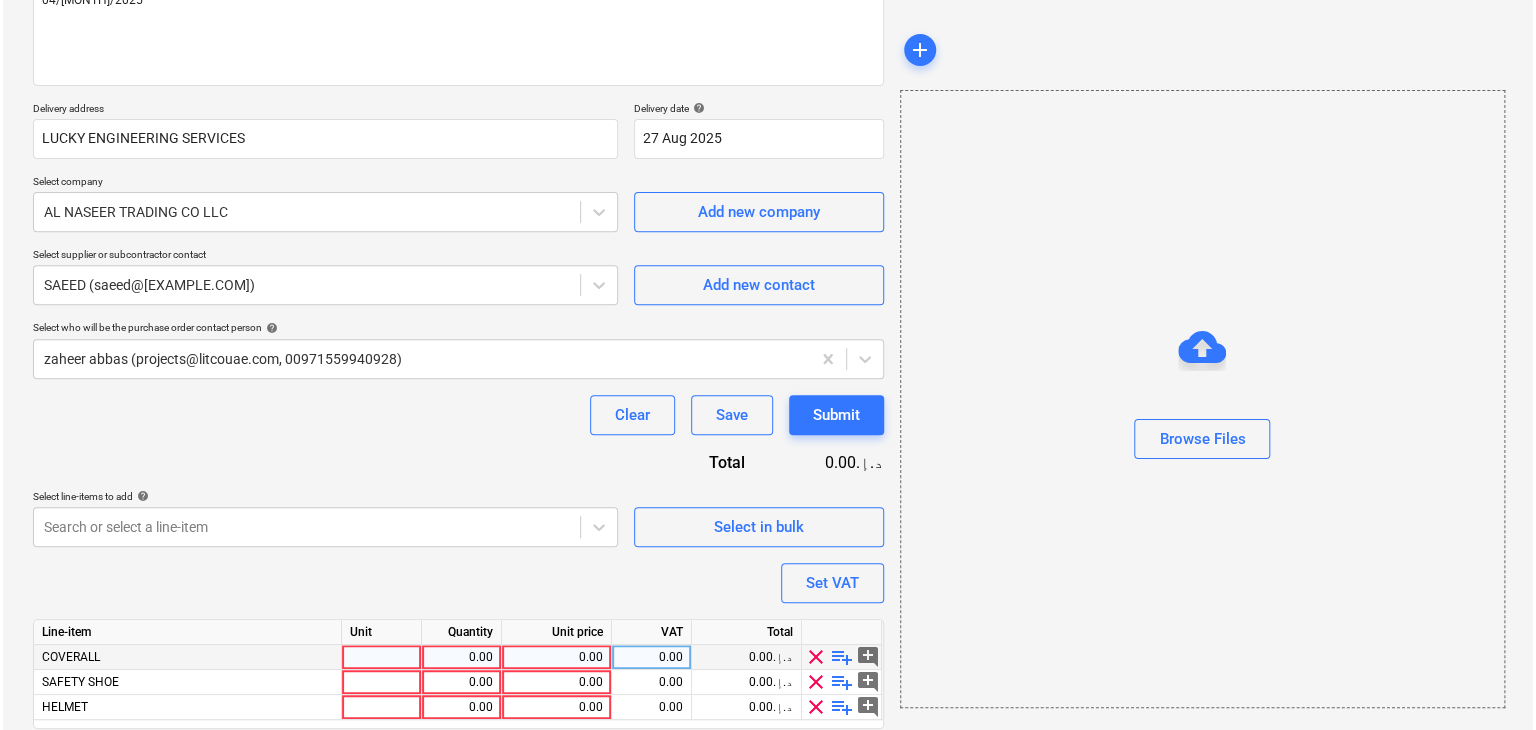 scroll, scrollTop: 343, scrollLeft: 0, axis: vertical 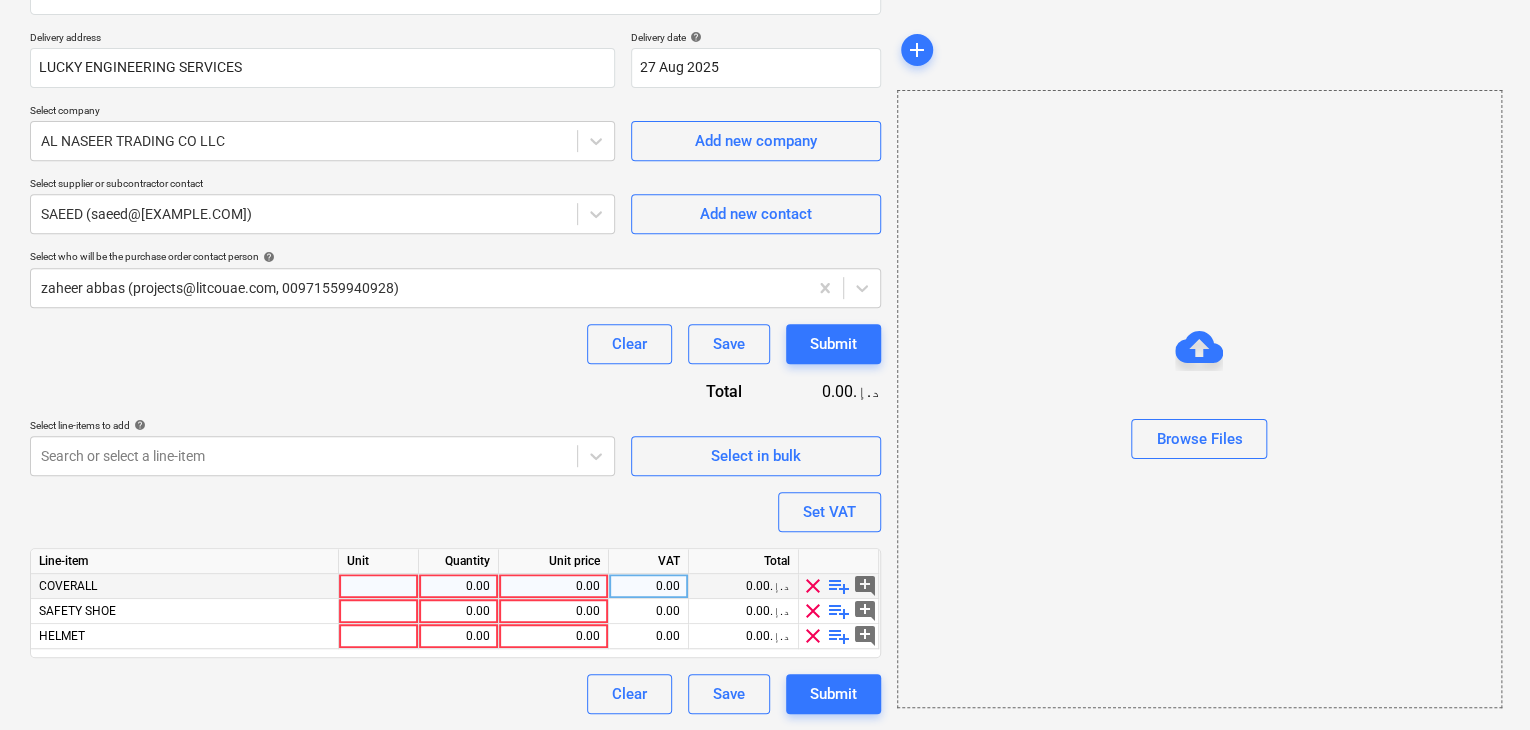 click at bounding box center [379, 586] 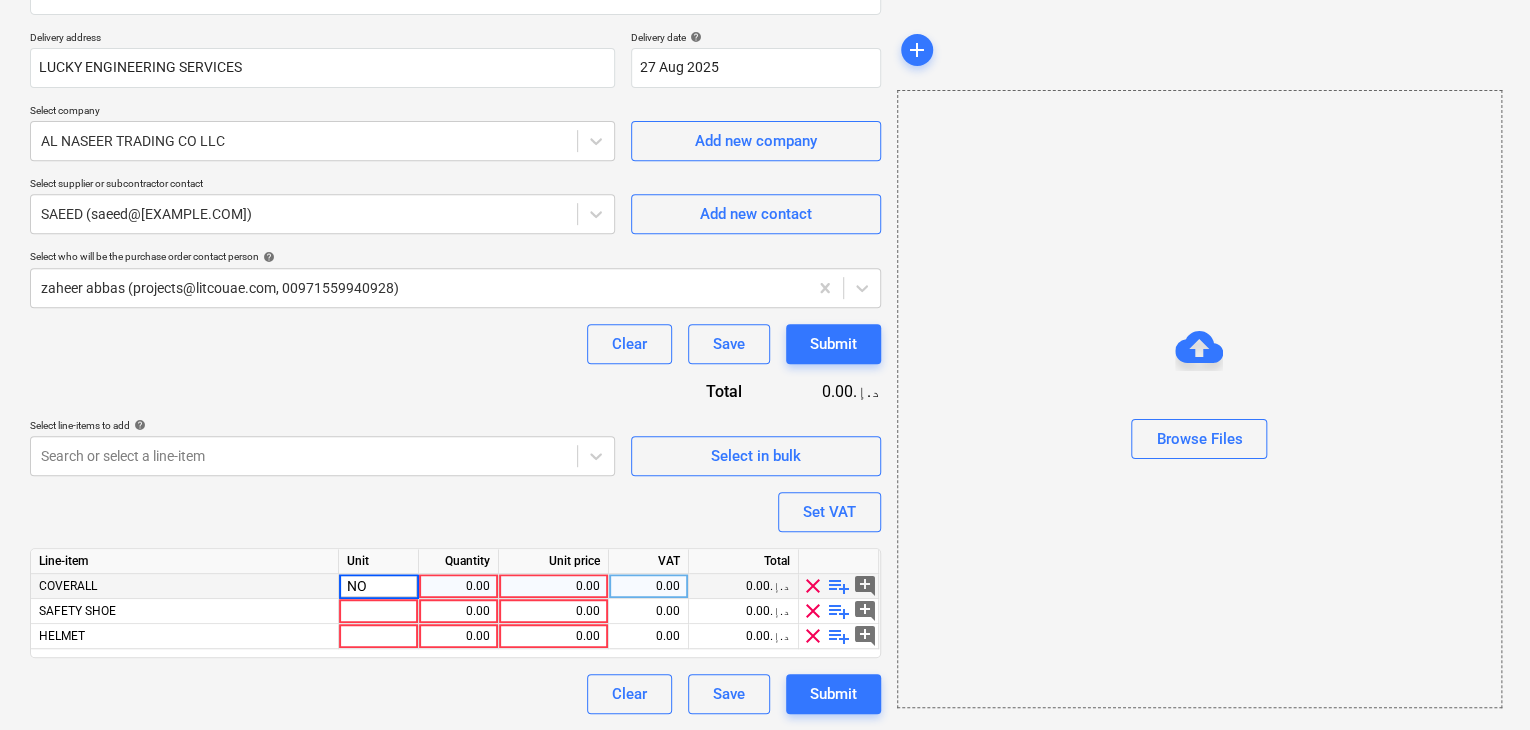 type on "NOS" 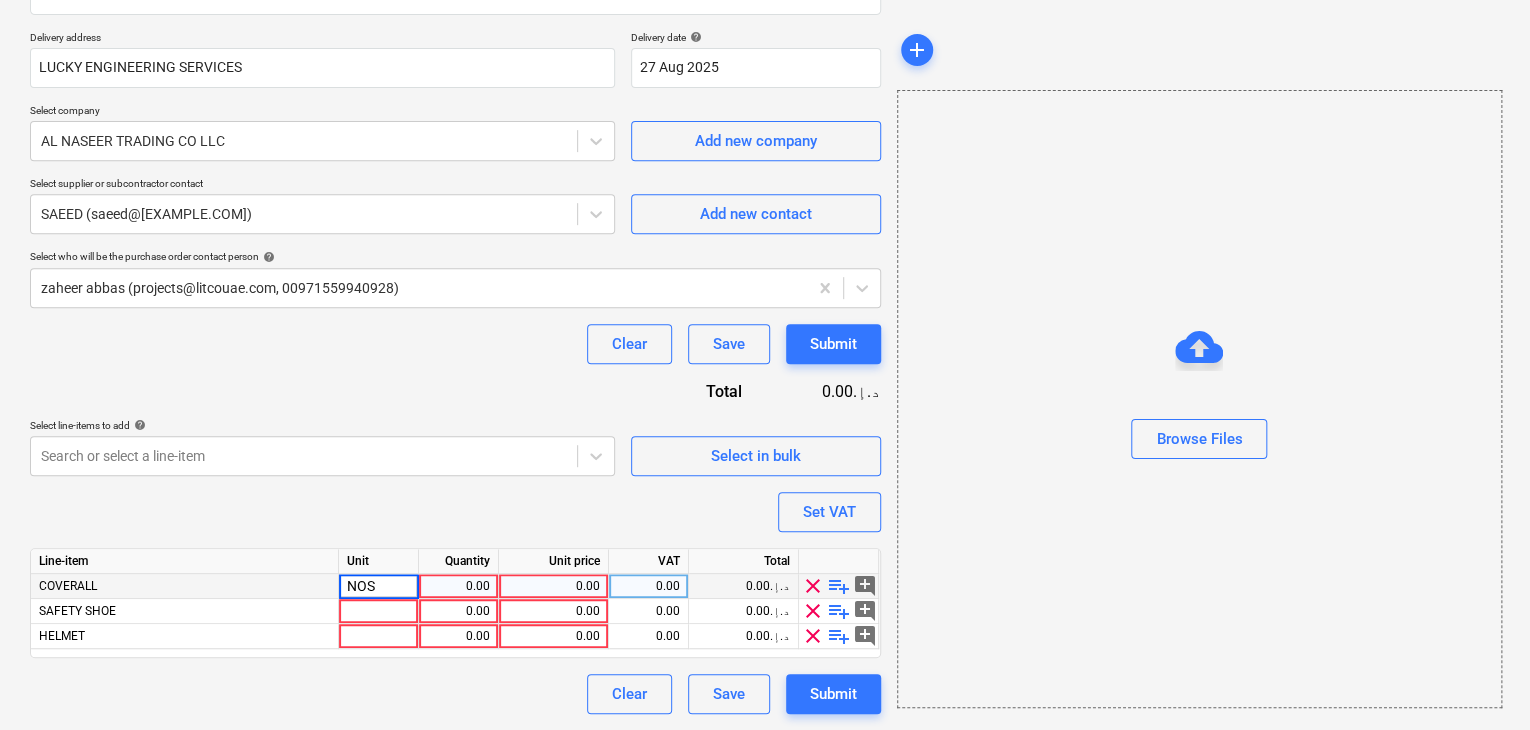 type on "x" 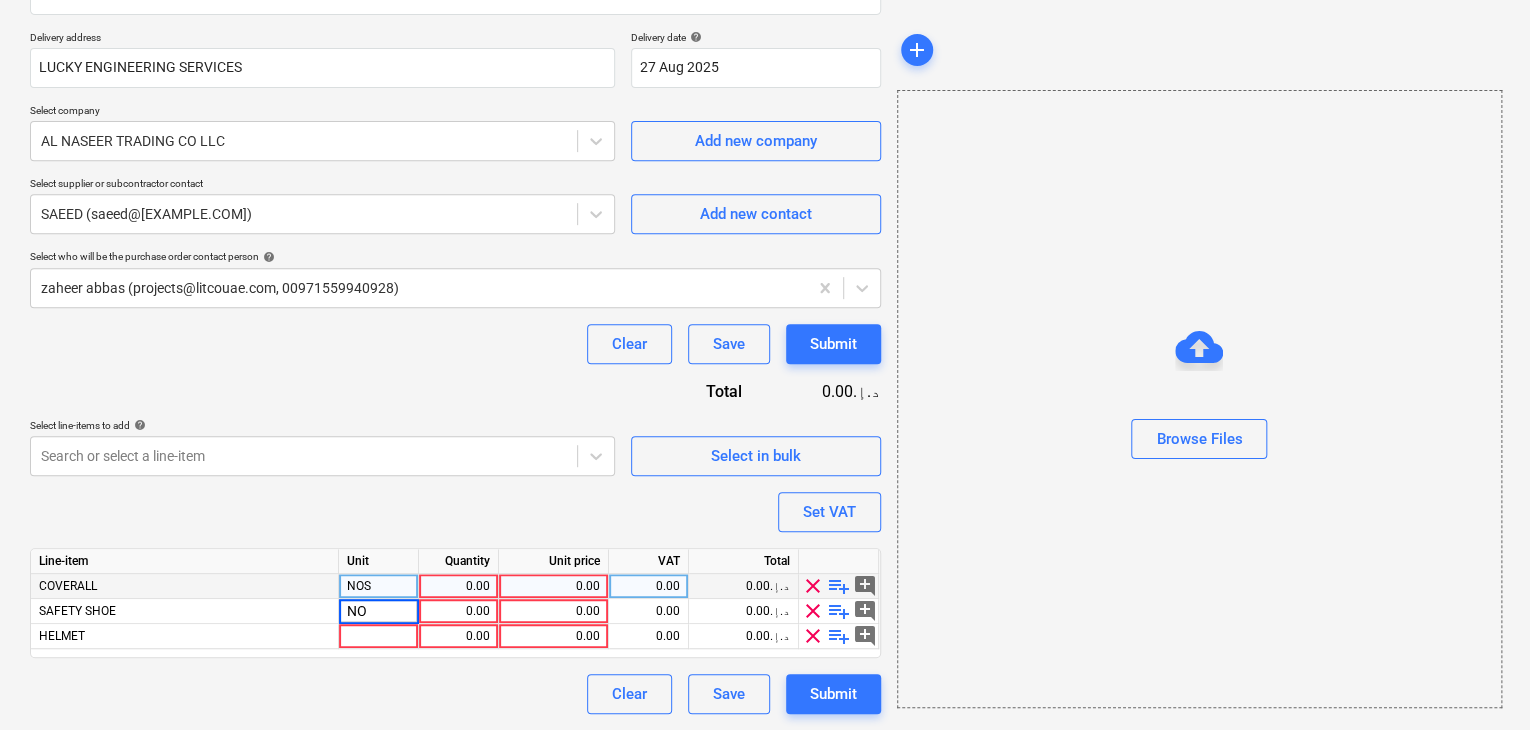 type on "NOS" 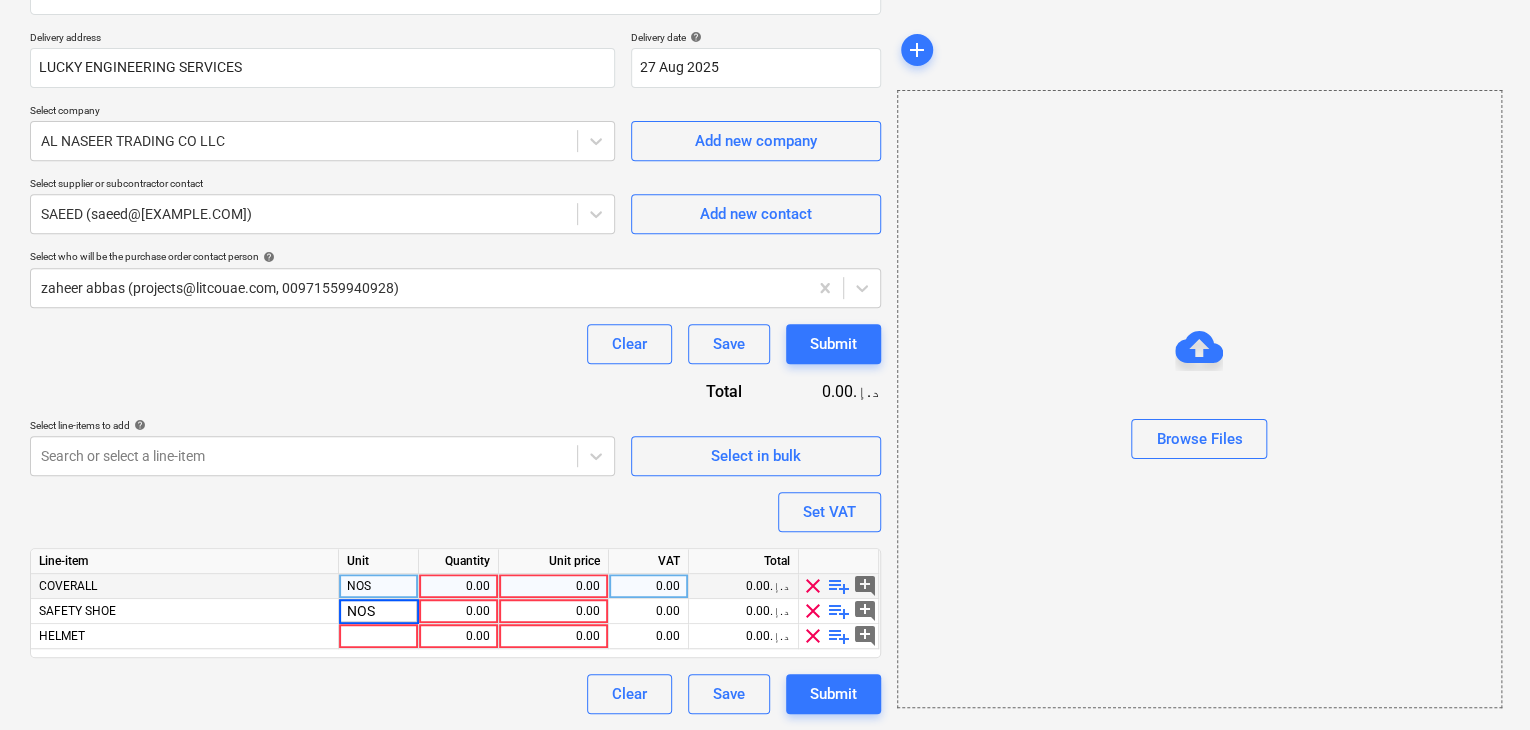 type on "x" 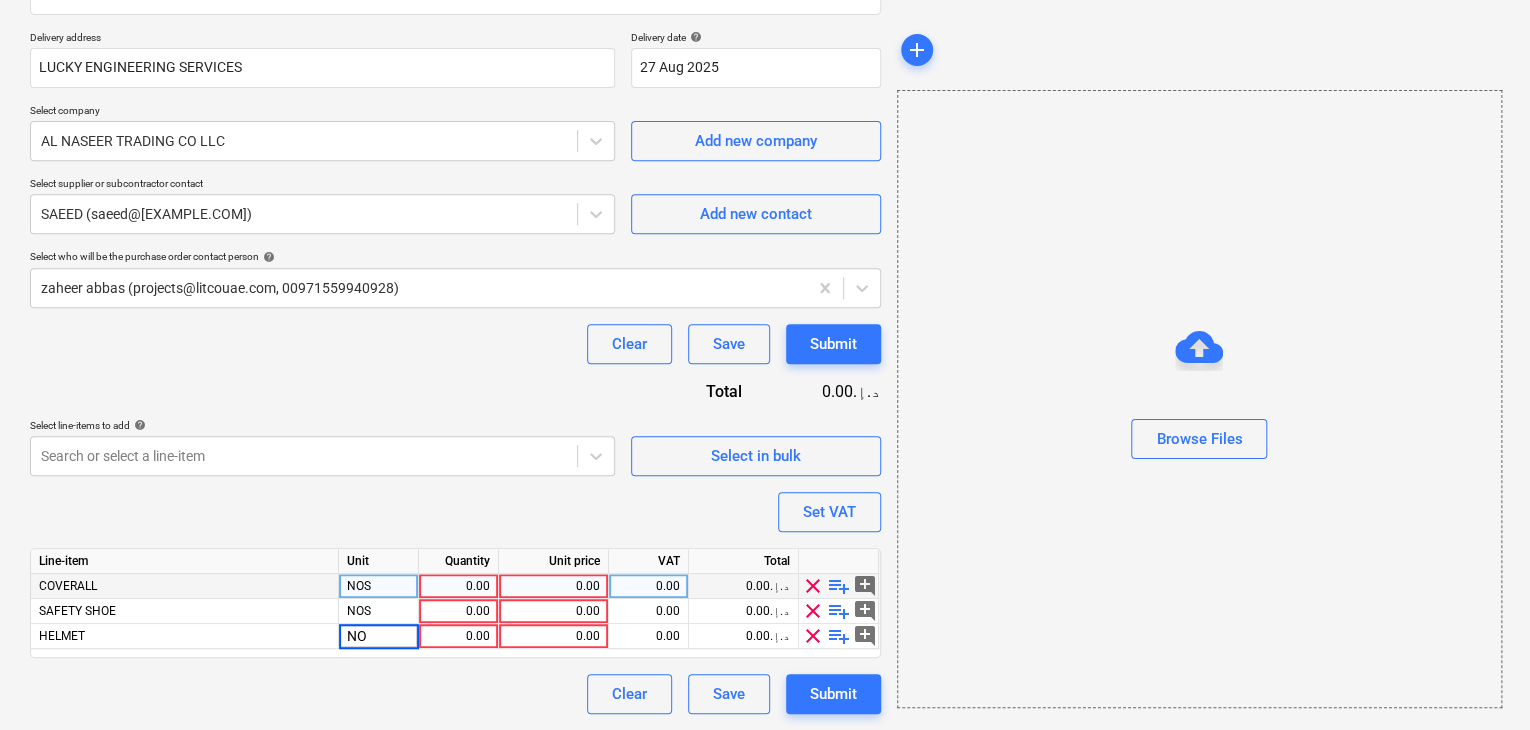 type on "NOS" 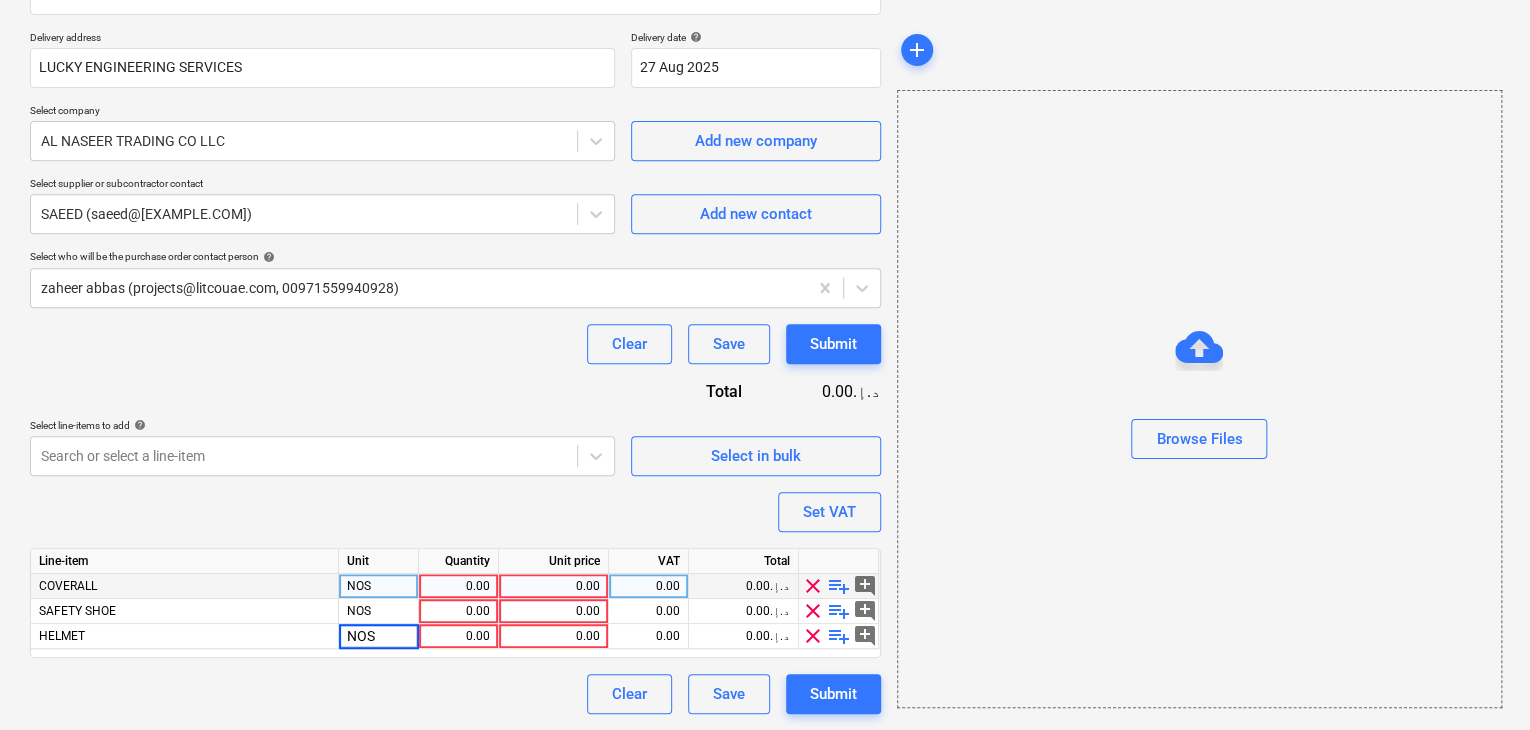 type on "x" 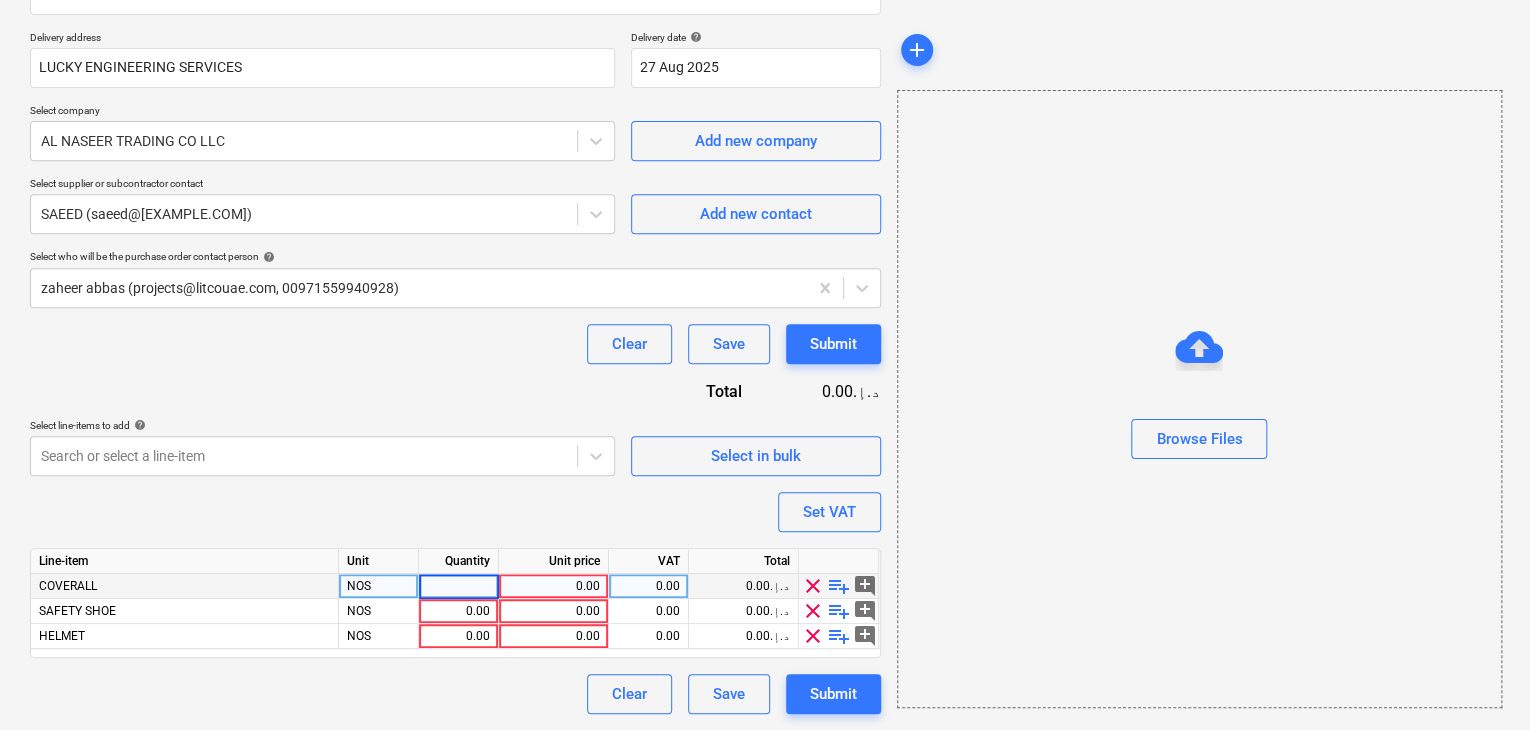 type on "2" 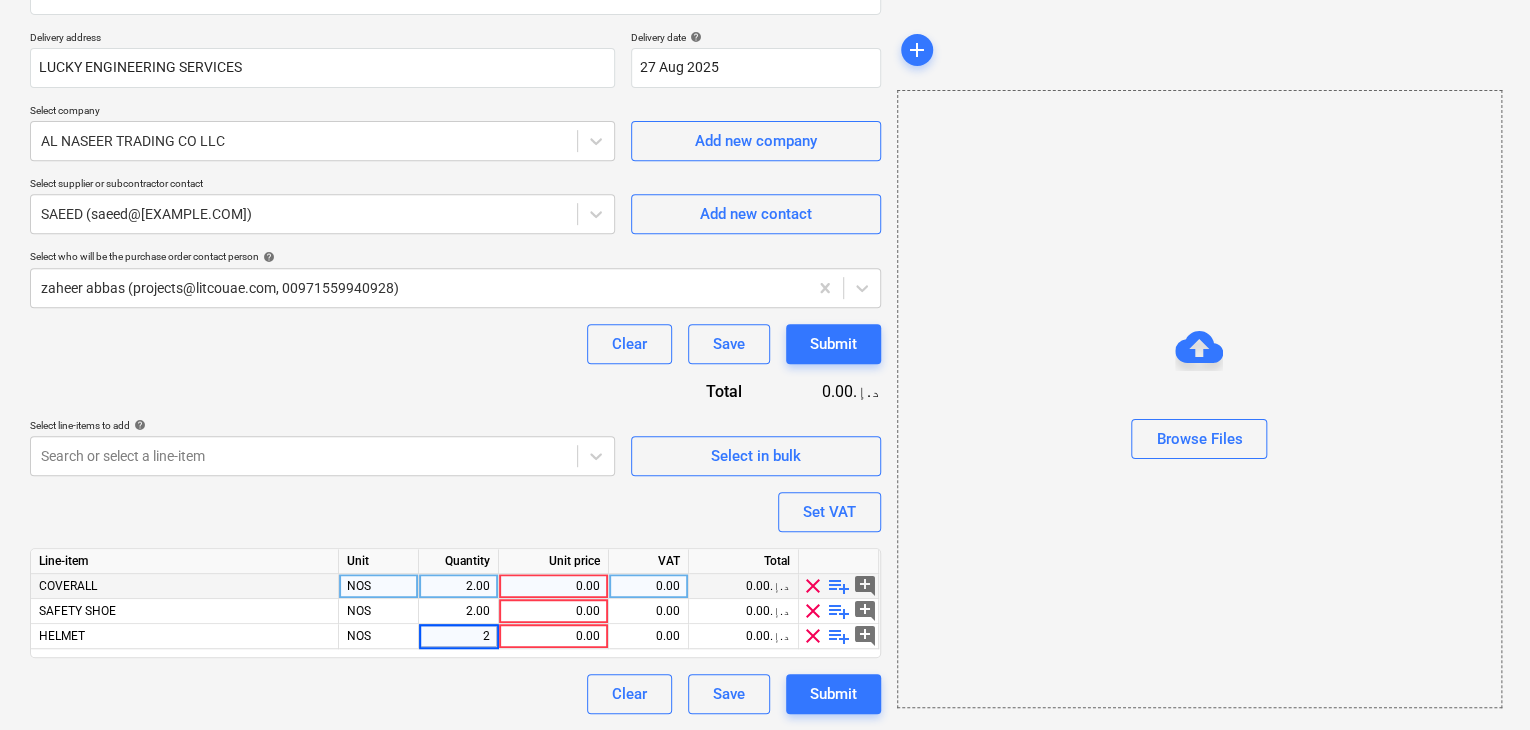 type on "x" 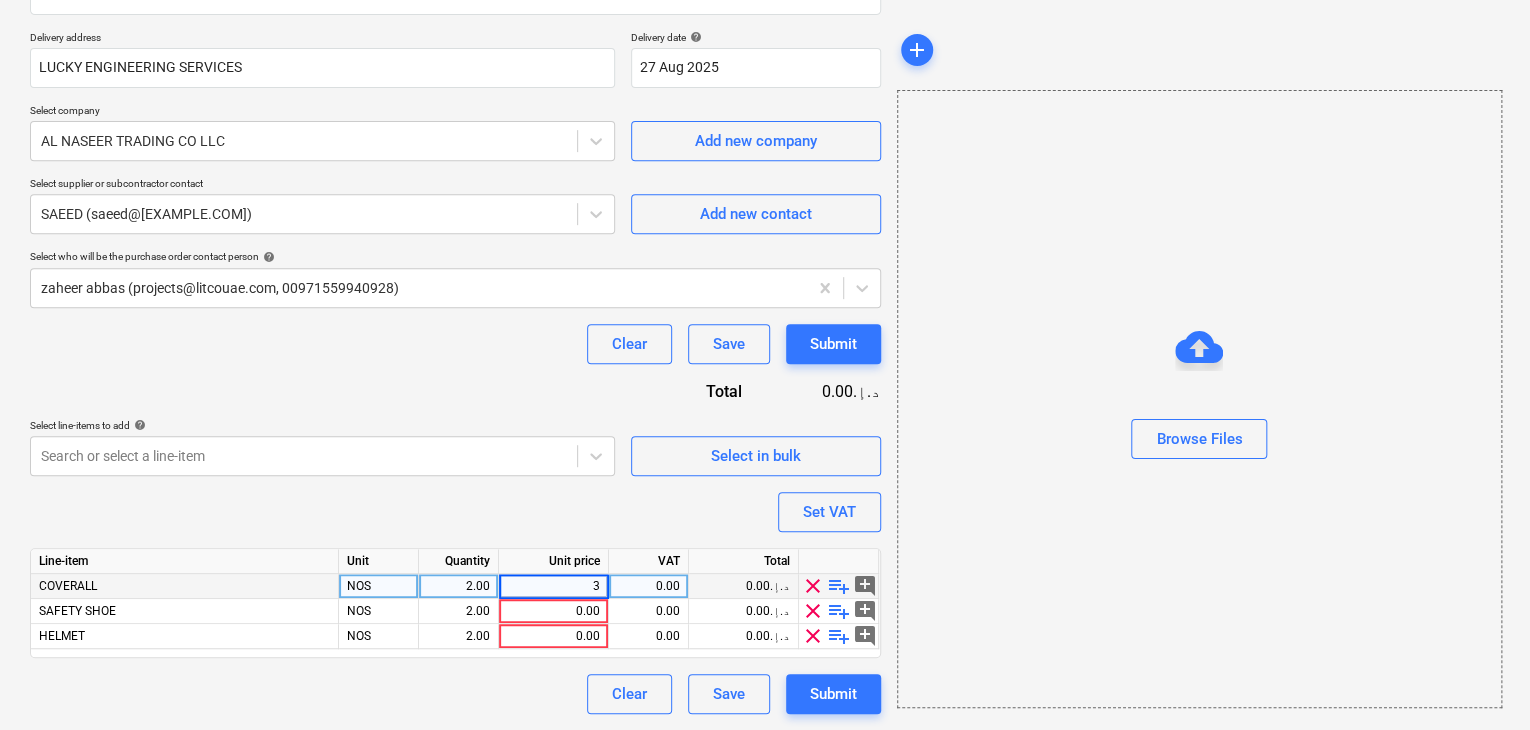 type on "30" 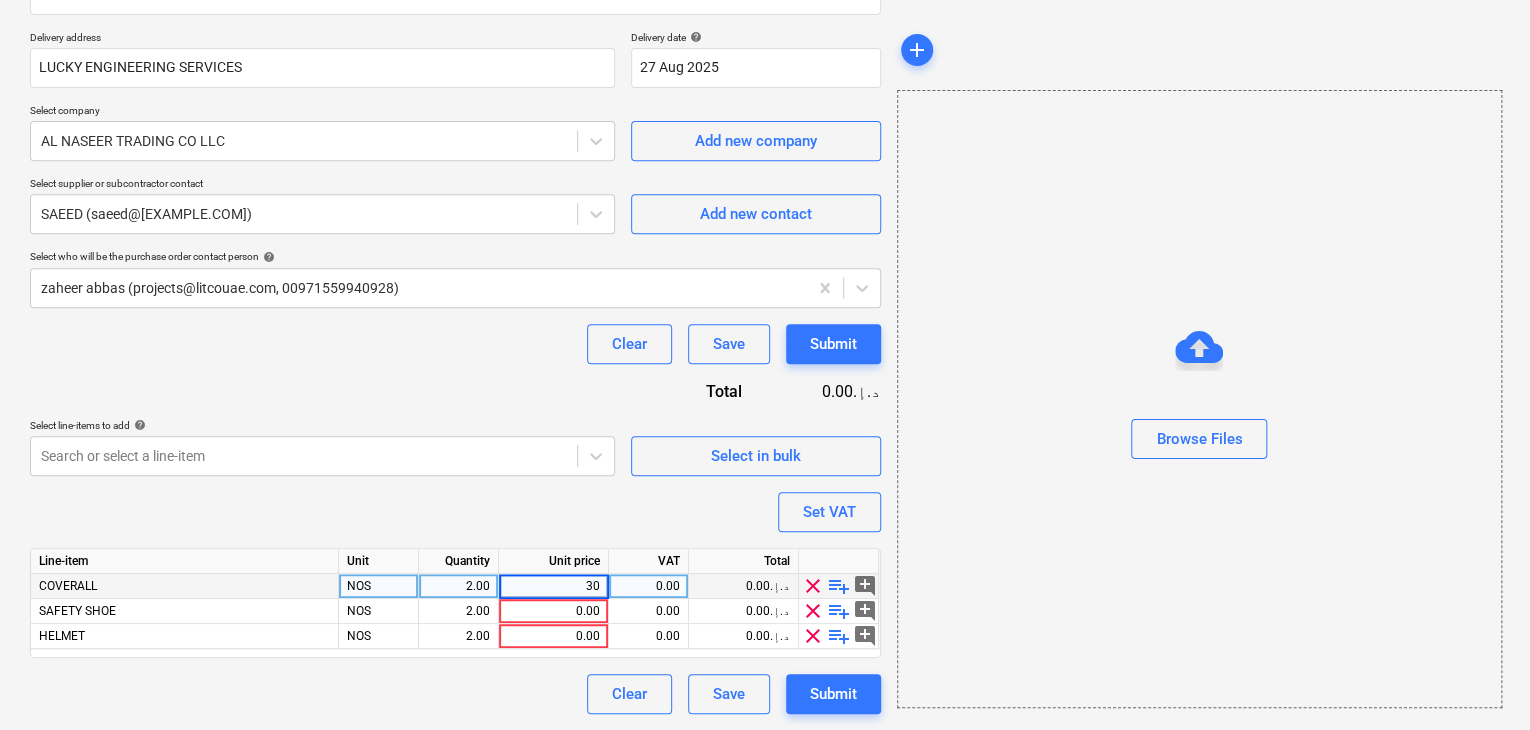 type on "x" 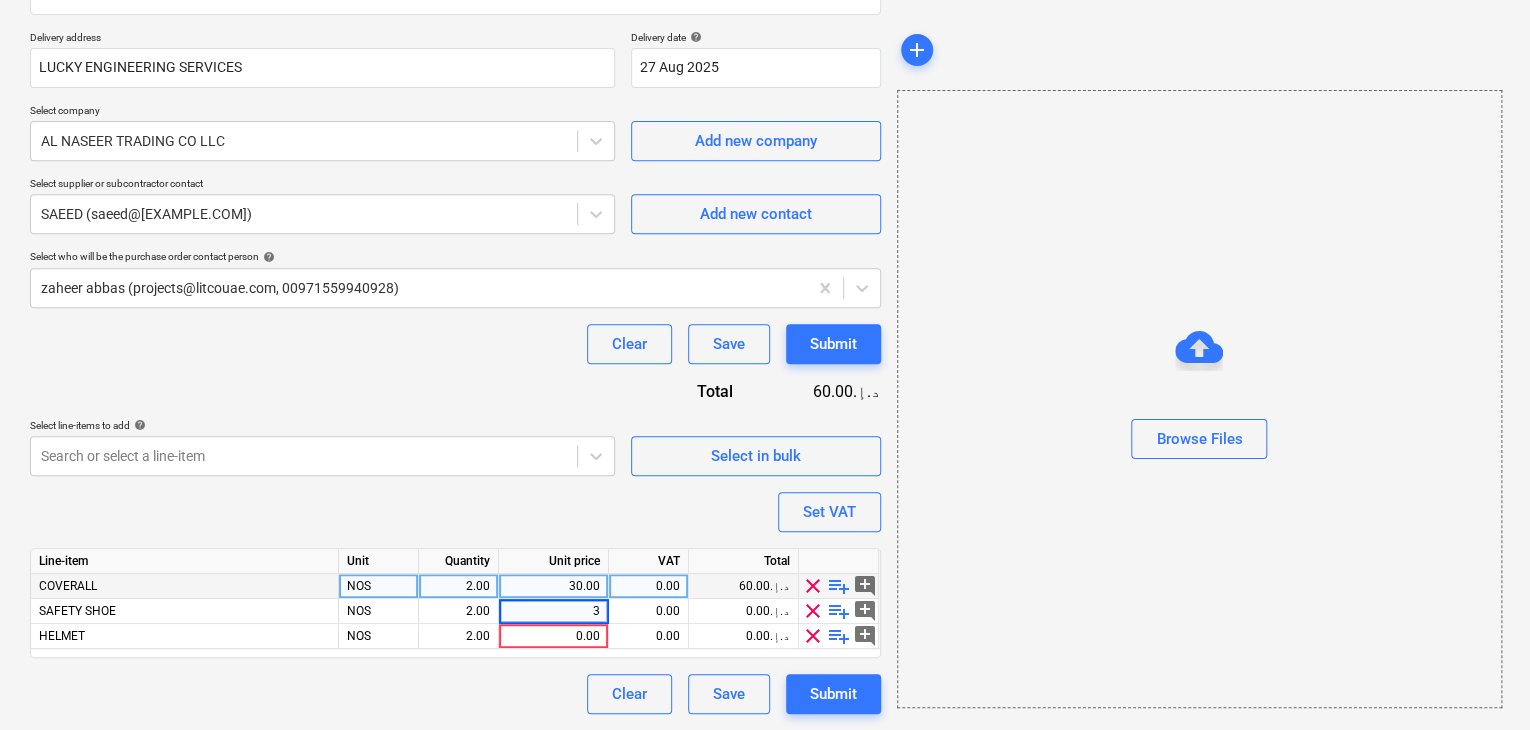 type on "35" 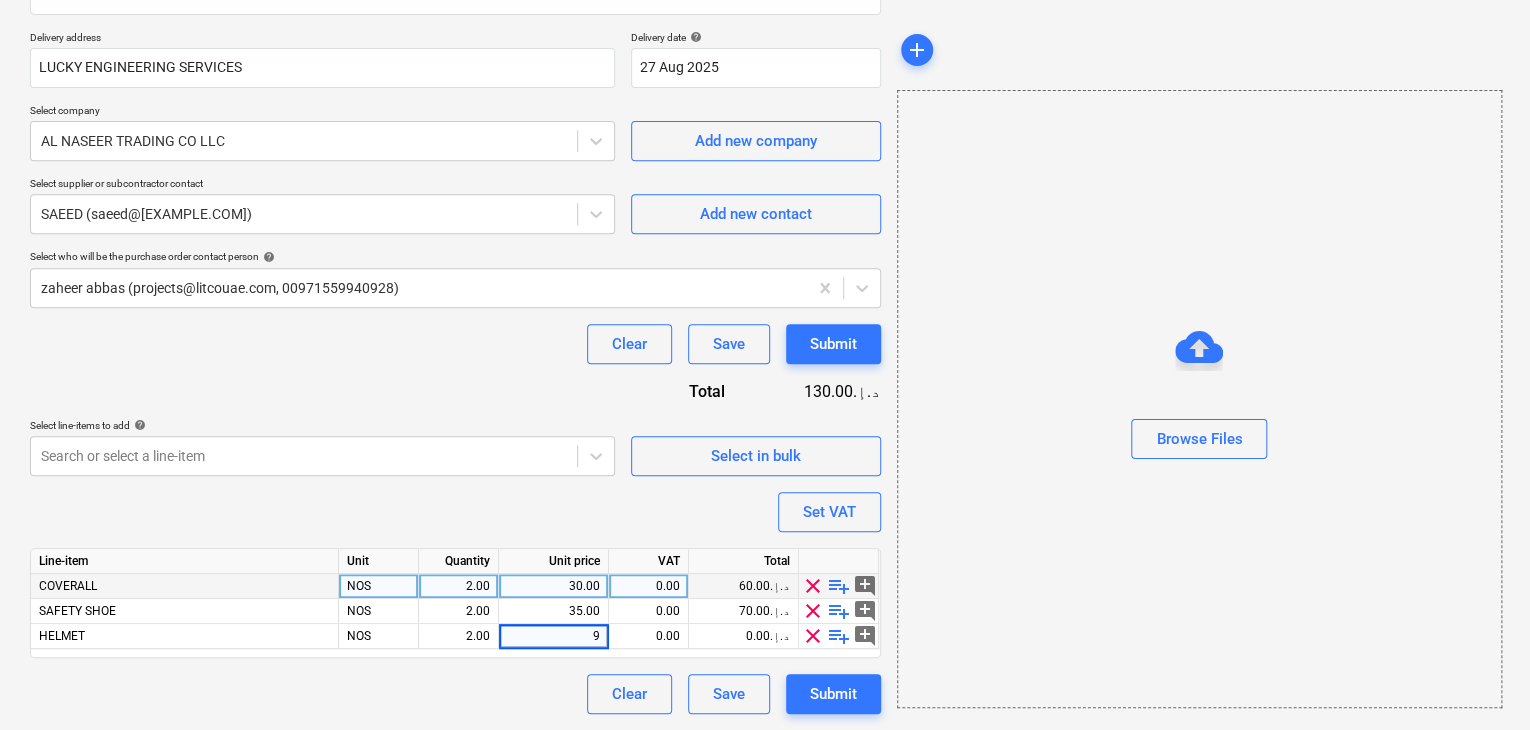 type on "x" 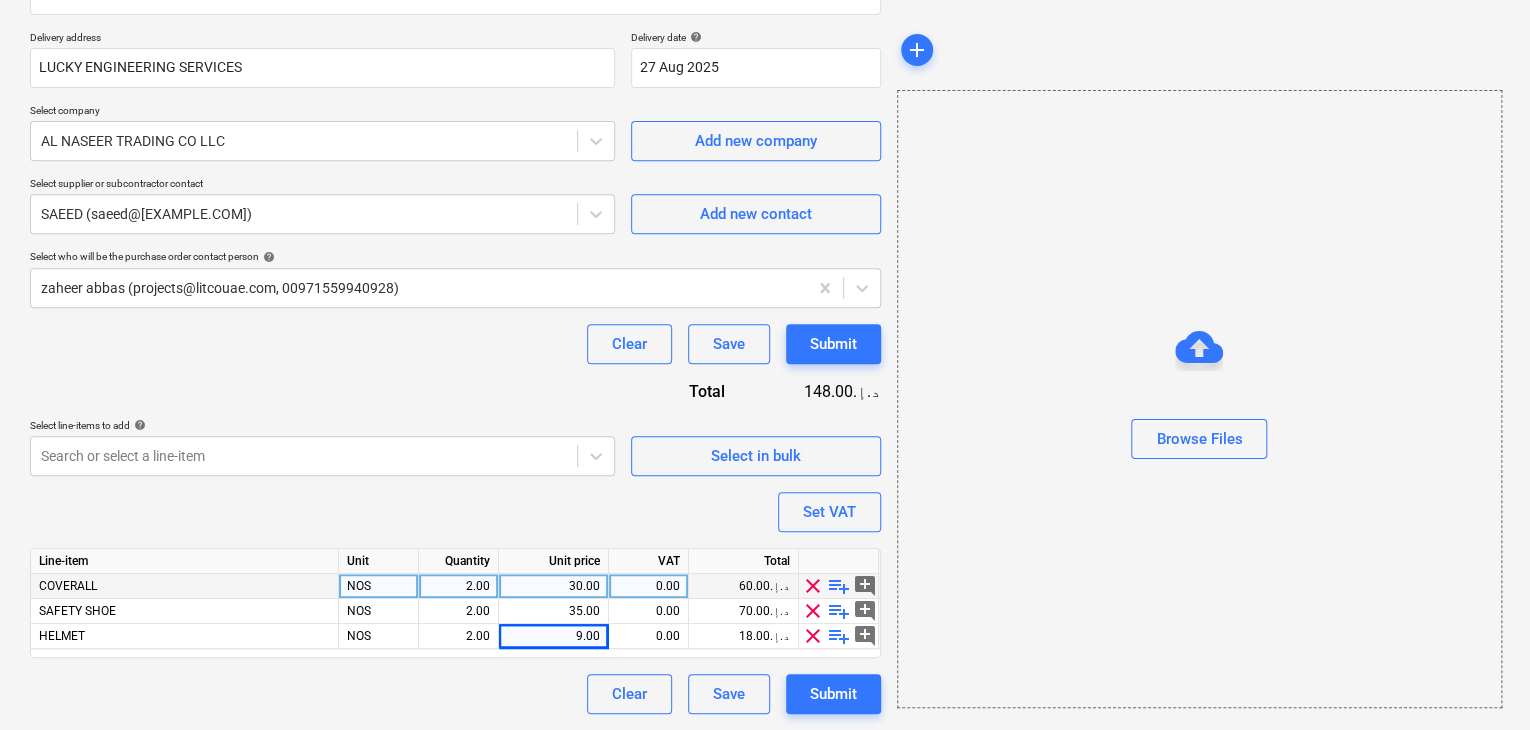 click on "Browse Files" at bounding box center (1199, 399) 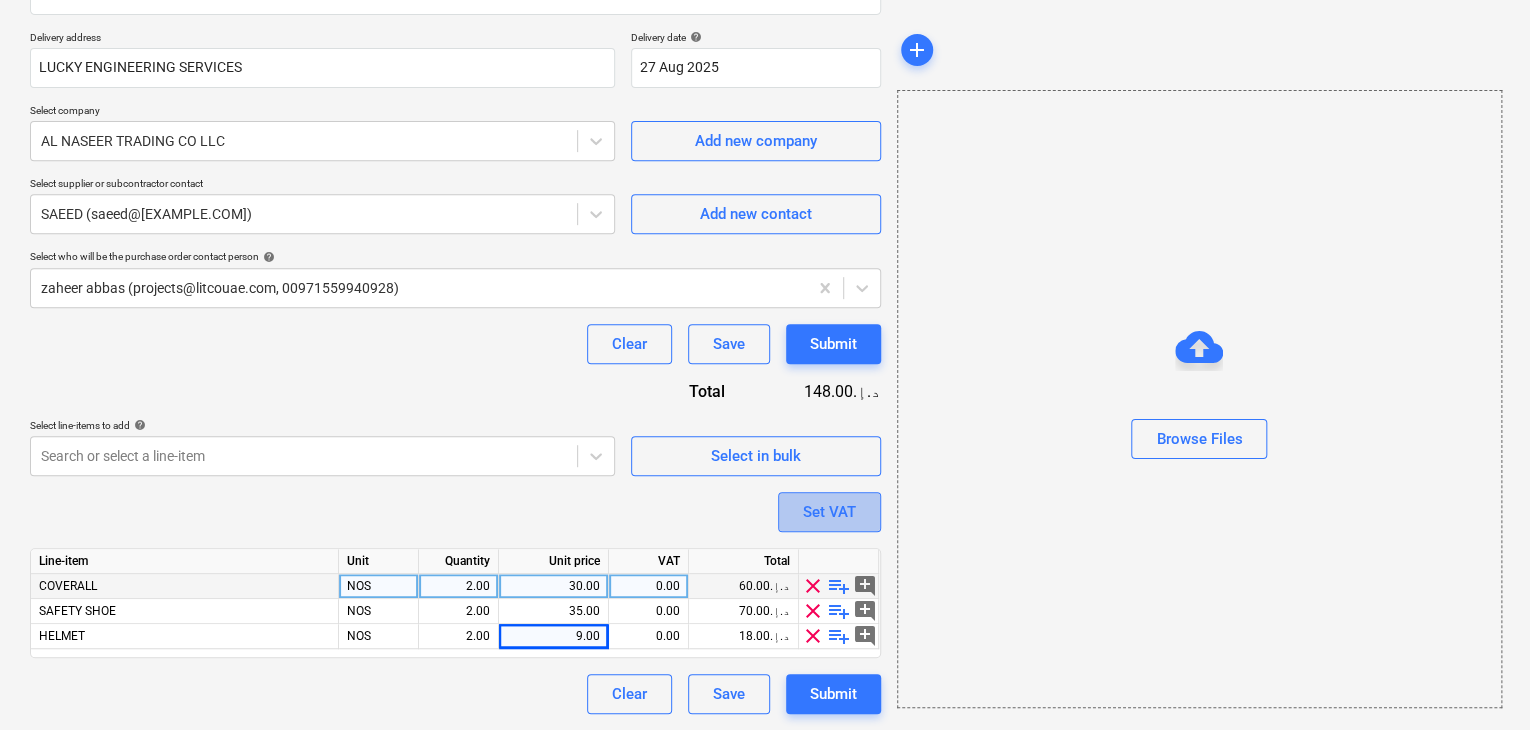 click on "Set VAT" at bounding box center [829, 512] 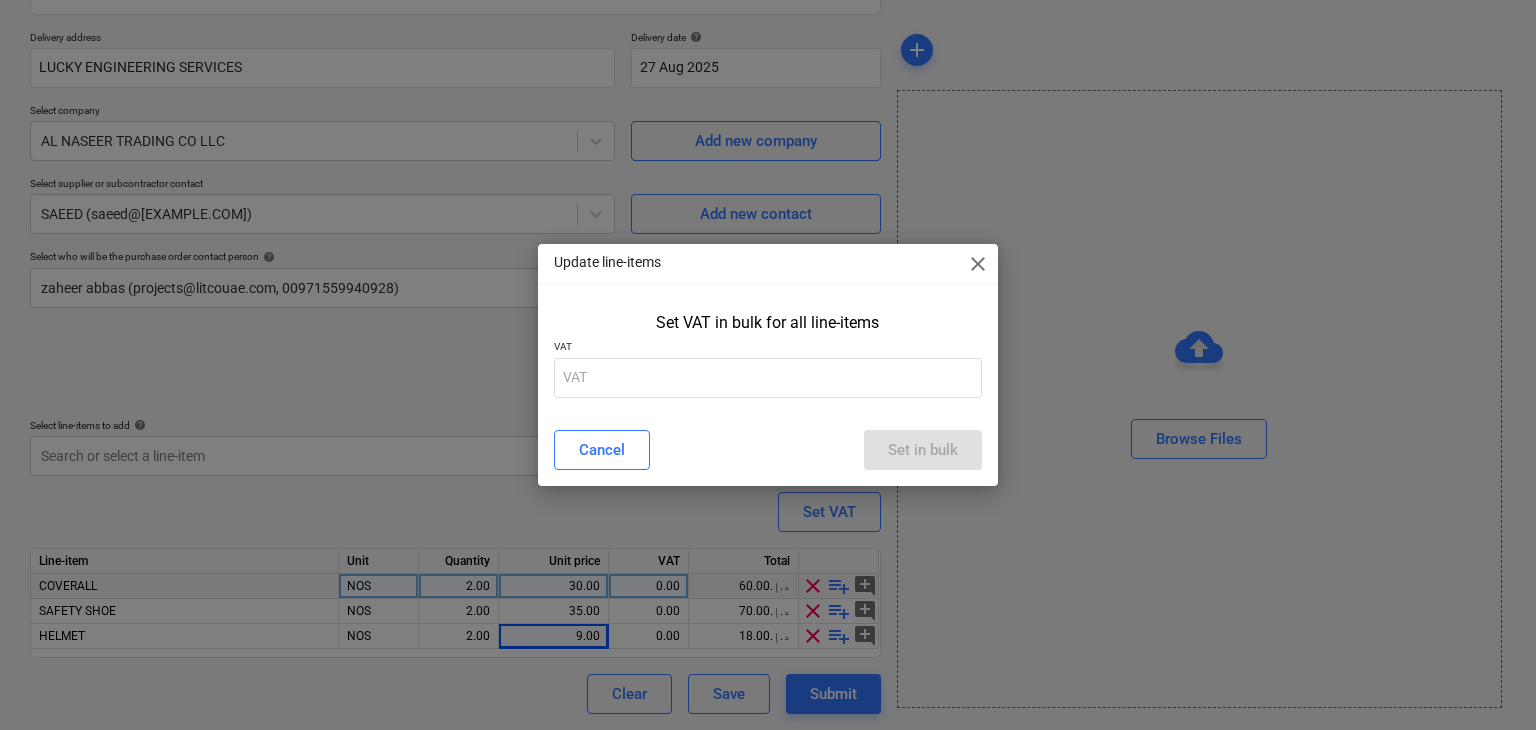 click on "VAT" at bounding box center [768, 348] 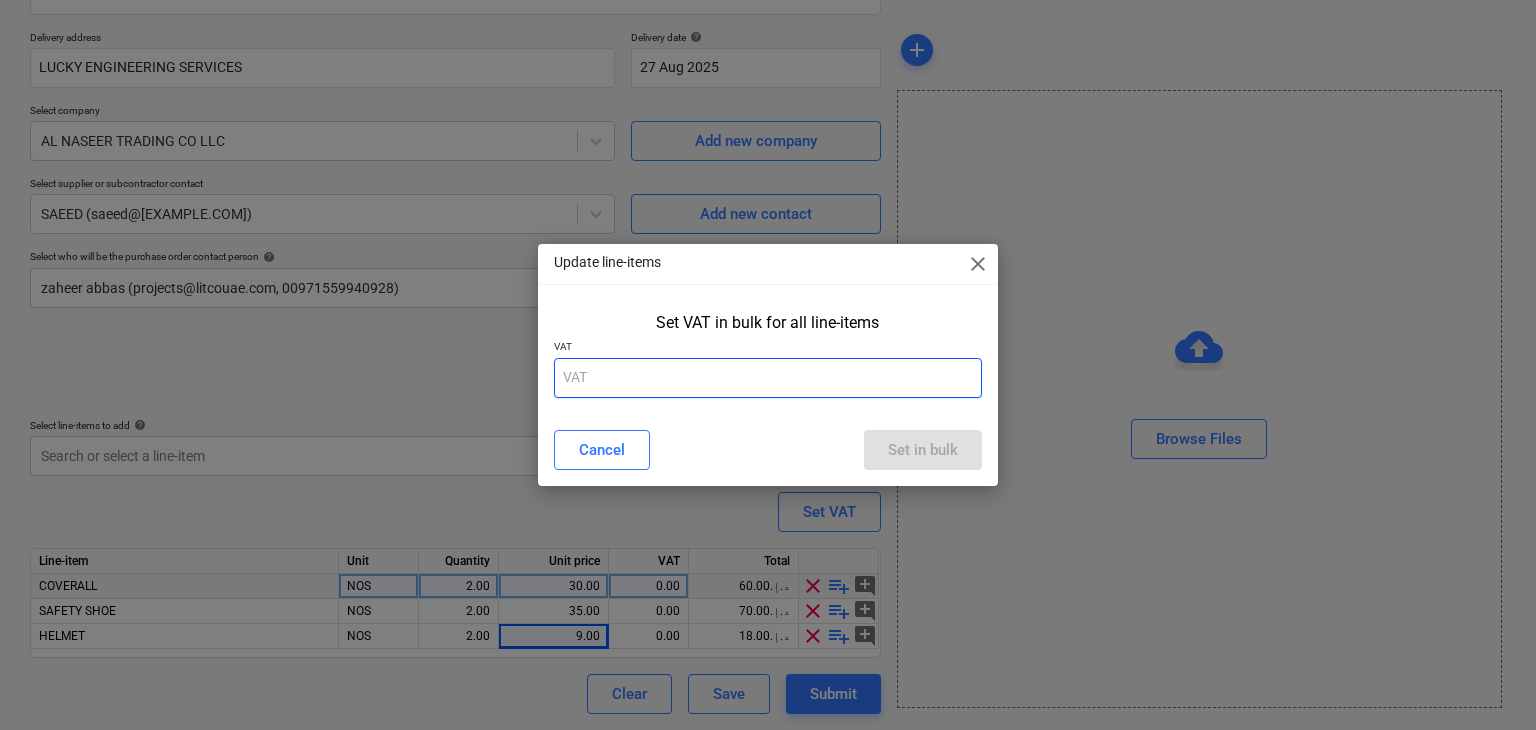 click at bounding box center [768, 378] 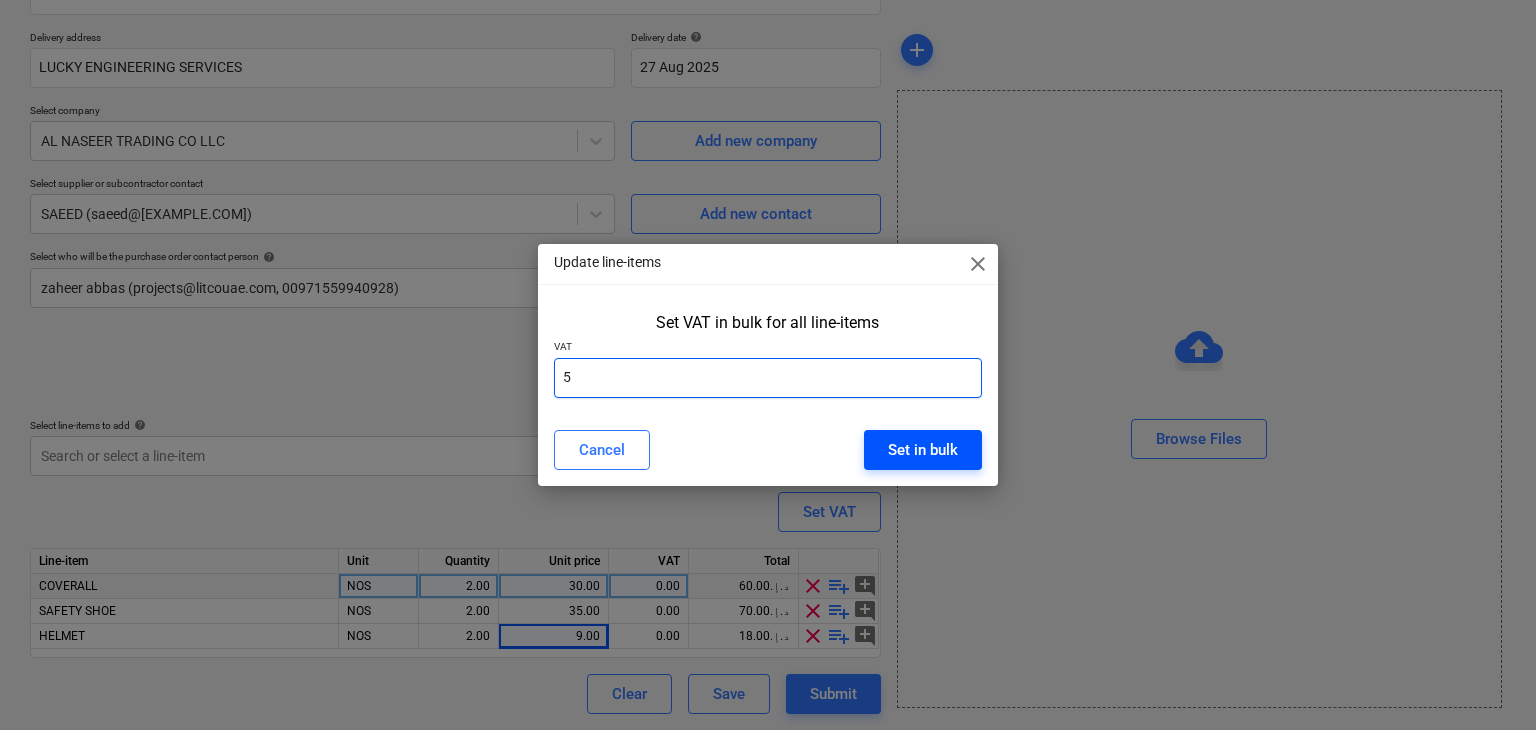 type on "5" 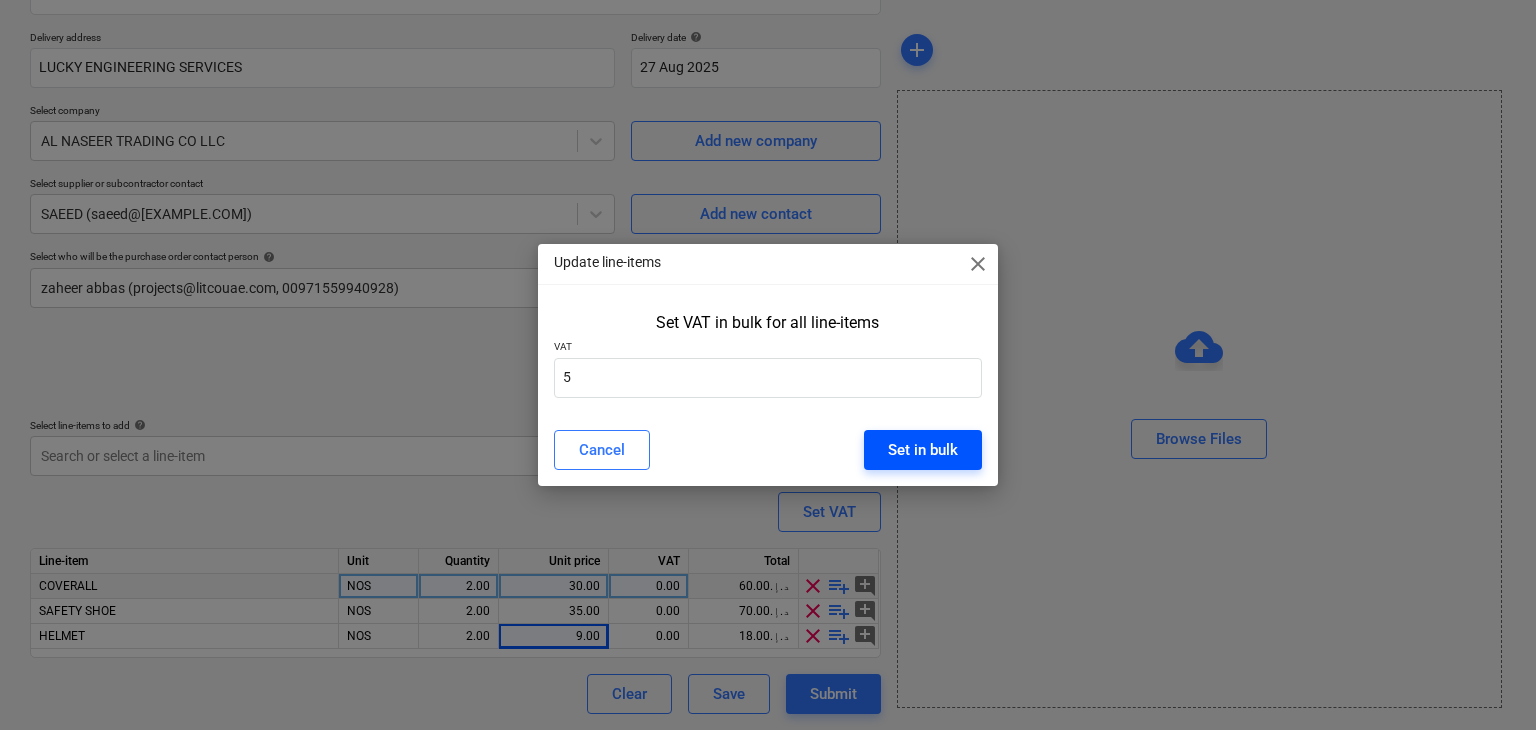 click on "Set in bulk" at bounding box center [923, 450] 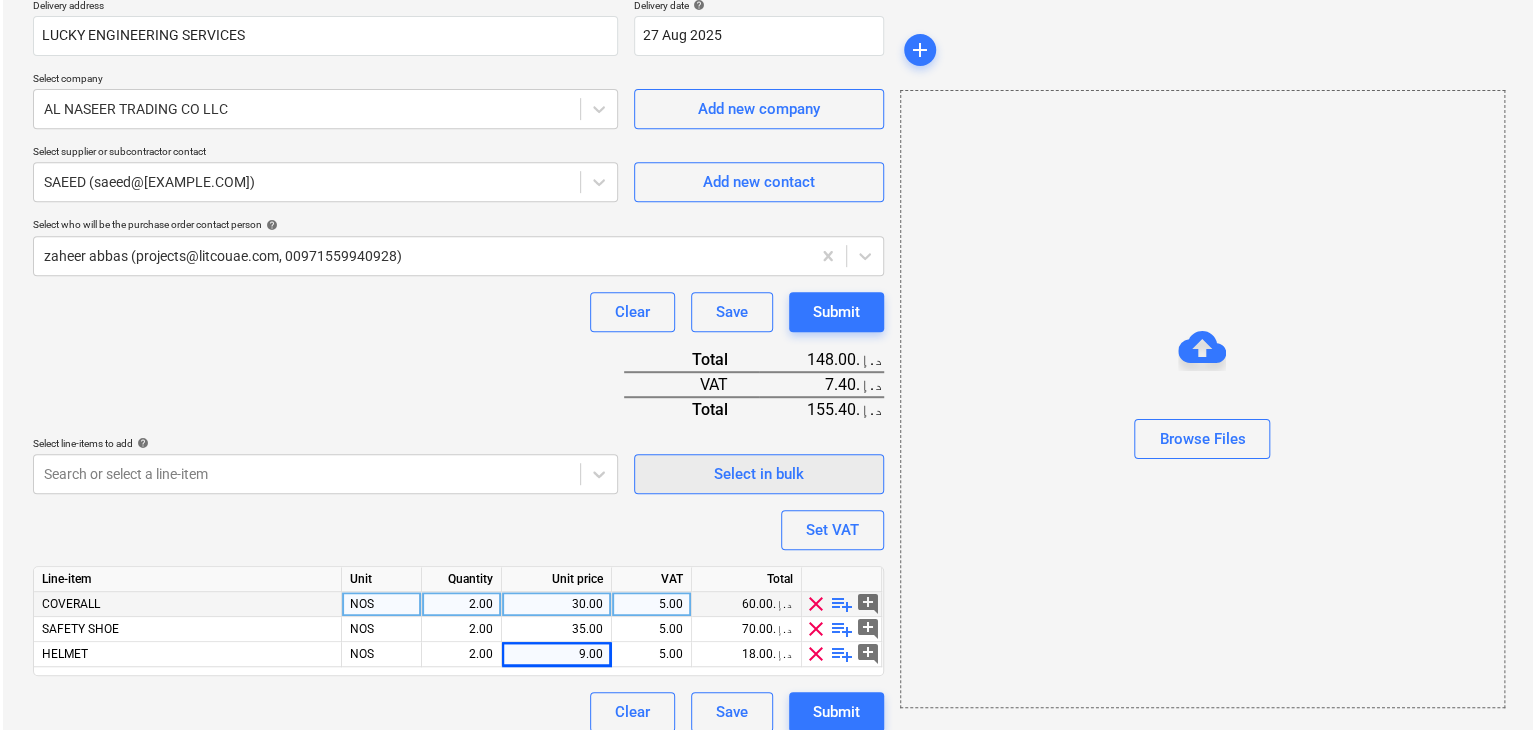 scroll, scrollTop: 392, scrollLeft: 0, axis: vertical 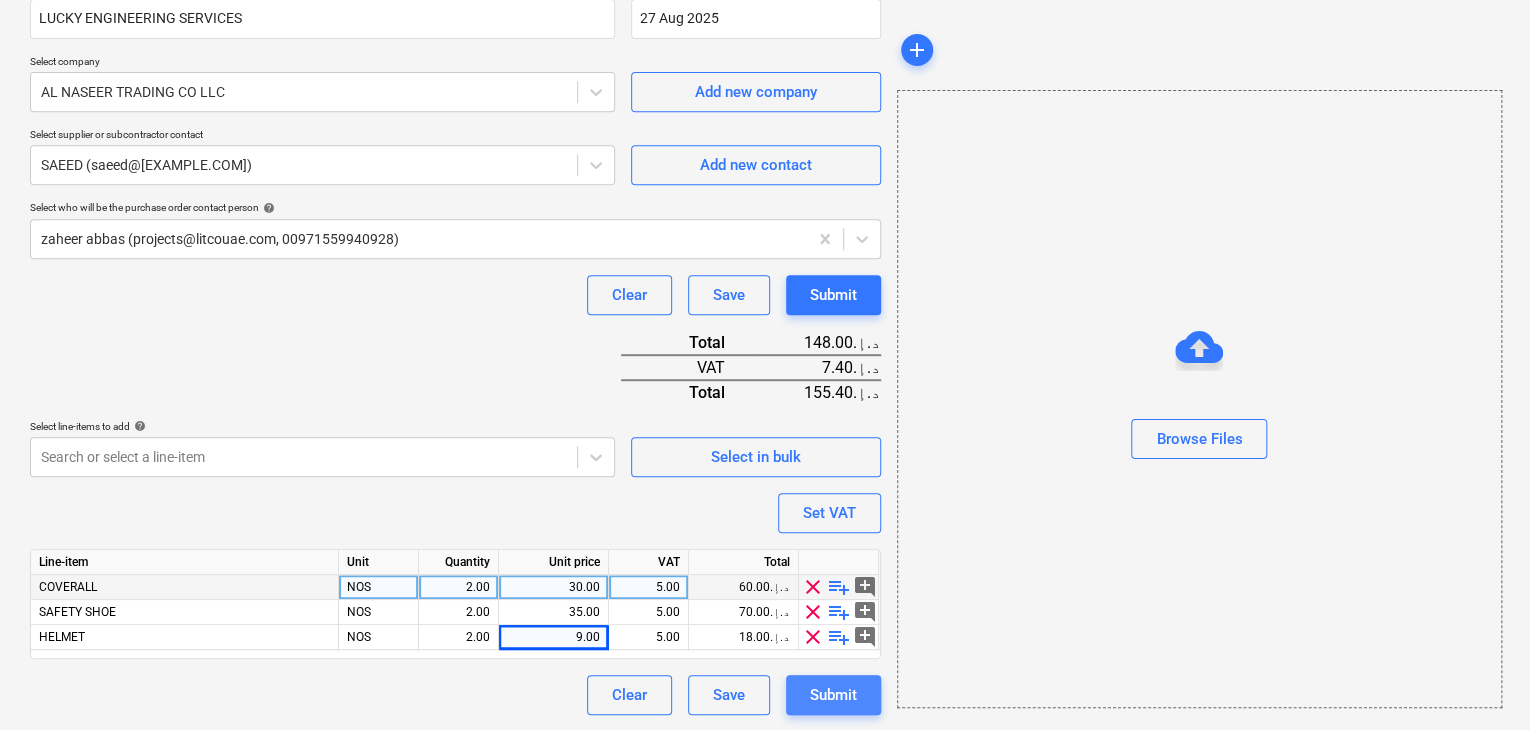click on "Submit" at bounding box center [833, 695] 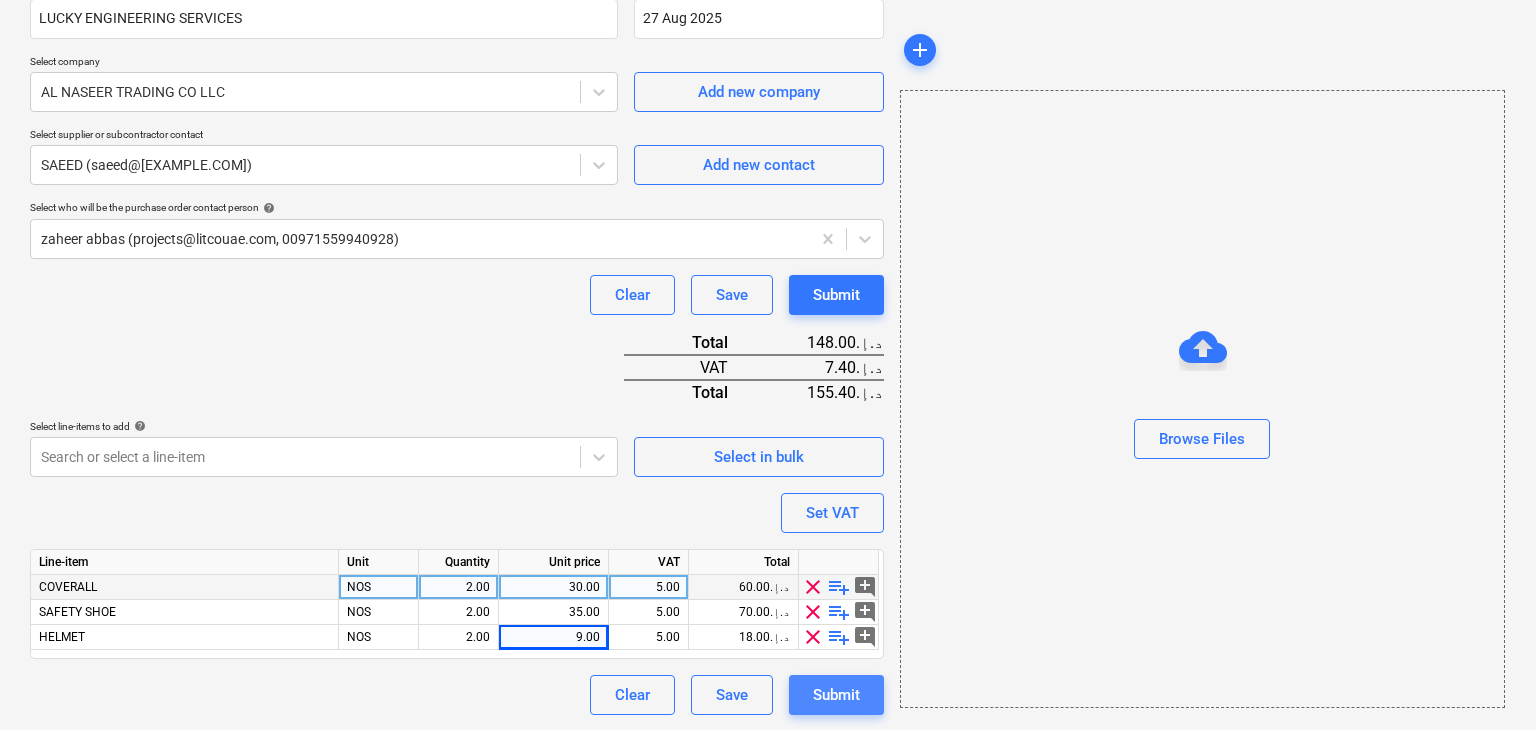 type on "x" 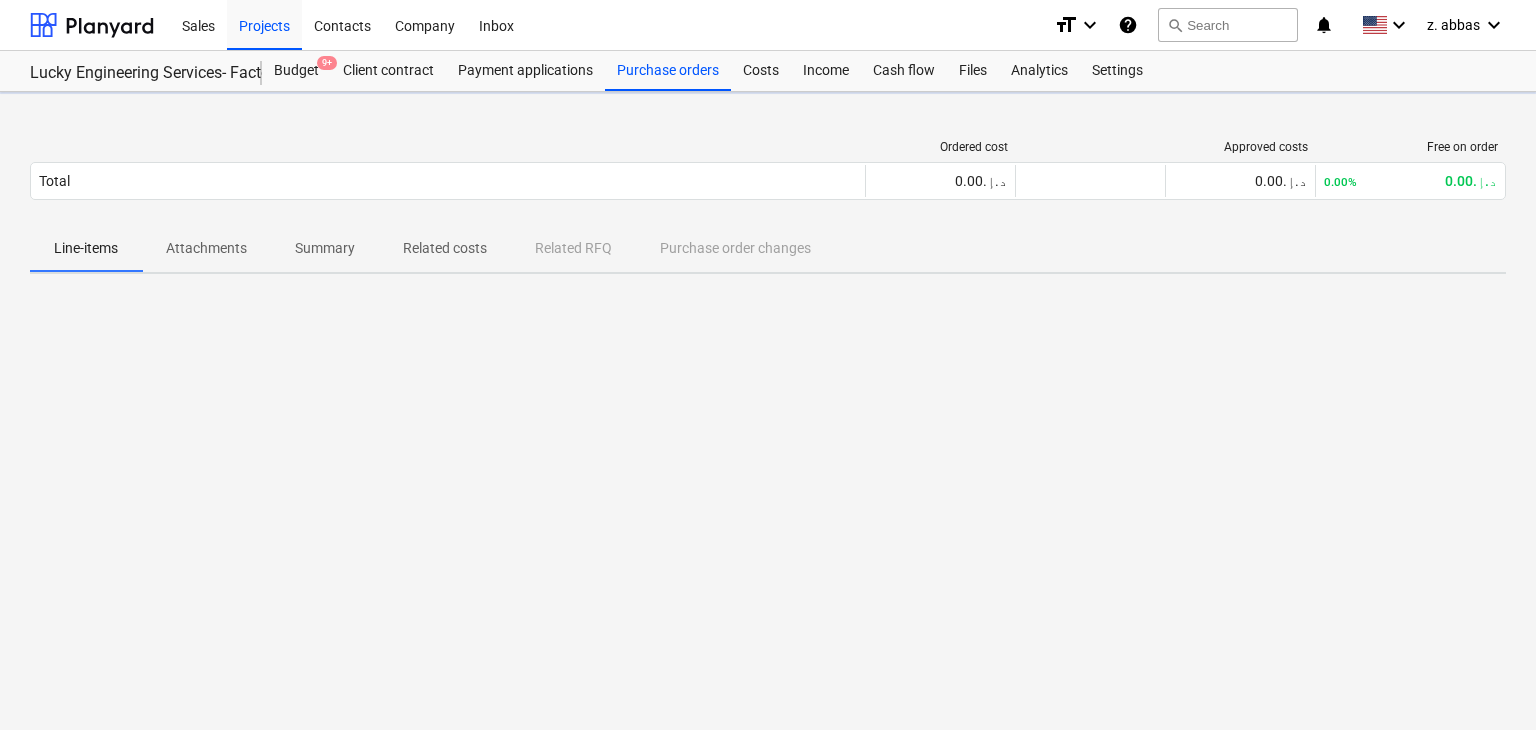scroll, scrollTop: 0, scrollLeft: 0, axis: both 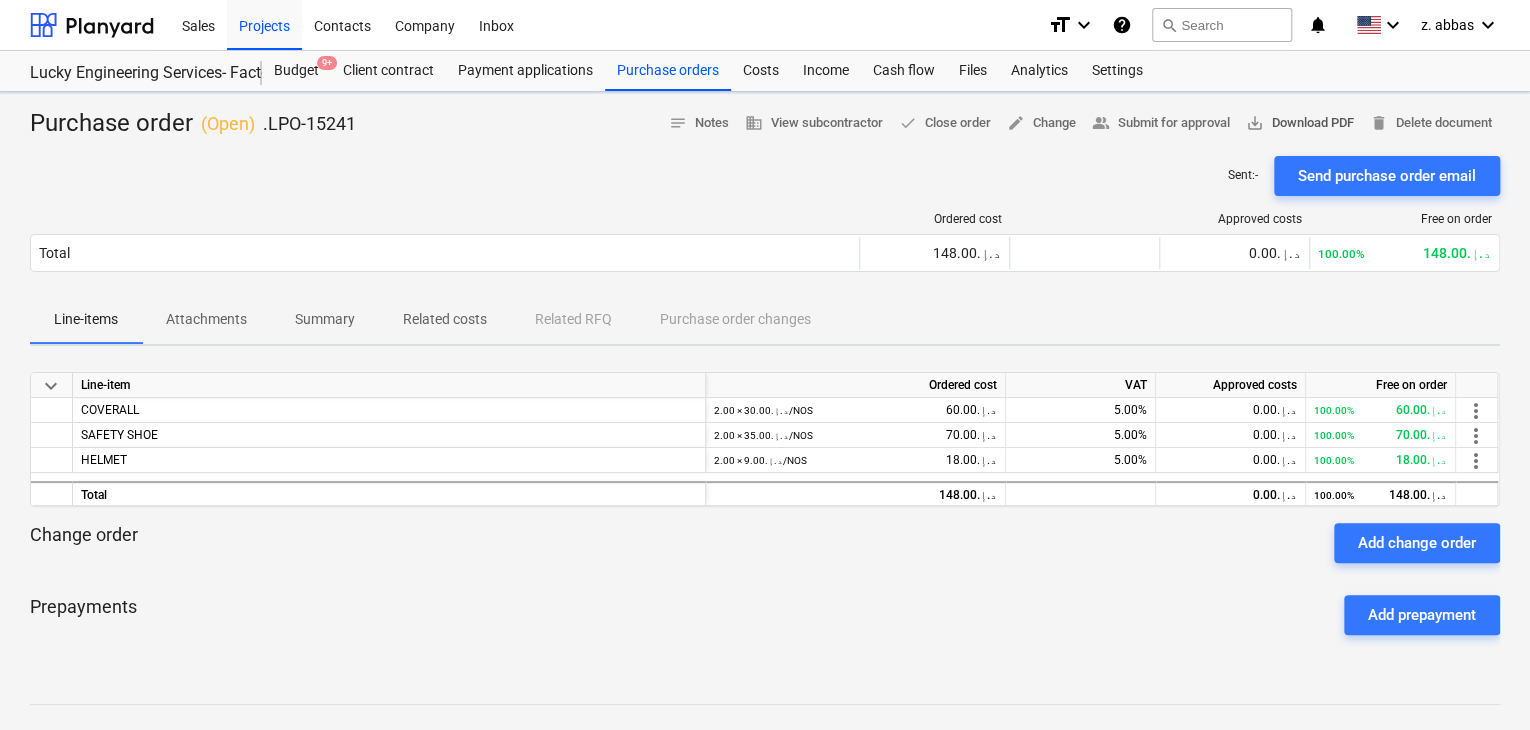 click on "save_alt Download PDF" at bounding box center [1300, 123] 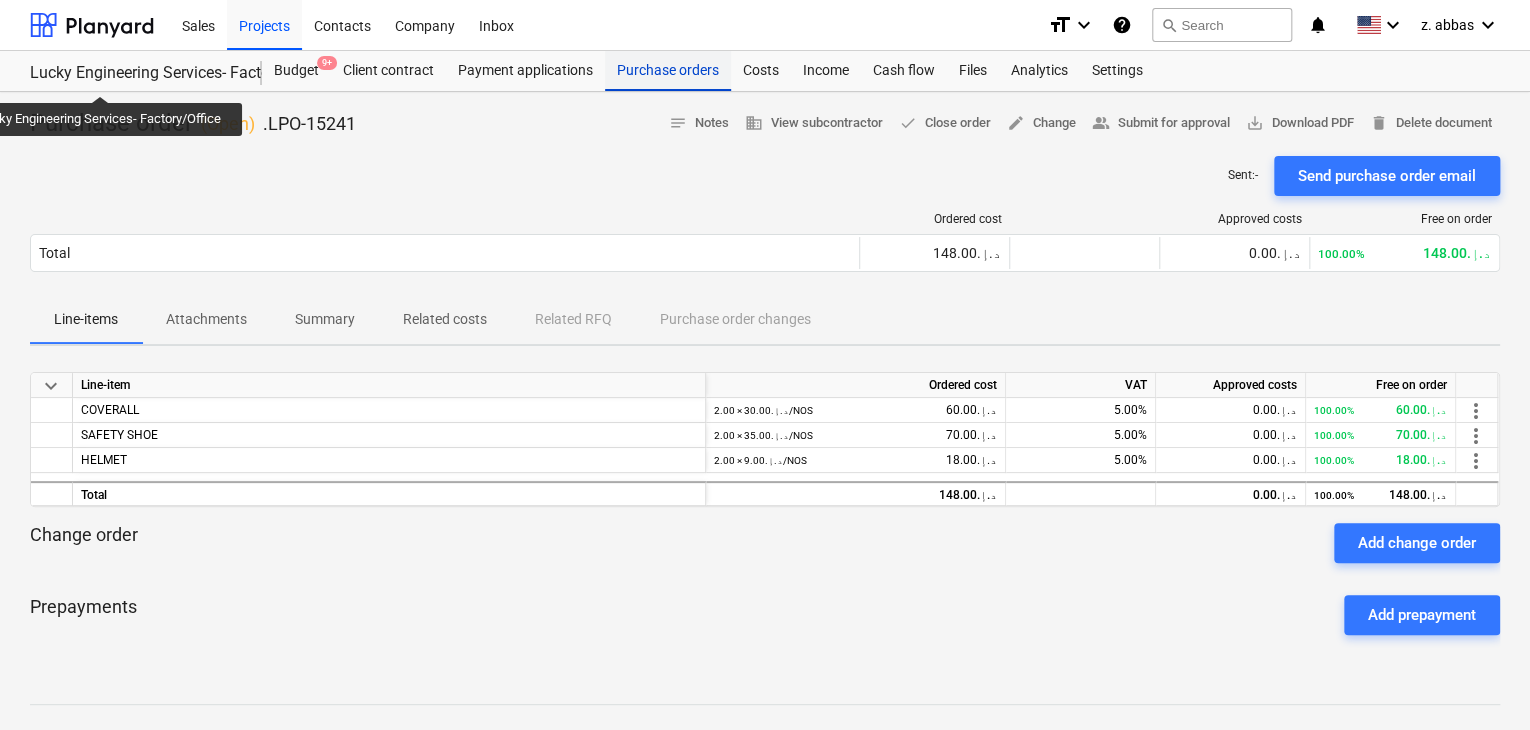 click on "Purchase orders" at bounding box center (668, 71) 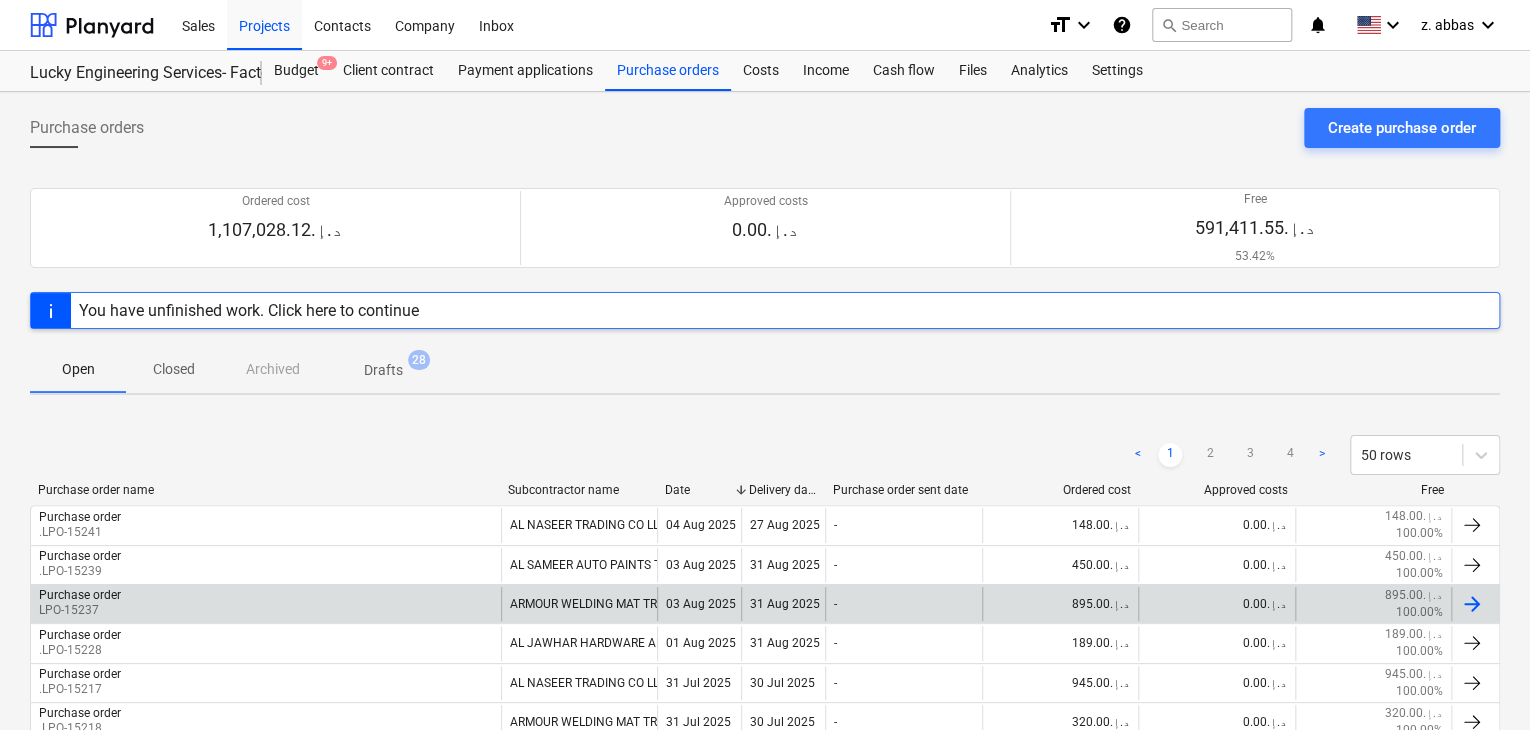 click on "Purchase order LPO-15237" at bounding box center (266, 604) 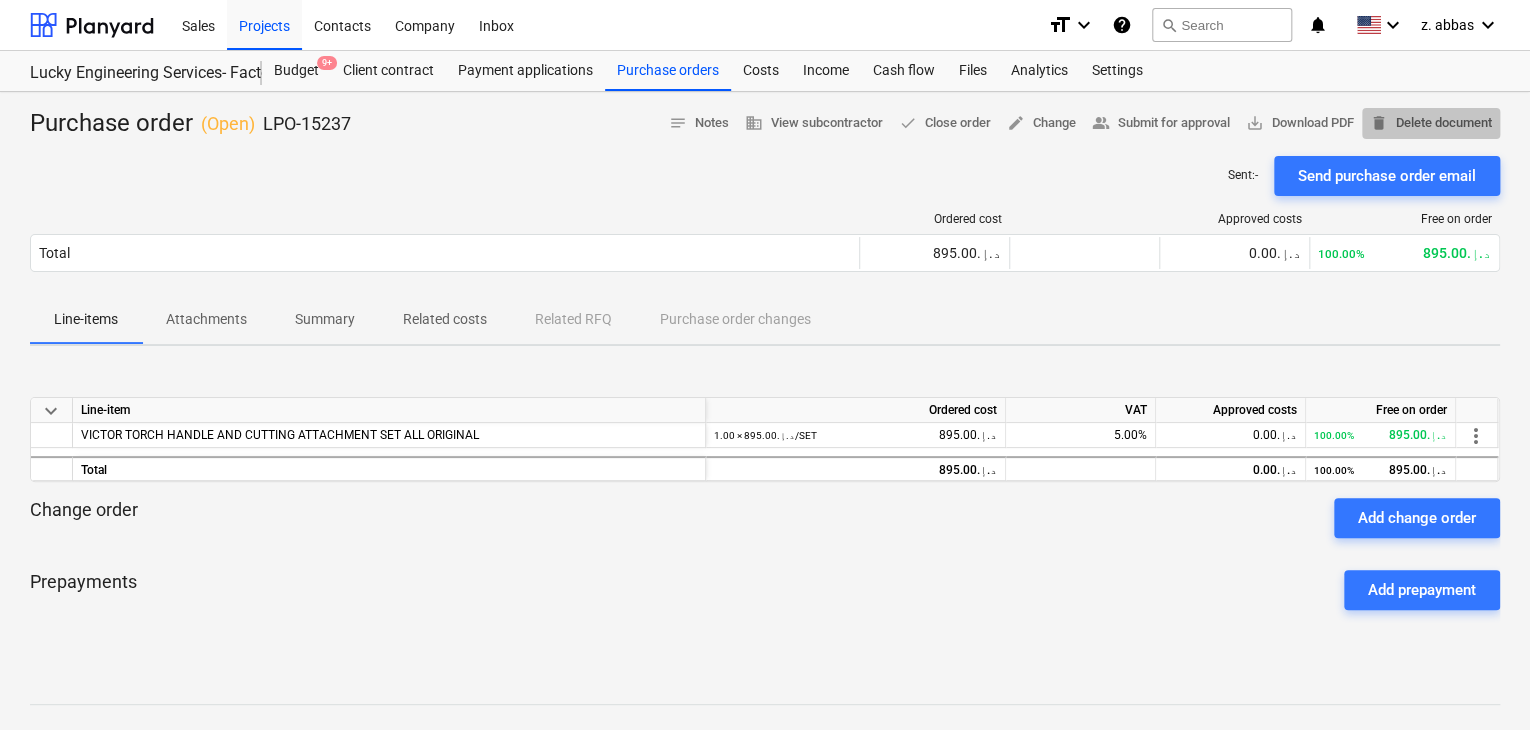 click on "delete Delete document" at bounding box center [1431, 123] 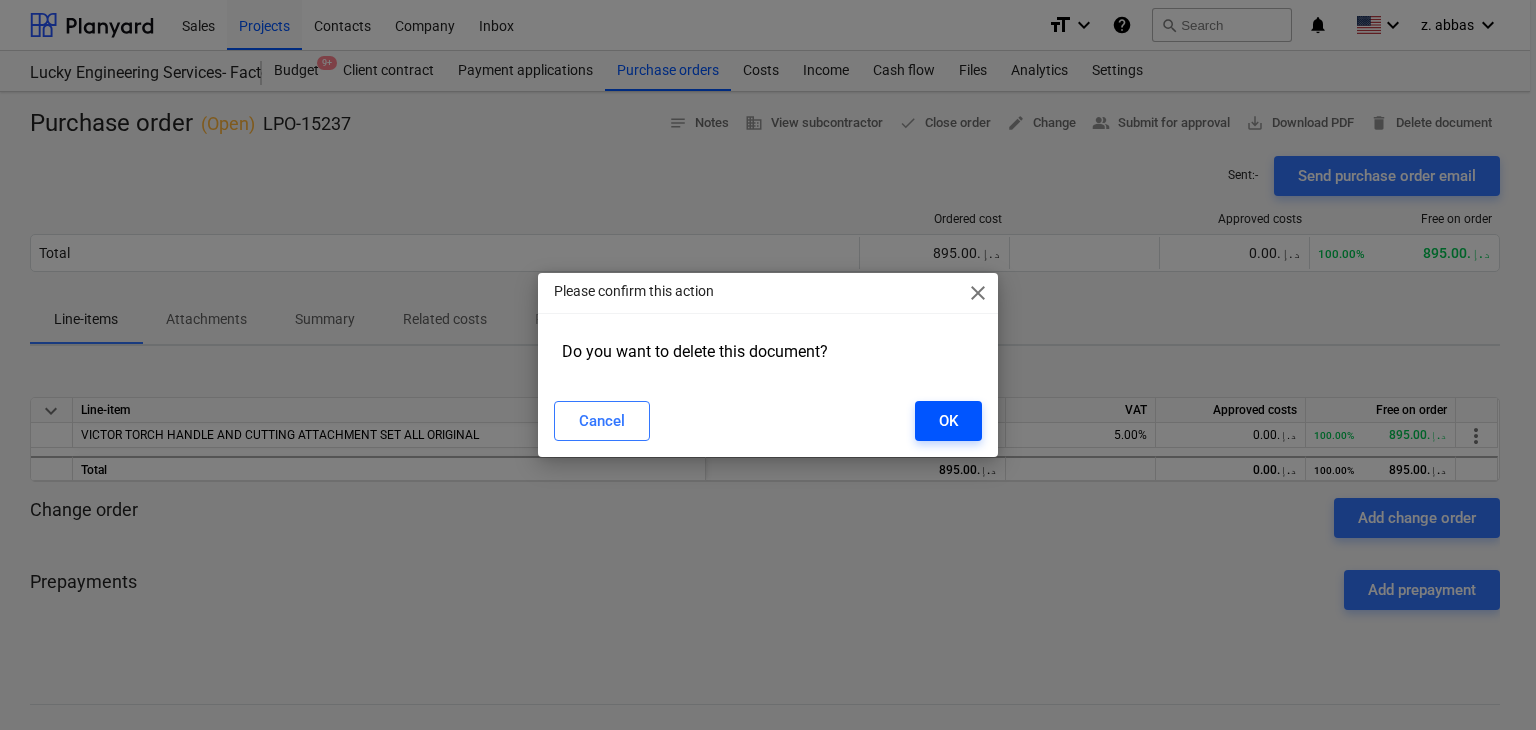 click on "OK" at bounding box center (948, 421) 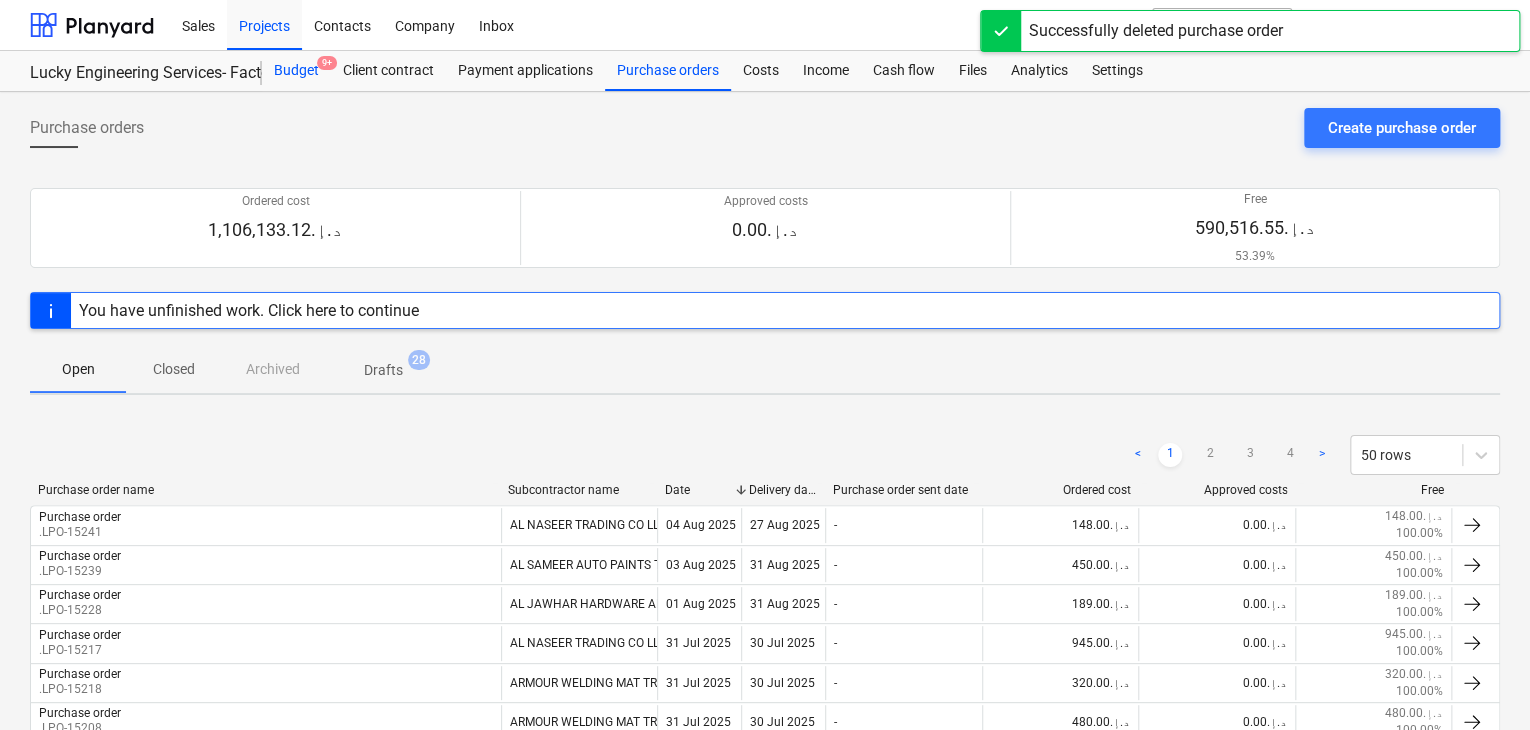 click on "Budget 9+" at bounding box center (296, 71) 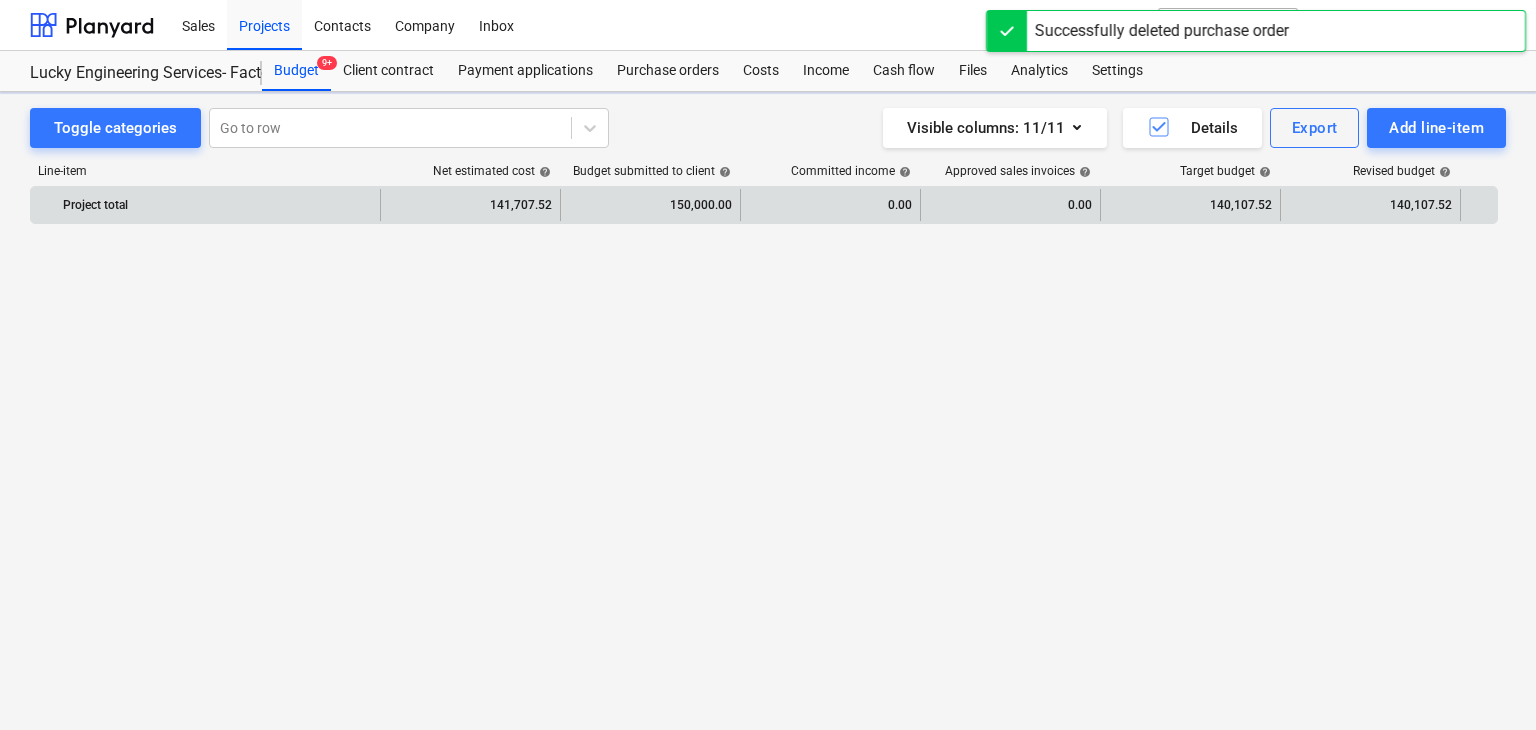 scroll, scrollTop: 45295, scrollLeft: 0, axis: vertical 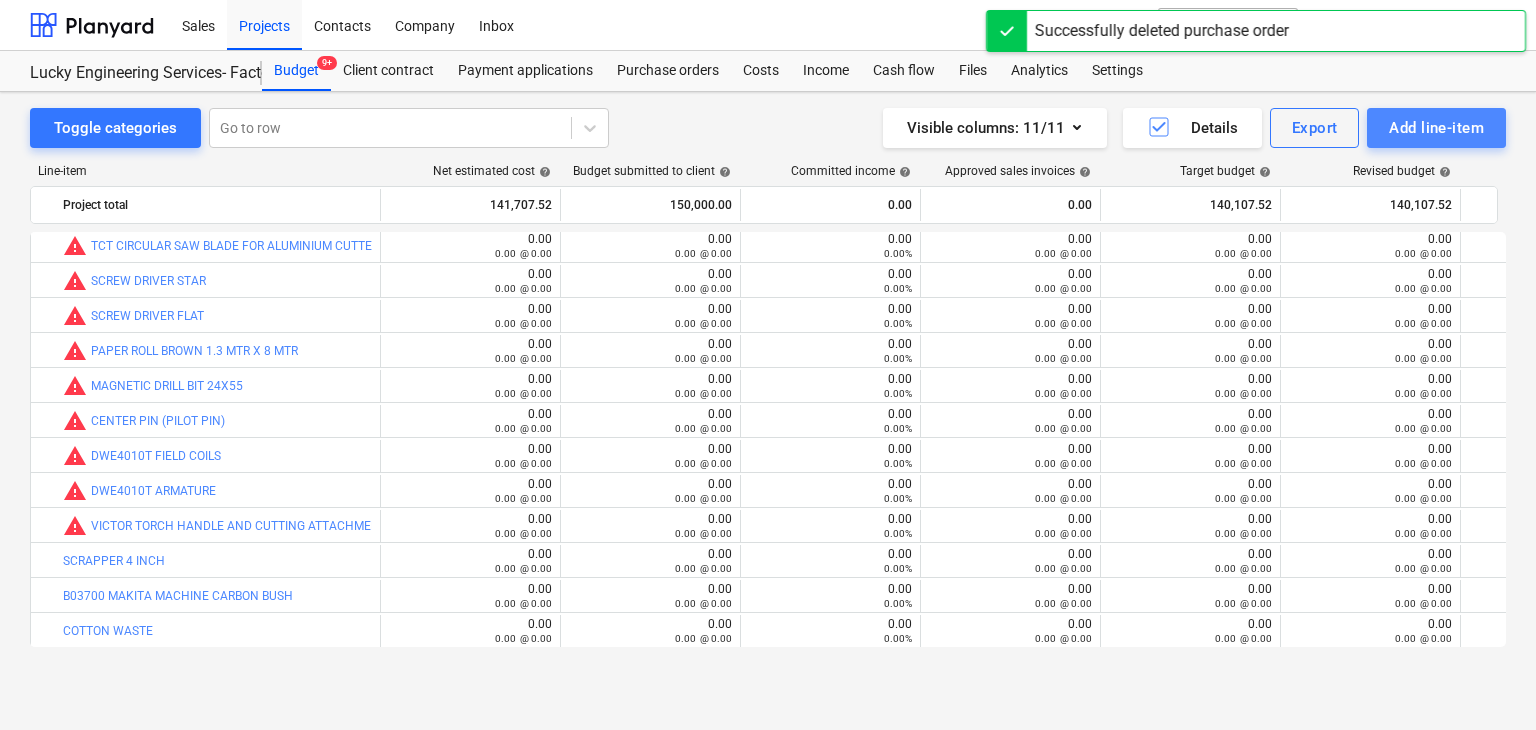 click on "Add line-item" at bounding box center (1436, 128) 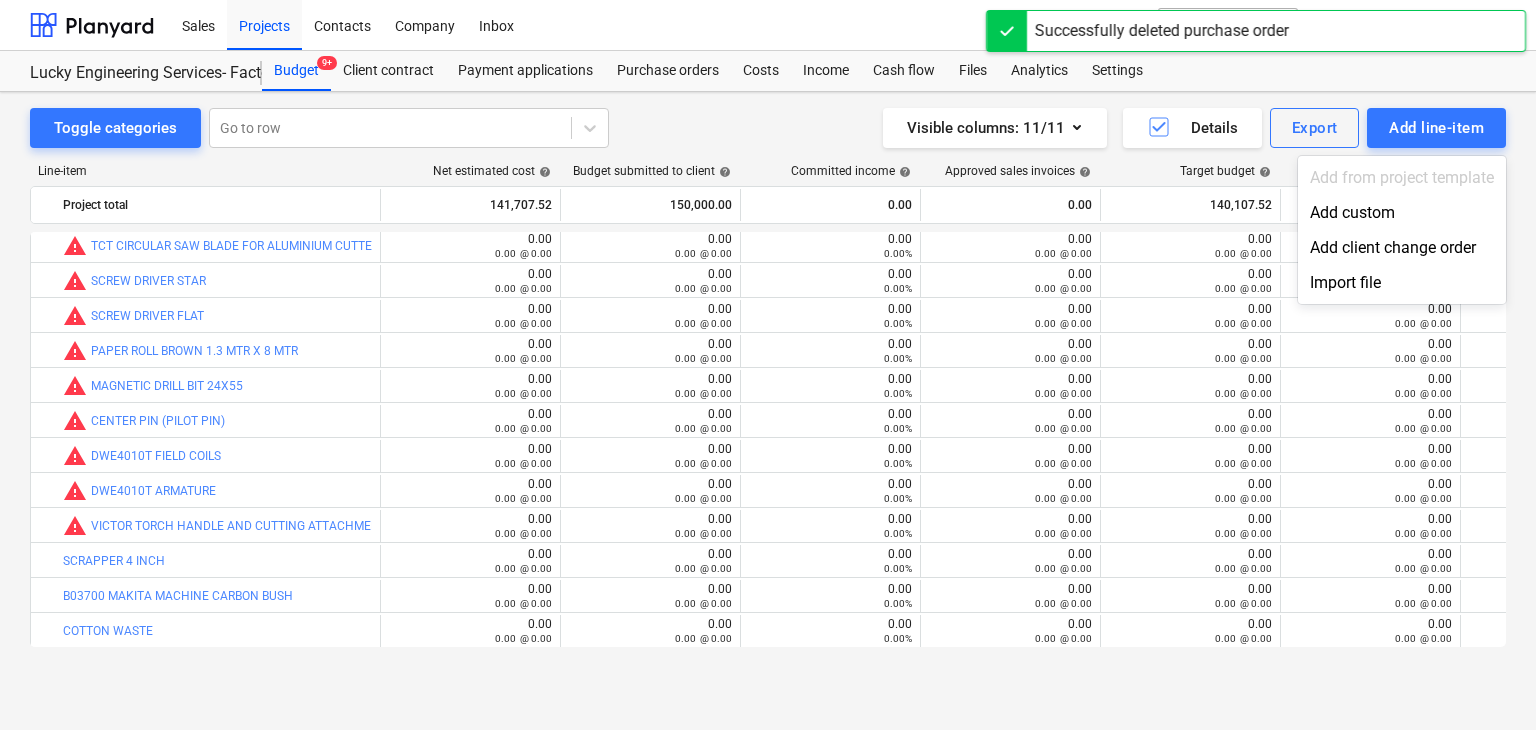 click on "Add custom" at bounding box center (1402, 212) 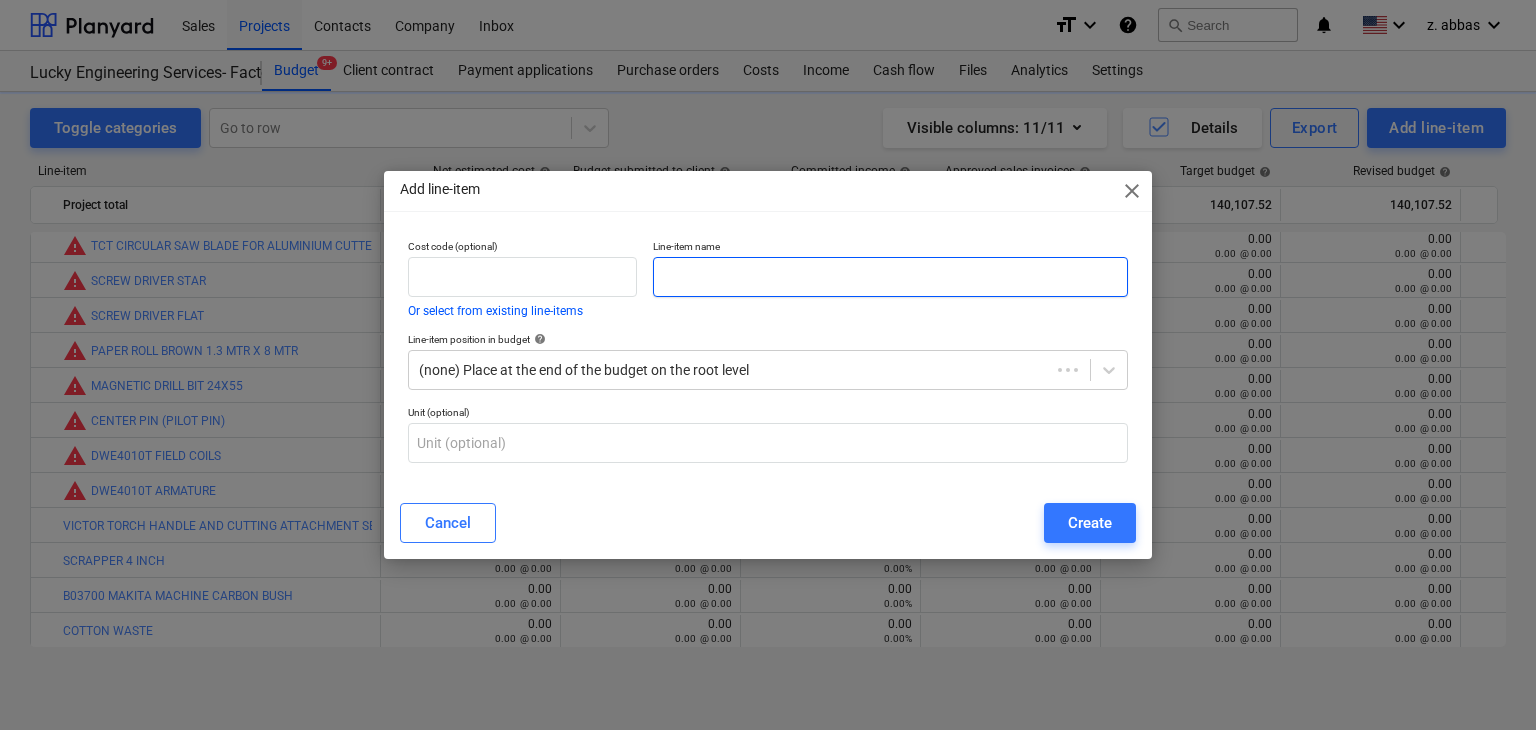 click at bounding box center (890, 277) 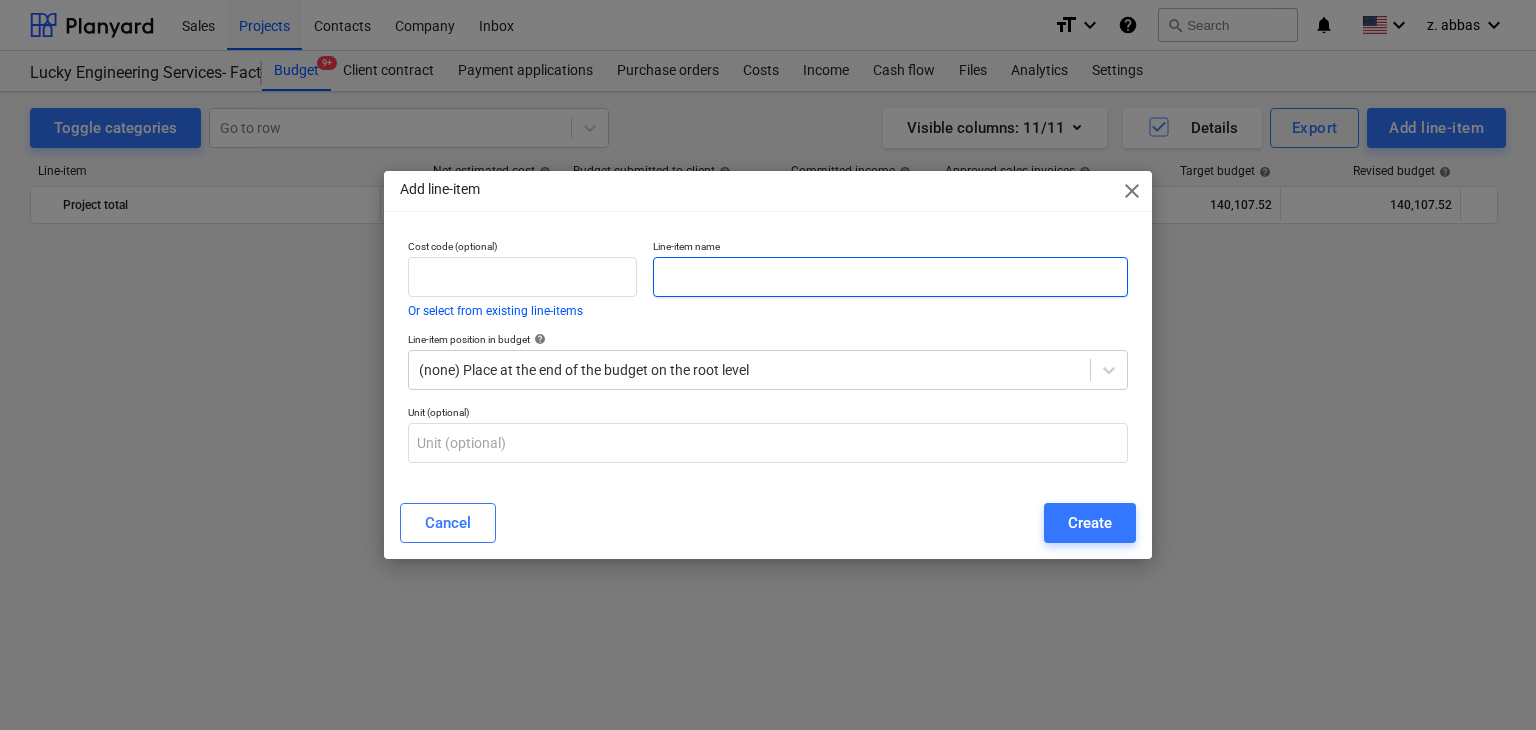scroll, scrollTop: 45295, scrollLeft: 0, axis: vertical 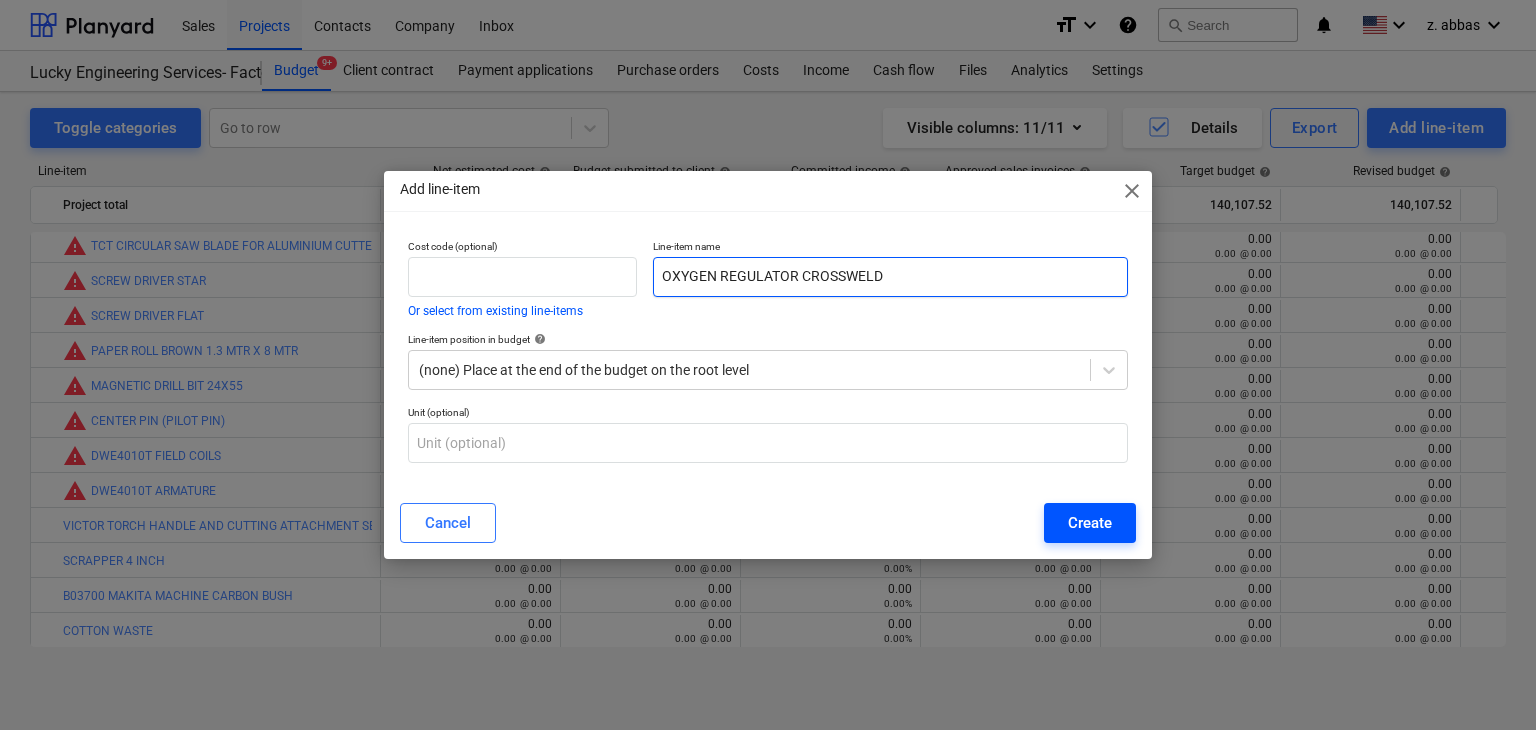 type on "OXYGEN REGULATOR CROSSWELD" 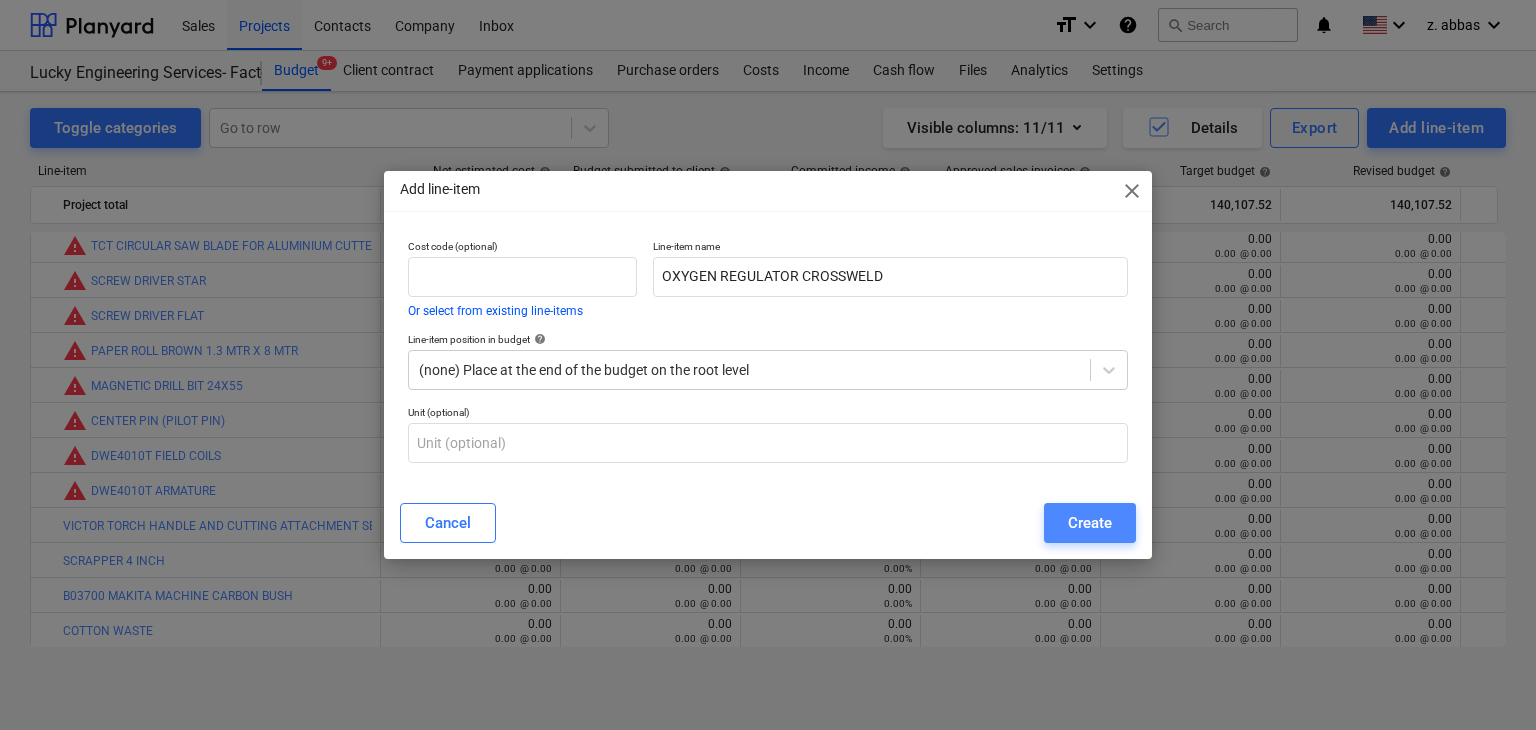 click on "Create" at bounding box center (1090, 523) 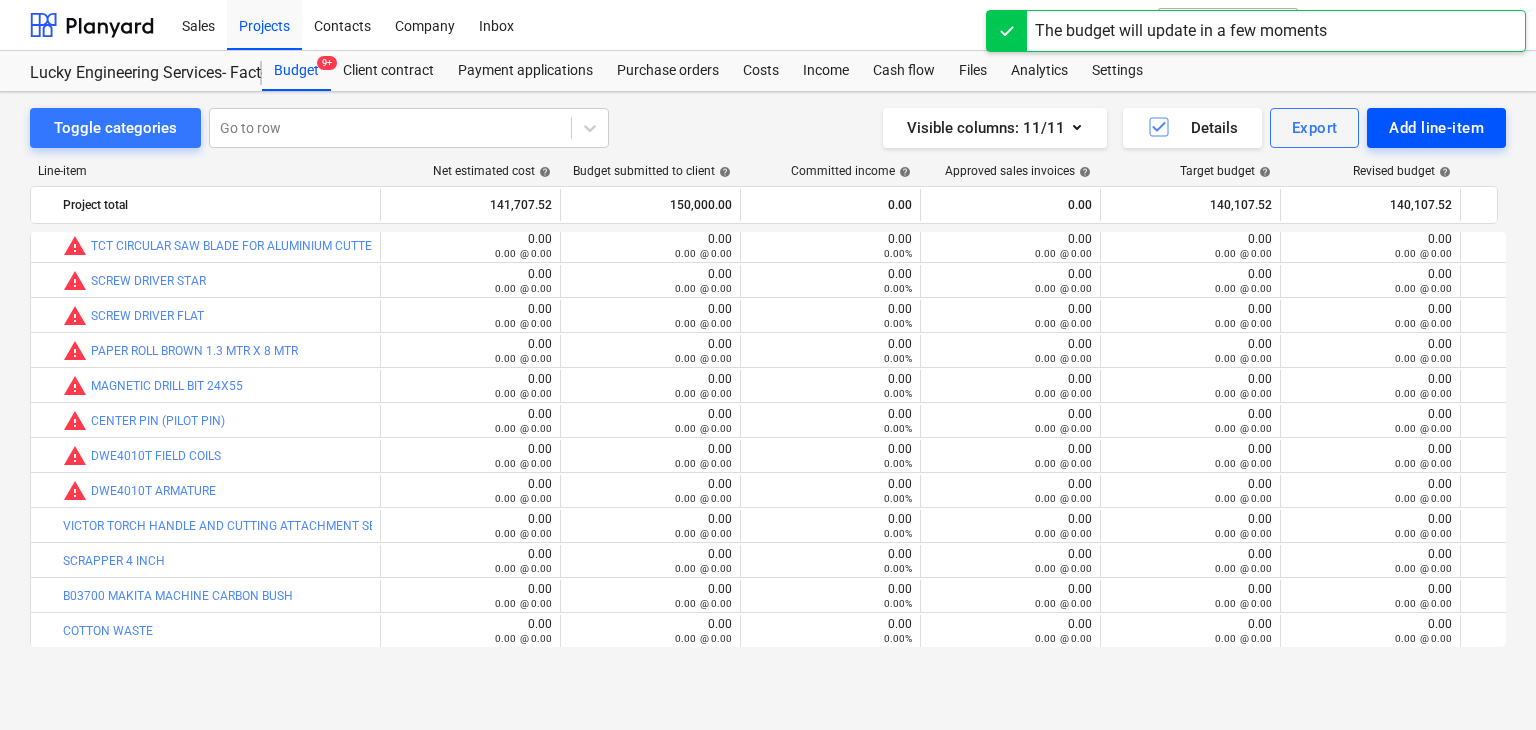 click on "Add line-item" at bounding box center (1436, 128) 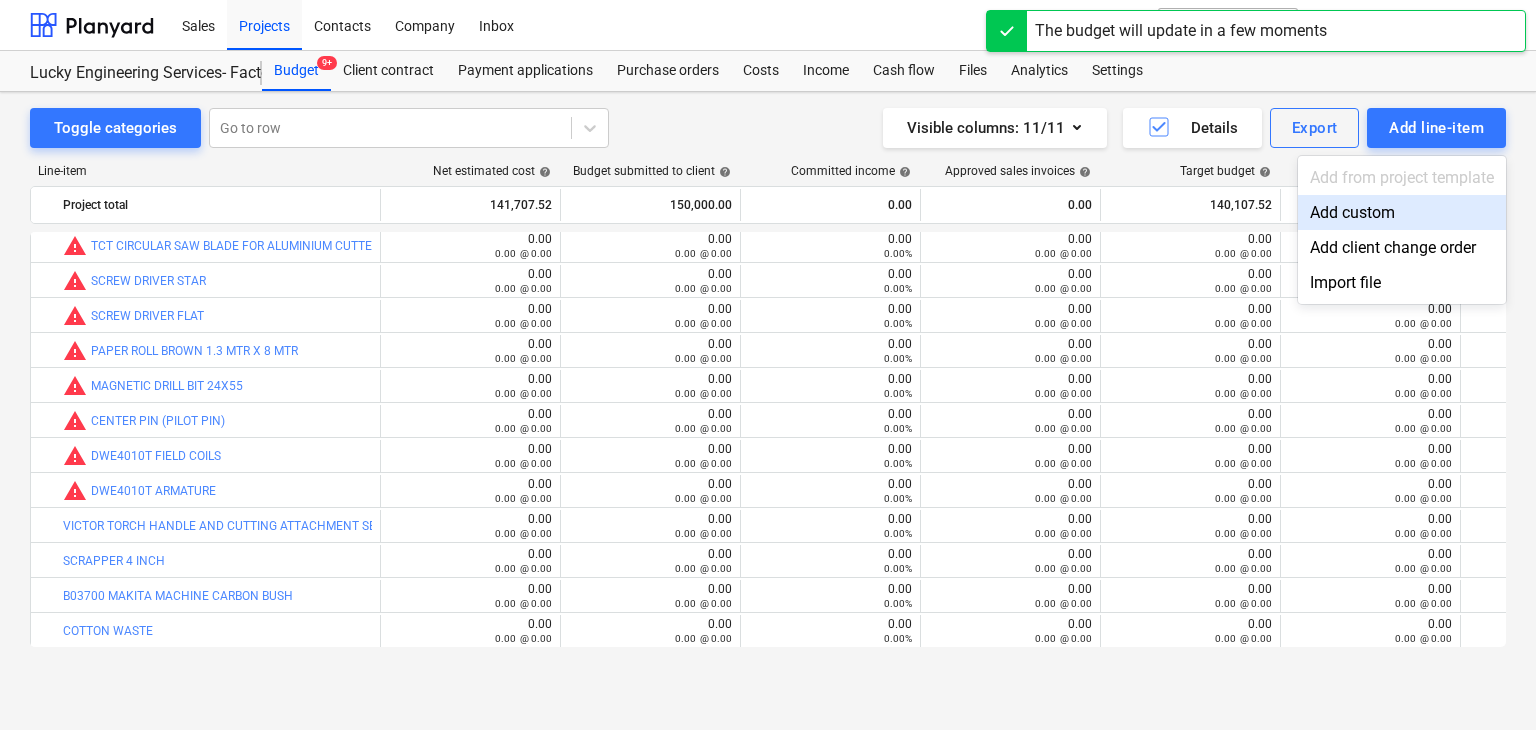 click on "Add custom" at bounding box center [1402, 212] 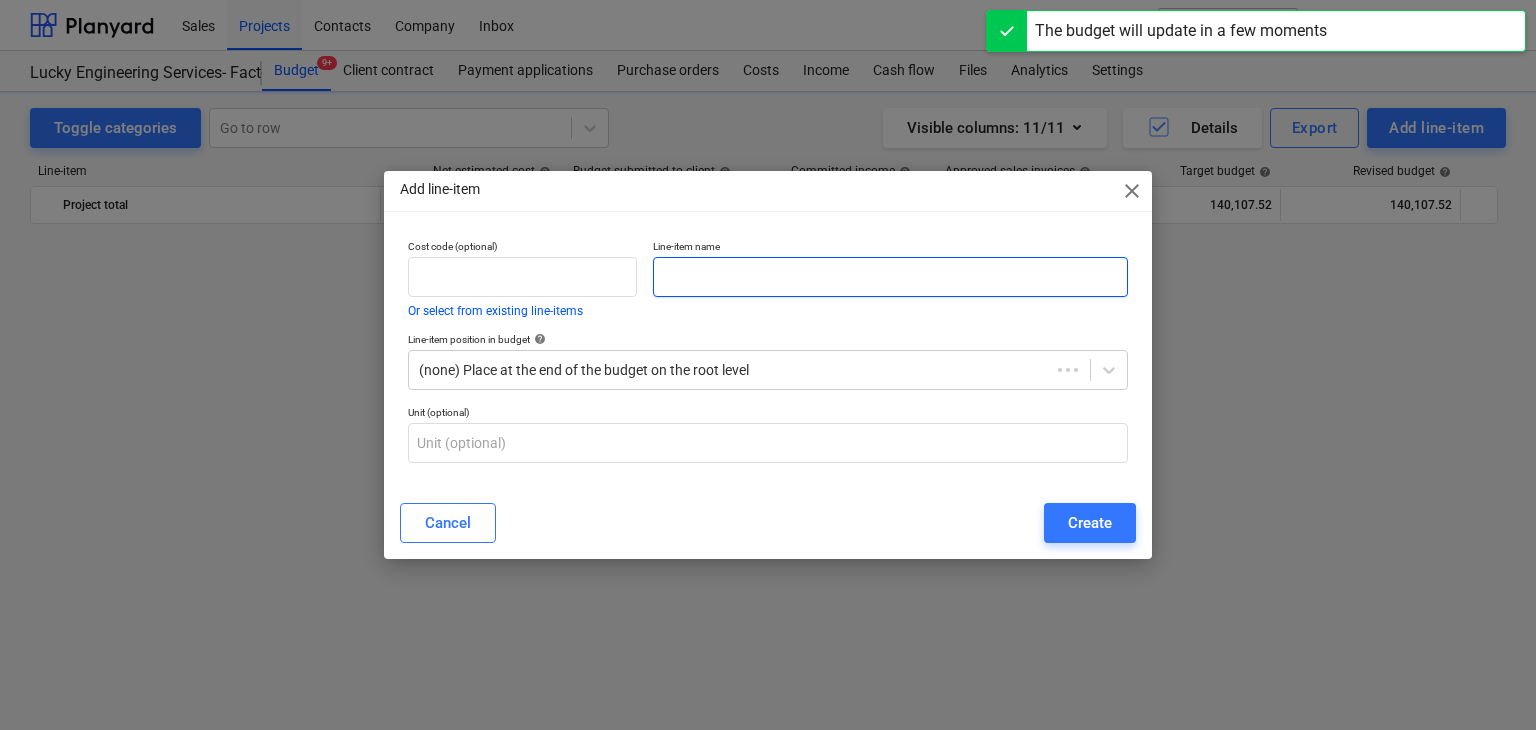 scroll, scrollTop: 45295, scrollLeft: 0, axis: vertical 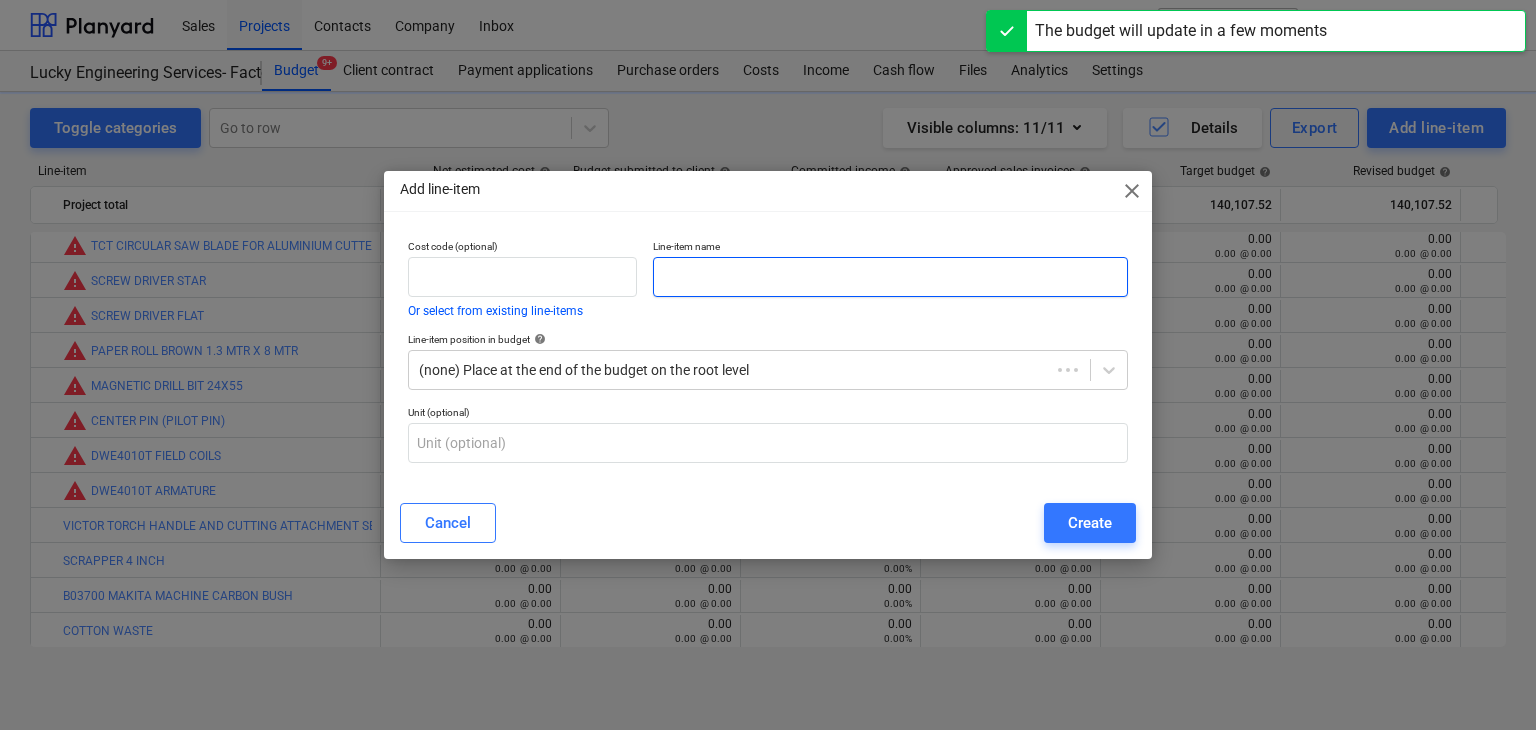 click at bounding box center (890, 277) 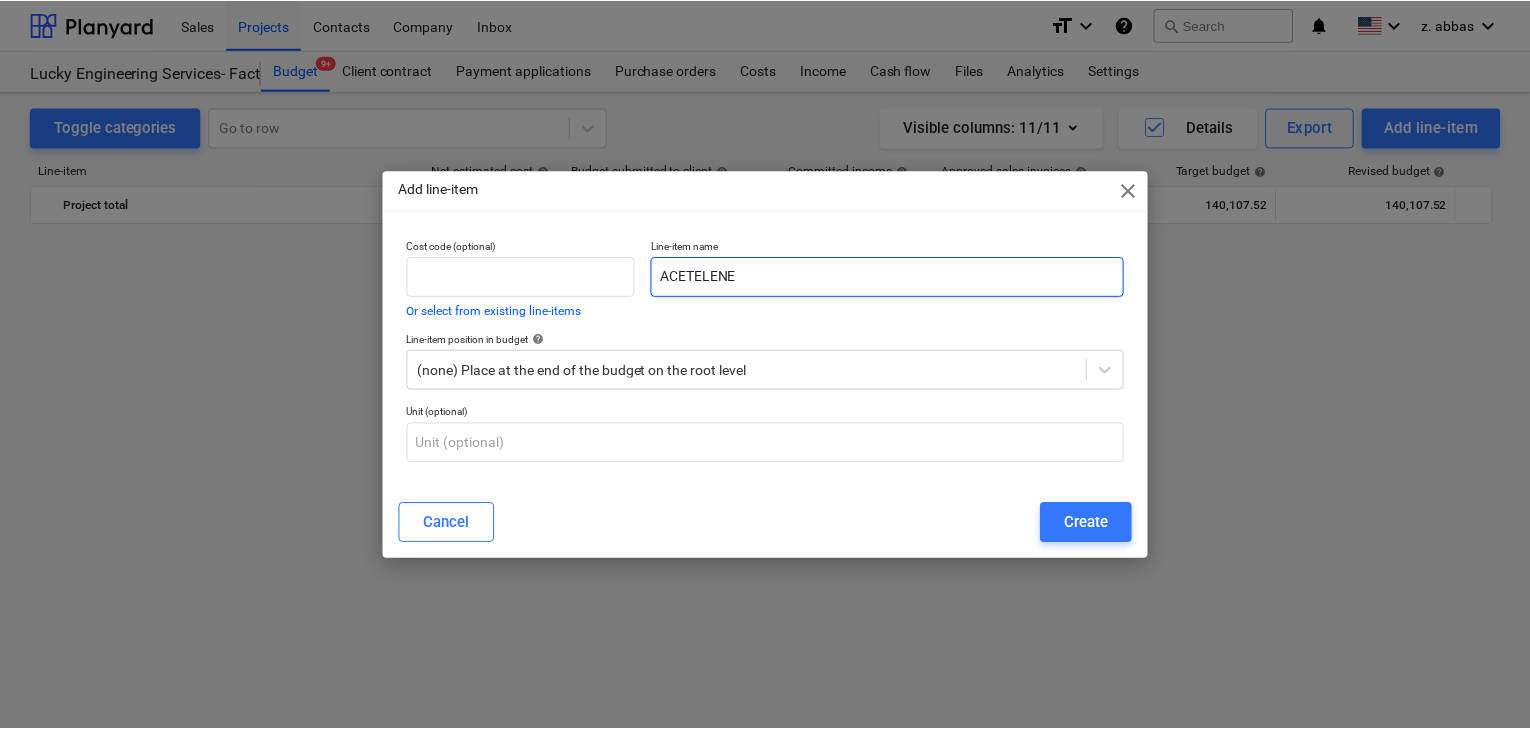 scroll, scrollTop: 45295, scrollLeft: 0, axis: vertical 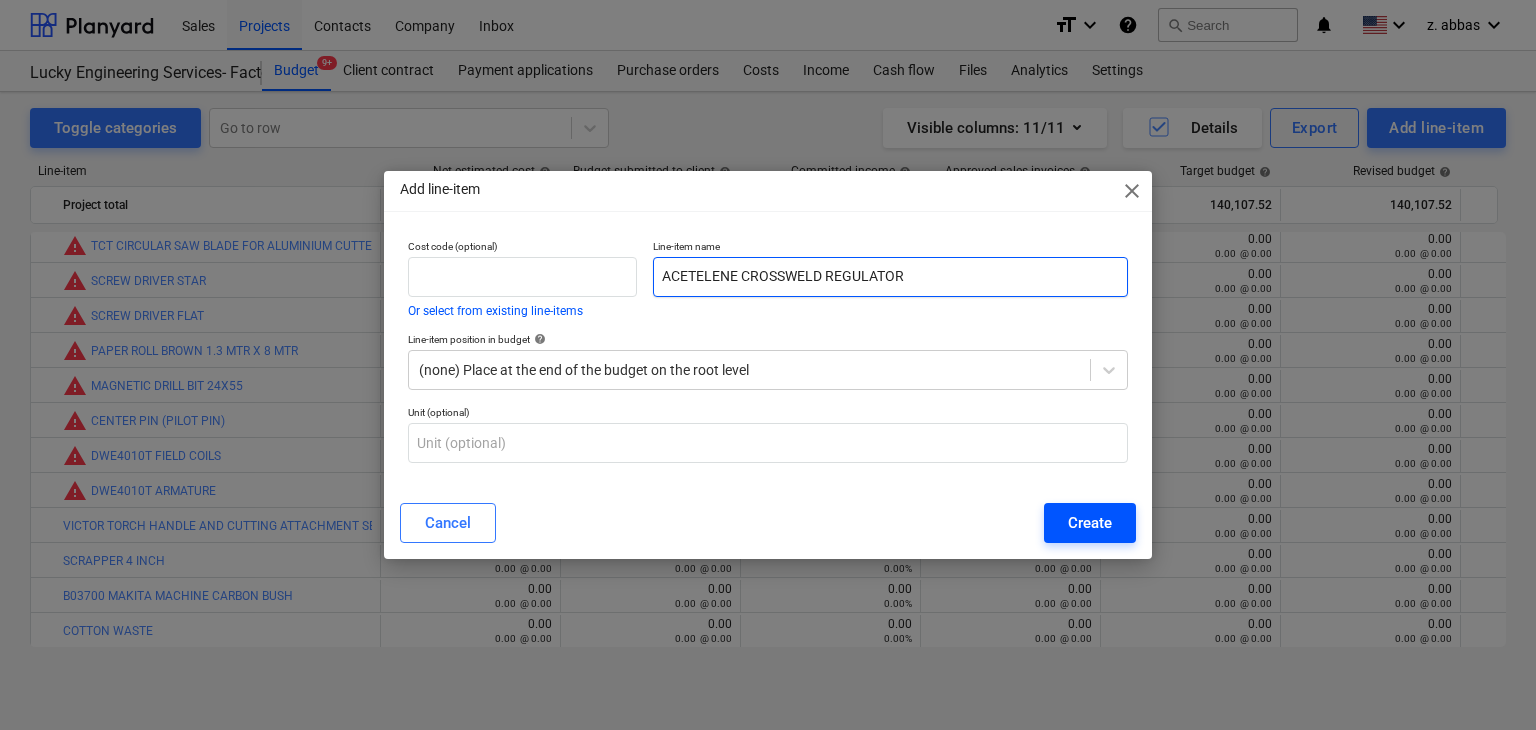 type on "ACETELENE CROSSWELD REGULATOR" 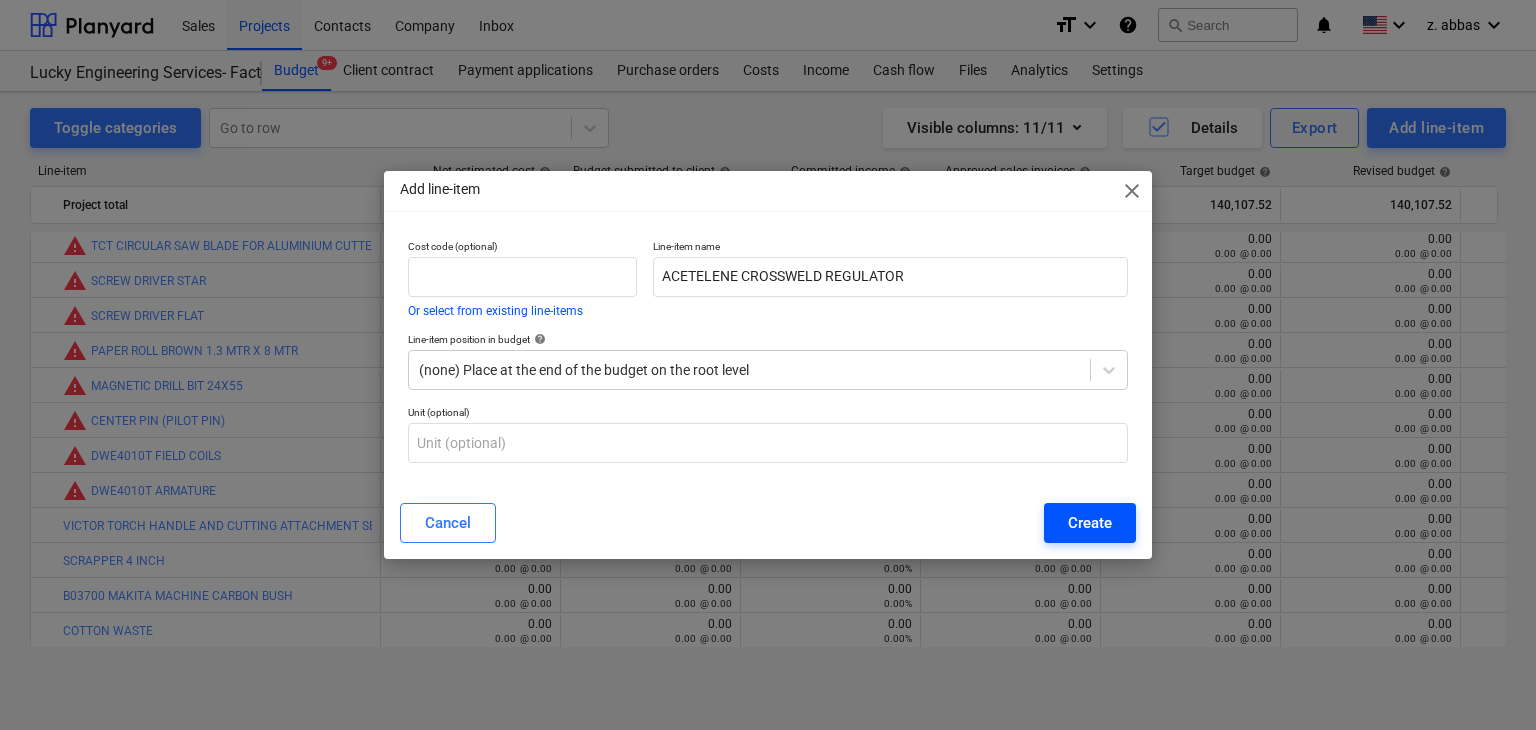 click on "Create" at bounding box center [1090, 523] 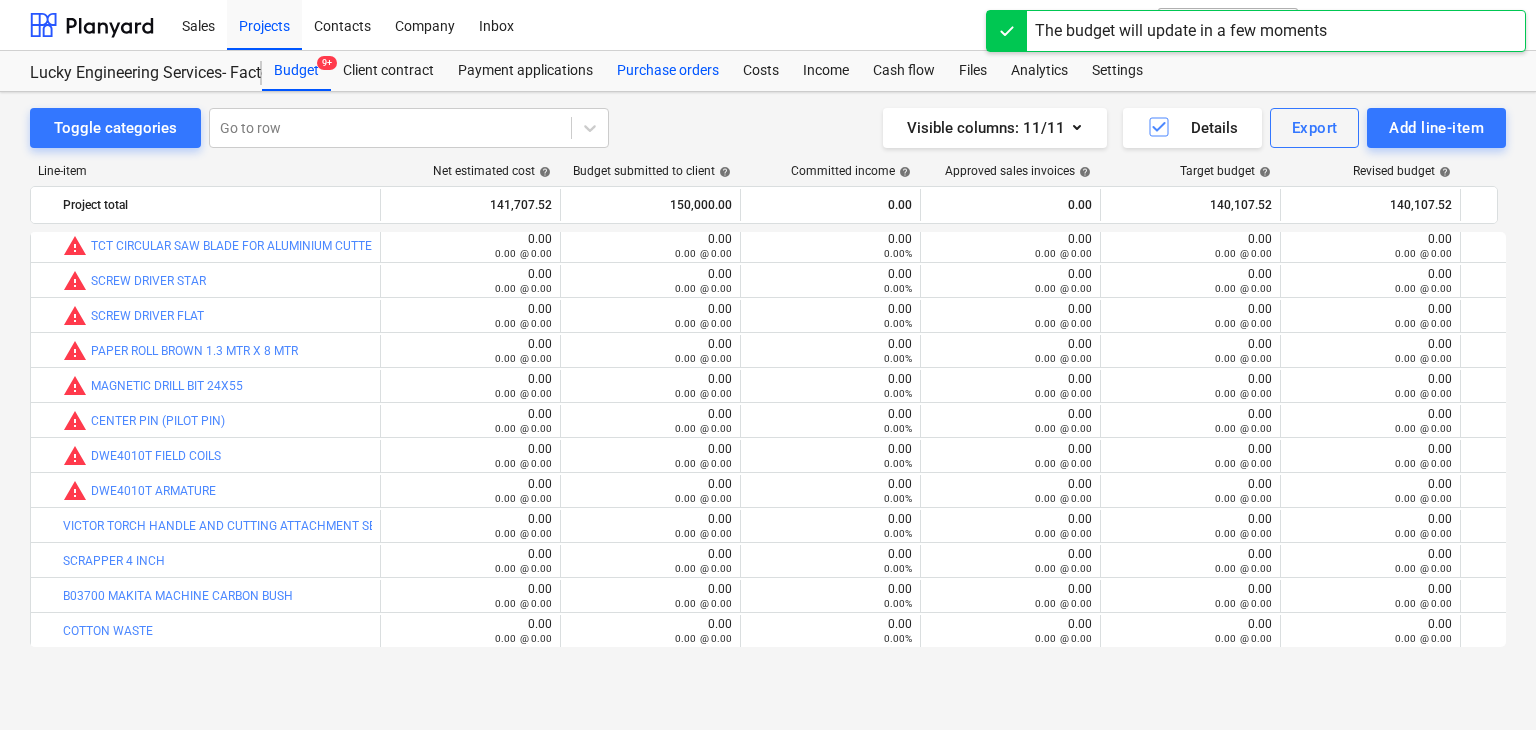 click on "Purchase orders" at bounding box center (668, 71) 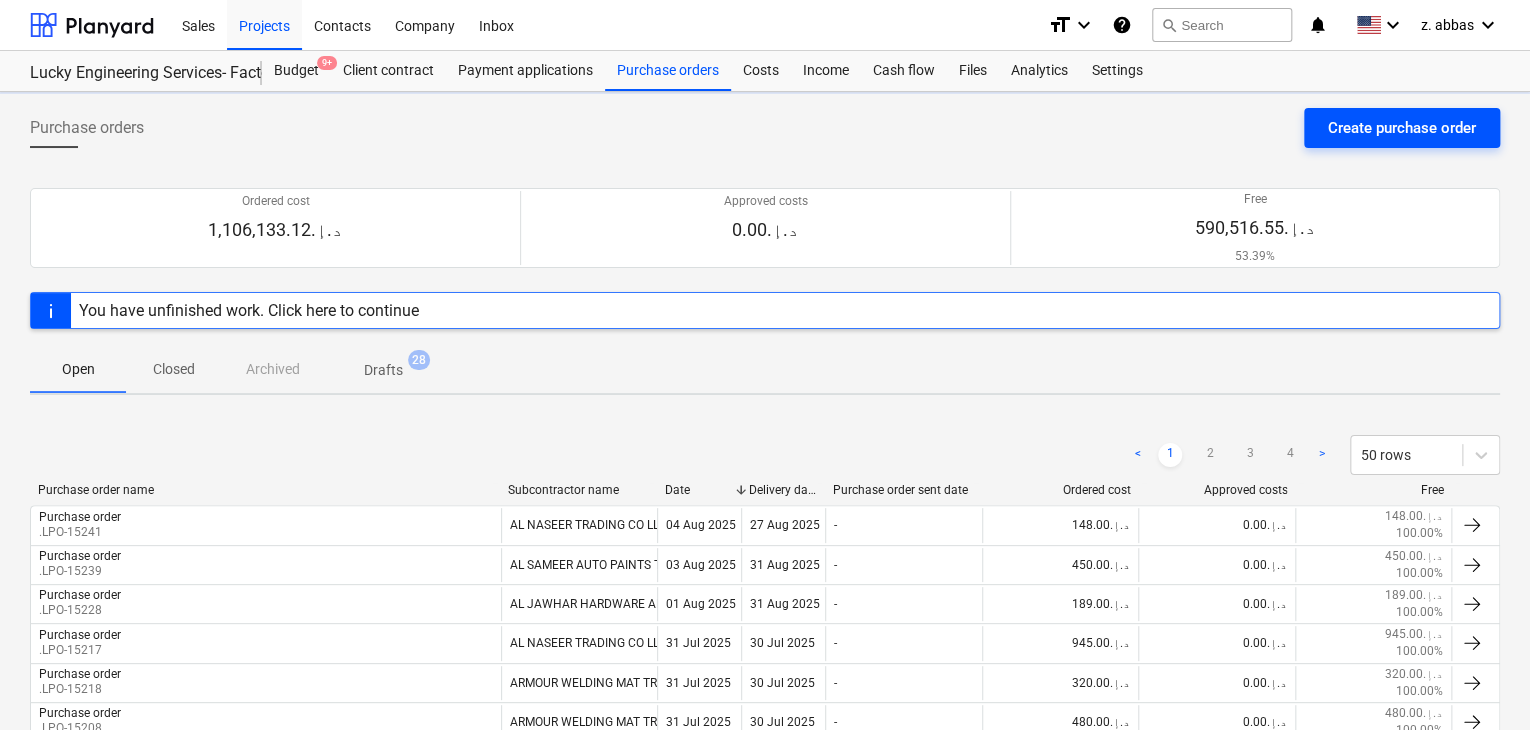 click on "Create purchase order" at bounding box center (1402, 128) 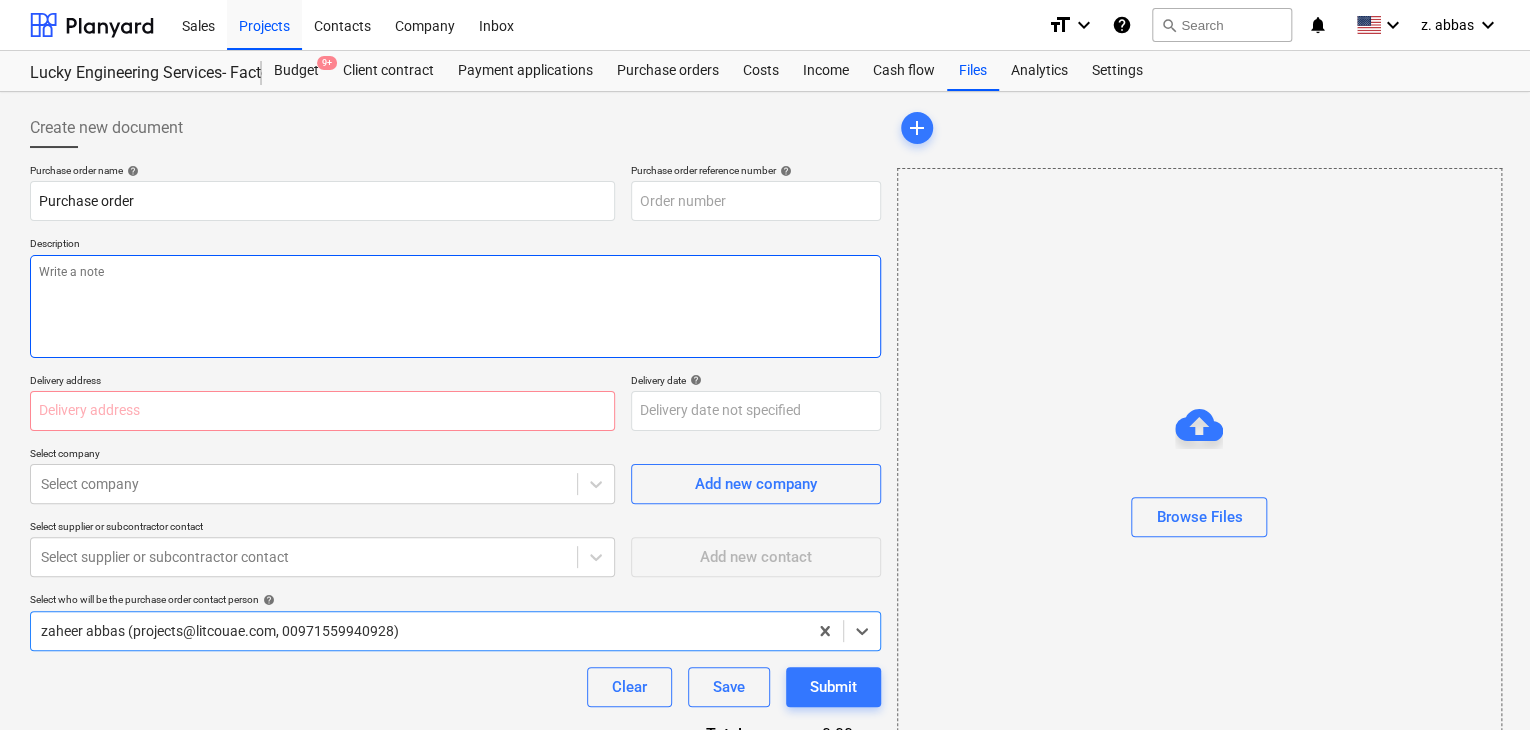 click at bounding box center (455, 306) 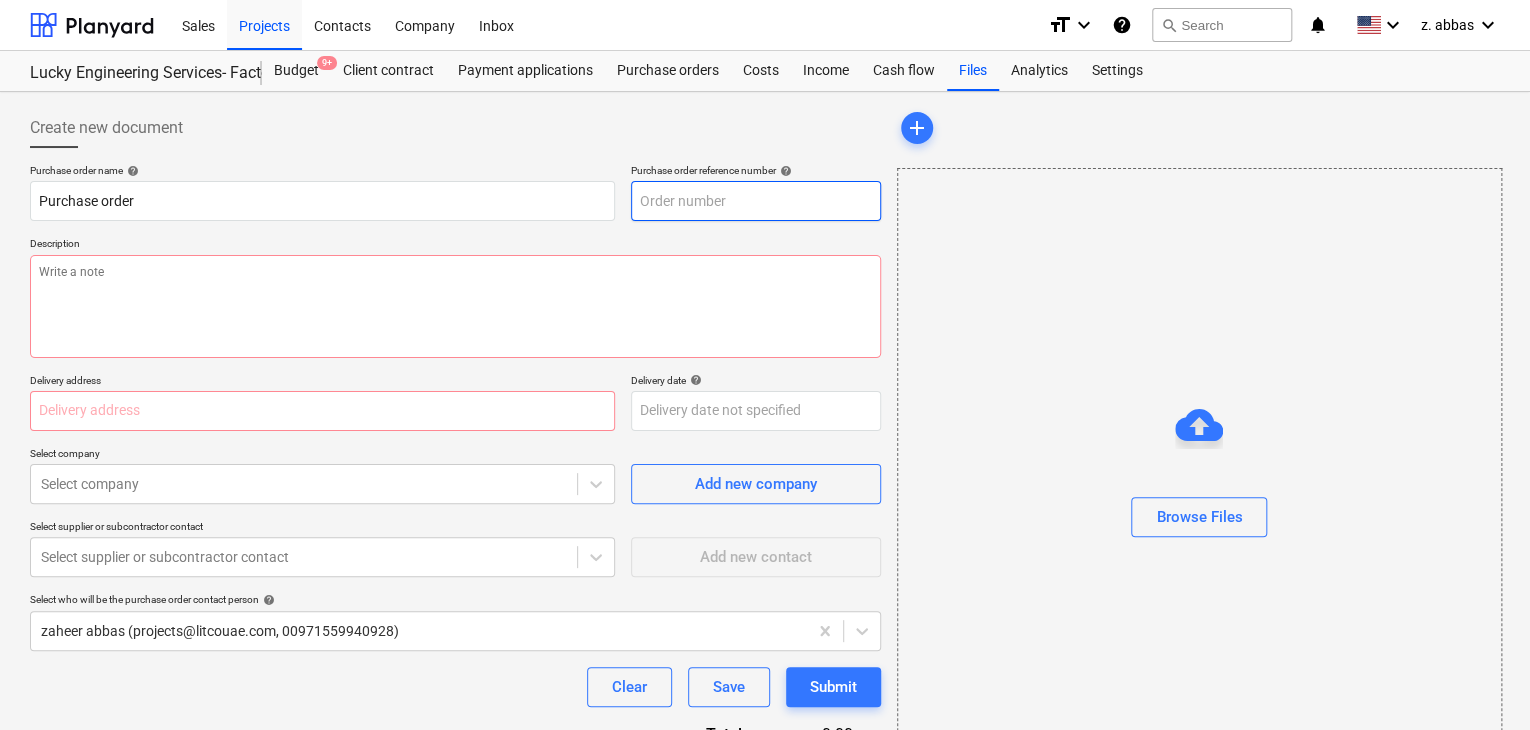 click at bounding box center (756, 201) 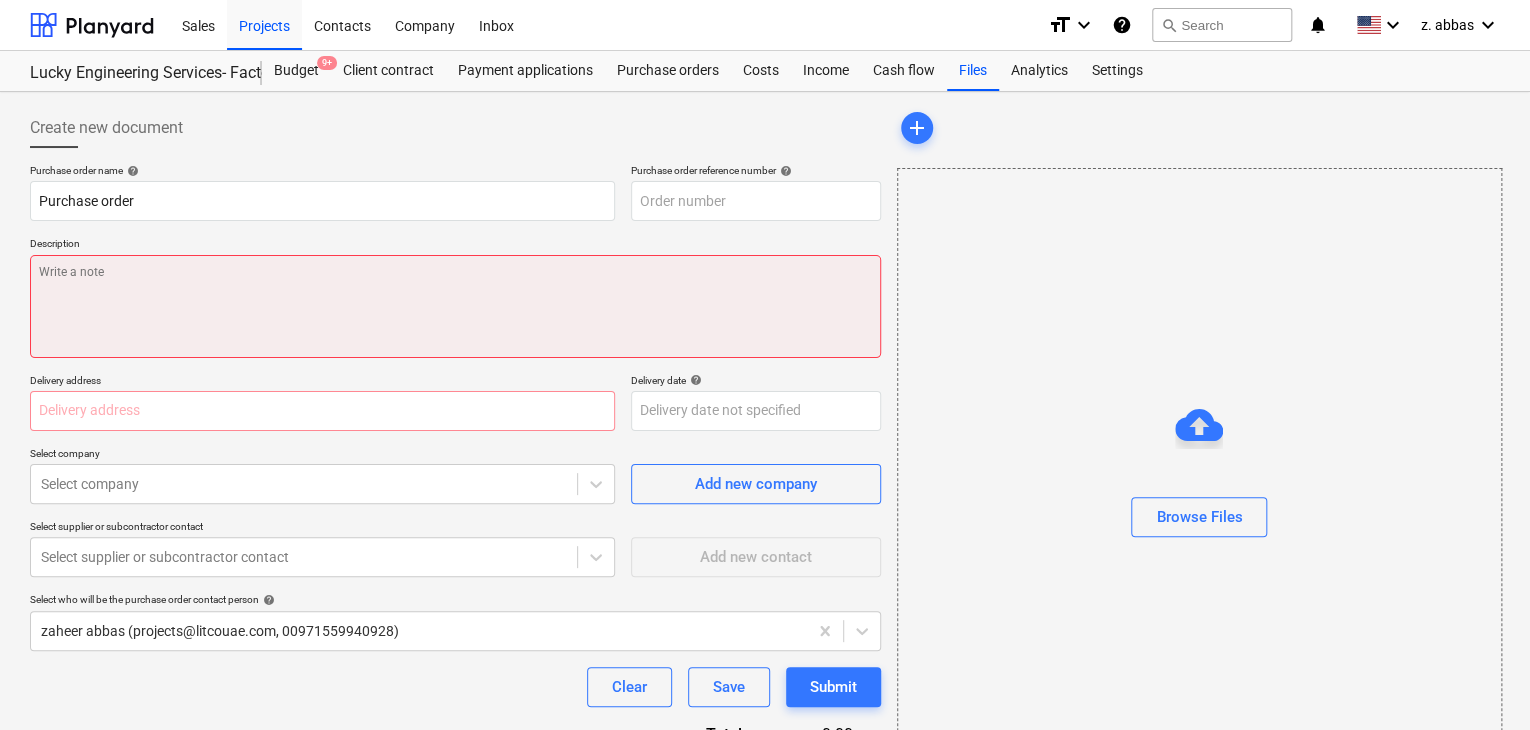 click at bounding box center (455, 306) 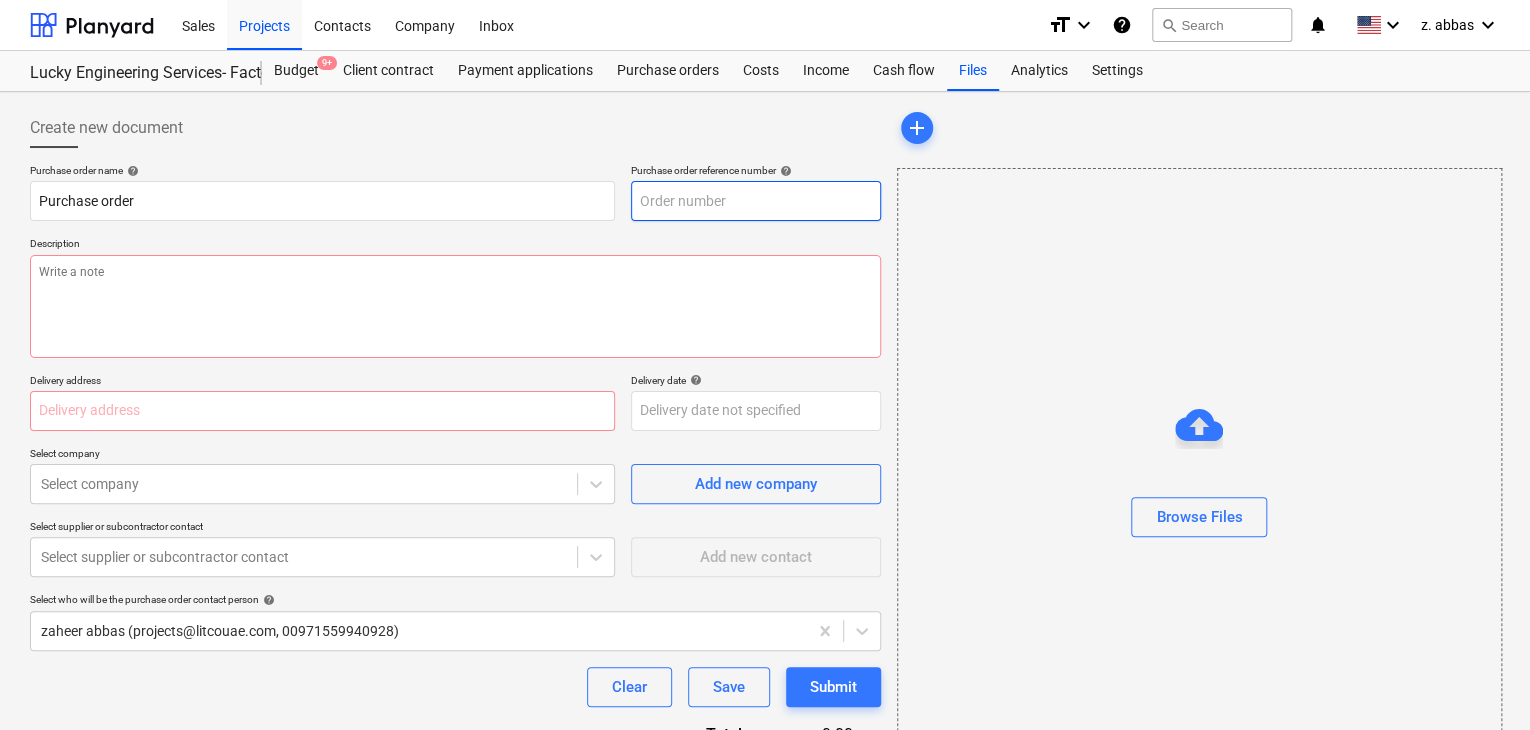 click at bounding box center (756, 201) 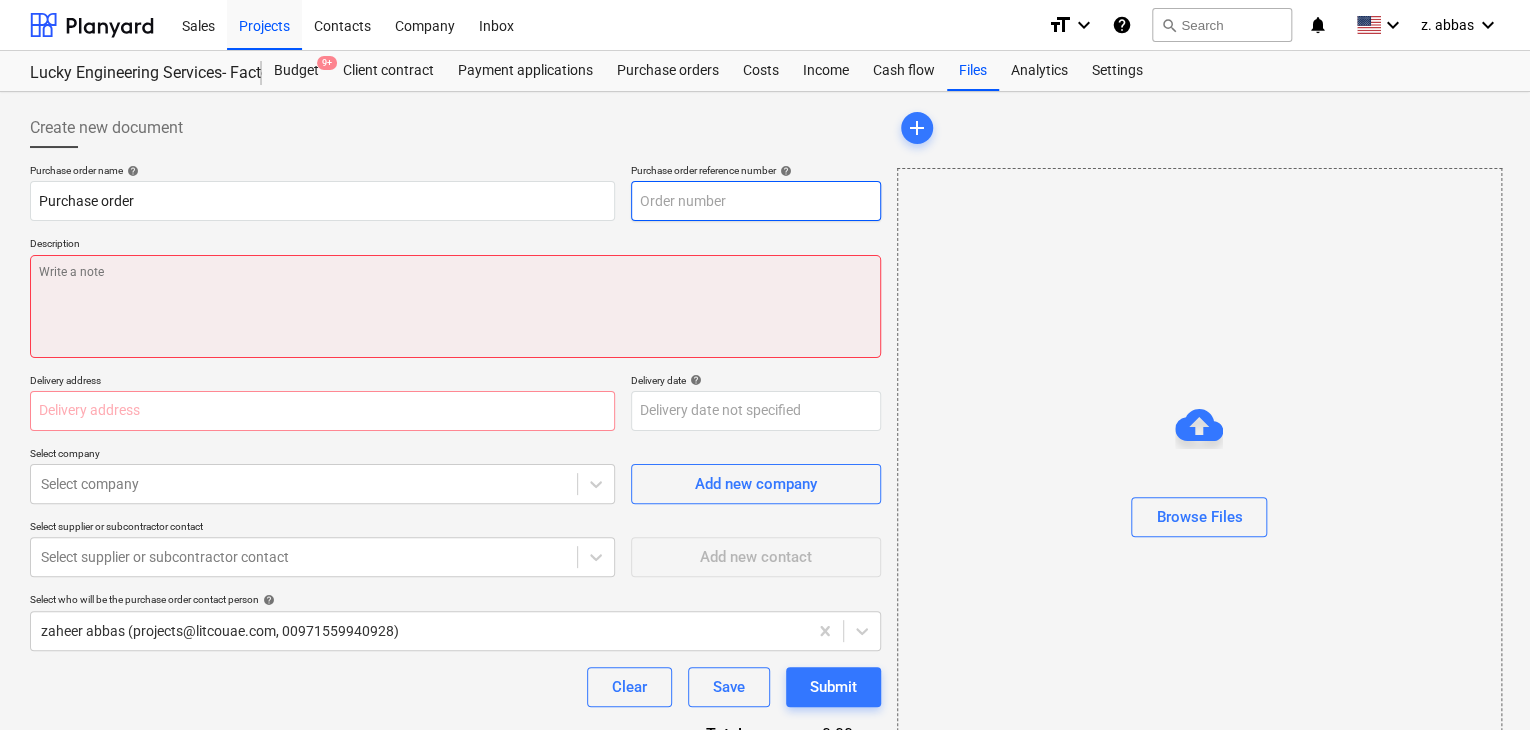 type on "x" 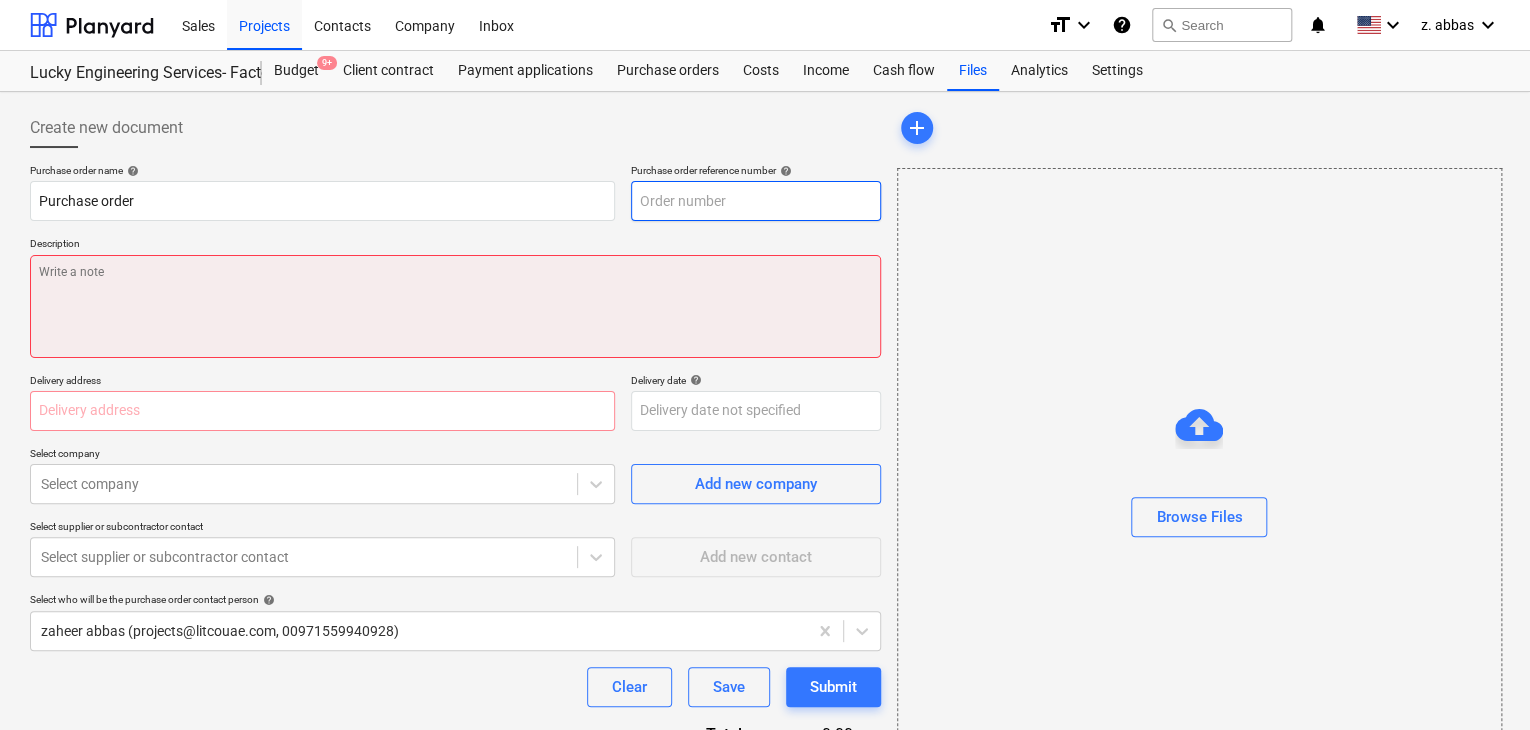 type on "LES-PO-462" 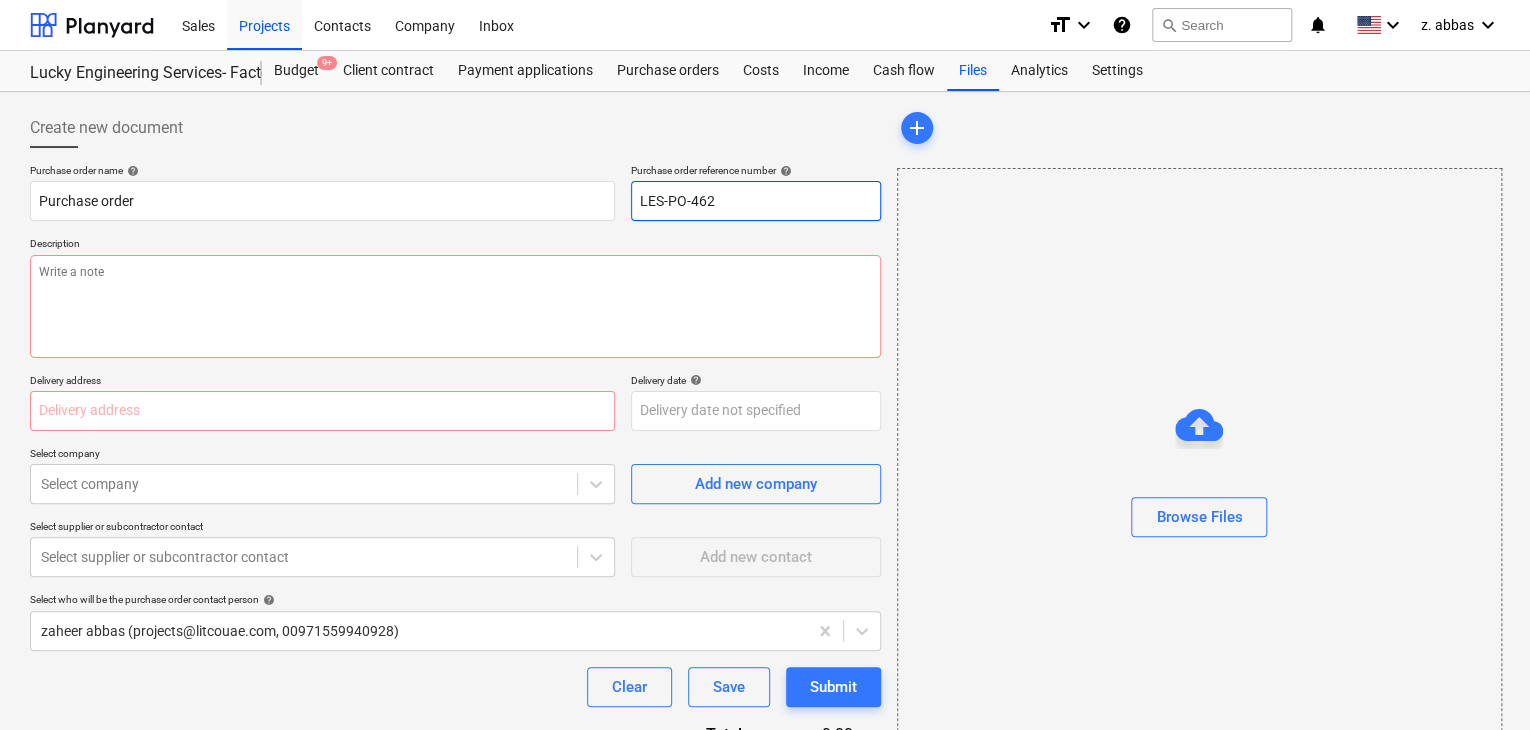 drag, startPoint x: 747, startPoint y: 213, endPoint x: 615, endPoint y: 202, distance: 132.45753 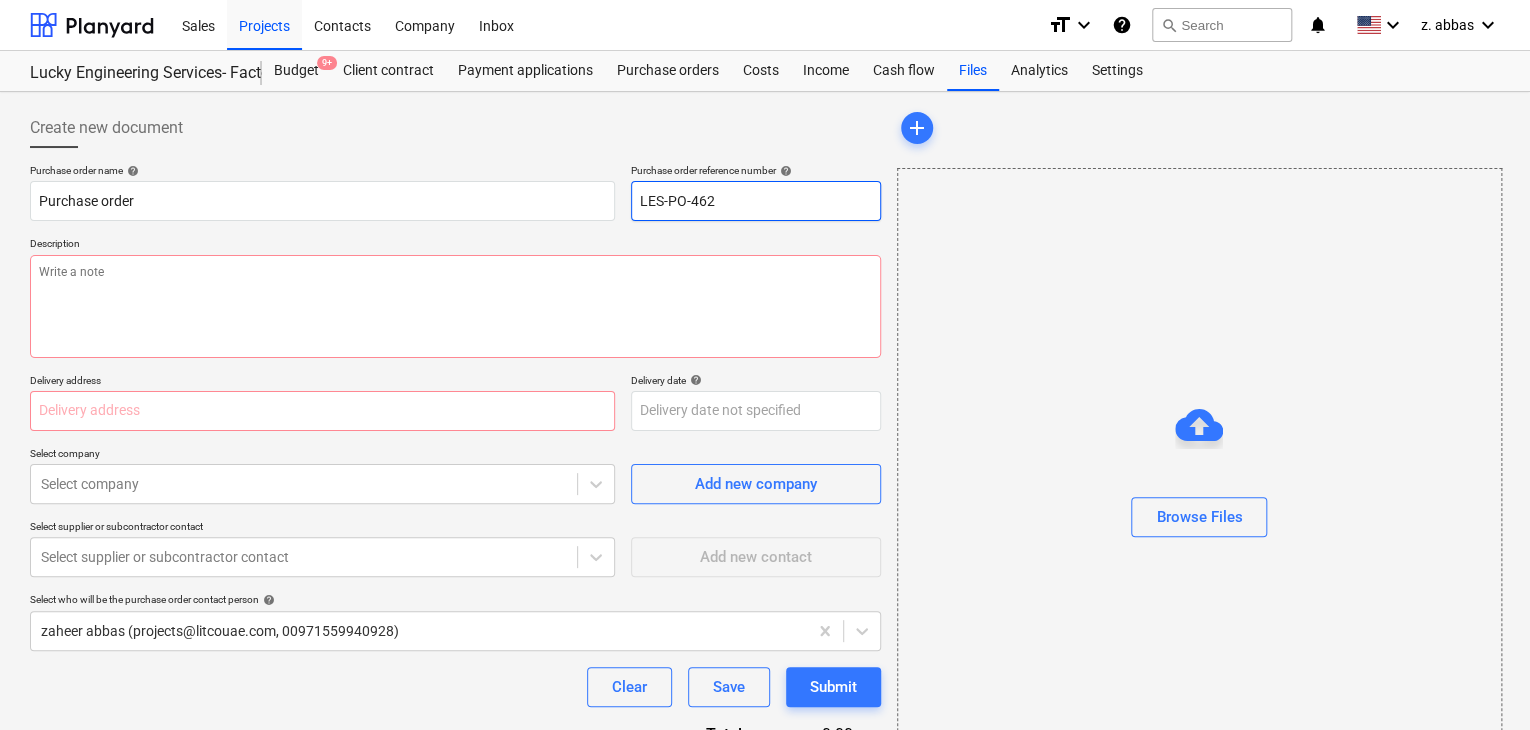 click on "Purchase order name help Purchase order Purchase order reference number help LES-PO-462" at bounding box center (455, 192) 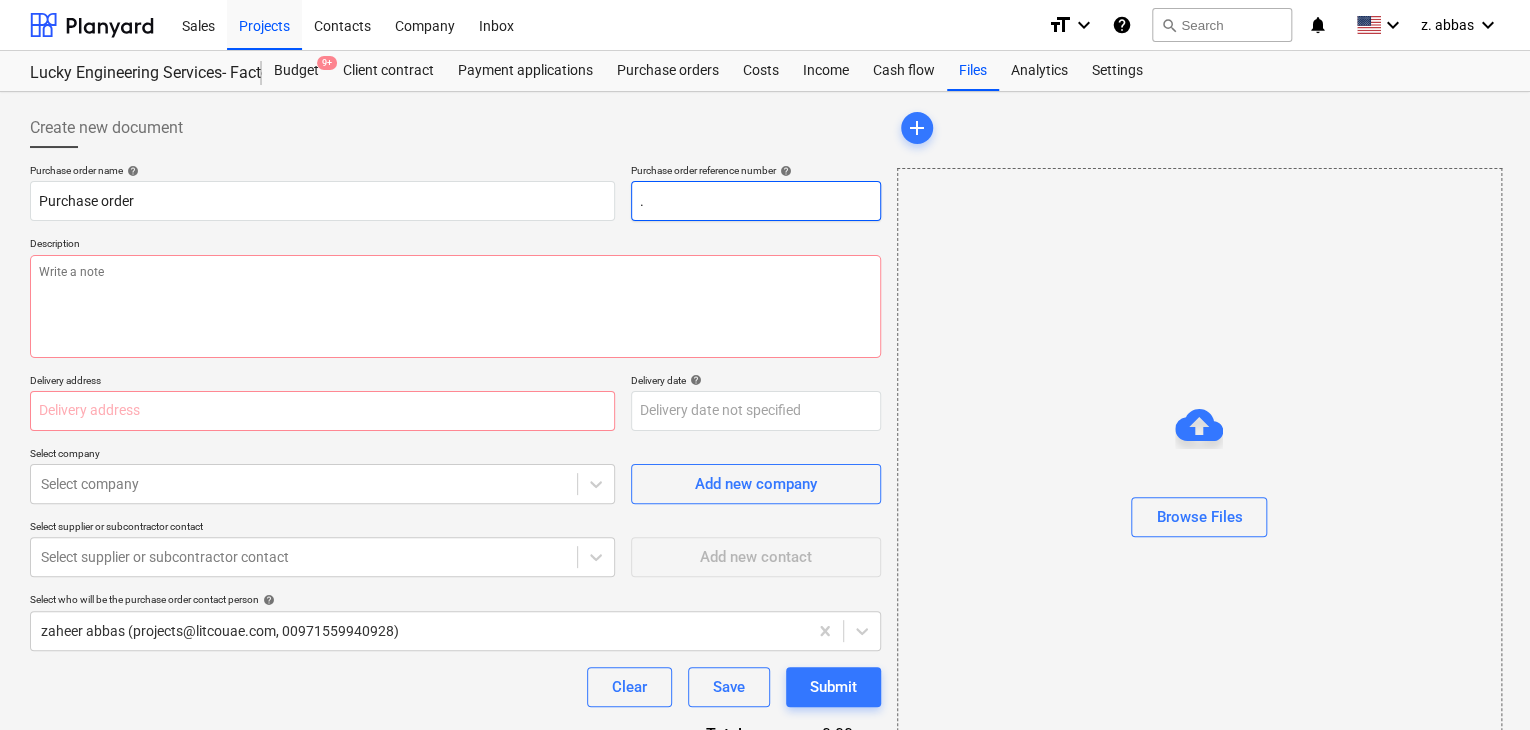 type on "x" 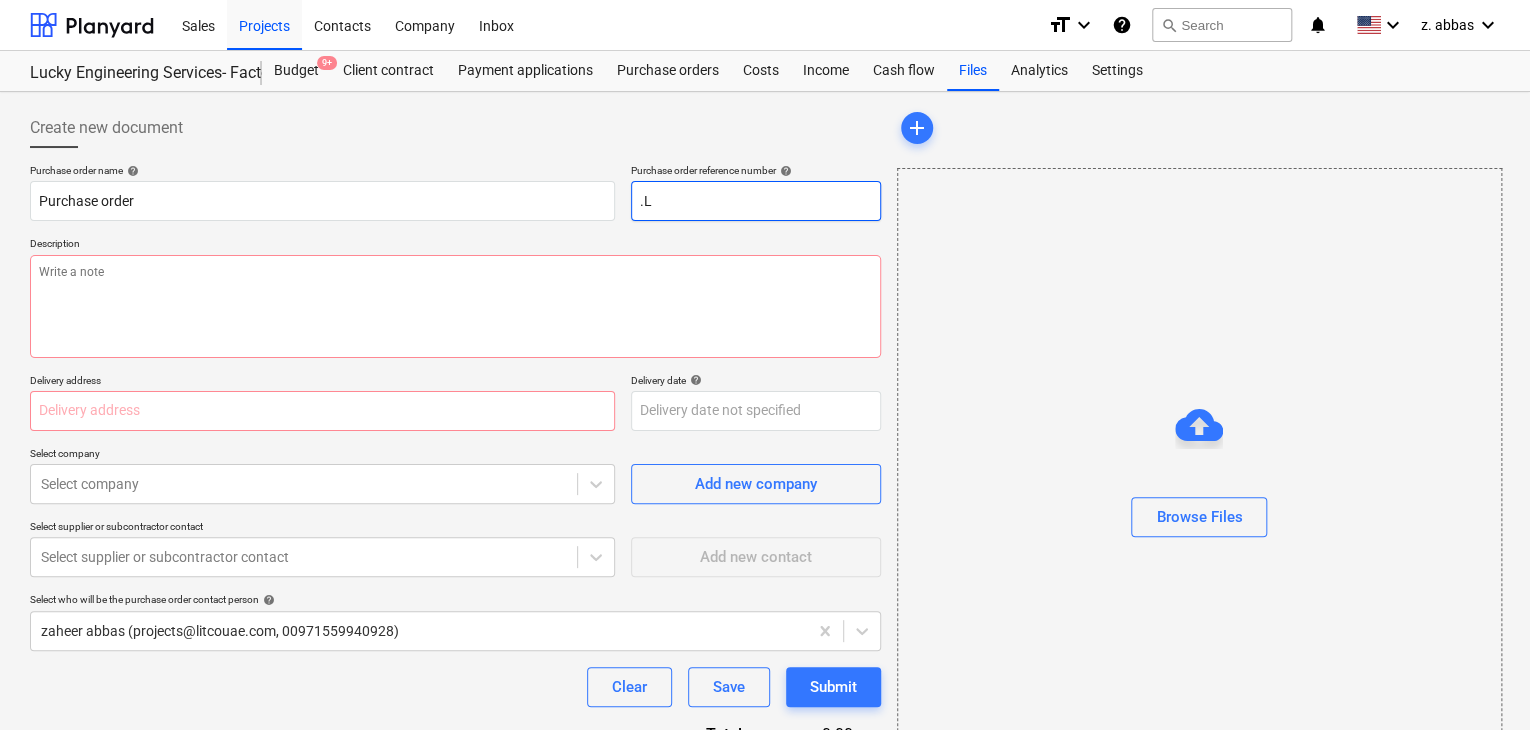 type on "x" 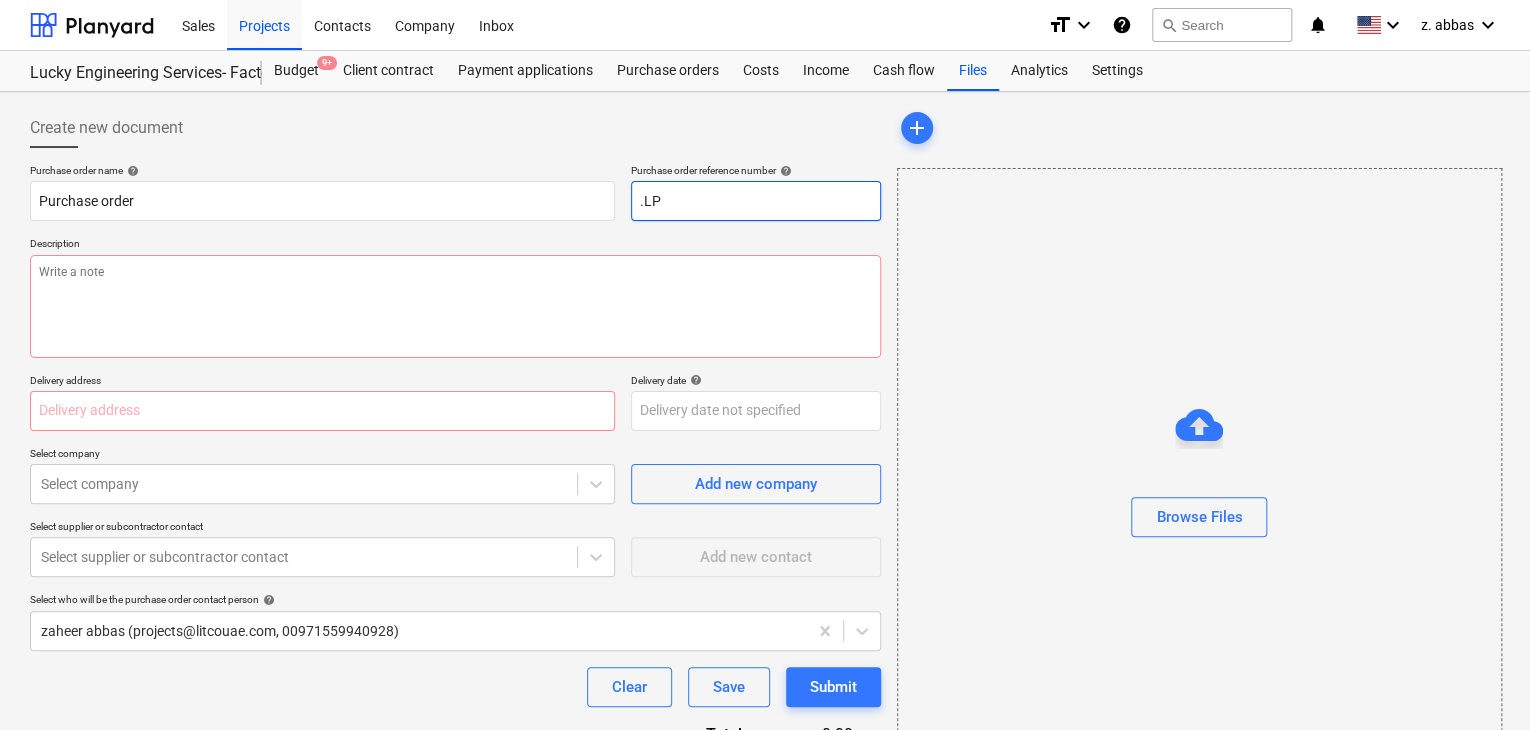 type on "x" 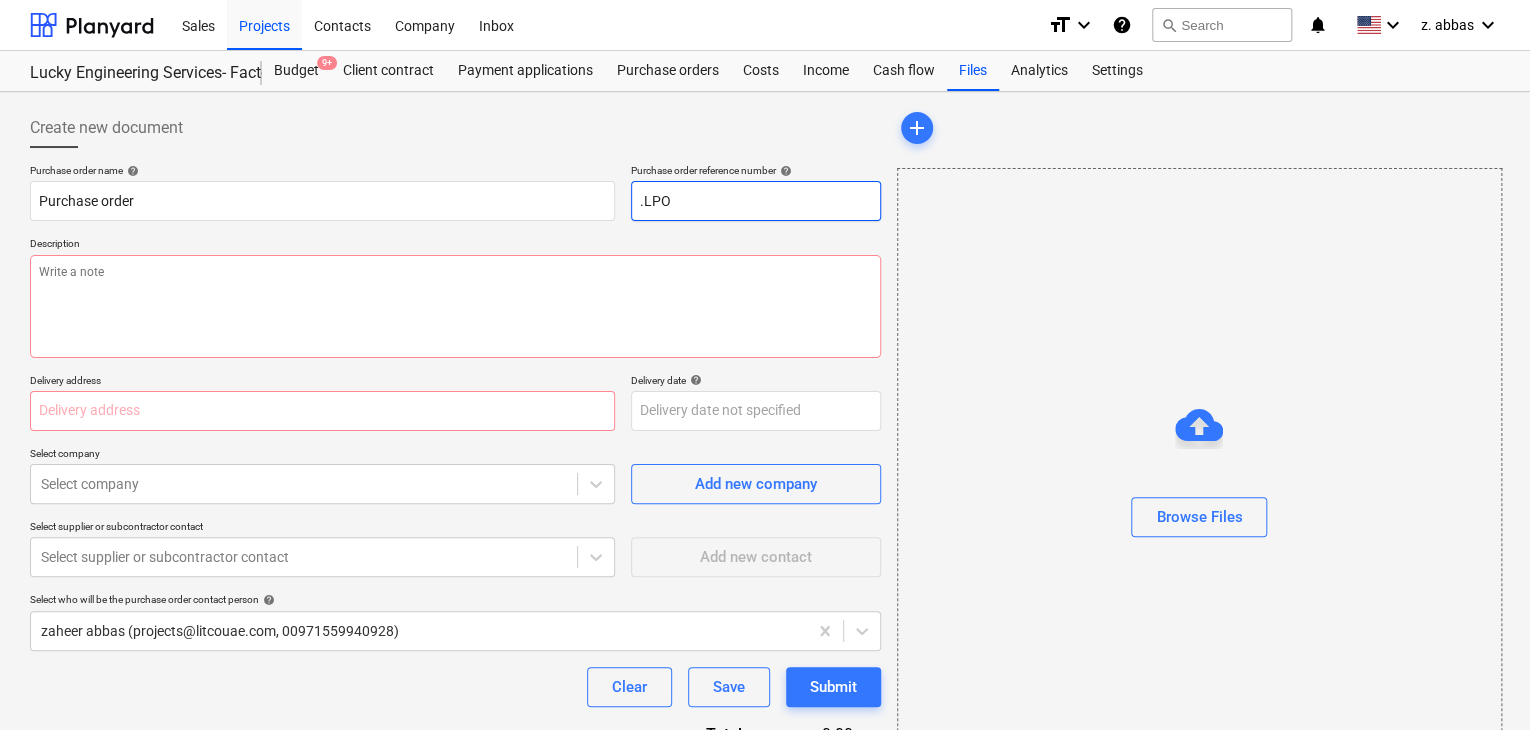 type on "x" 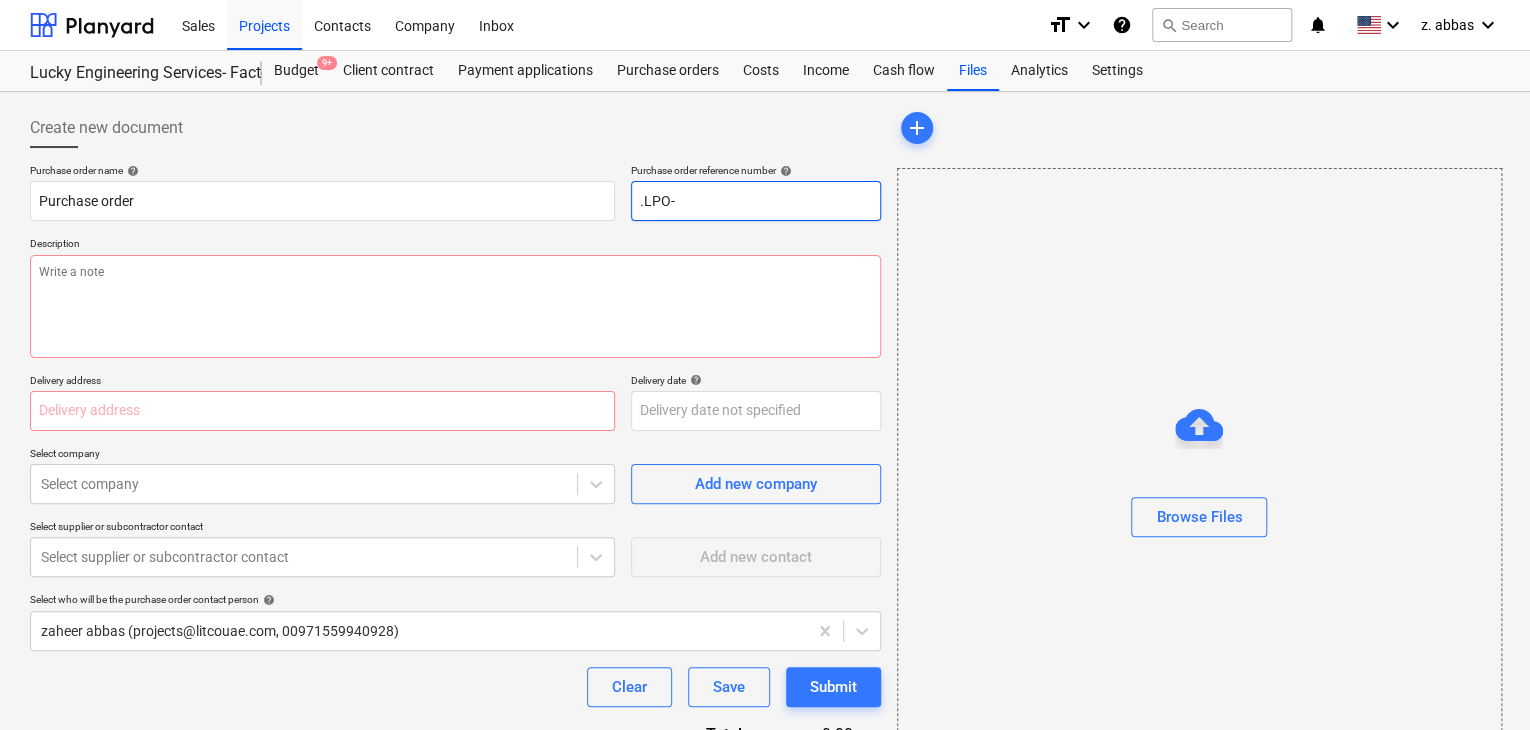 type on ".LPO-" 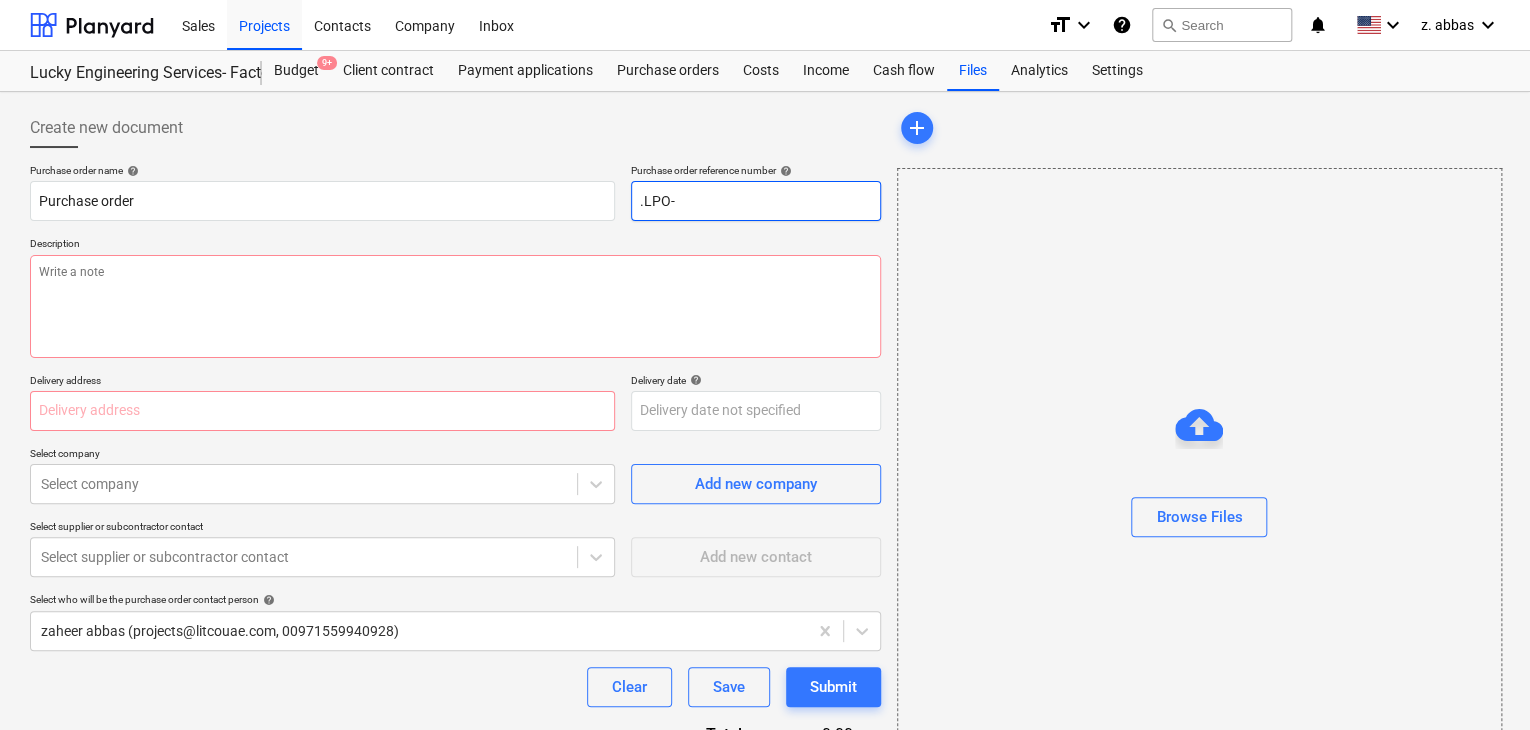 type on "x" 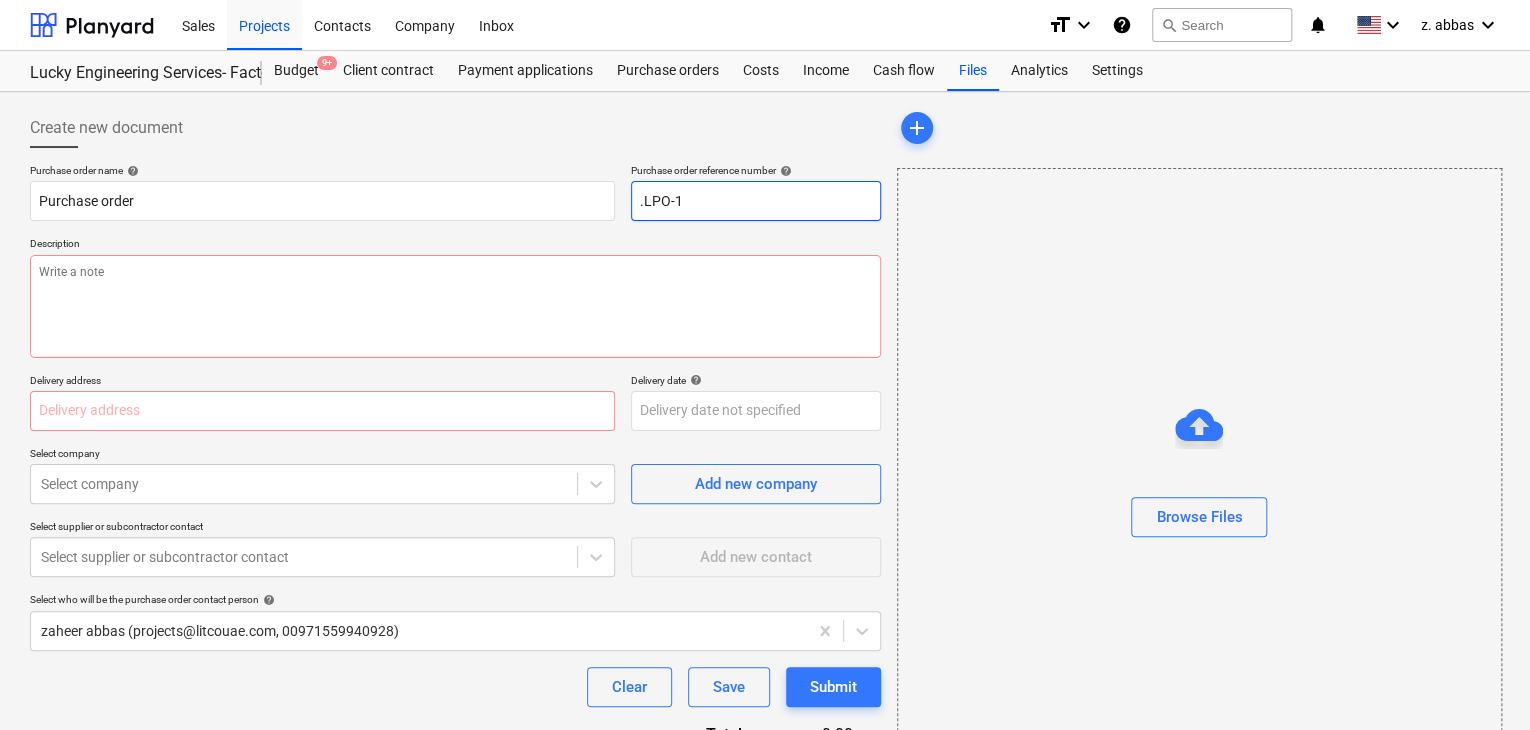 type on "x" 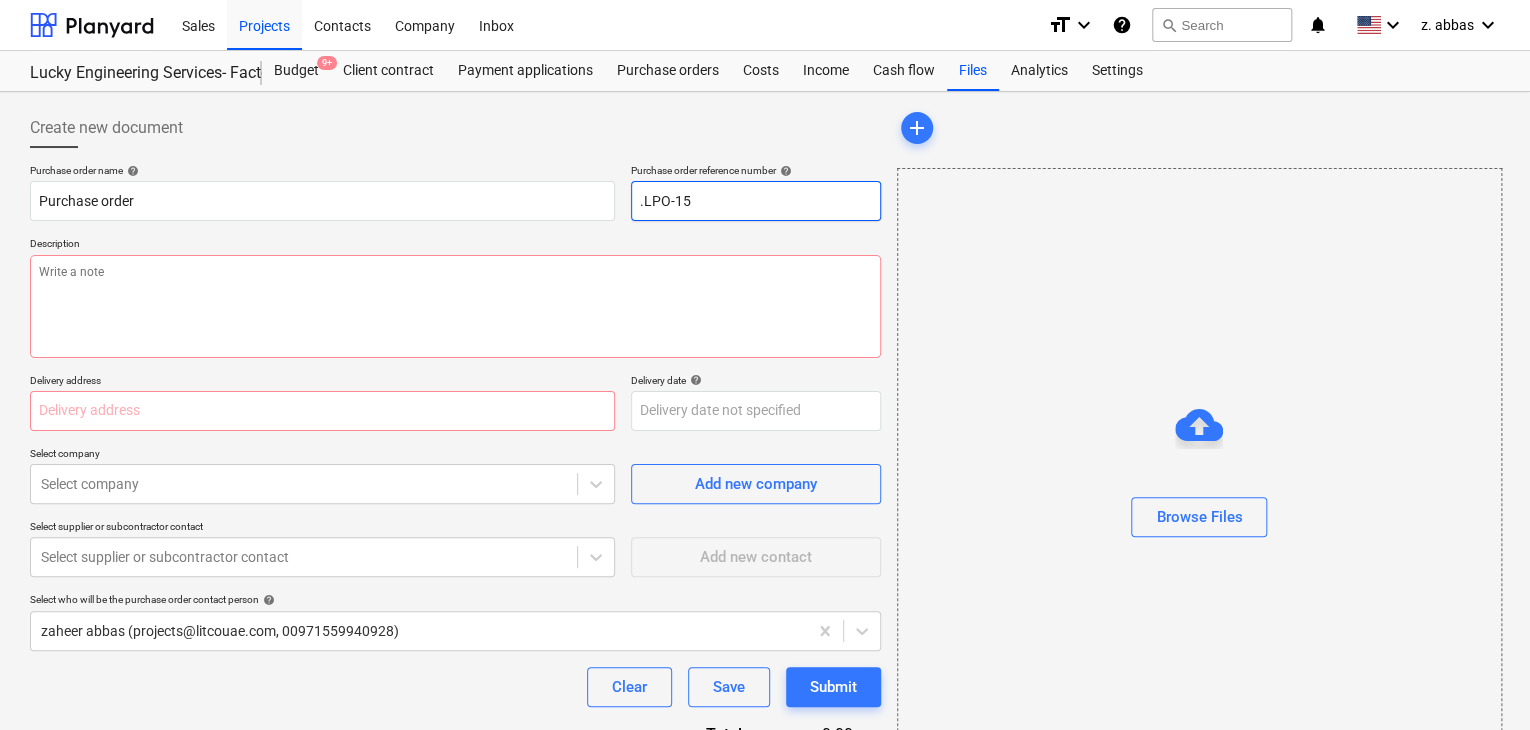 type on "x" 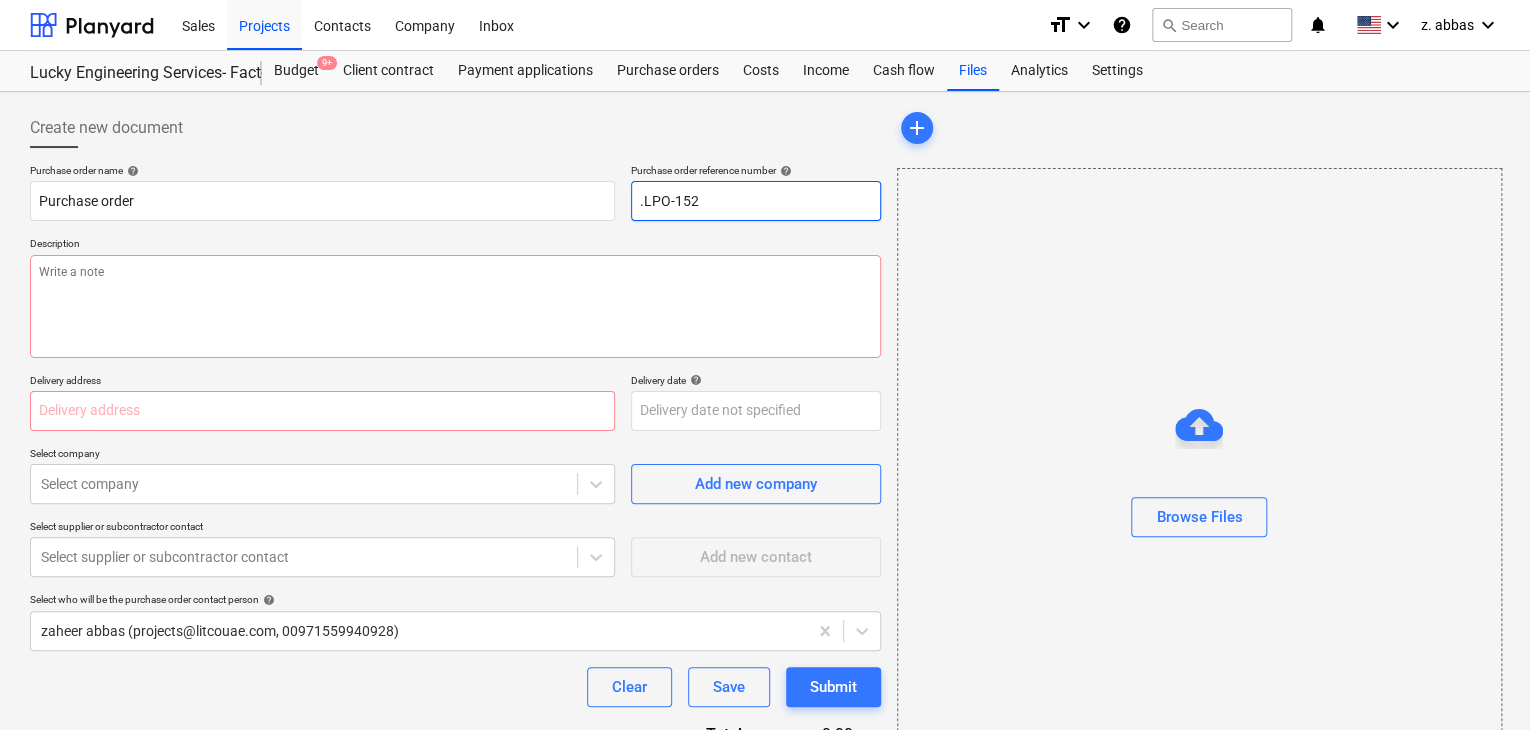 type on "x" 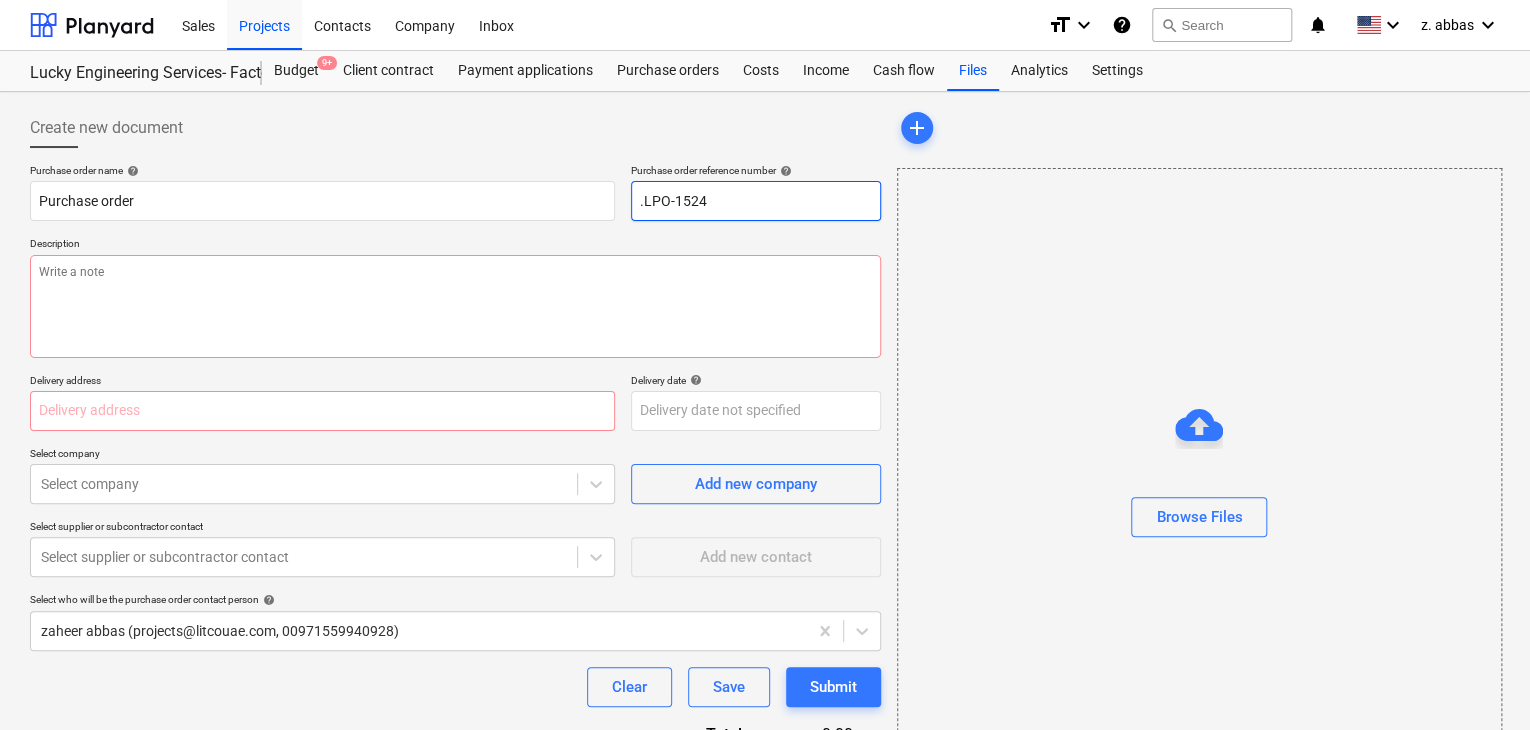 type on "x" 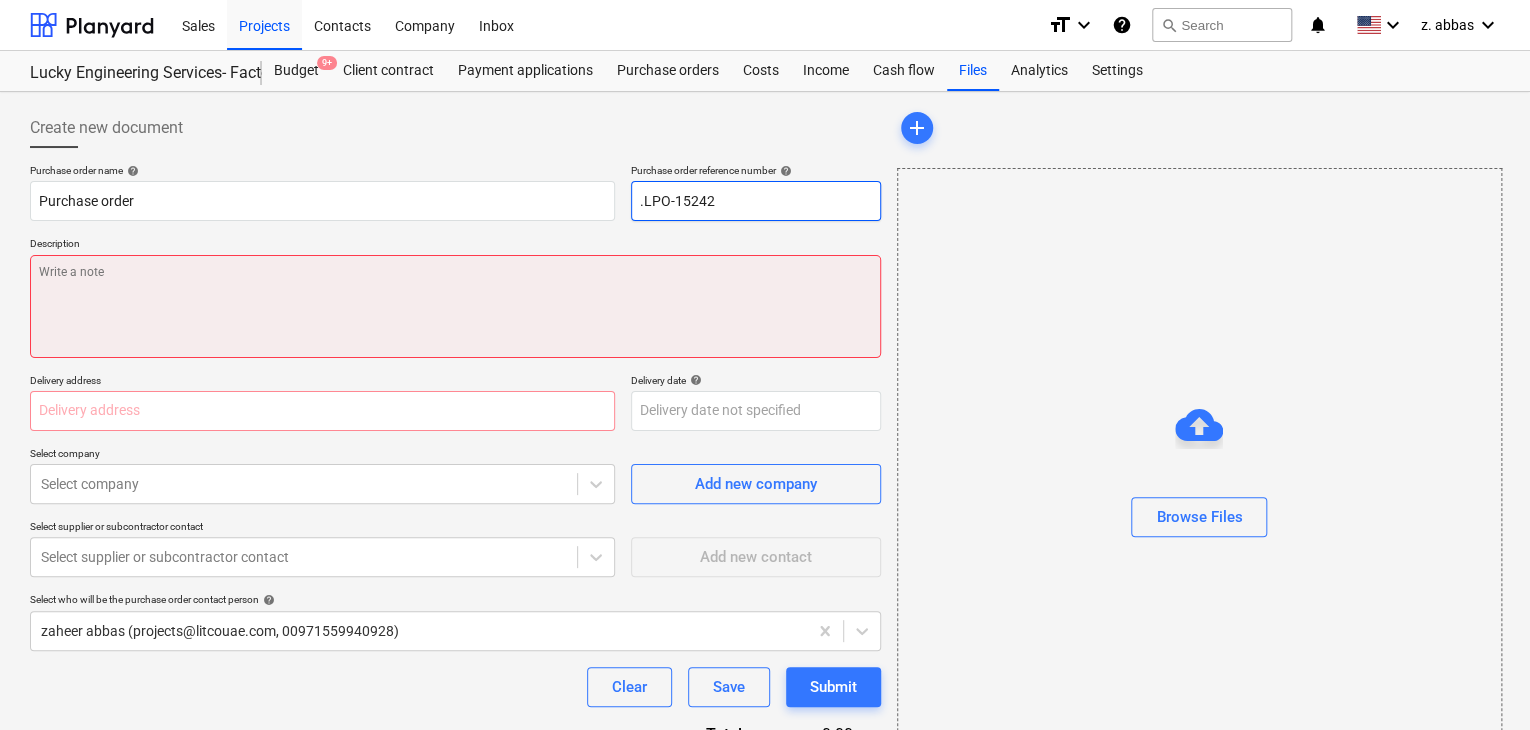 type on ".LPO-15242" 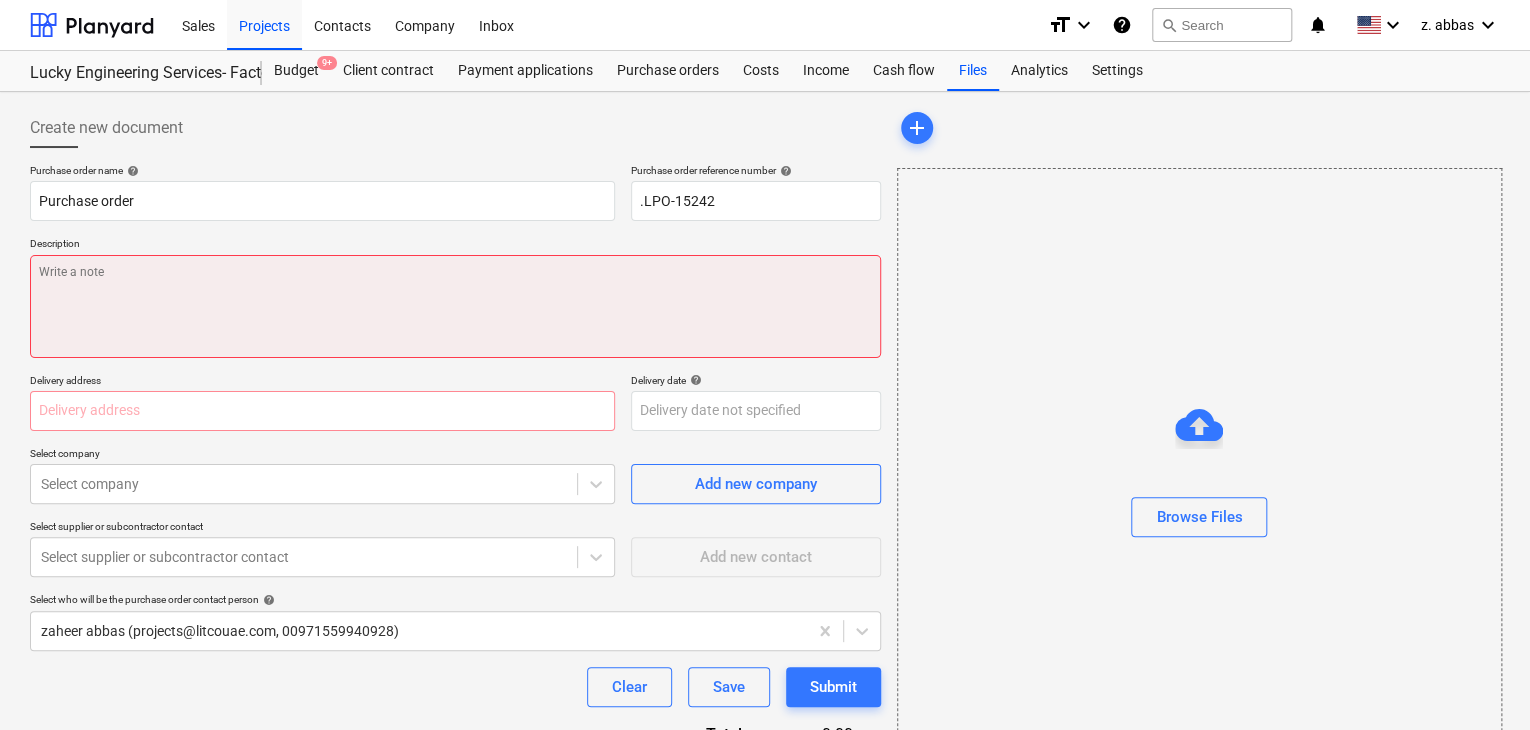 click at bounding box center [455, 306] 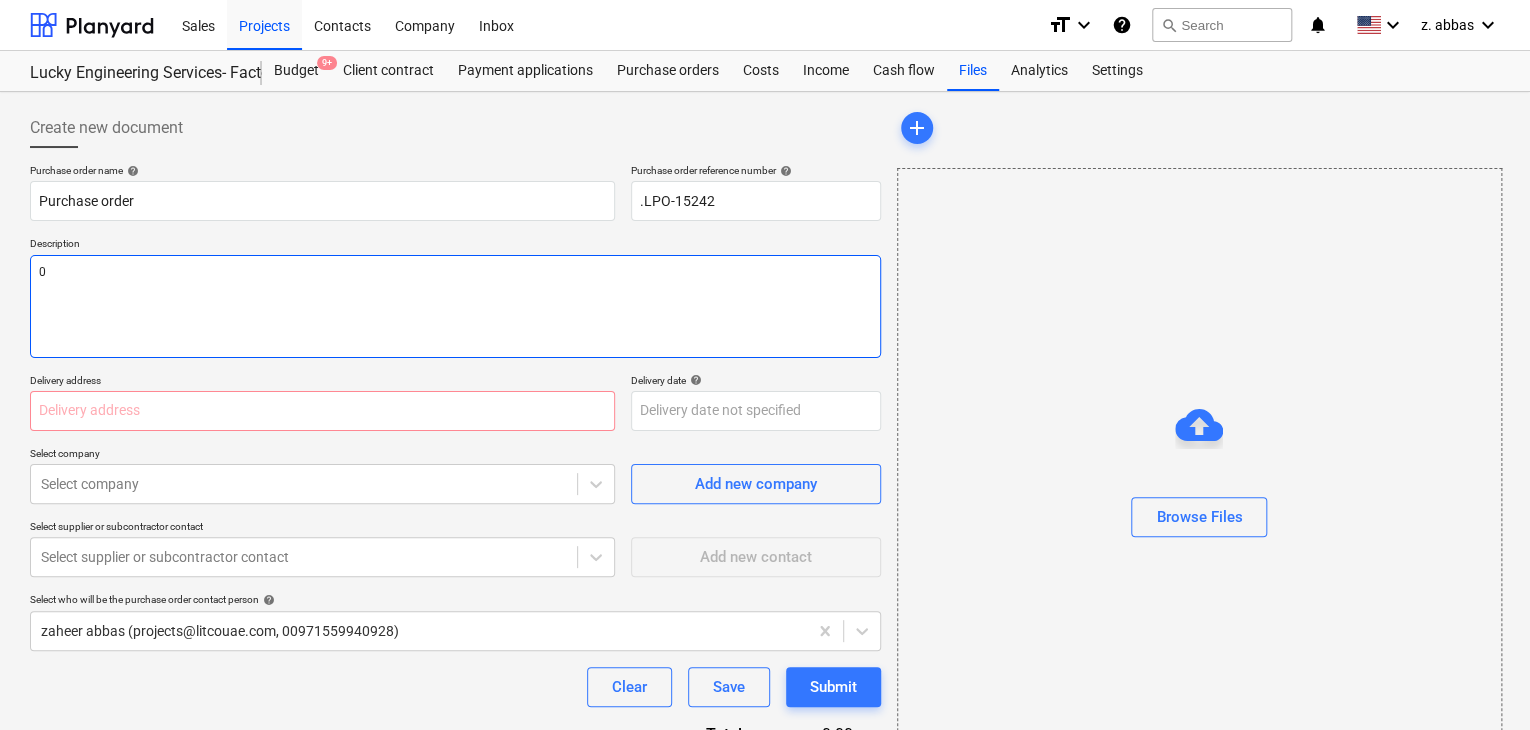type on "x" 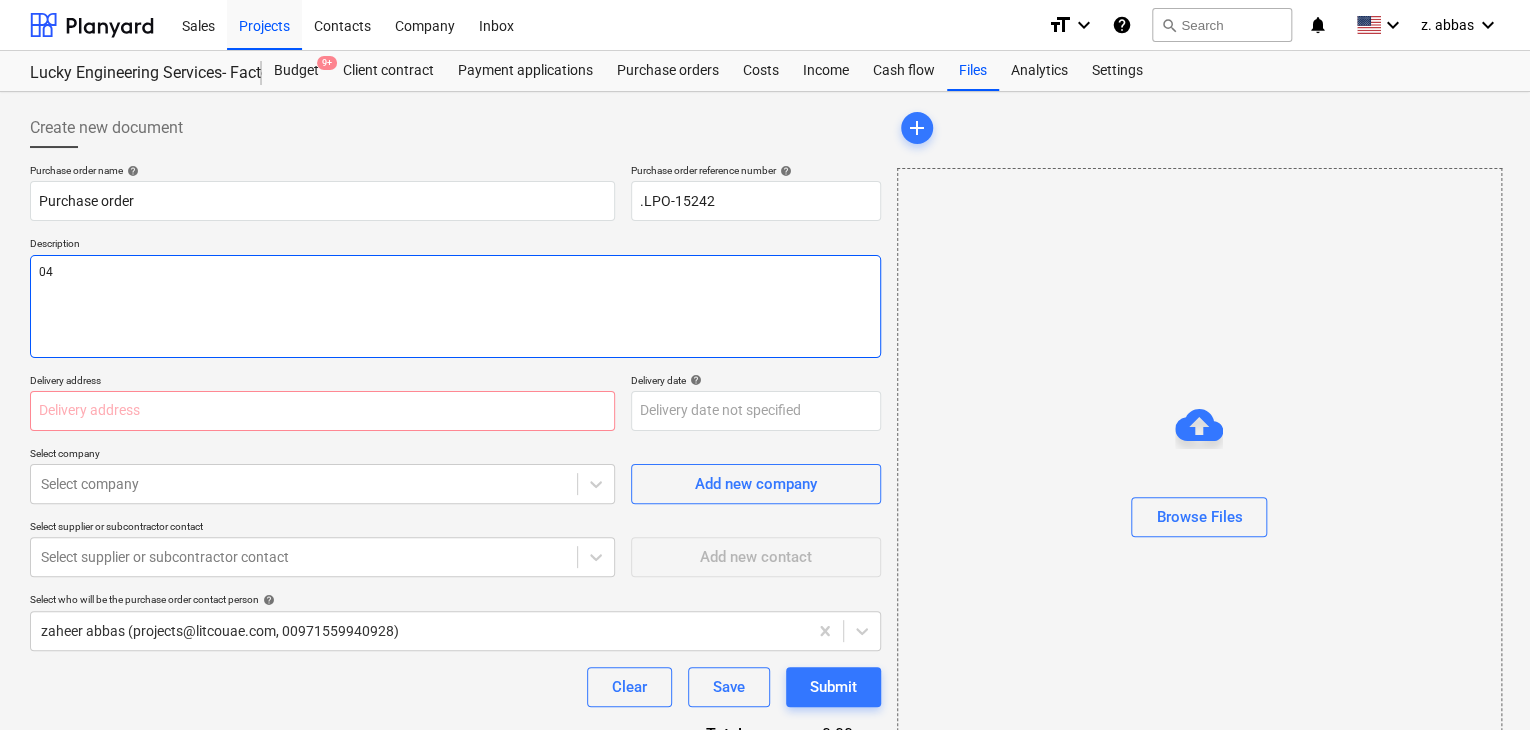 type on "x" 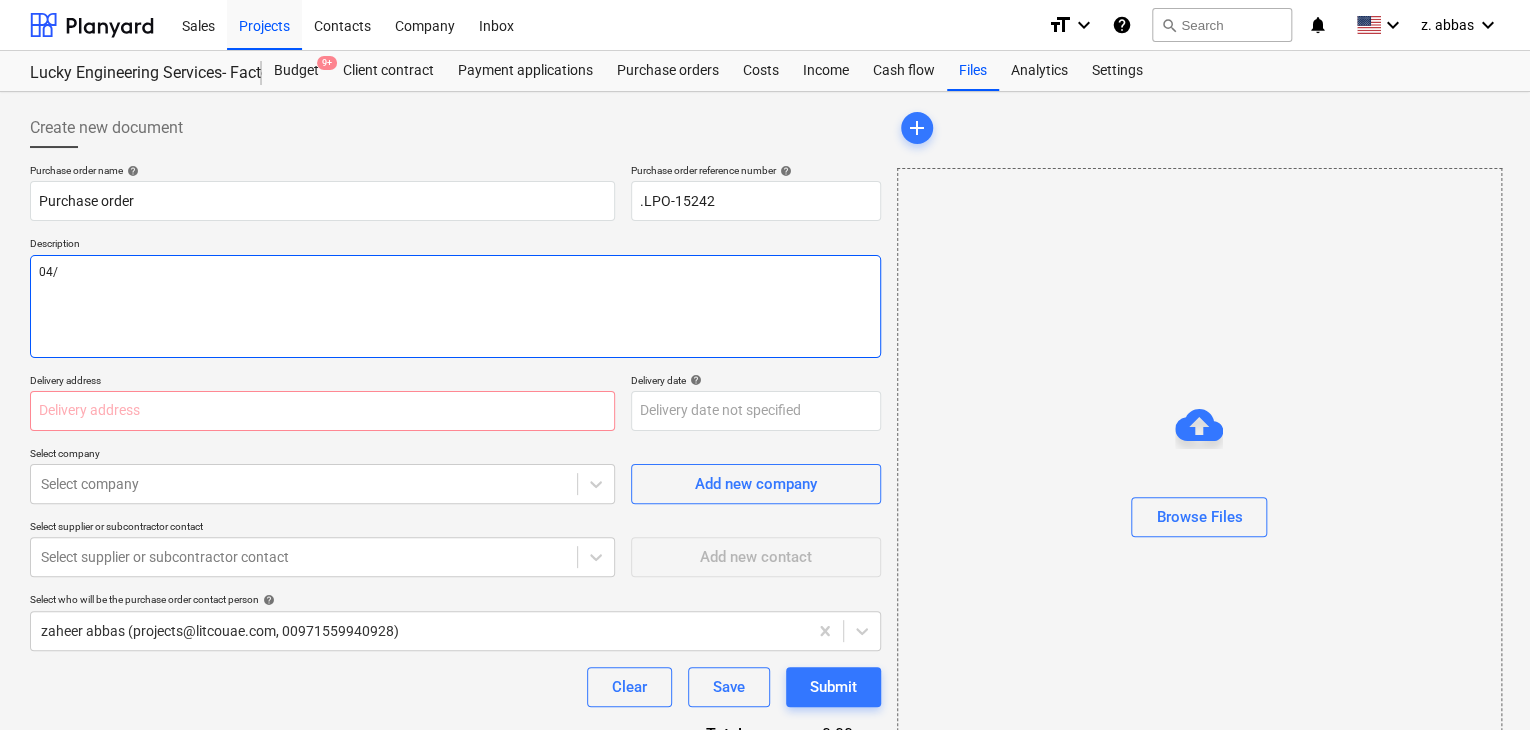 type on "x" 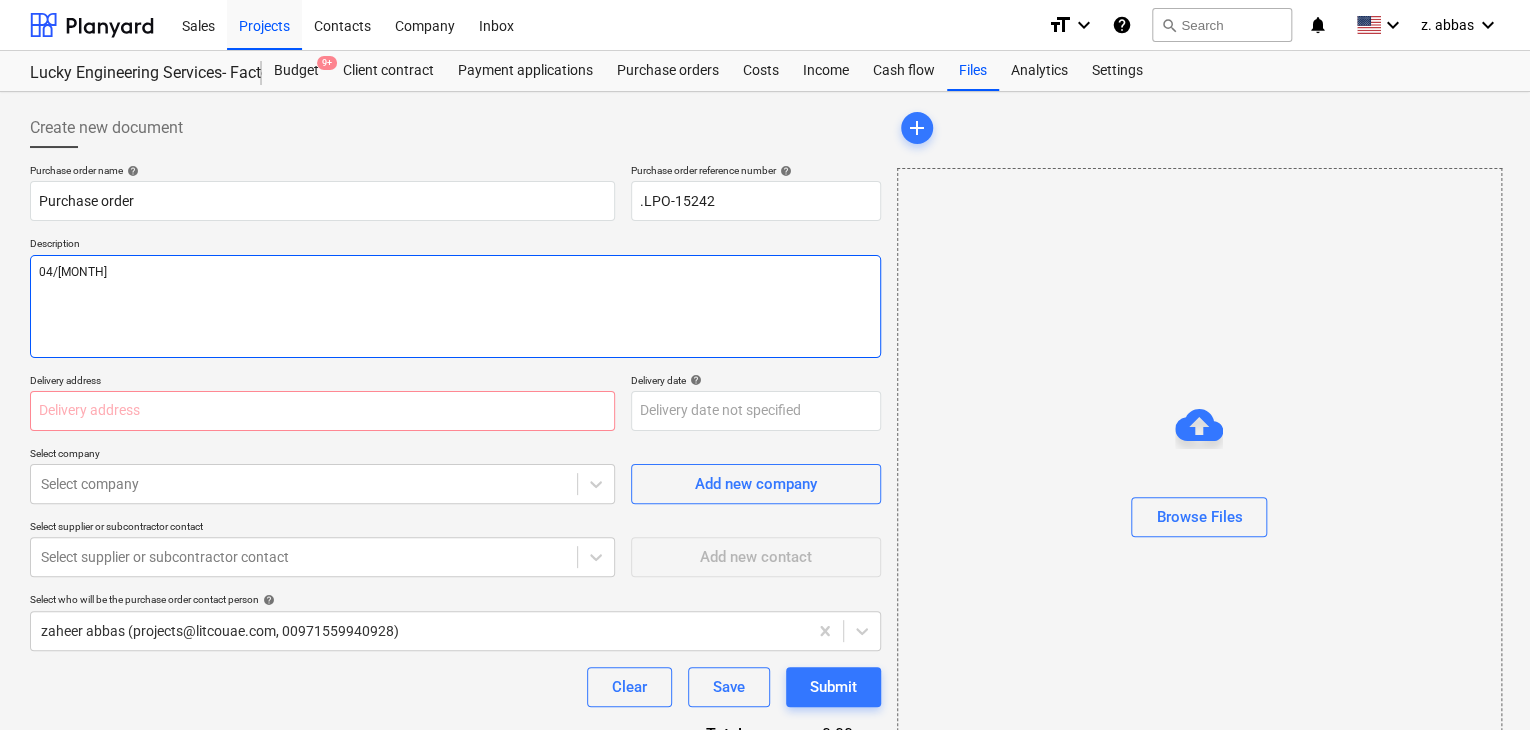 type on "x" 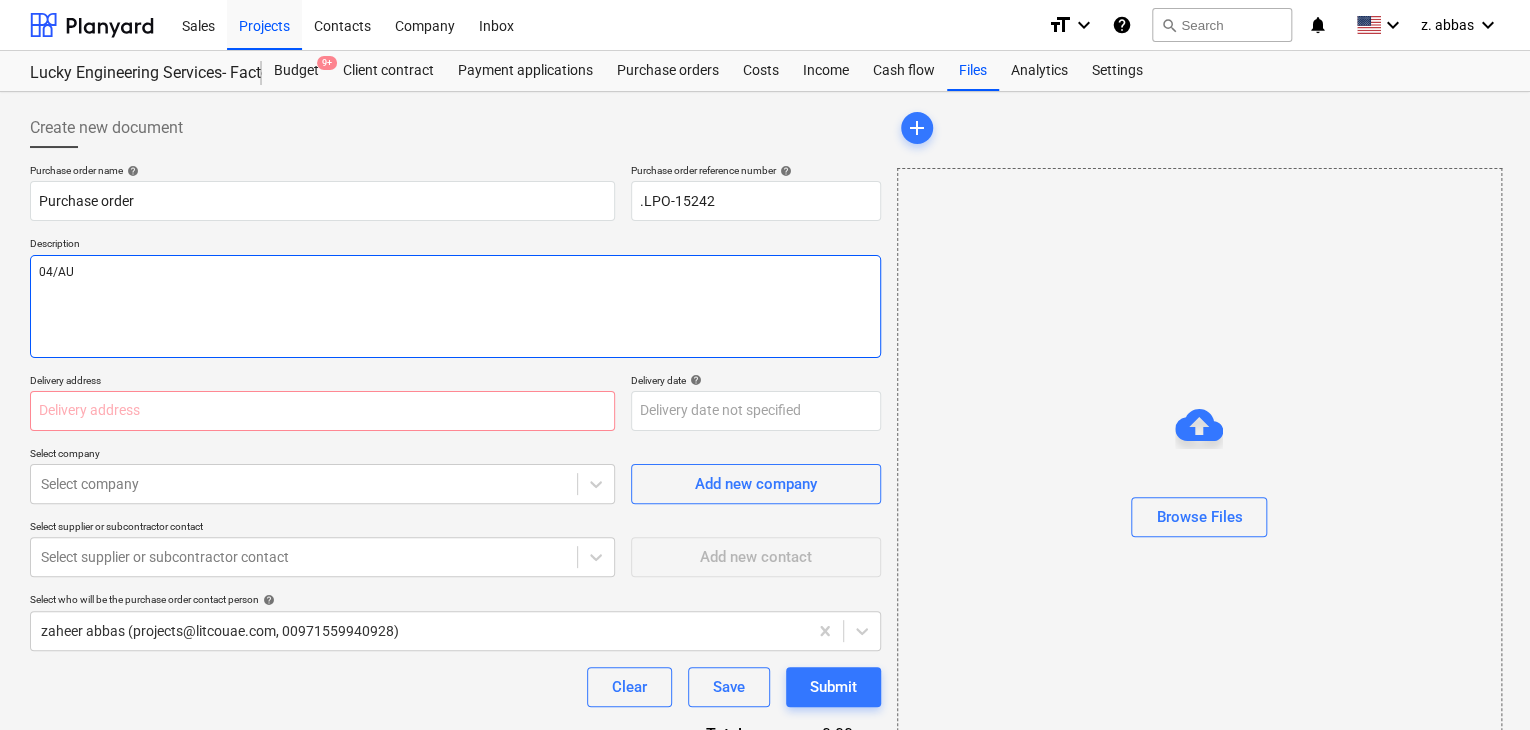type on "x" 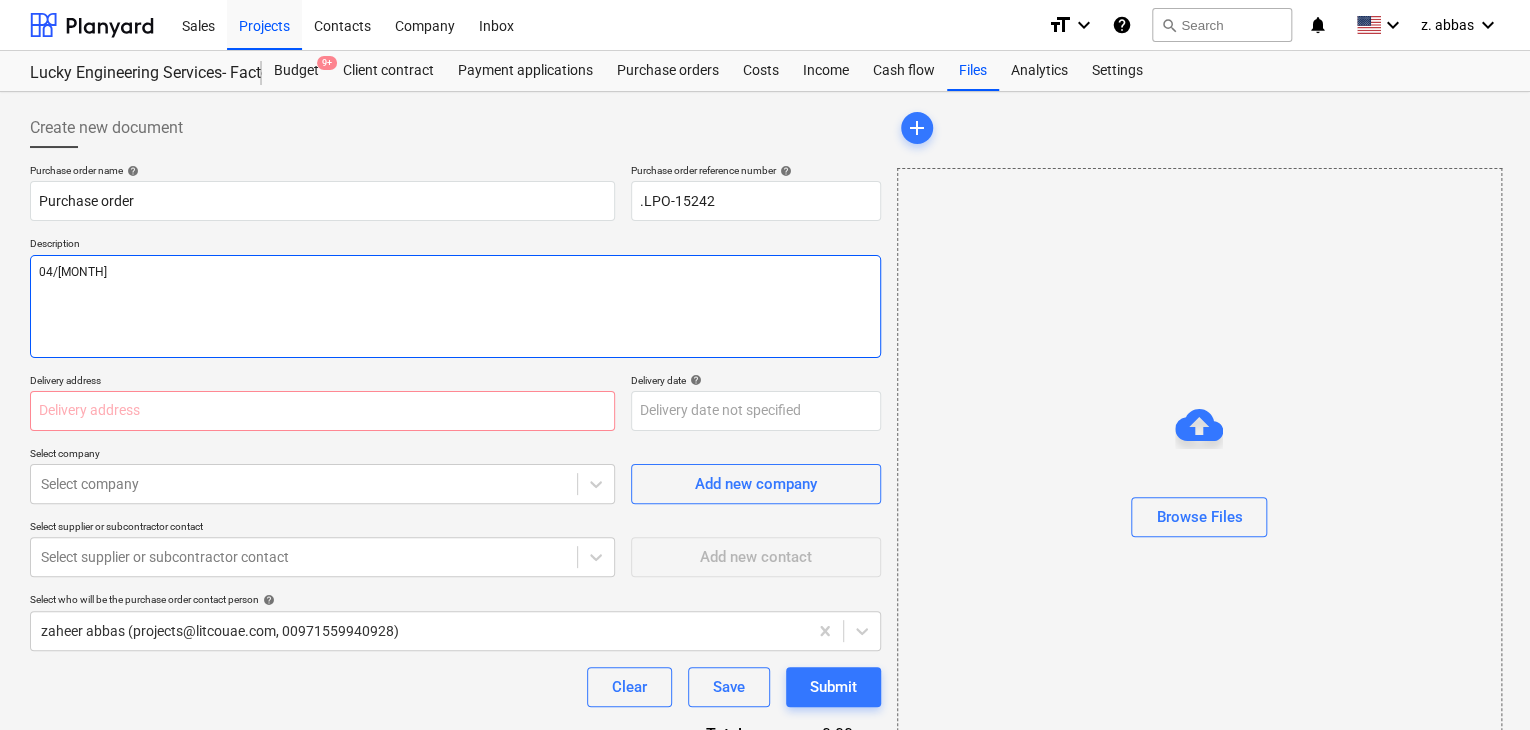 type on "x" 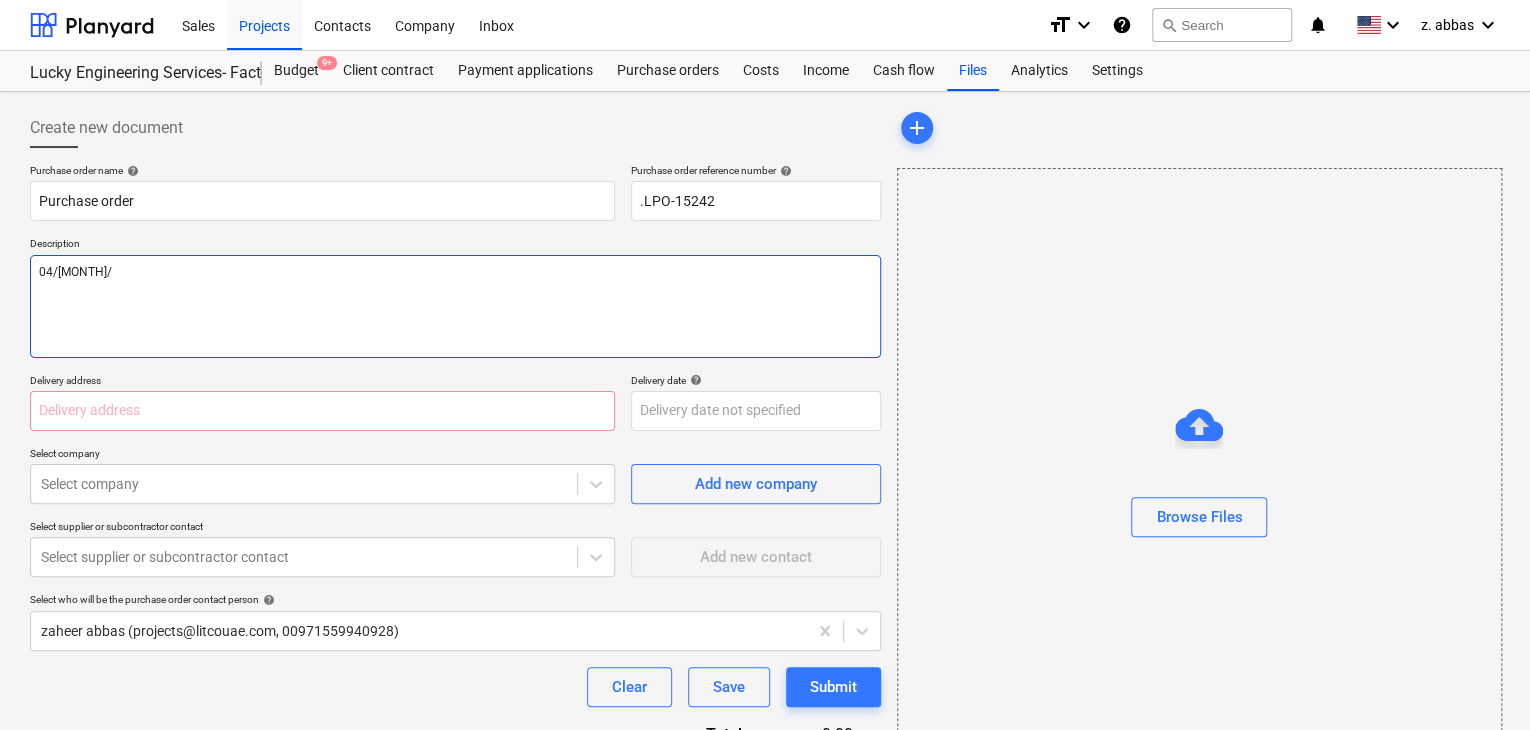 type on "x" 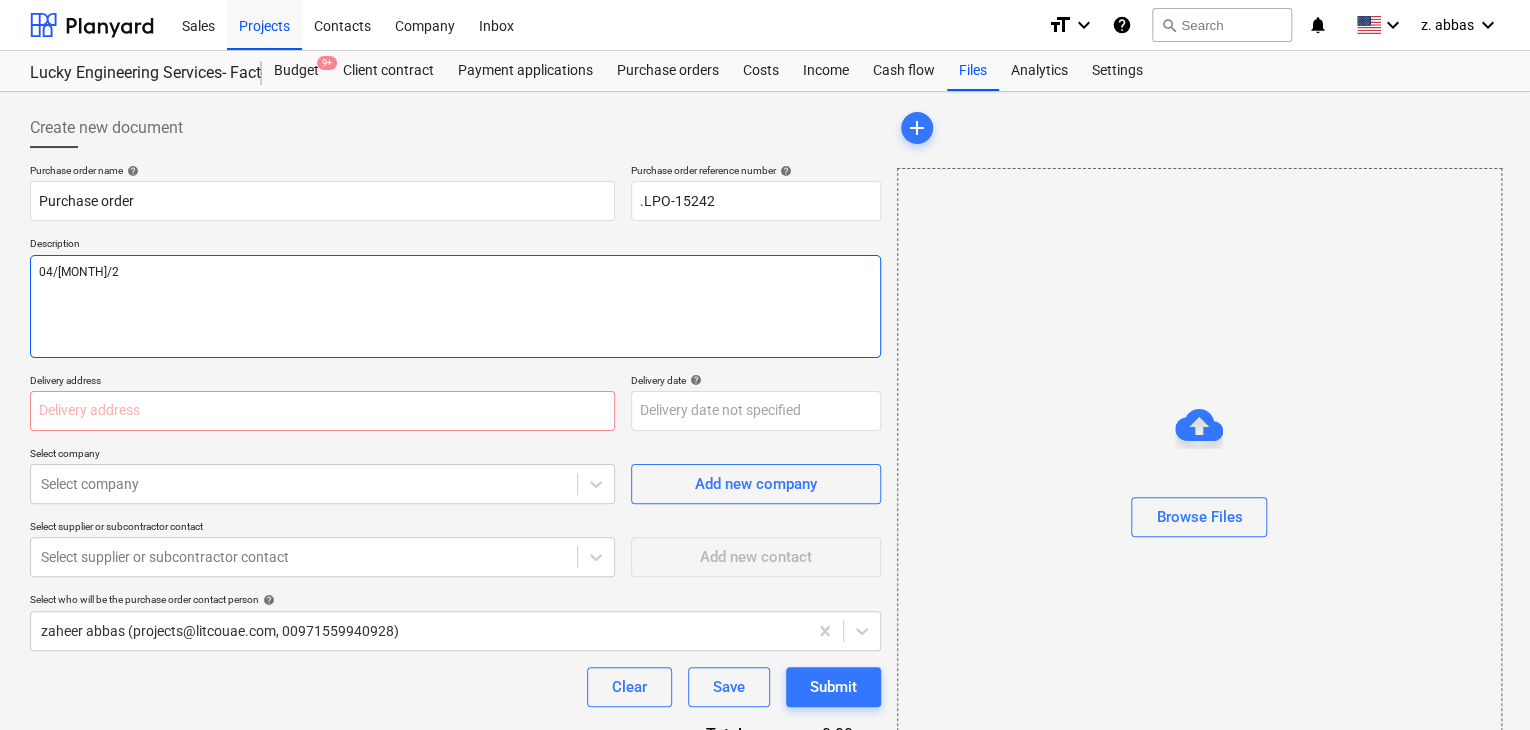 type on "x" 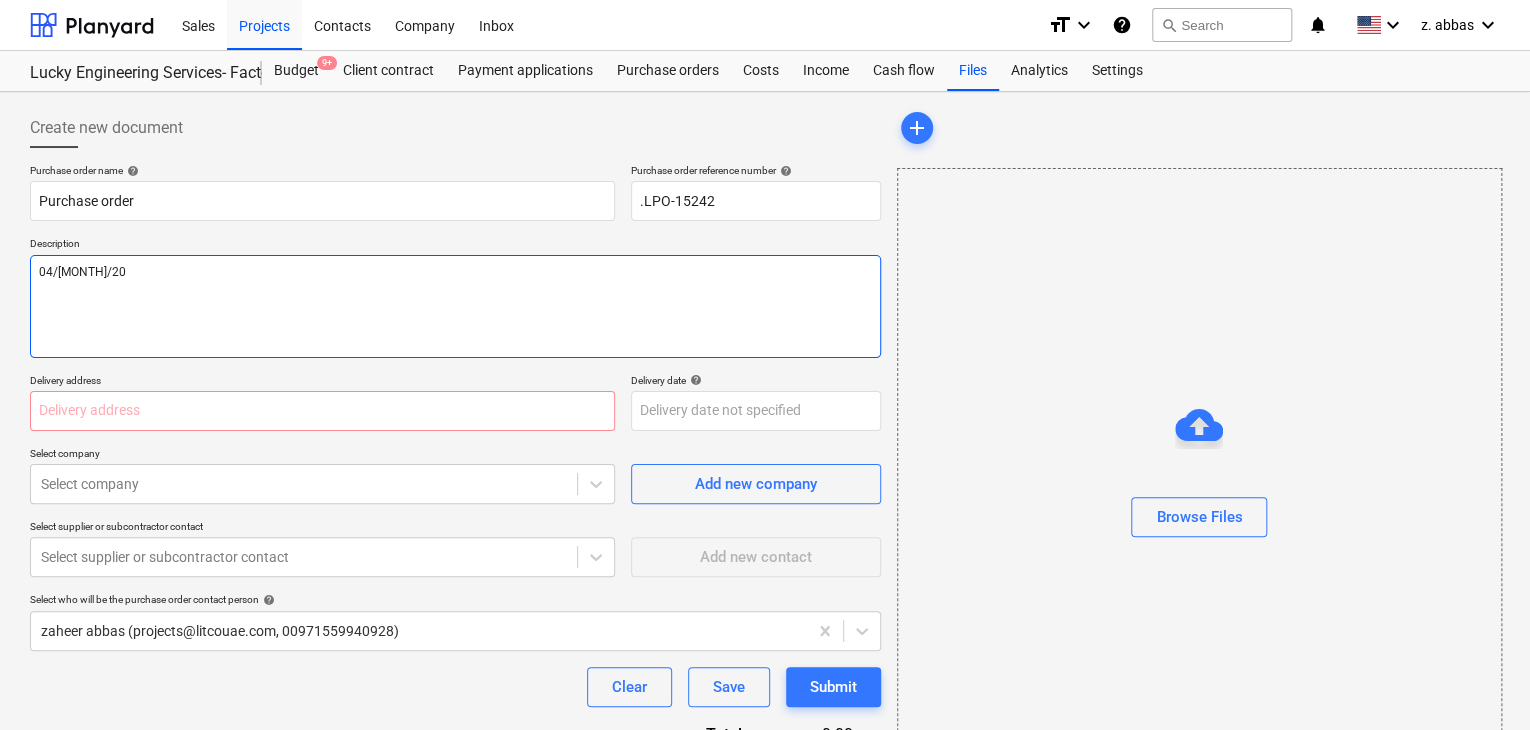 type on "x" 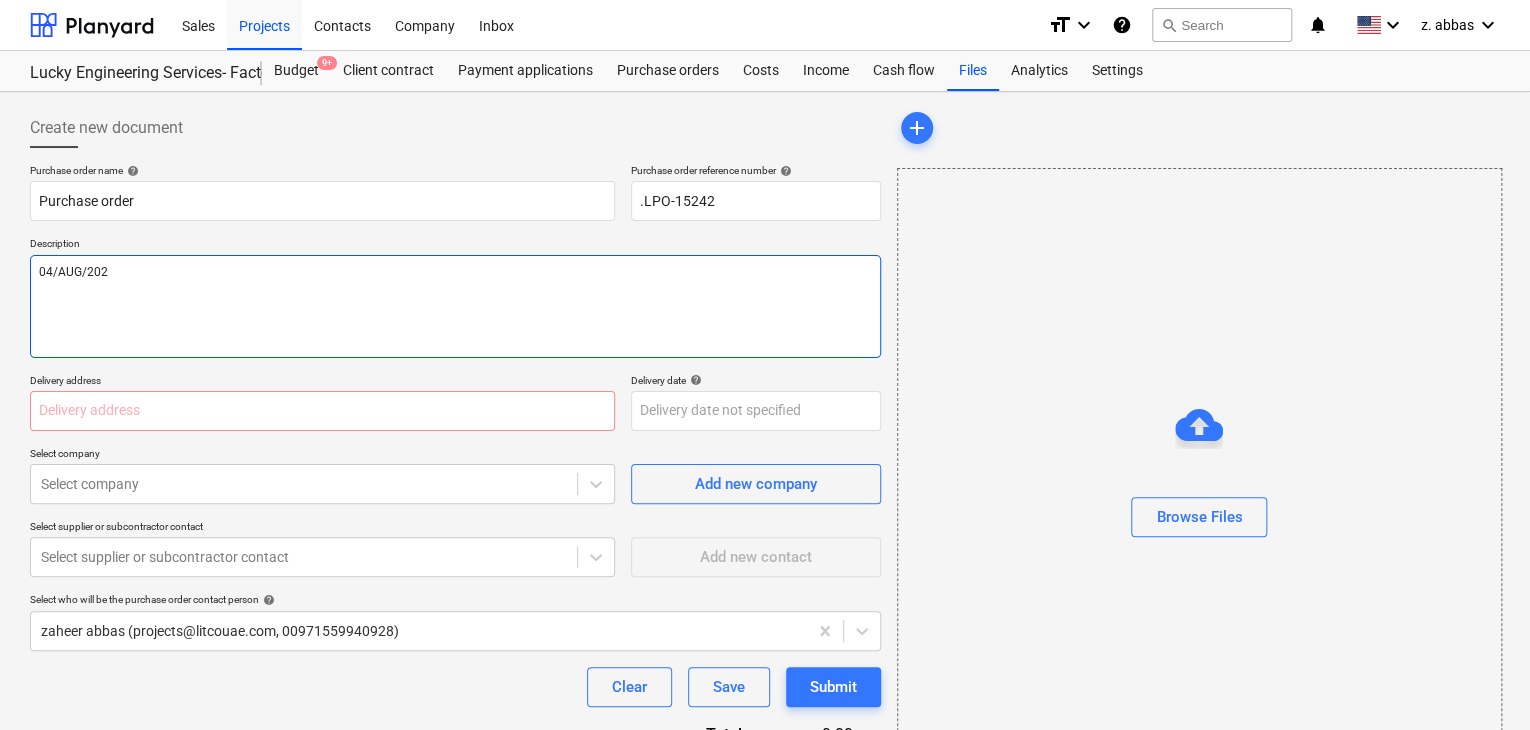 type on "x" 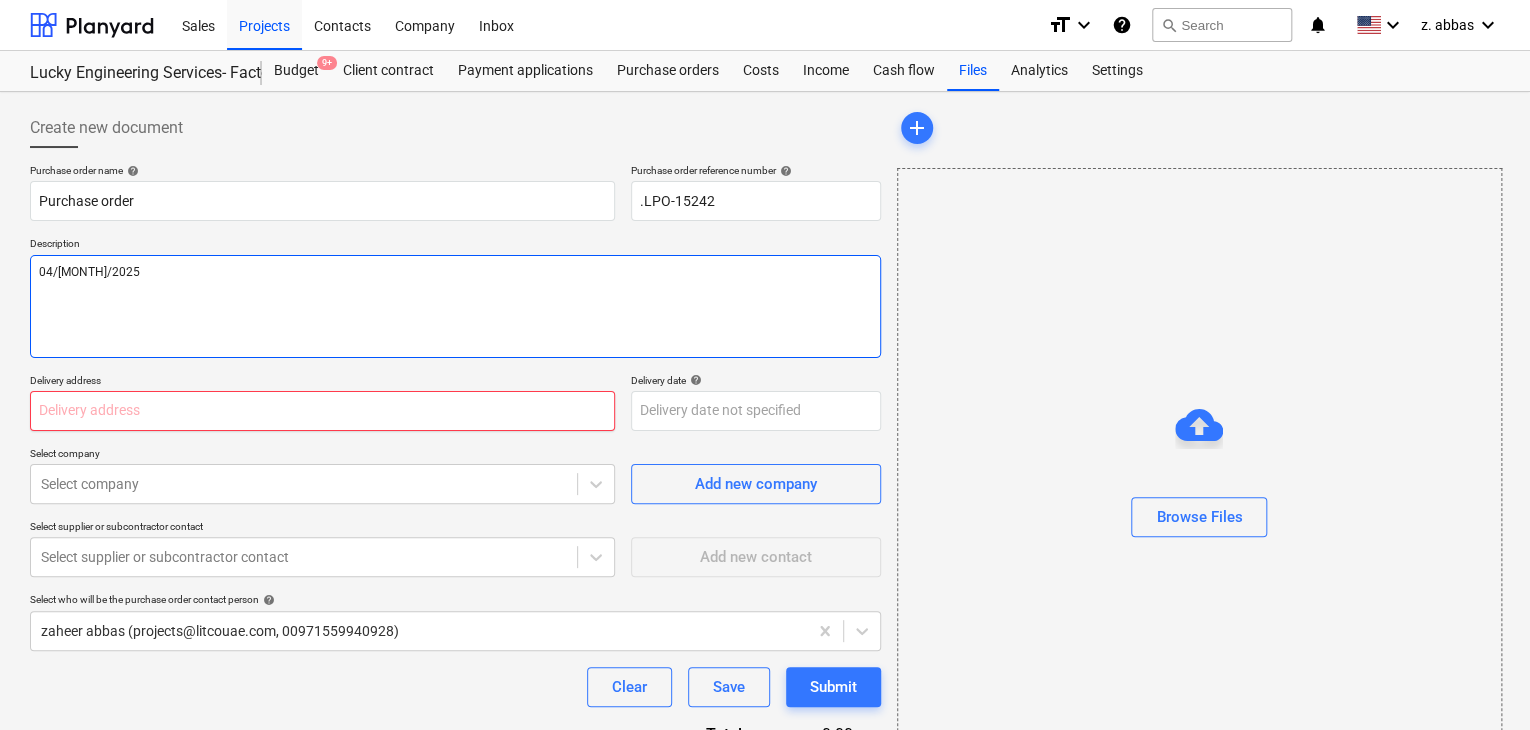 type on "04/[MONTH]/2025" 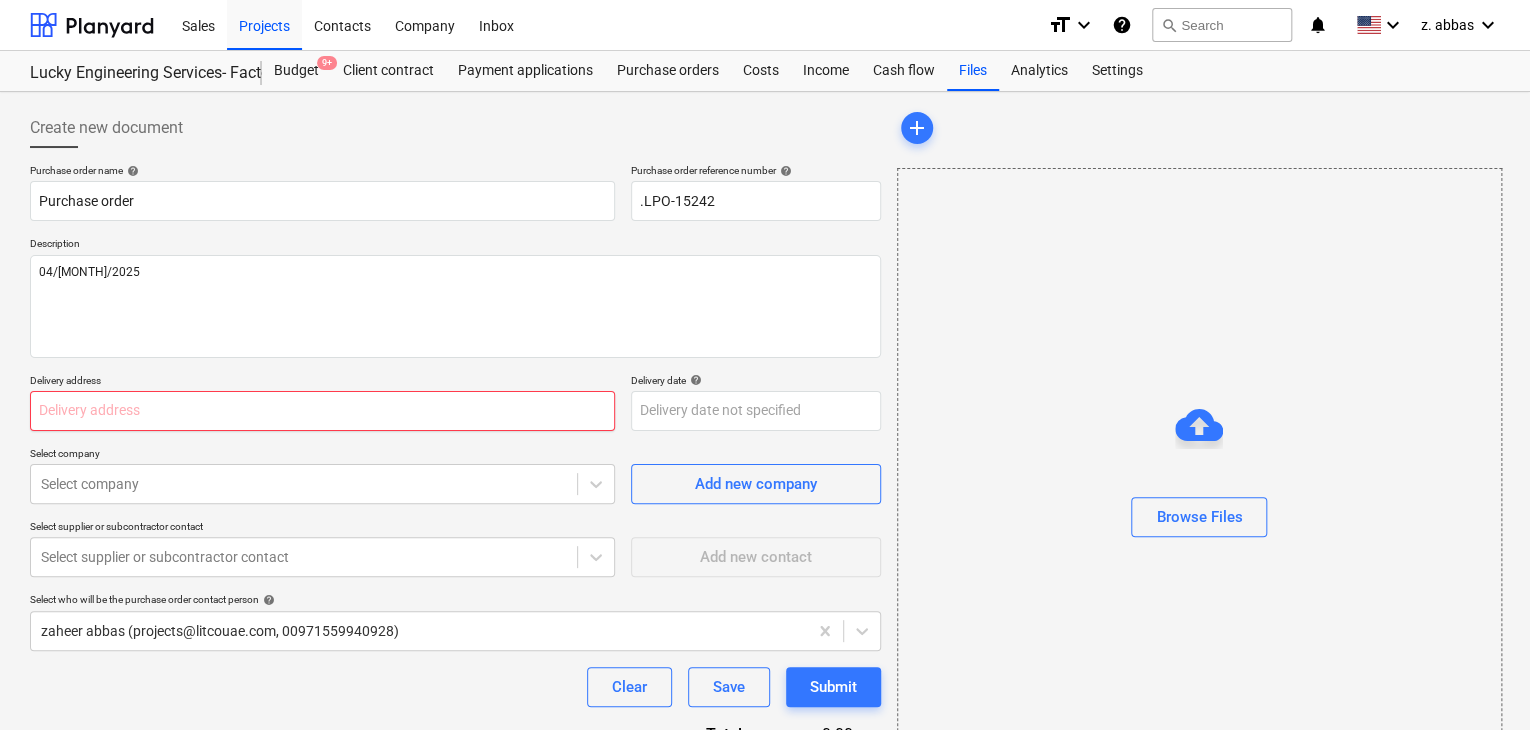 click at bounding box center [322, 411] 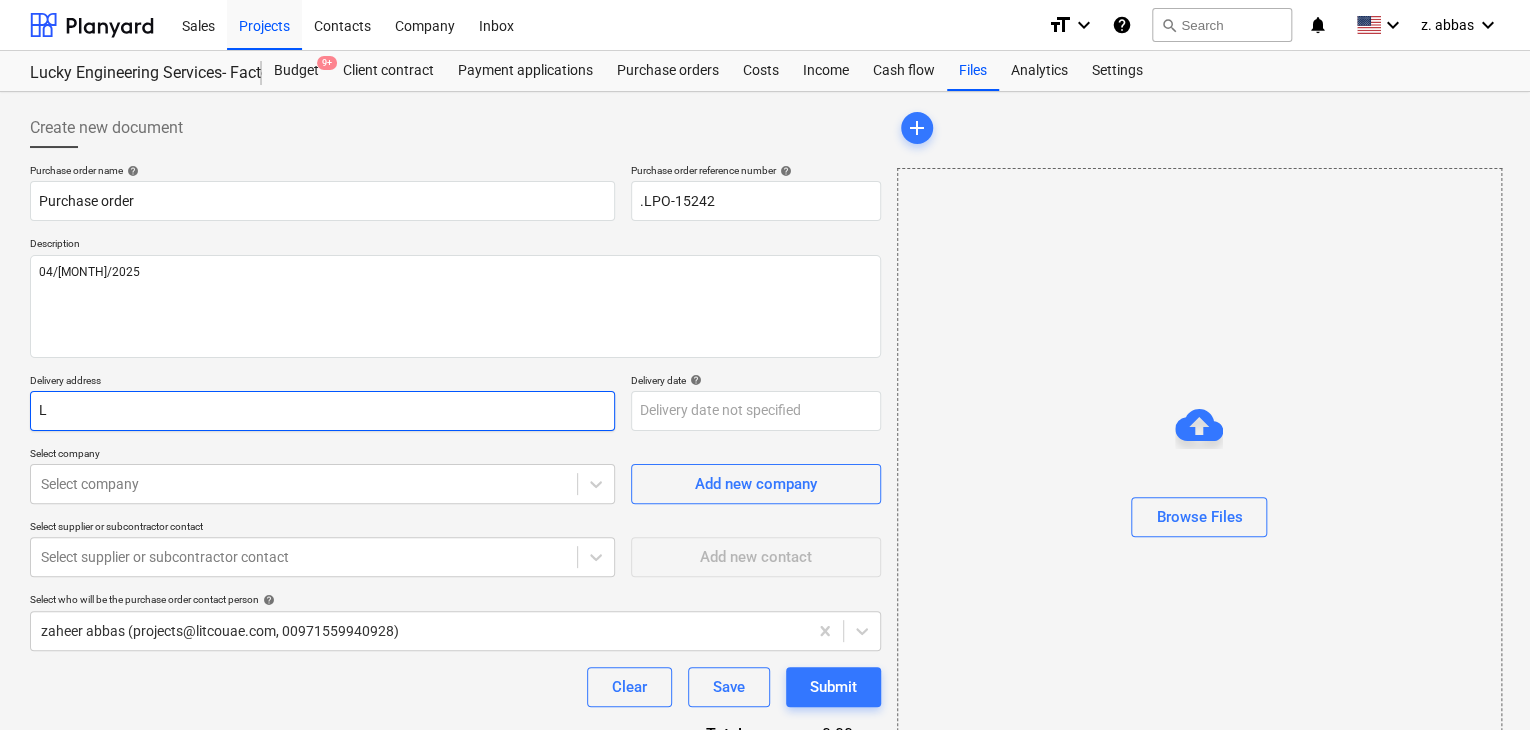 type on "x" 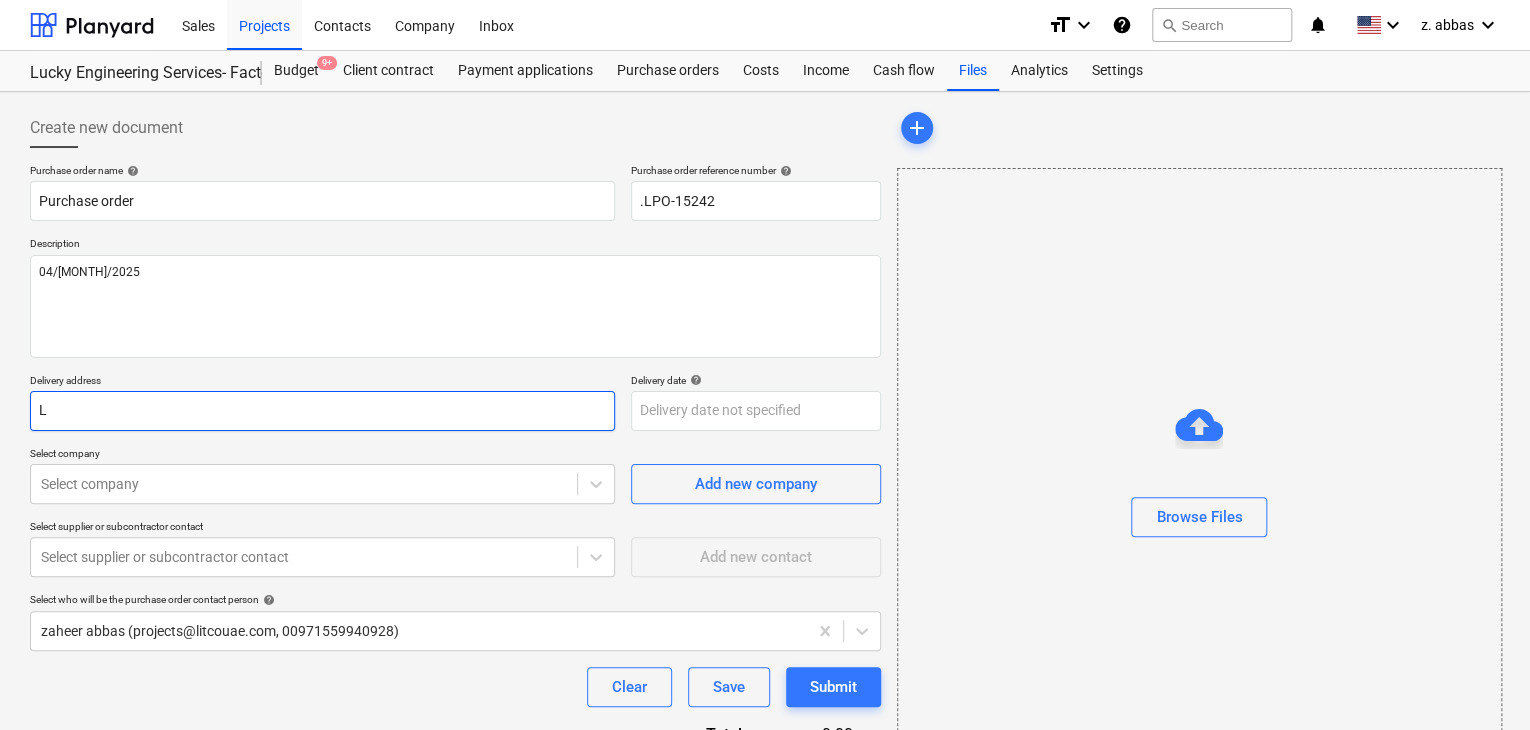 type on "LU" 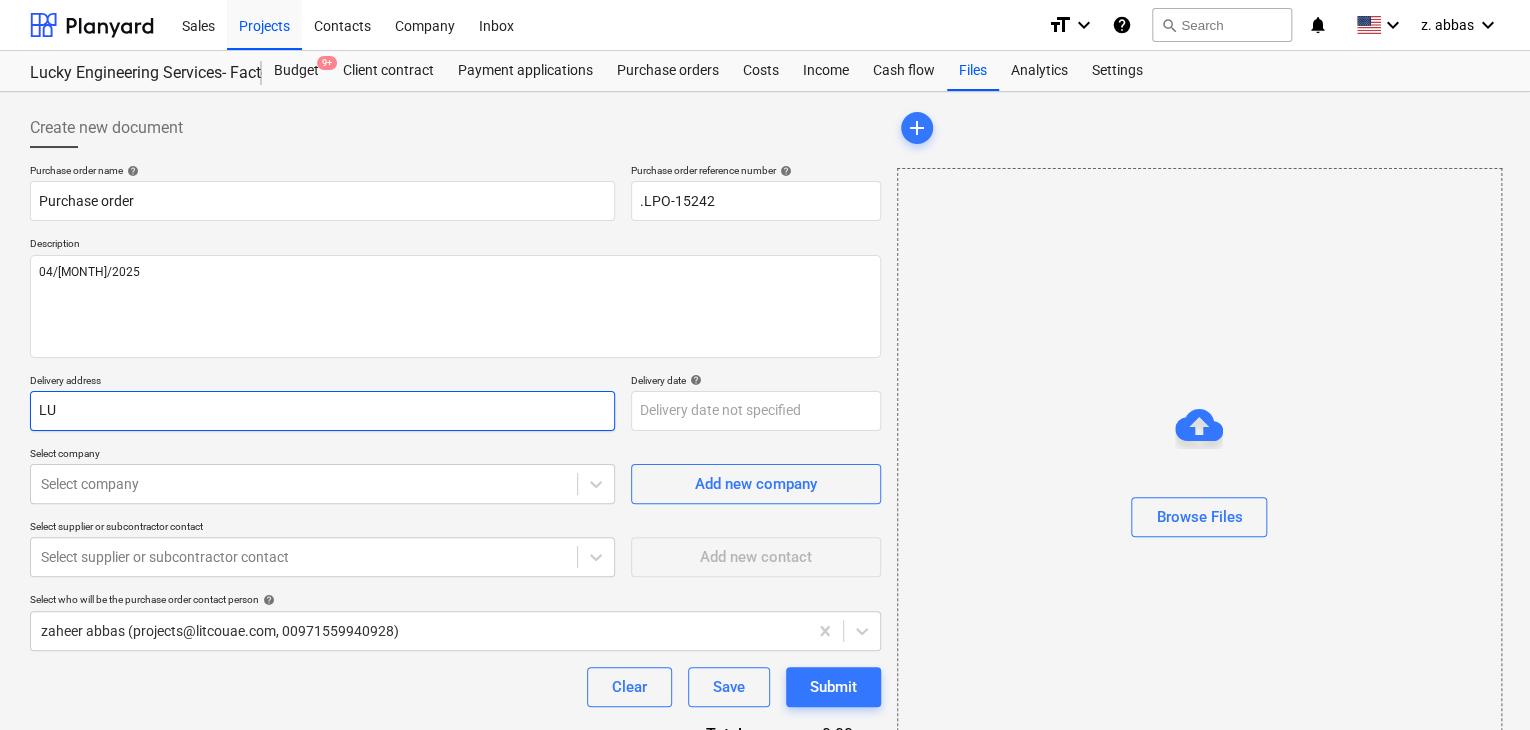 type on "x" 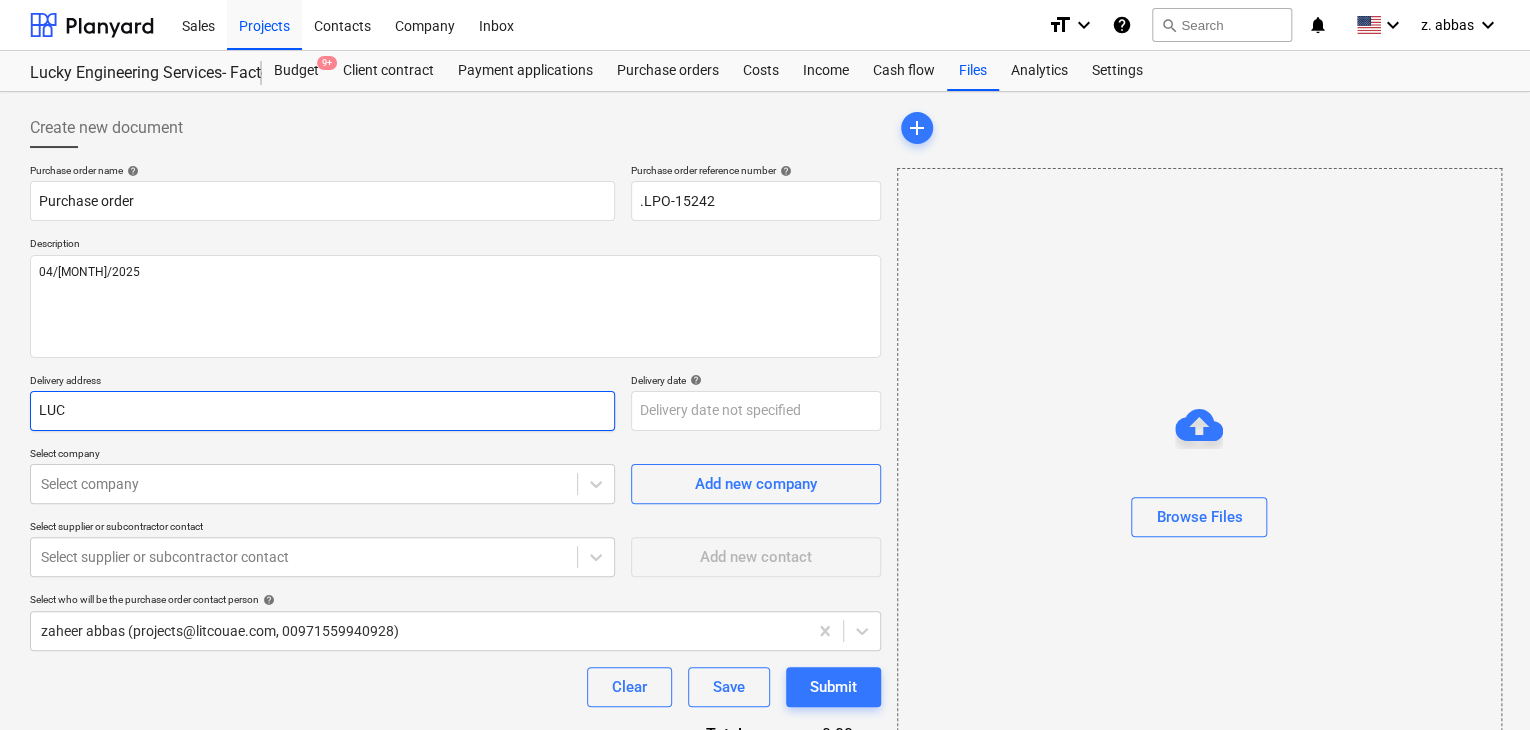 type on "x" 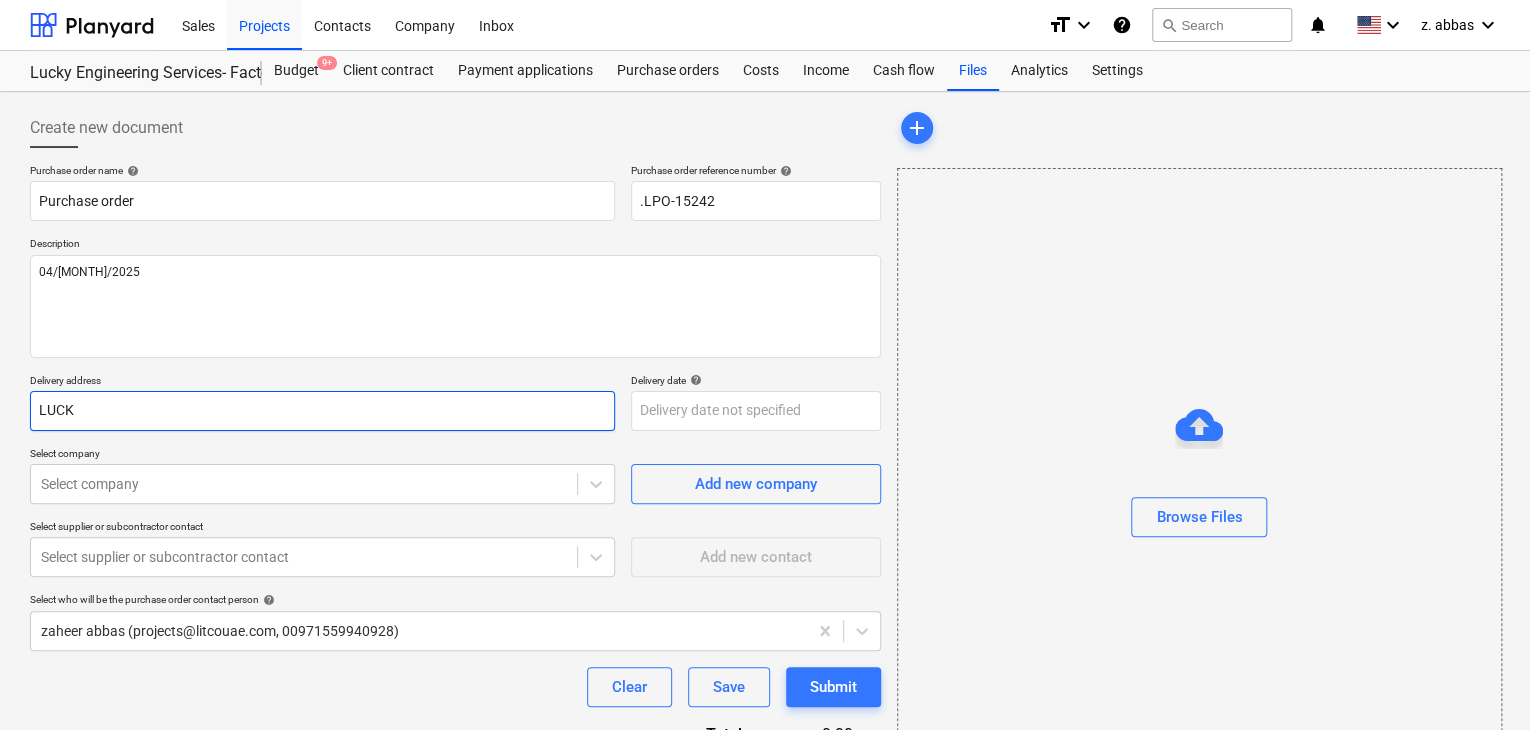 type on "x" 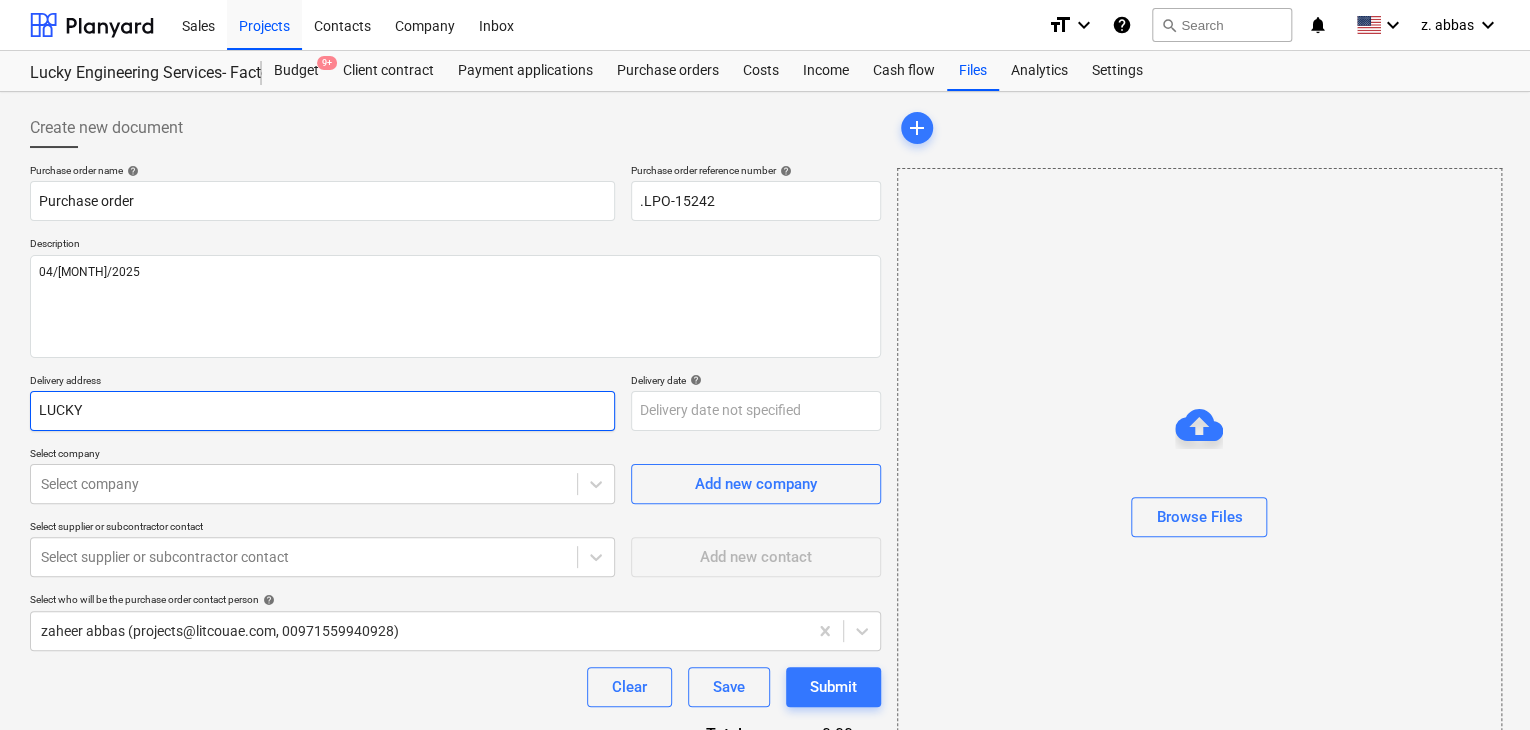 type on "x" 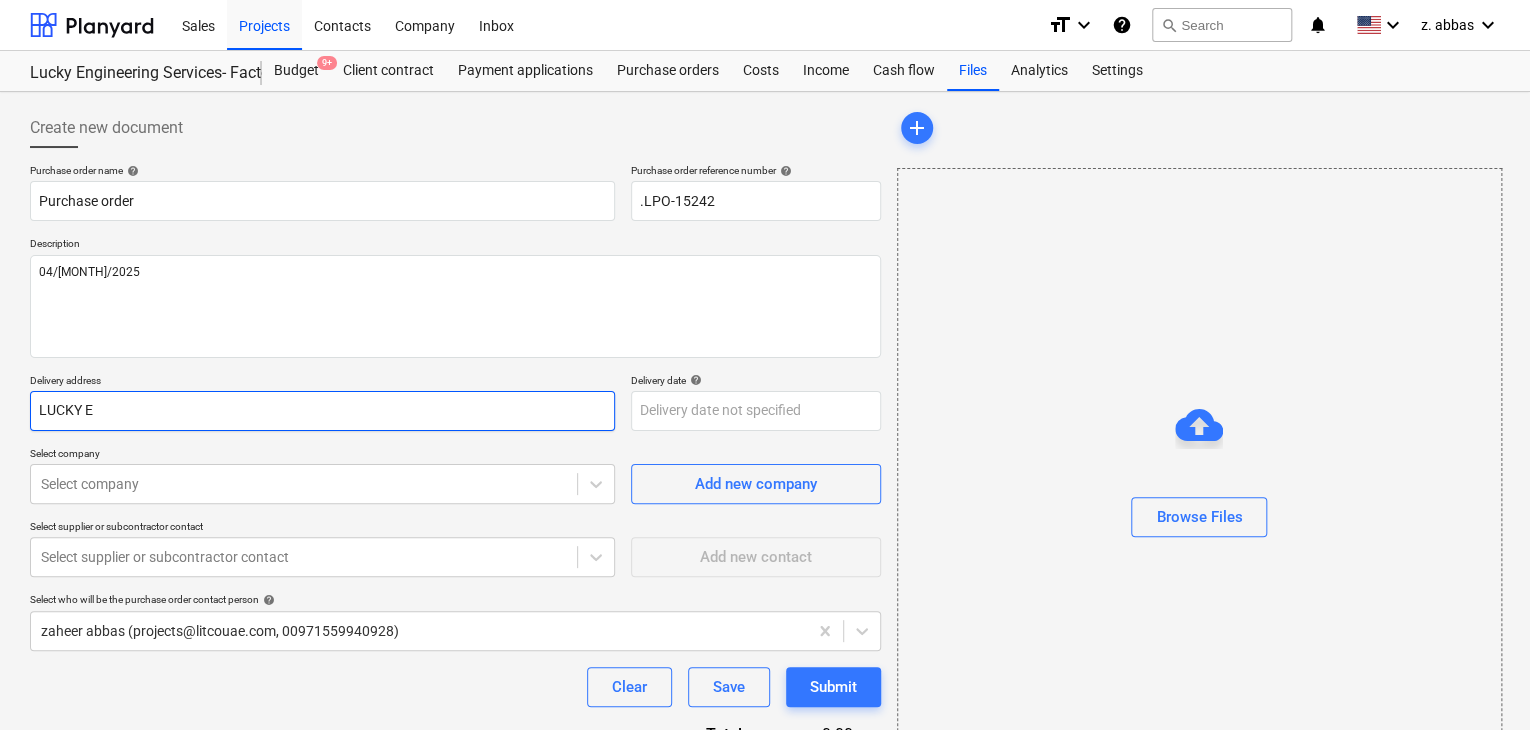 type on "LUCKY EN" 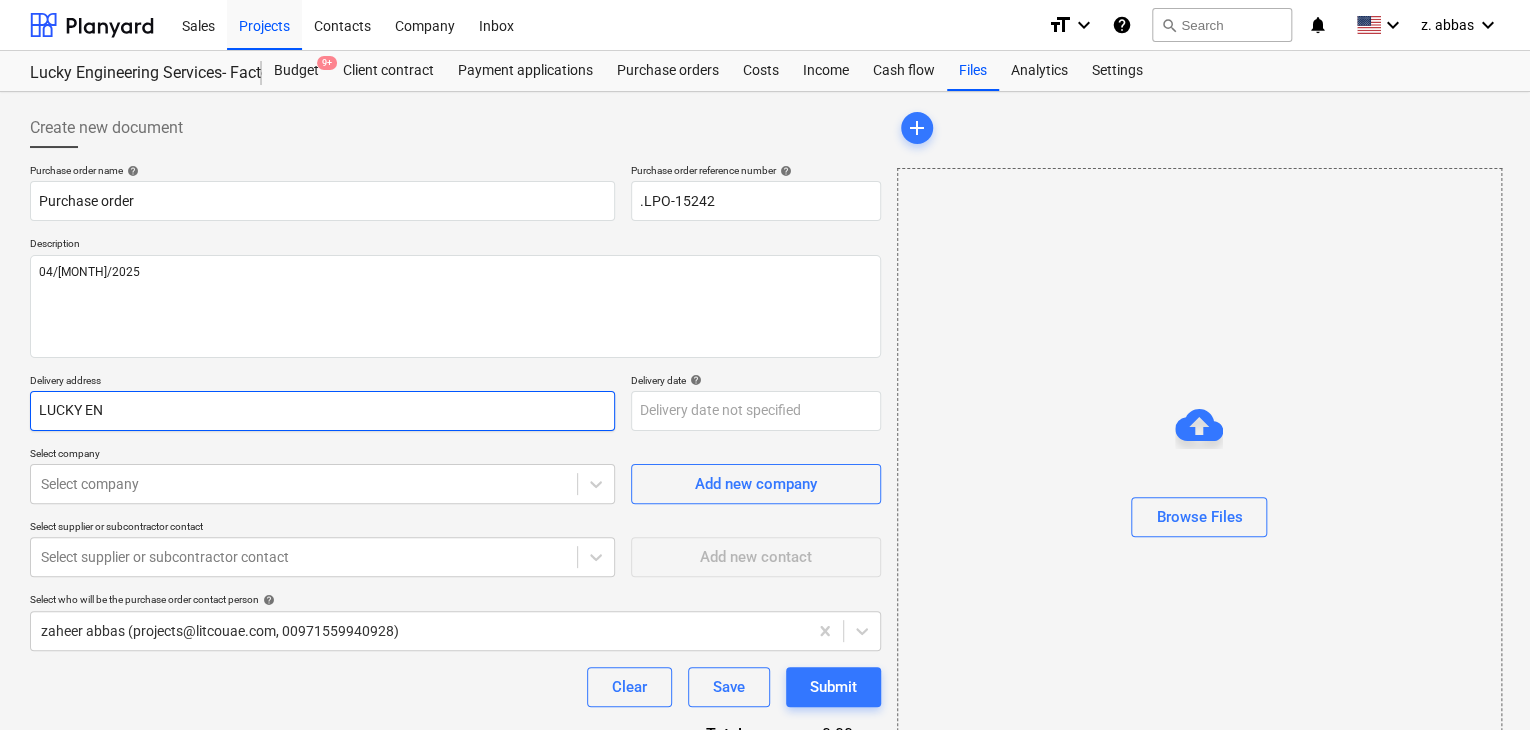 type on "x" 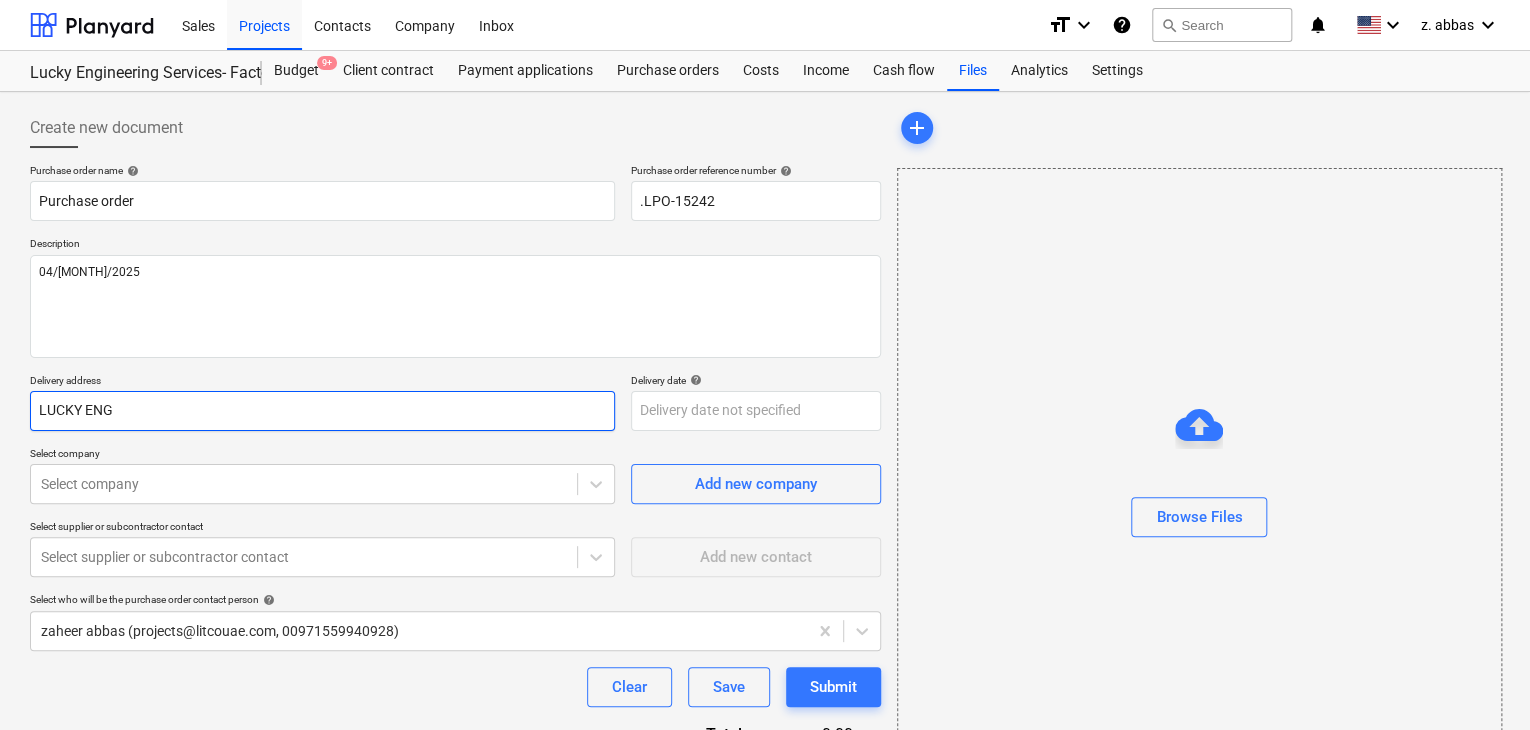 type on "x" 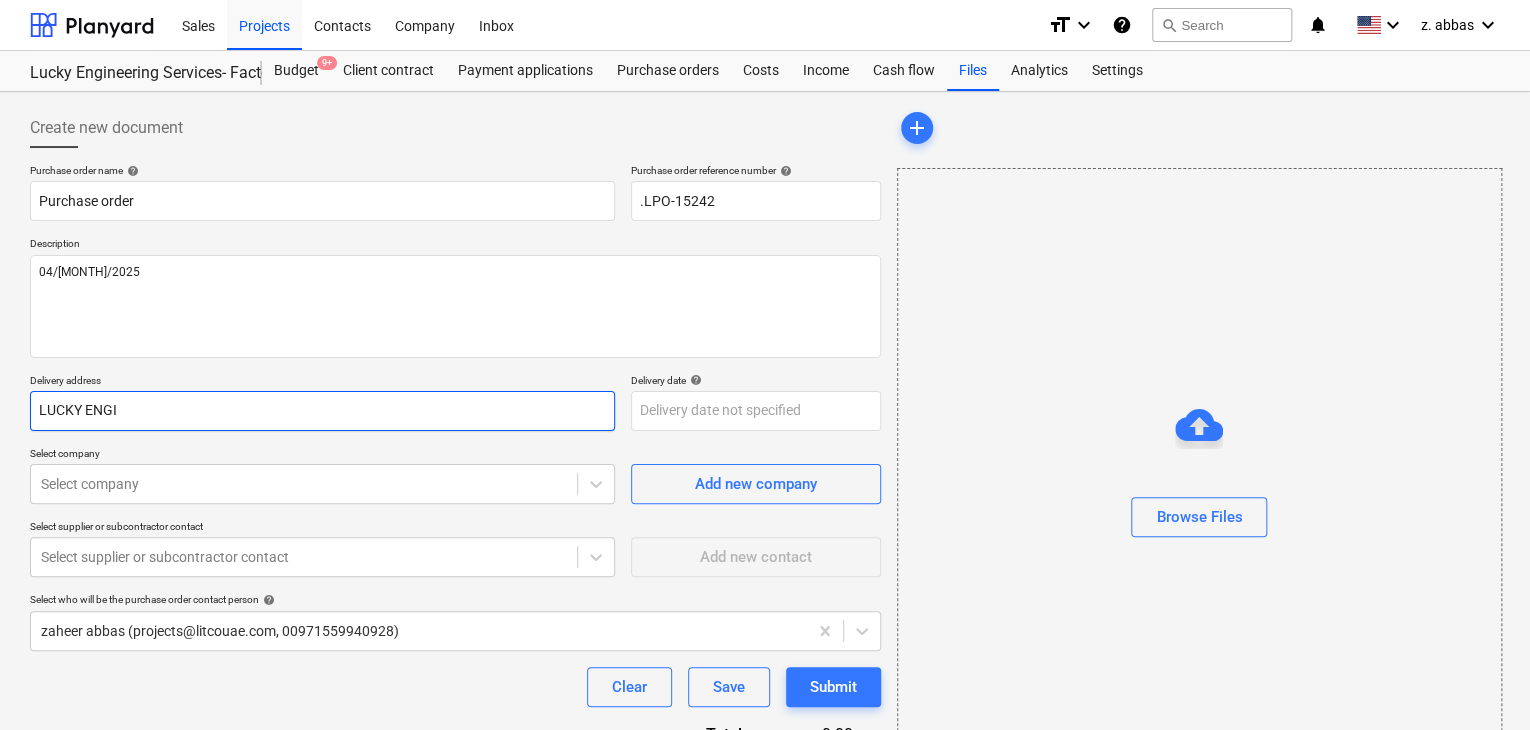 type on "x" 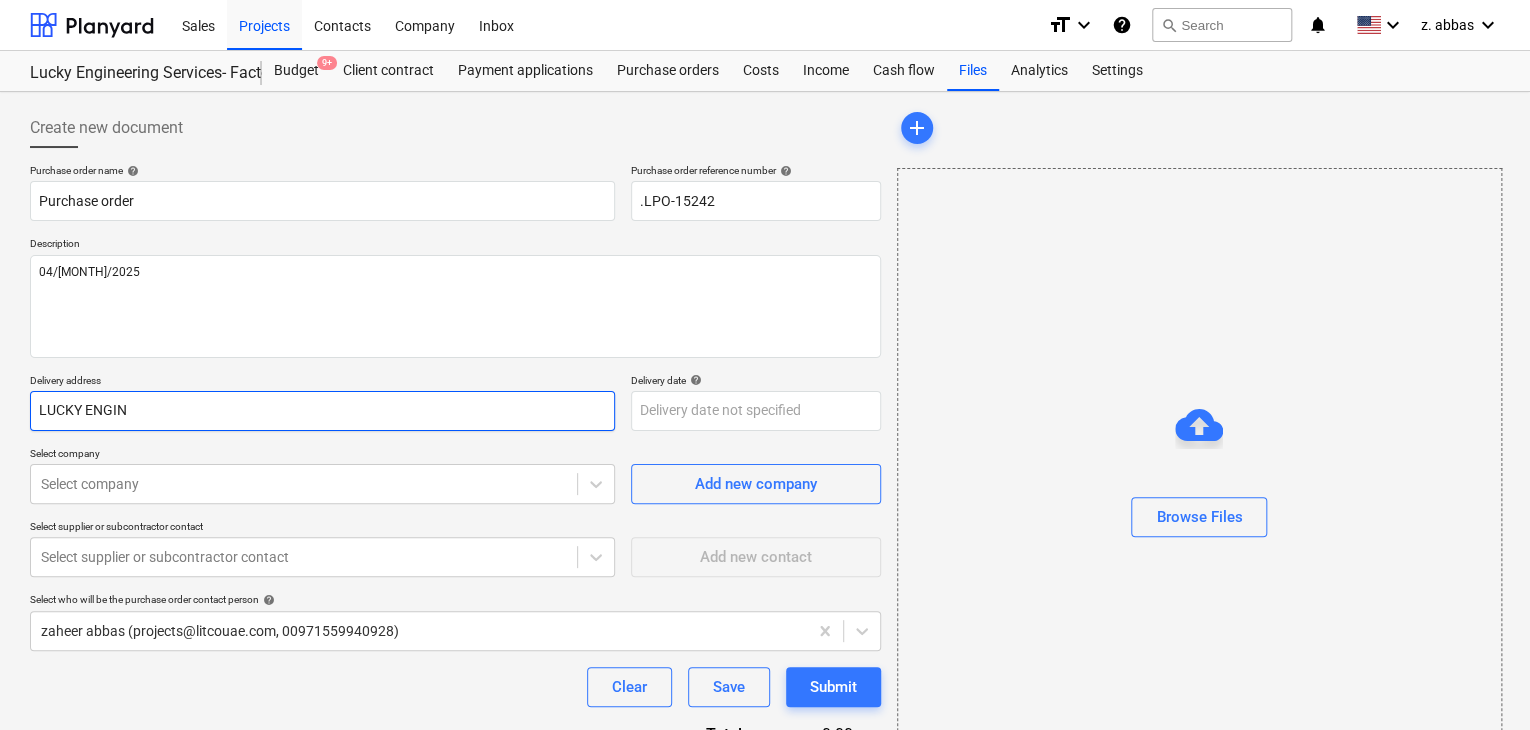 type on "x" 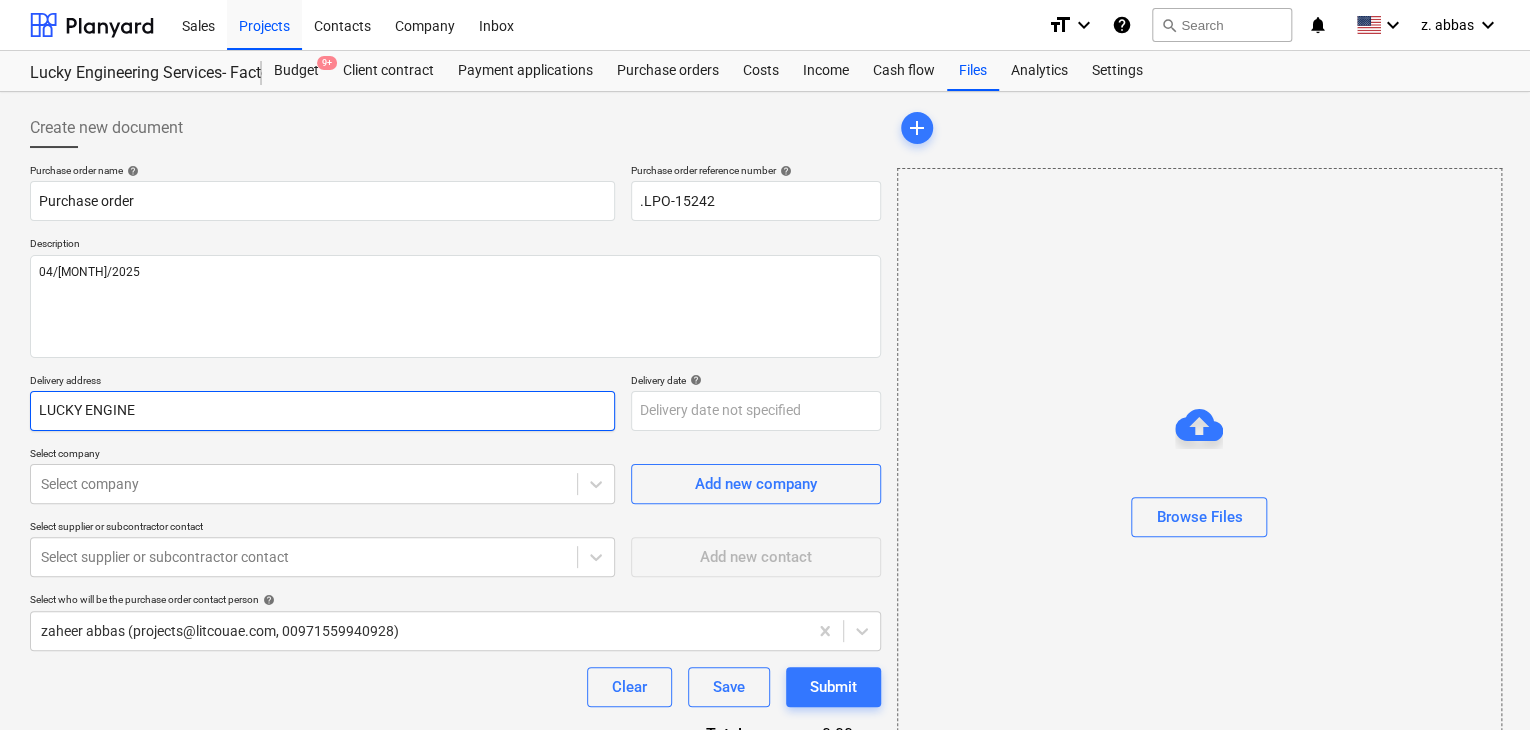 type on "x" 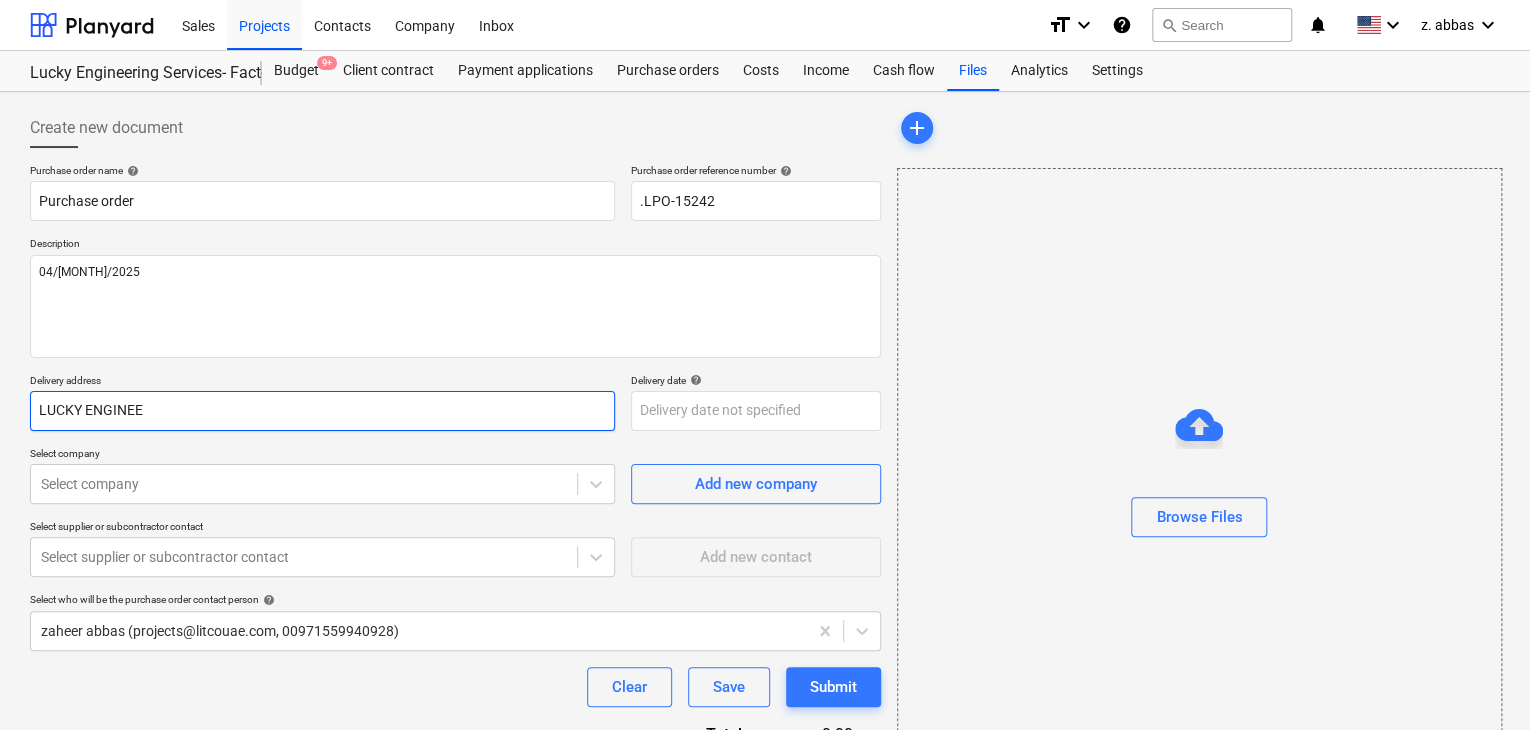 type on "x" 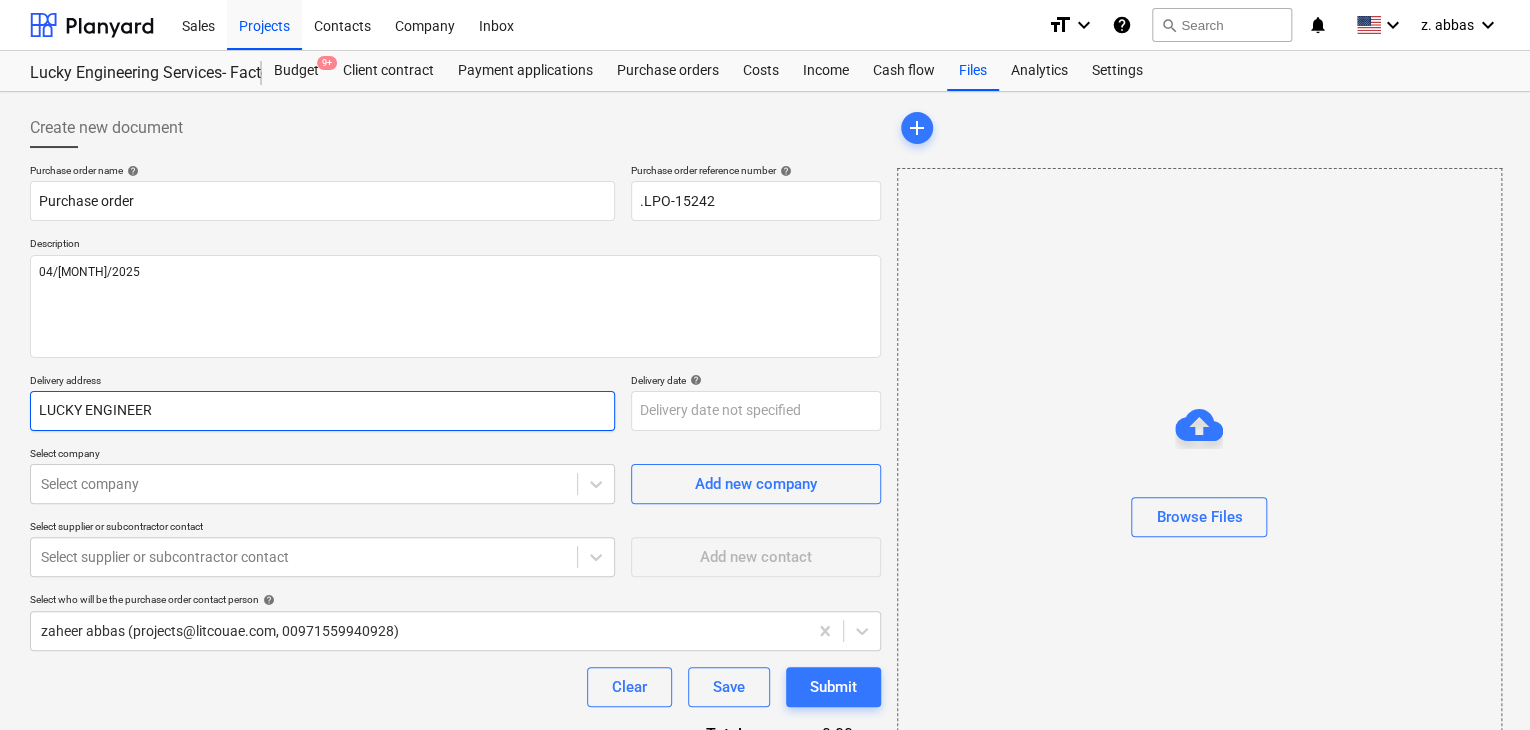 type on "x" 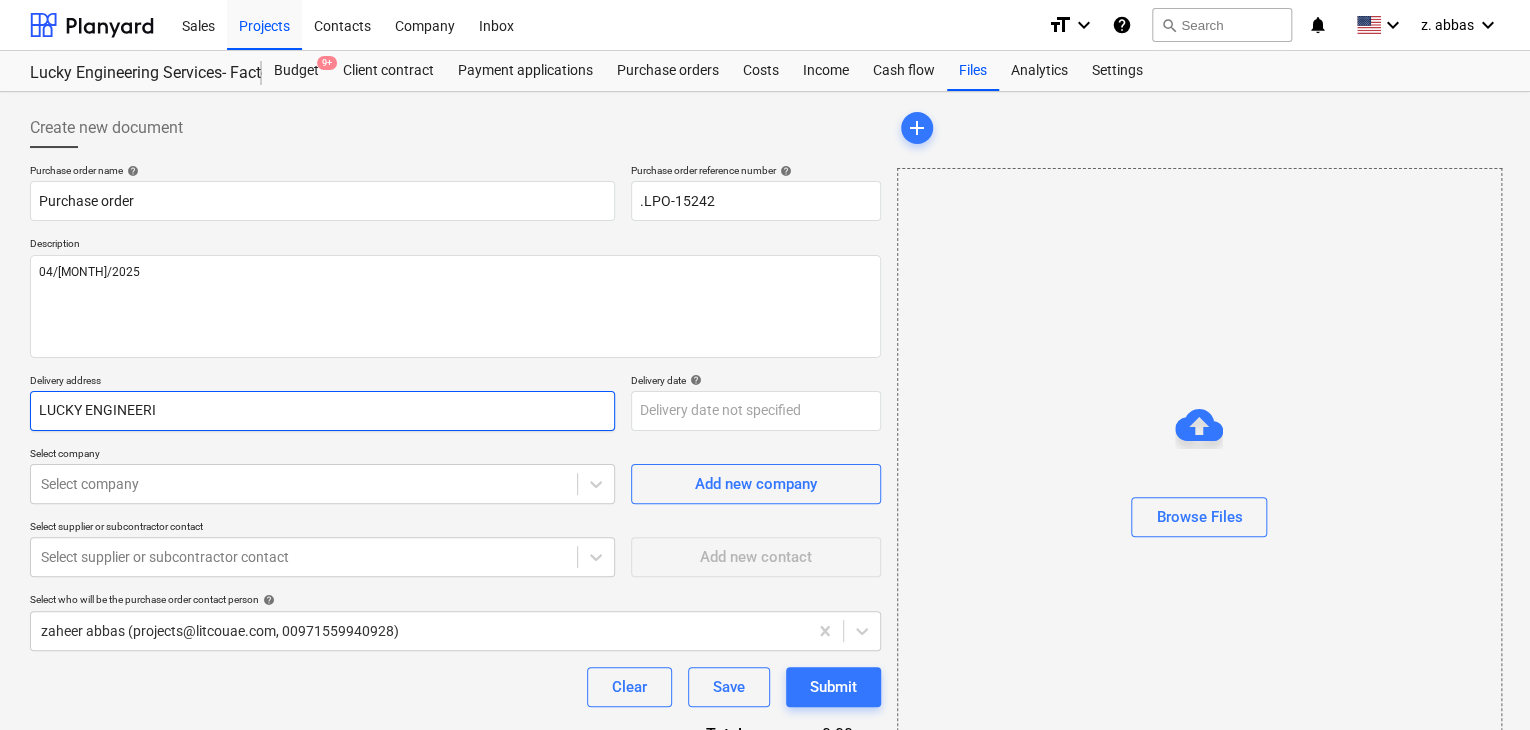 type 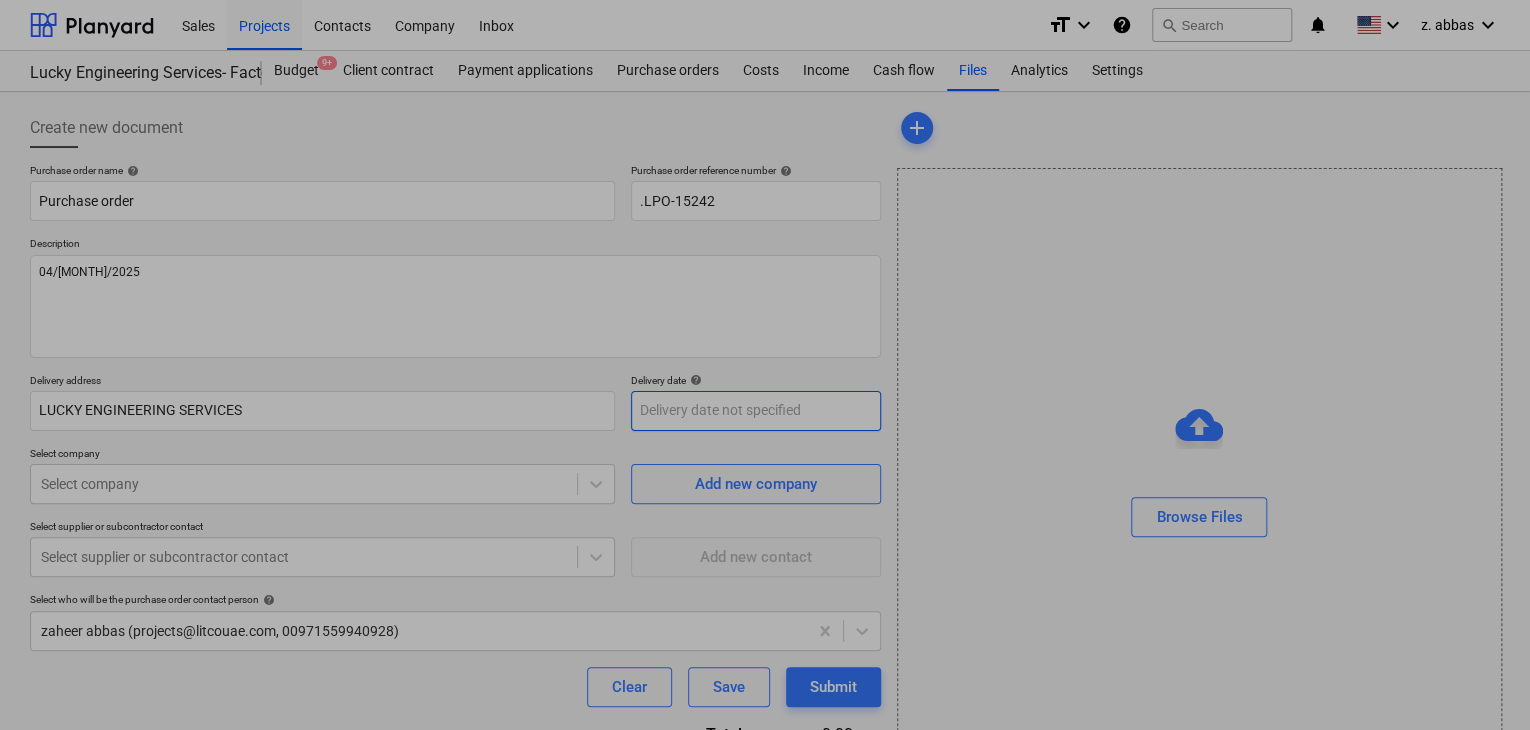 click on "Sales Projects Contacts Company Inbox format_size keyboard_arrow_down help search Search notifications 0 keyboard_arrow_down z. [LAST] keyboard_arrow_down Lucky Engineering Services- Factory/Office Lucky Engineering Services- Factory/Office Budget 9+ Client contract Payment applications Purchase orders Costs Income Cash flow Files Analytics Settings Create new document Purchase order name help Purchase order Purchase order reference number help .LPO-15242 Description 04/[MONTH]/2025 Delivery address LUCKY ENGINEERING SERVICES Delivery date help Press the down arrow key to interact with the calendar and
select a date. Press the question mark key to get the keyboard shortcuts for changing dates. Select company Select company Add new company Select supplier or subcontractor contact Select supplier or subcontractor contact Add new contact Select who will be the purchase order contact person help [FIRST] [LAST] ([EMAIL], [PHONE]) Clear Save Submit Total 0.00د.إ.‏ Select line-items to add" at bounding box center [765, 365] 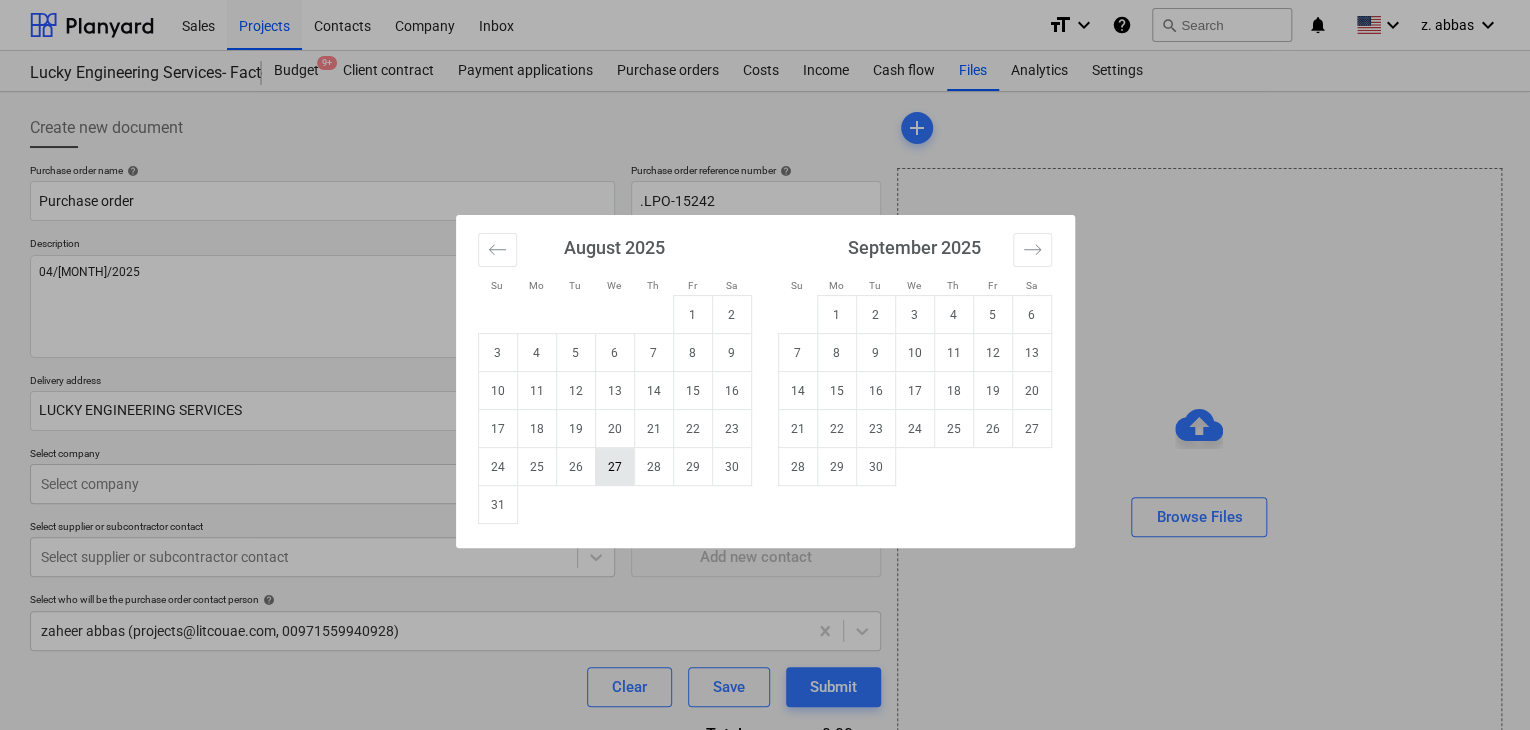click on "27" at bounding box center [614, 467] 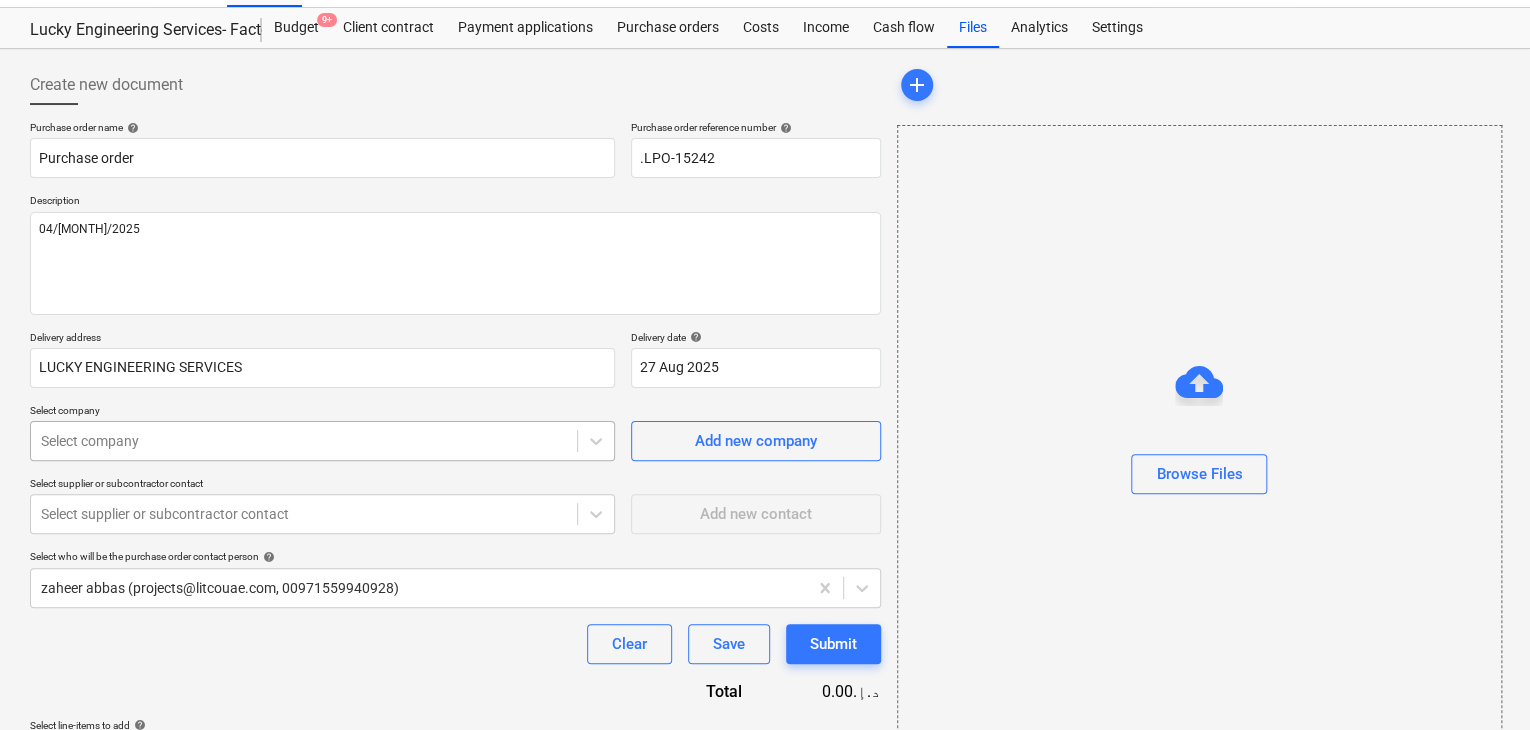 click on "Sales Projects Contacts Company Inbox format_size keyboard_arrow_down help search Search notifications 0 keyboard_arrow_down z. [LAST] keyboard_arrow_down Lucky Engineering Services- Factory/Office Lucky Engineering Services- Factory/Office Budget 9+ Client contract Payment applications Purchase orders Costs Income Cash flow Files Analytics Settings Create new document Purchase order name help Purchase order Purchase order reference number help .LPO-15242 Description 04/[MONTH]/2025 Delivery address LUCKY ENGINEERING SERVICES Delivery date help 27 Aug 2025 27.08.2025 Press the down arrow key to interact with the calendar and
select a date. Press the question mark key to get the keyboard shortcuts for changing dates. Select company Select company Add new company Select supplier or subcontractor contact Select supplier or subcontractor contact Add new contact Select who will be the purchase order contact person help [FIRST] [LAST] ([EMAIL], [PHONE]) Clear Save Submit Total 0.00د.إ.‏" at bounding box center (765, 322) 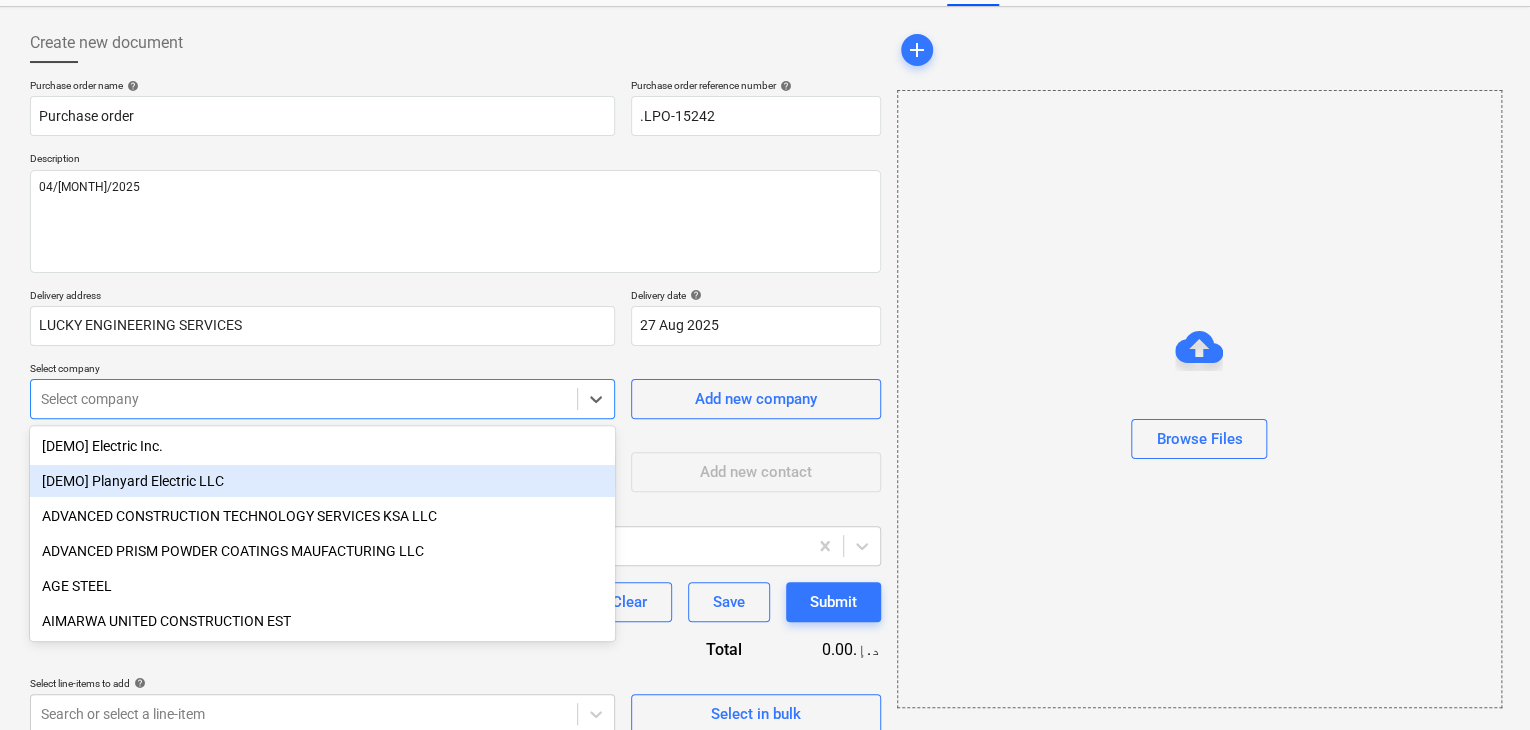 scroll, scrollTop: 93, scrollLeft: 0, axis: vertical 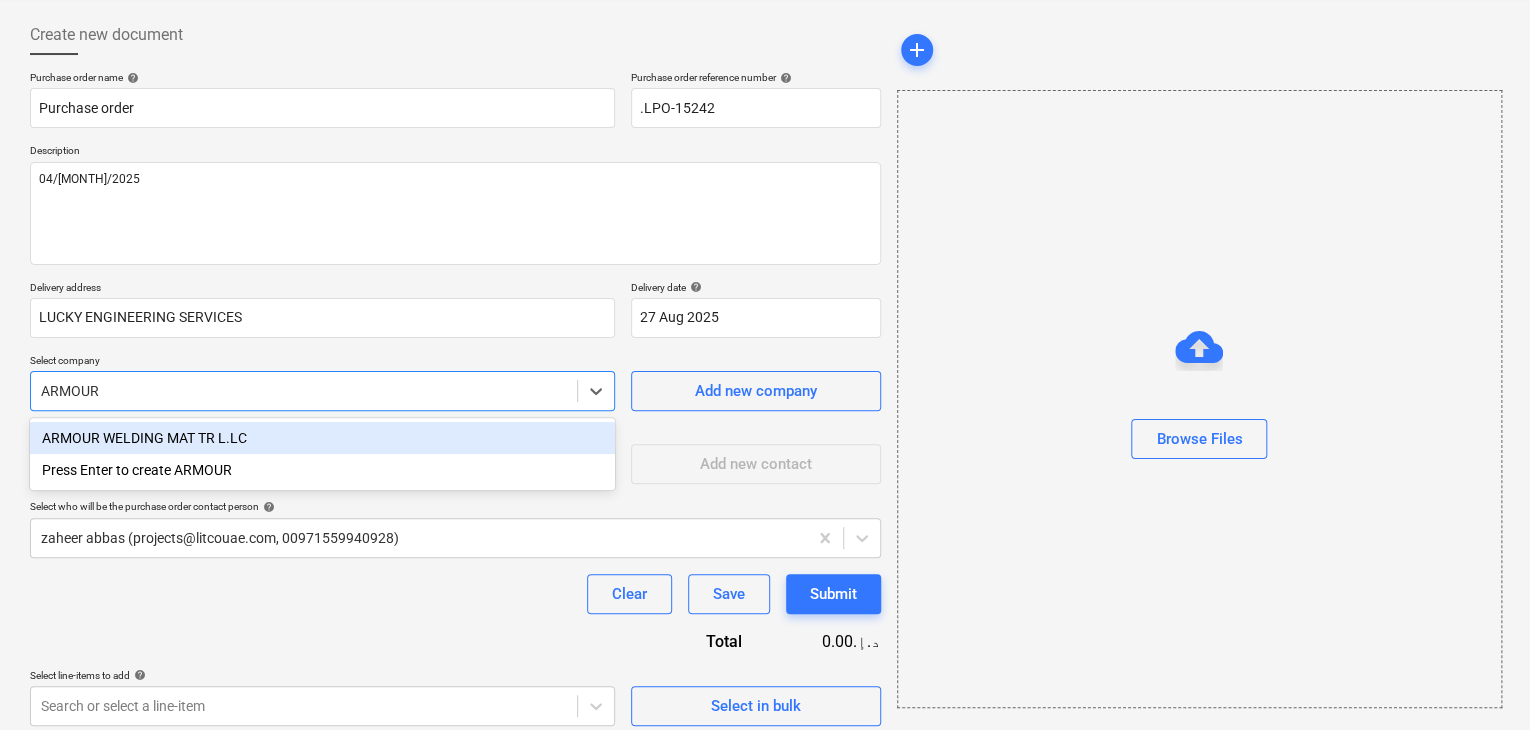 click on "ARMOUR WELDING MAT TR L.LC   Press Enter to create ARMOUR" at bounding box center (322, 454) 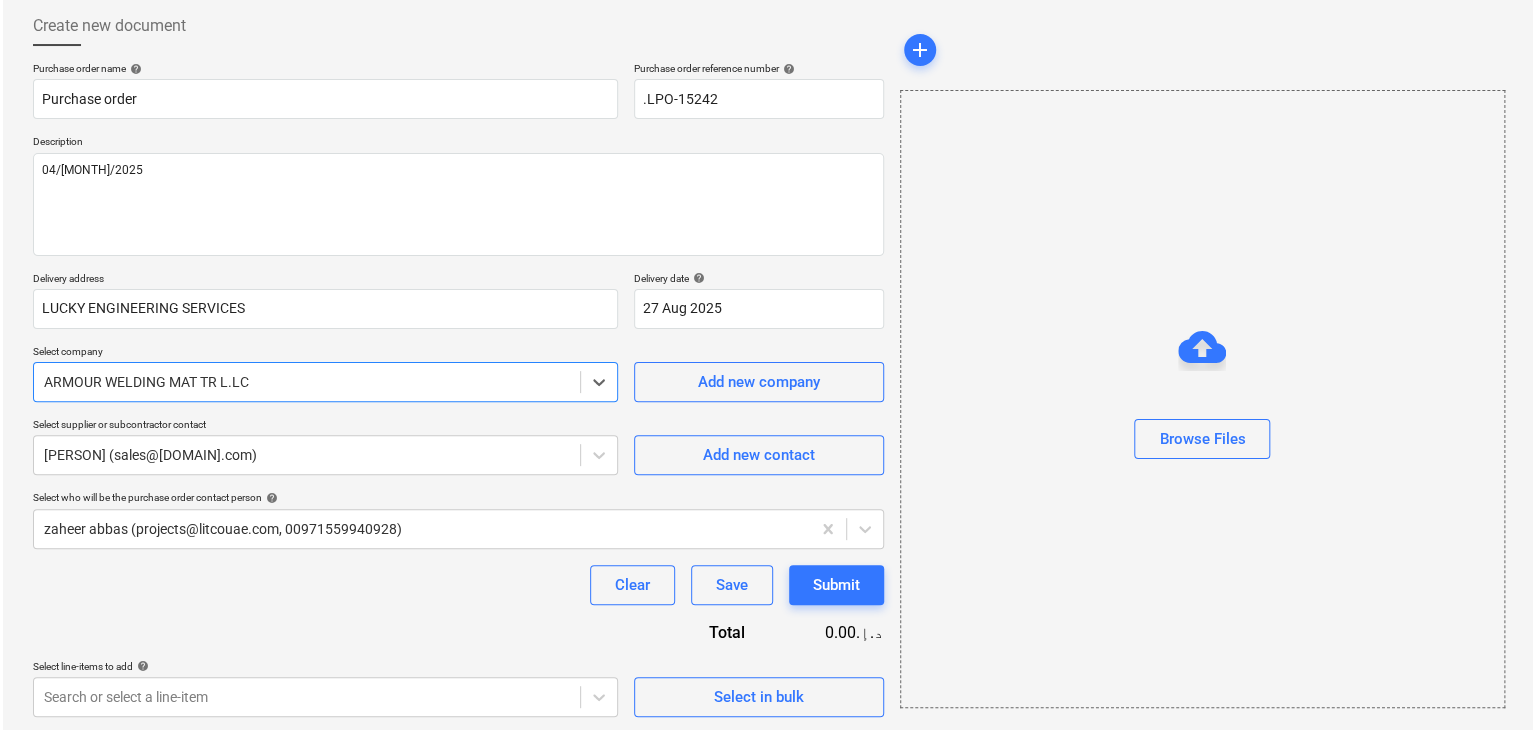 scroll, scrollTop: 104, scrollLeft: 0, axis: vertical 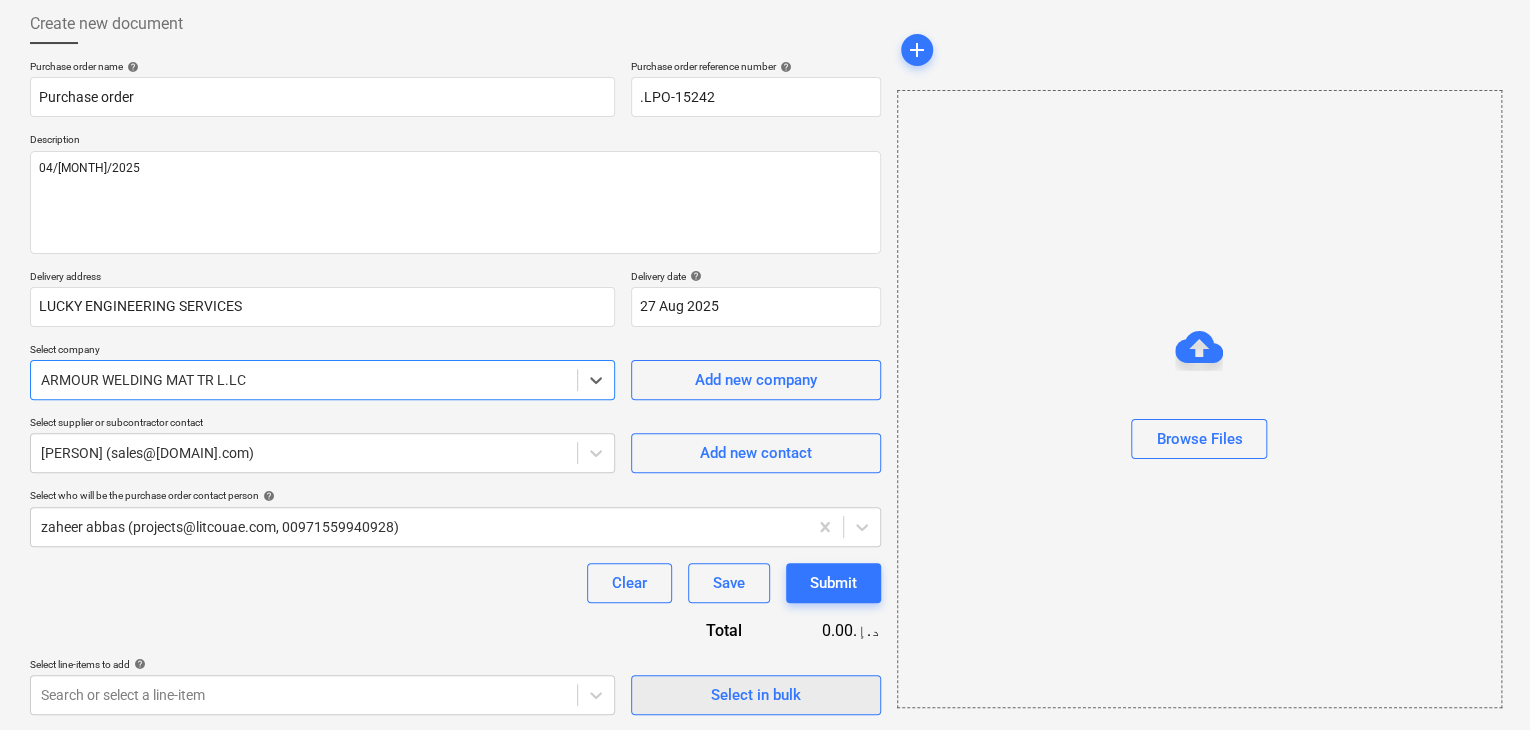 click on "Select in bulk" at bounding box center [756, 695] 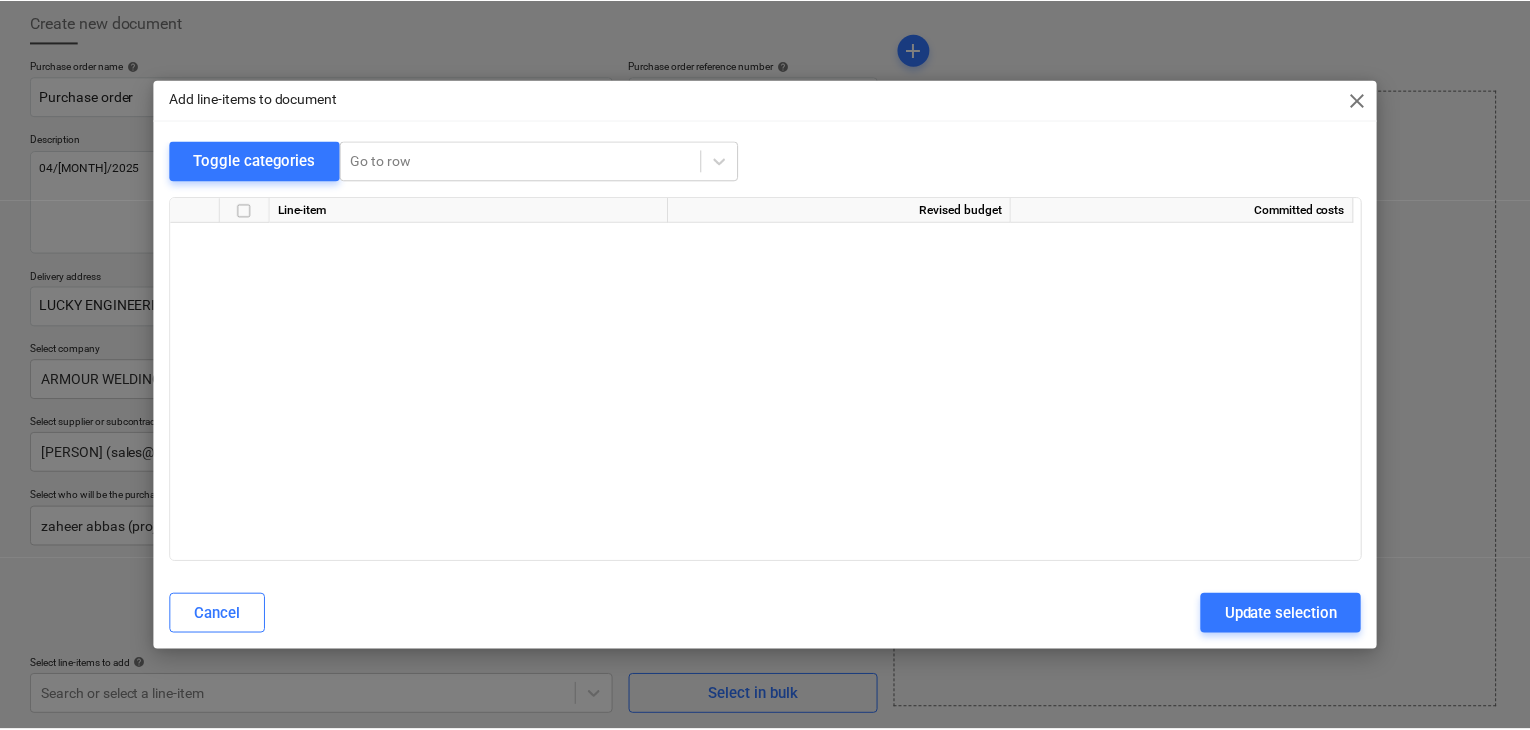 scroll, scrollTop: 38687, scrollLeft: 0, axis: vertical 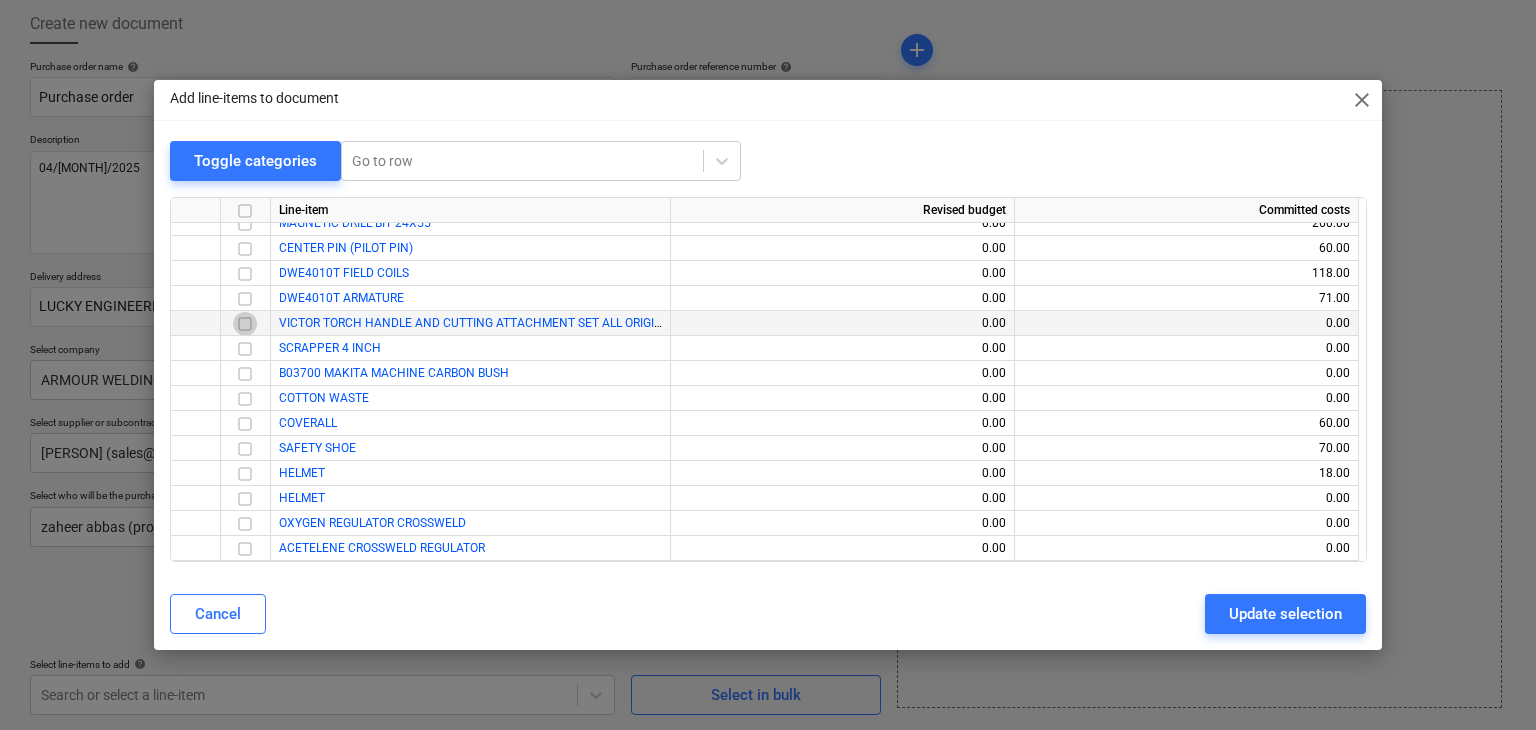 click at bounding box center [245, 324] 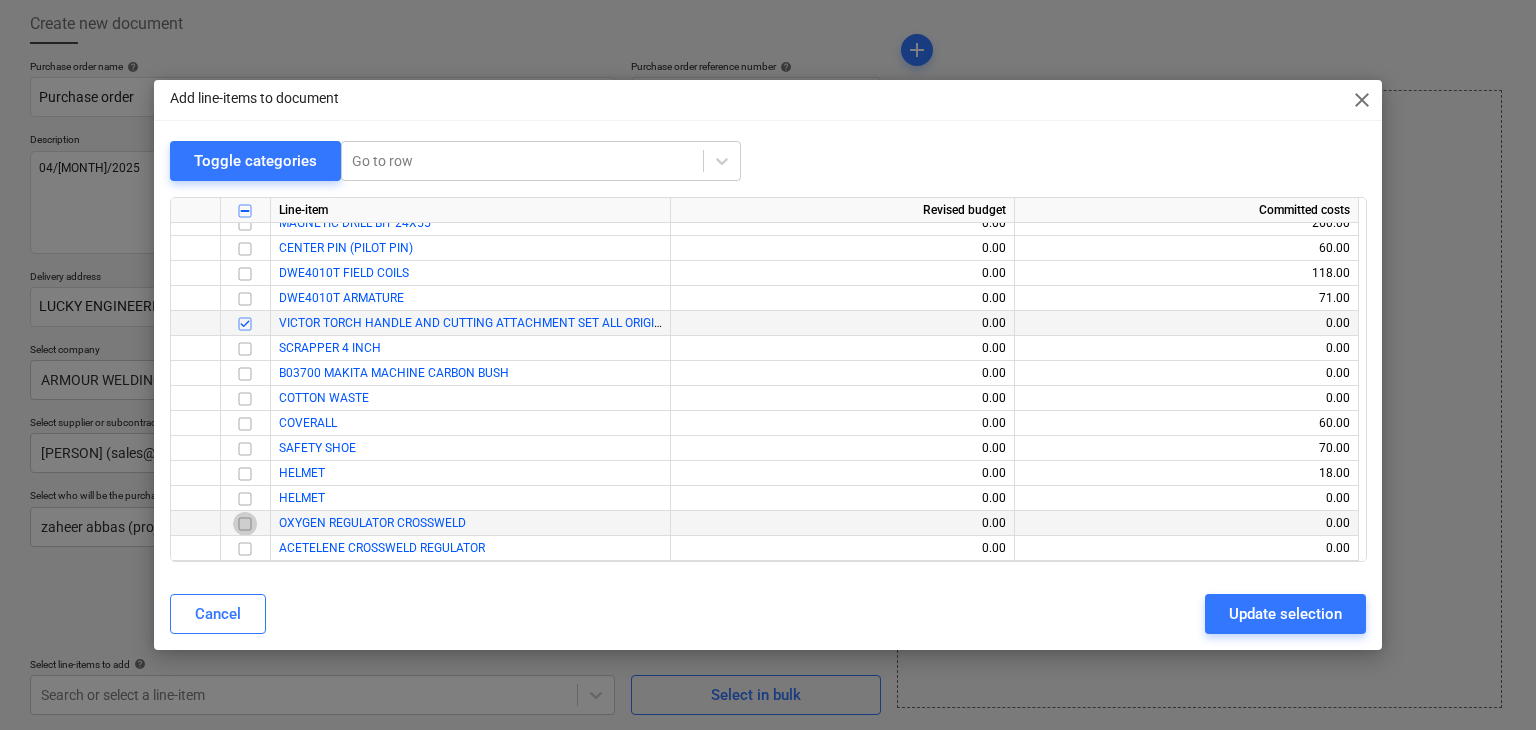 click at bounding box center [245, 524] 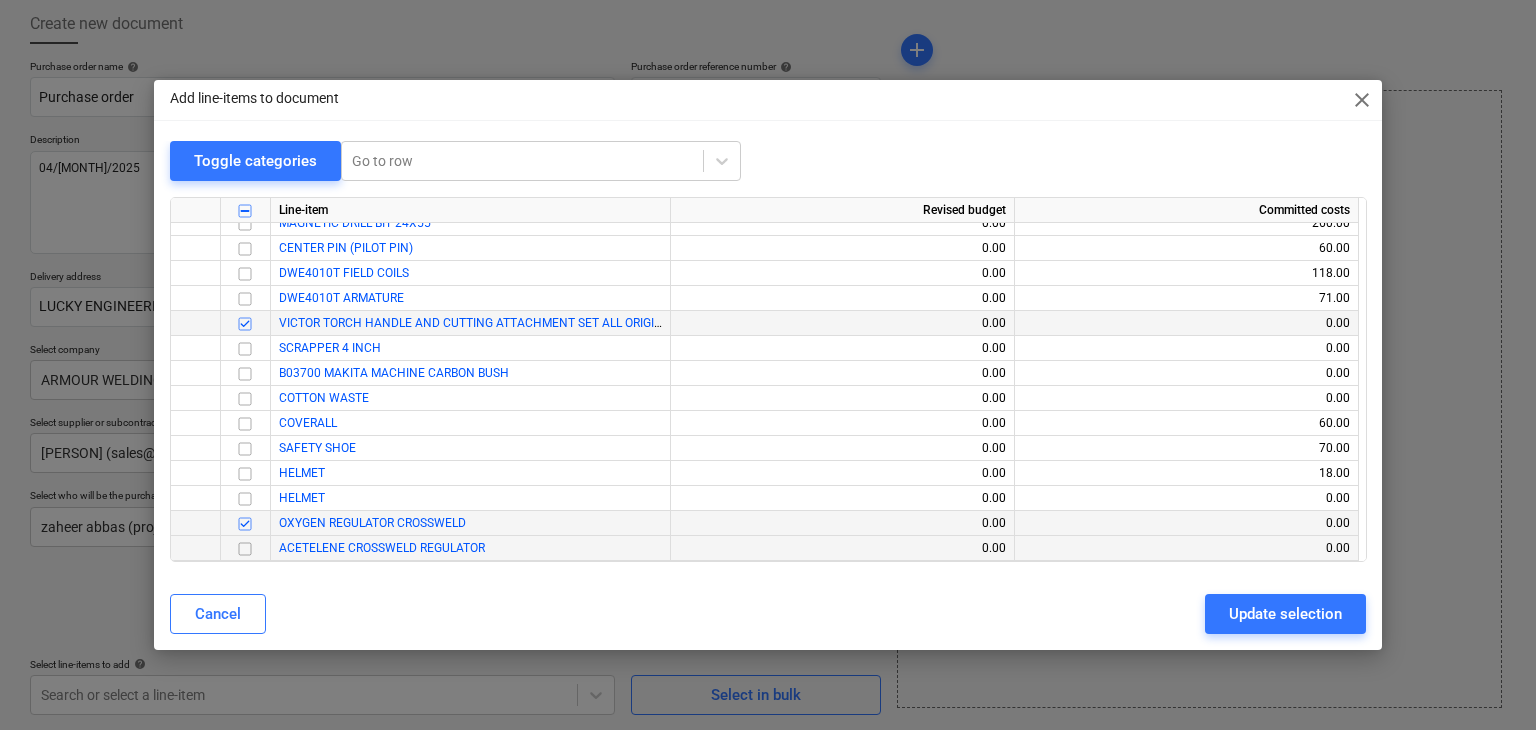 click at bounding box center (245, 549) 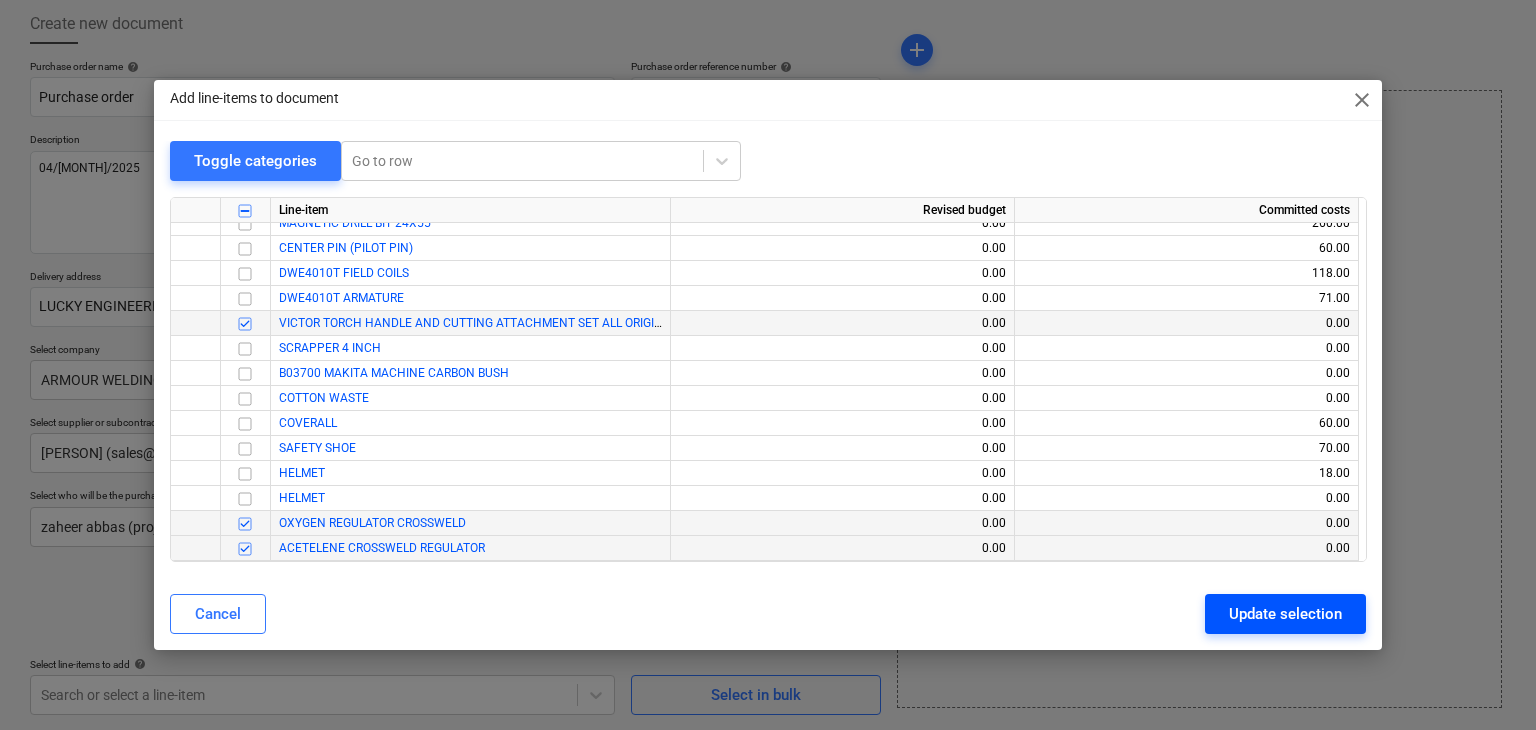 click on "Update selection" at bounding box center (1285, 614) 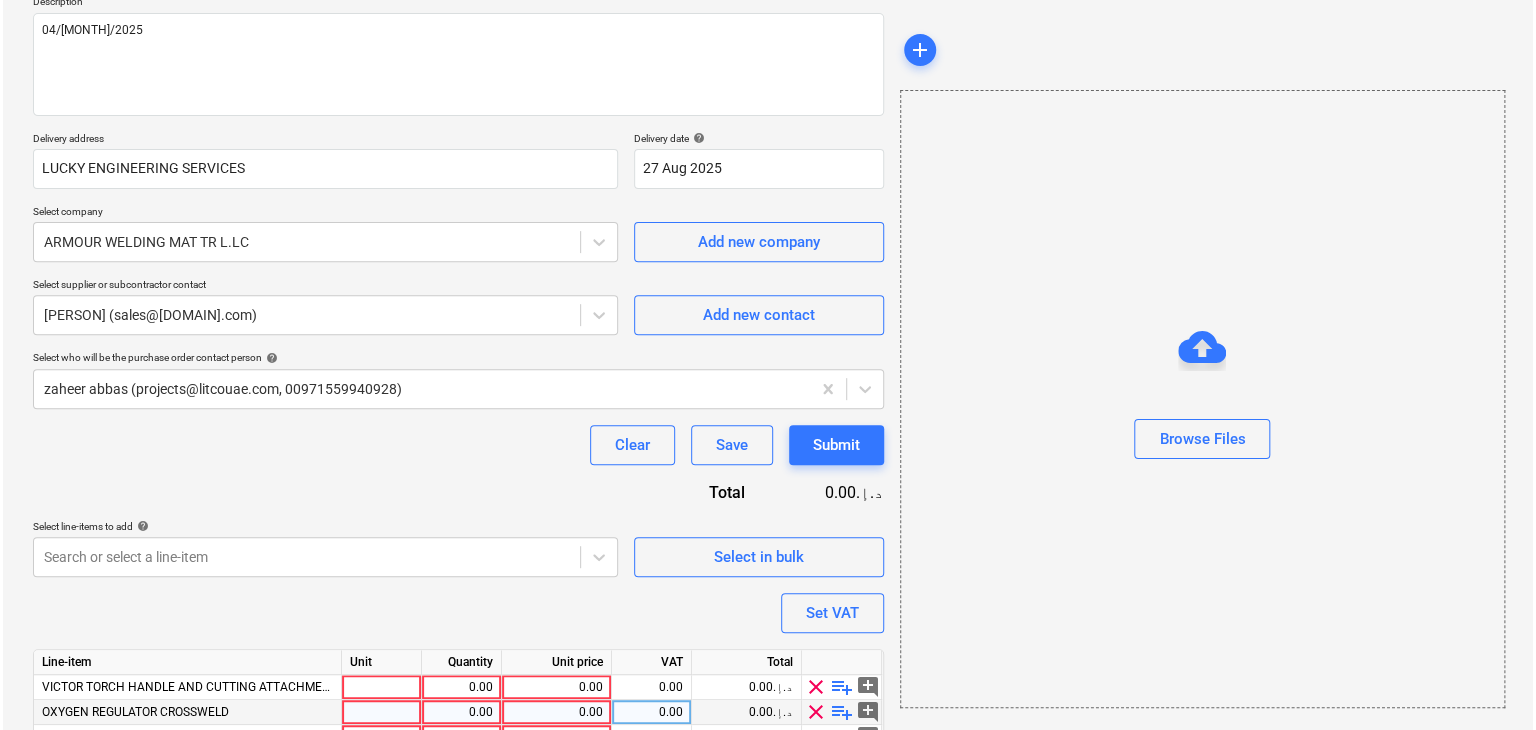 scroll, scrollTop: 343, scrollLeft: 0, axis: vertical 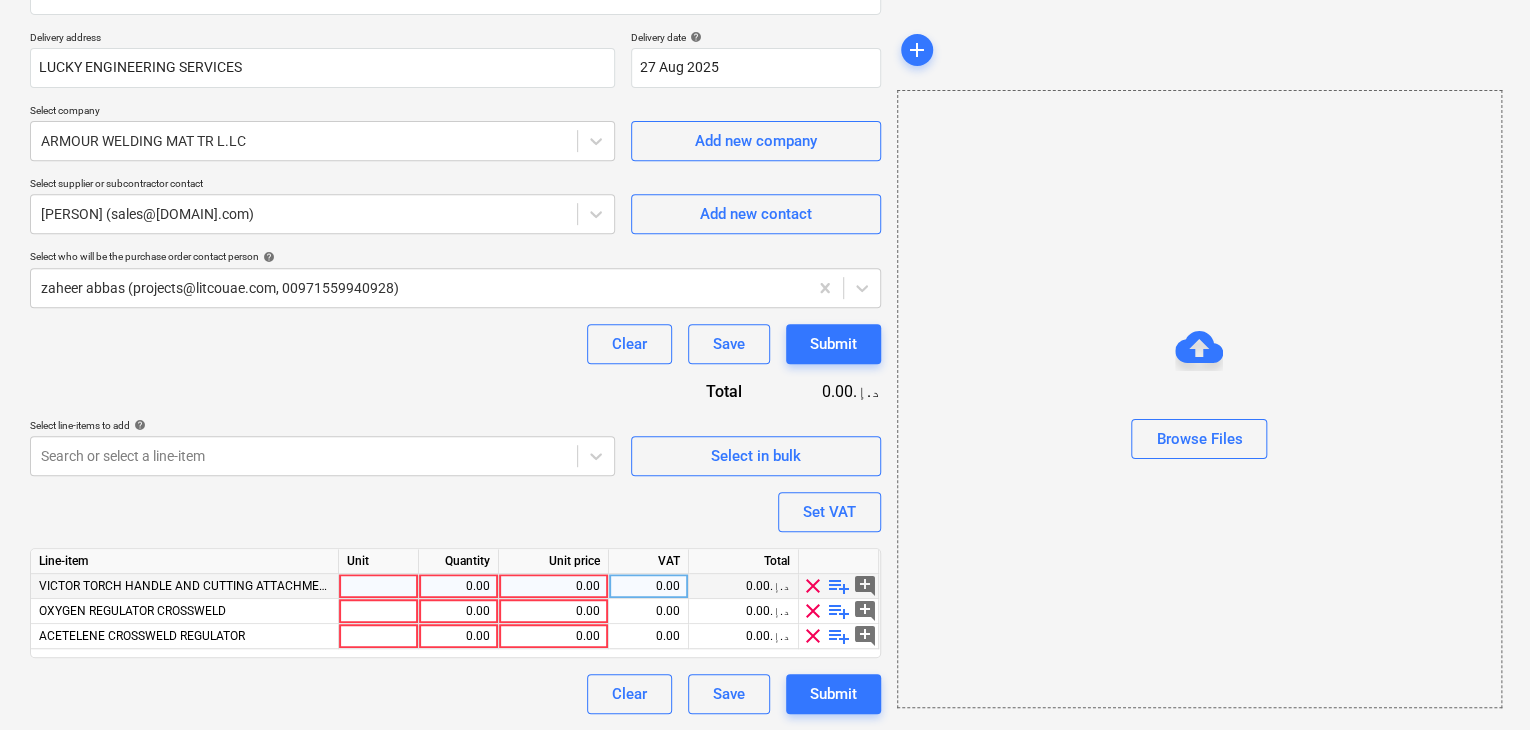 click at bounding box center (379, 586) 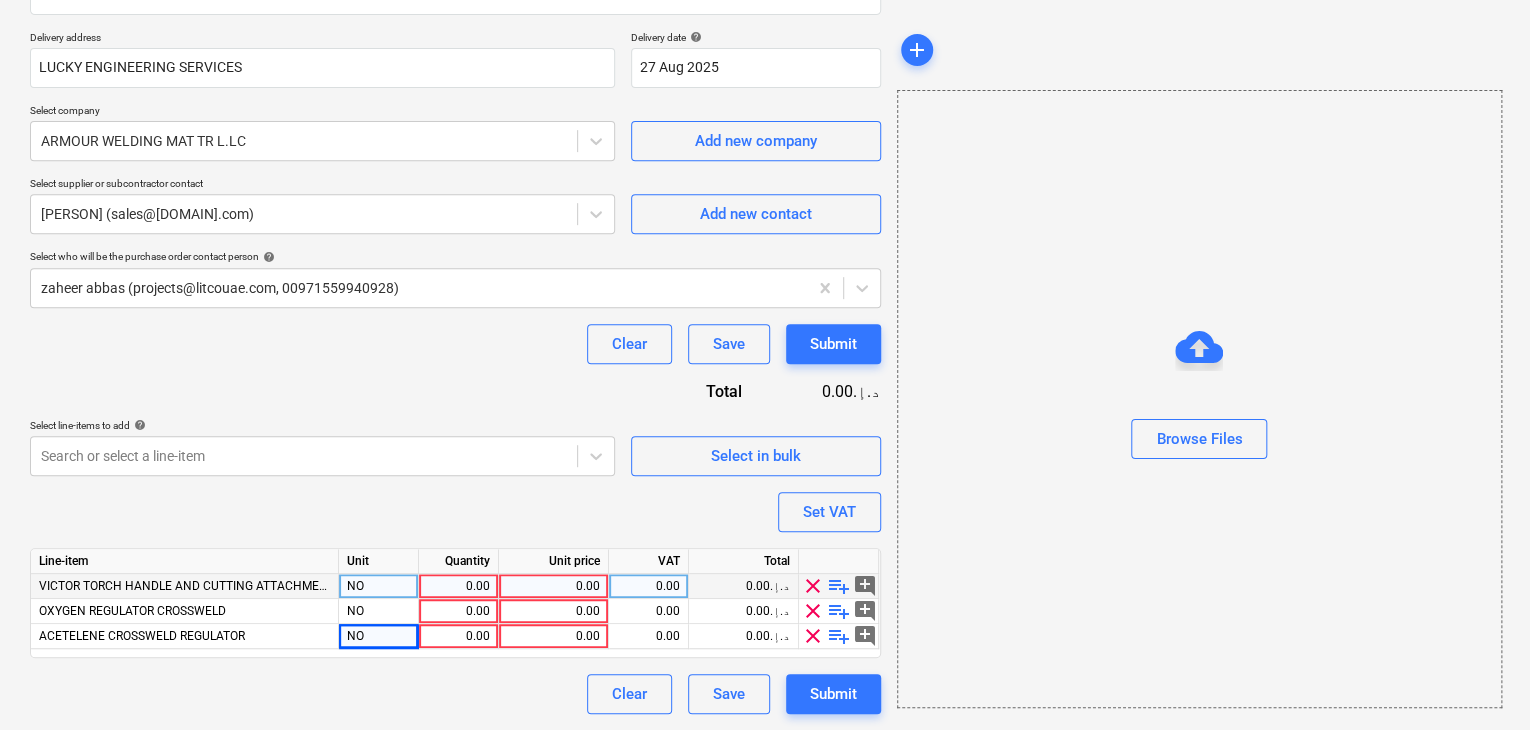 click on "0.00" at bounding box center (458, 586) 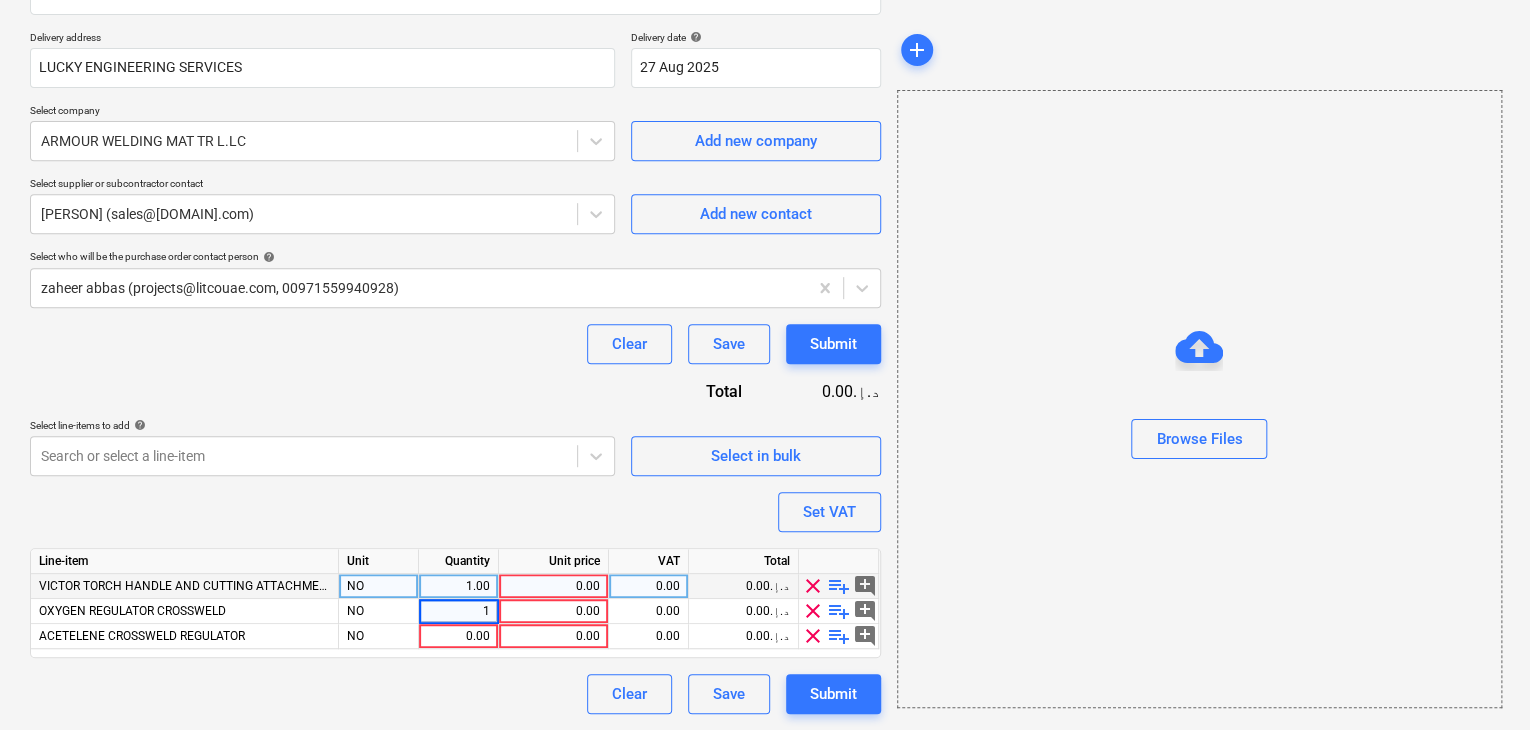 click on "0.00" at bounding box center [553, 586] 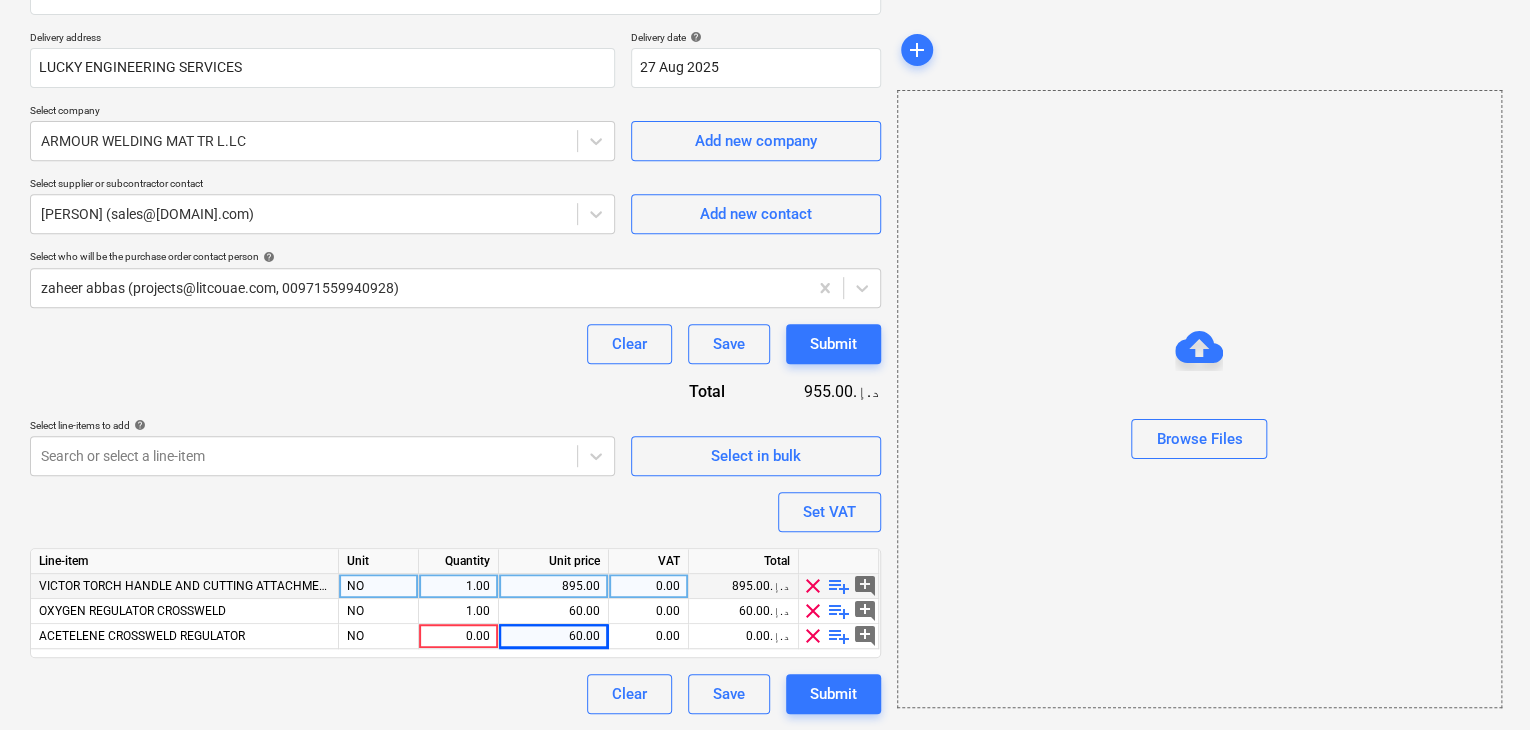 click on "Browse Files" at bounding box center [1199, 399] 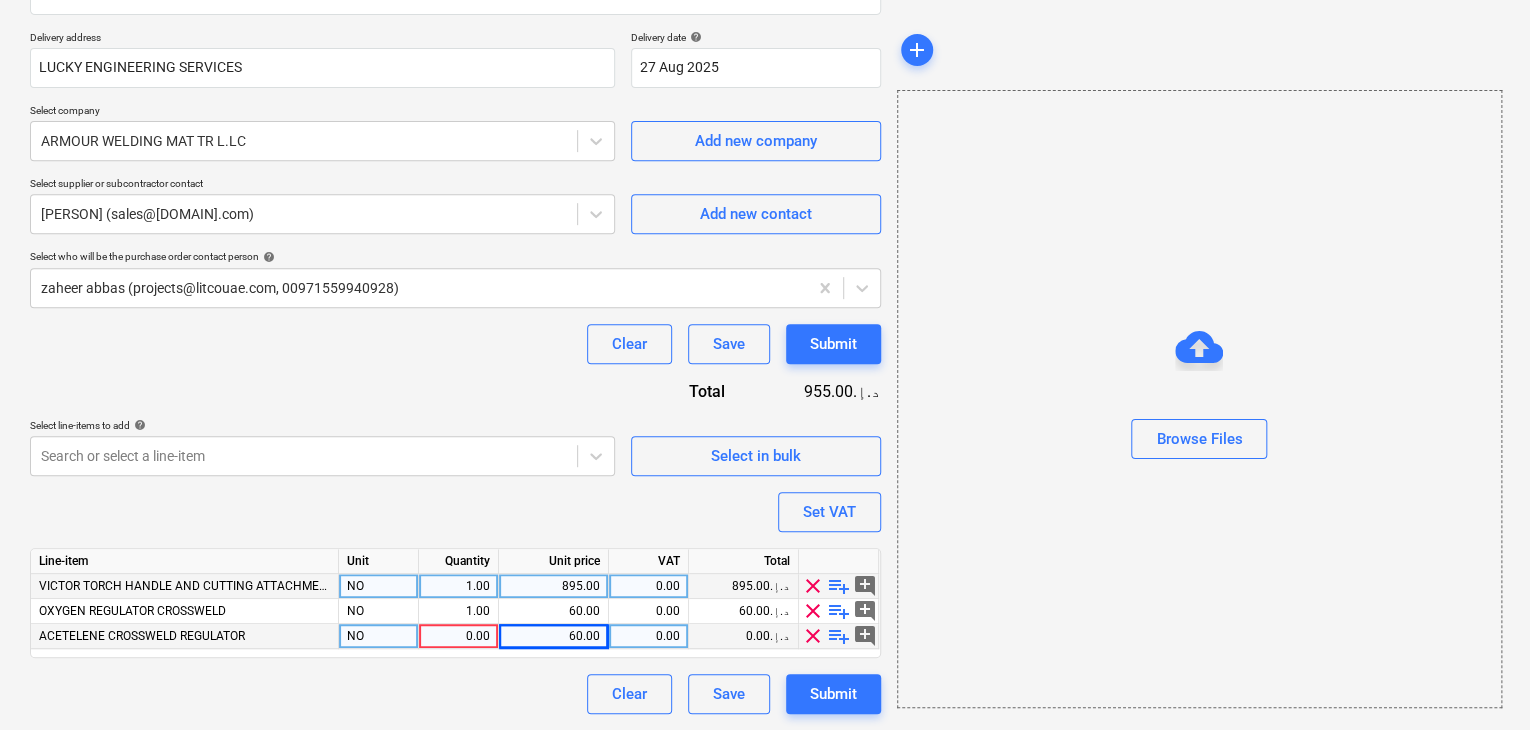 click on "0.00" at bounding box center (458, 636) 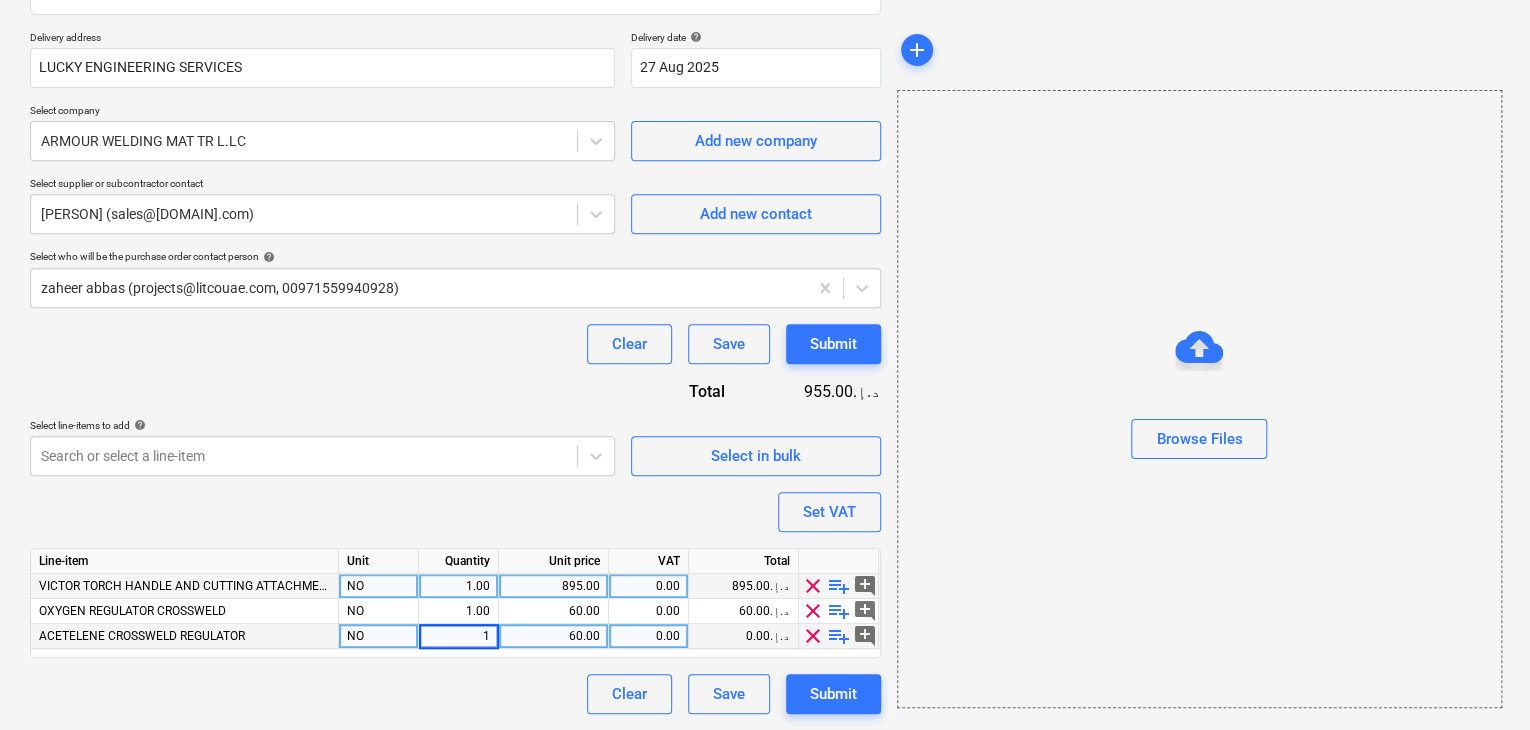 click on "Browse Files" at bounding box center (1199, 399) 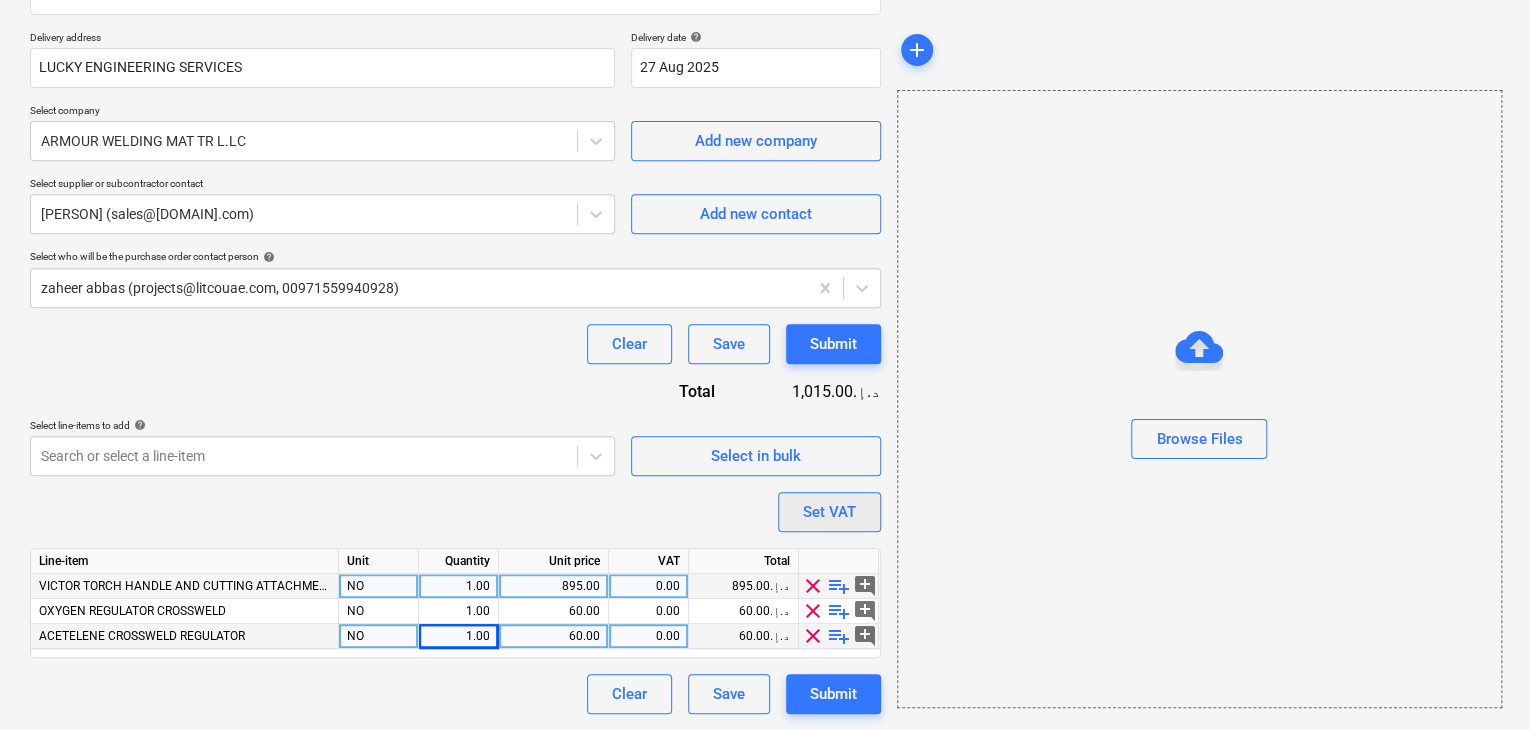 click on "Set VAT" at bounding box center [829, 512] 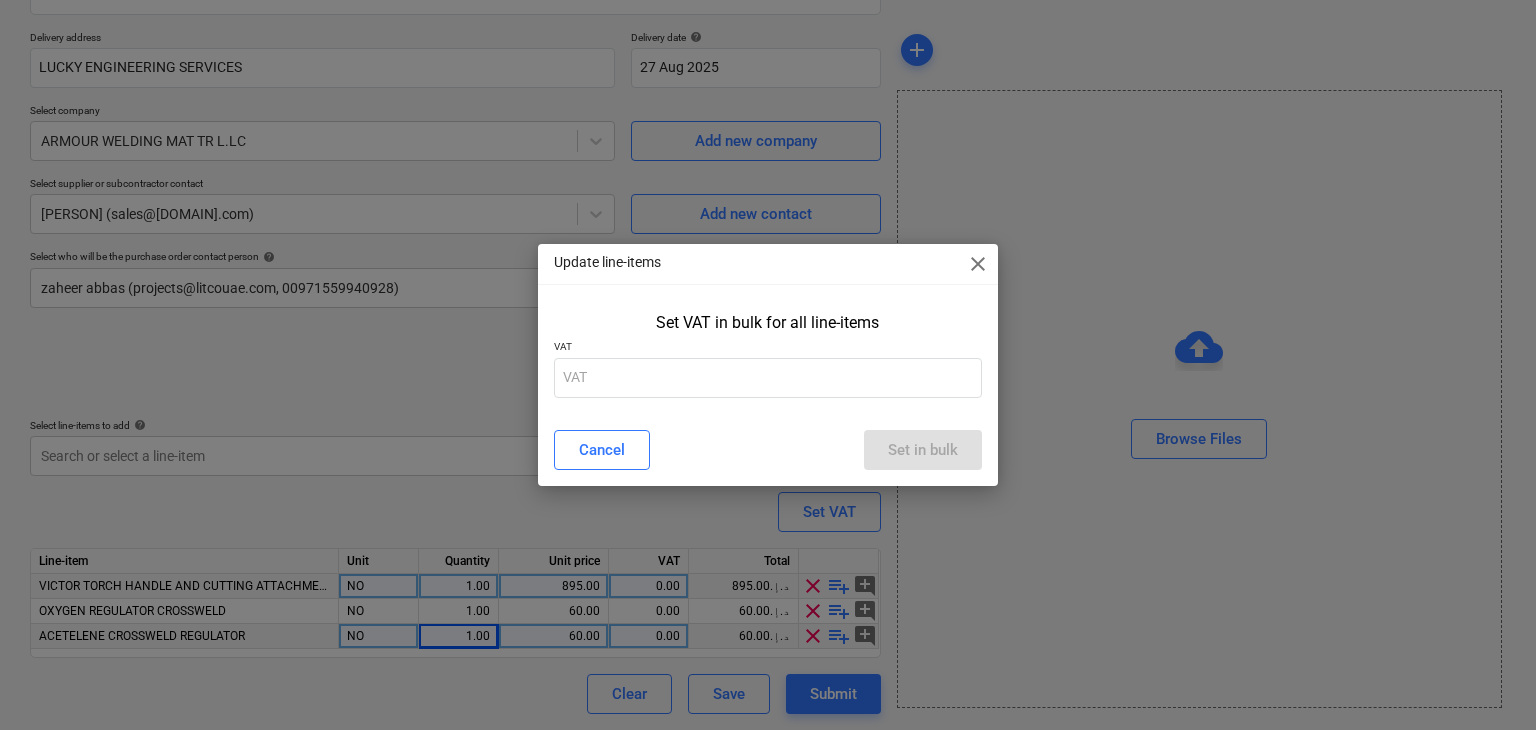 click on "VAT" at bounding box center [768, 348] 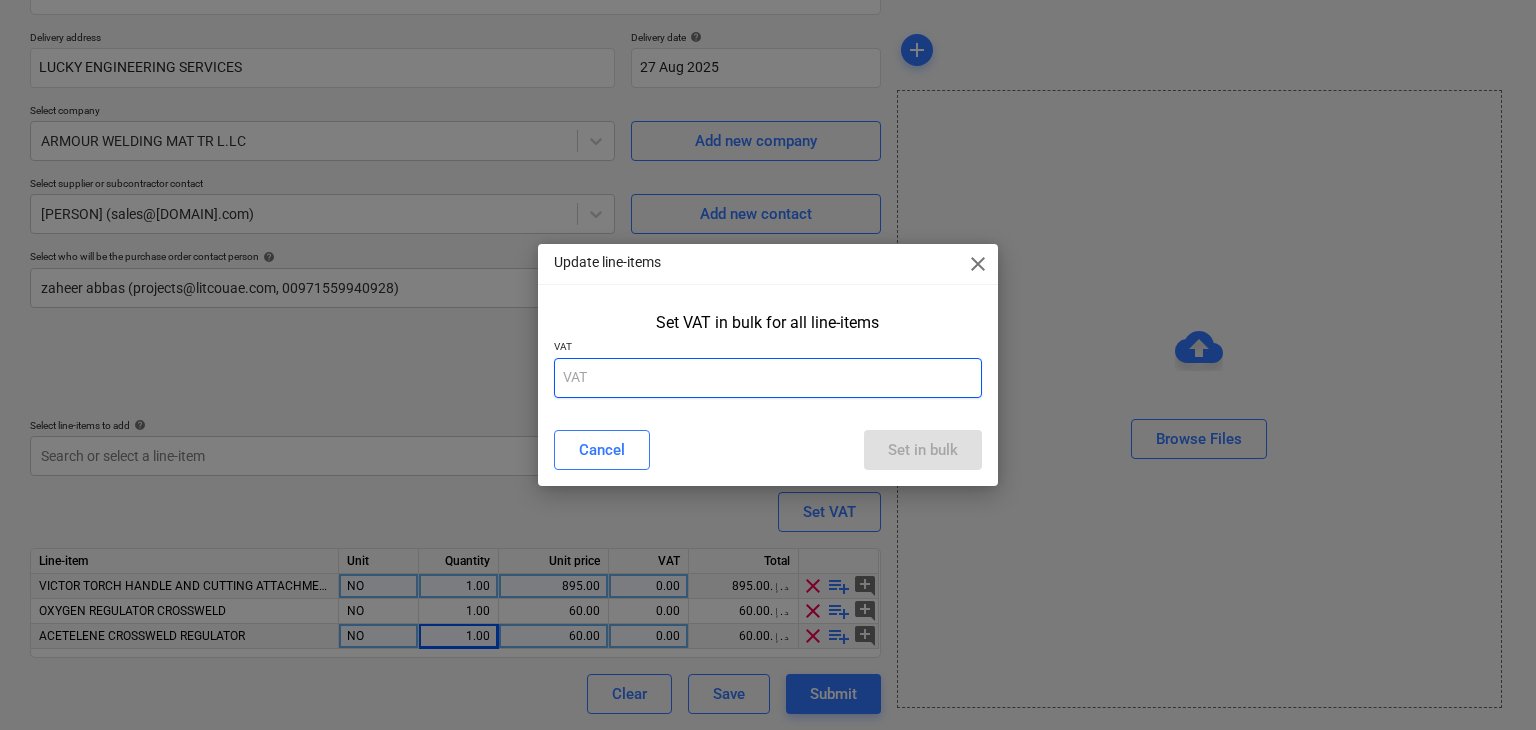 click at bounding box center [768, 378] 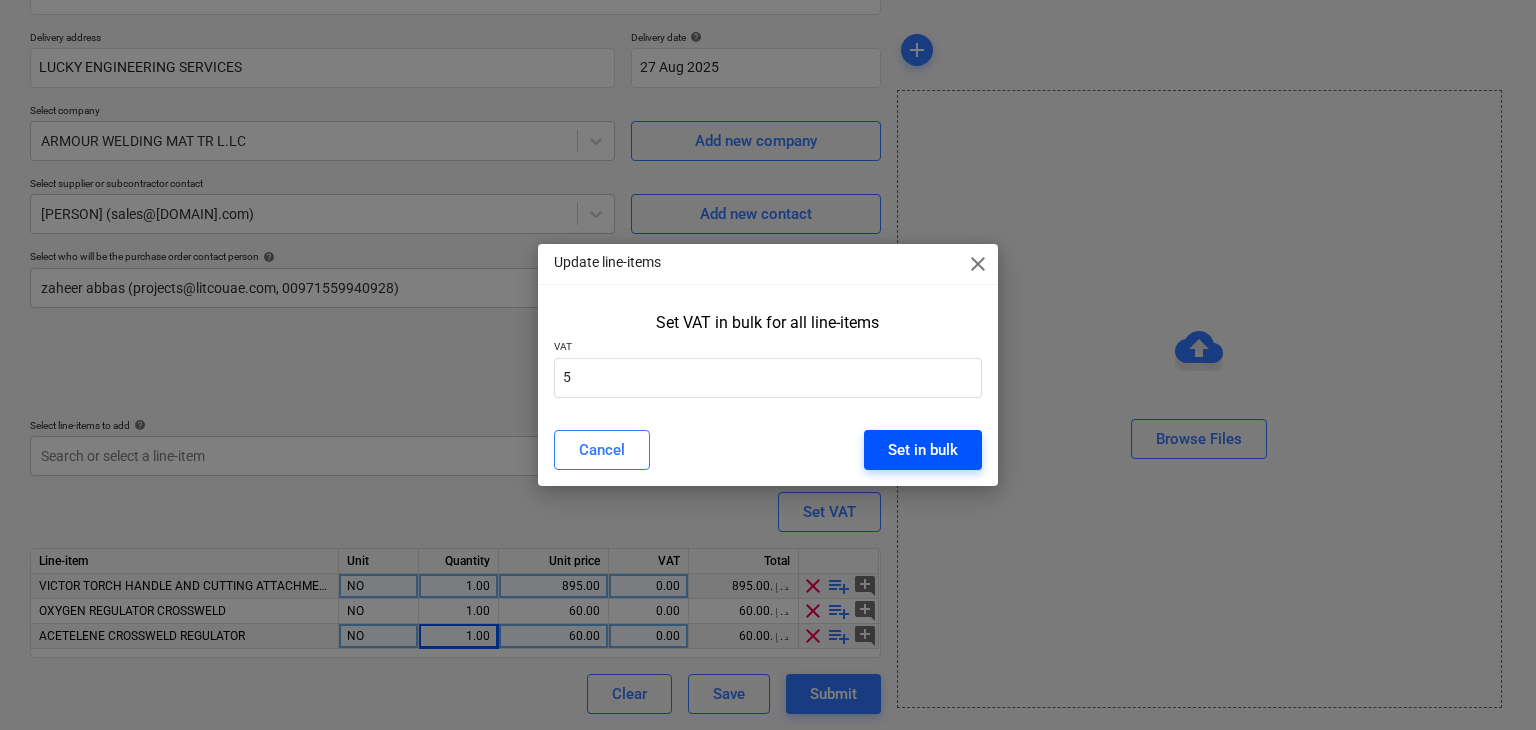 click on "Set in bulk" at bounding box center (923, 450) 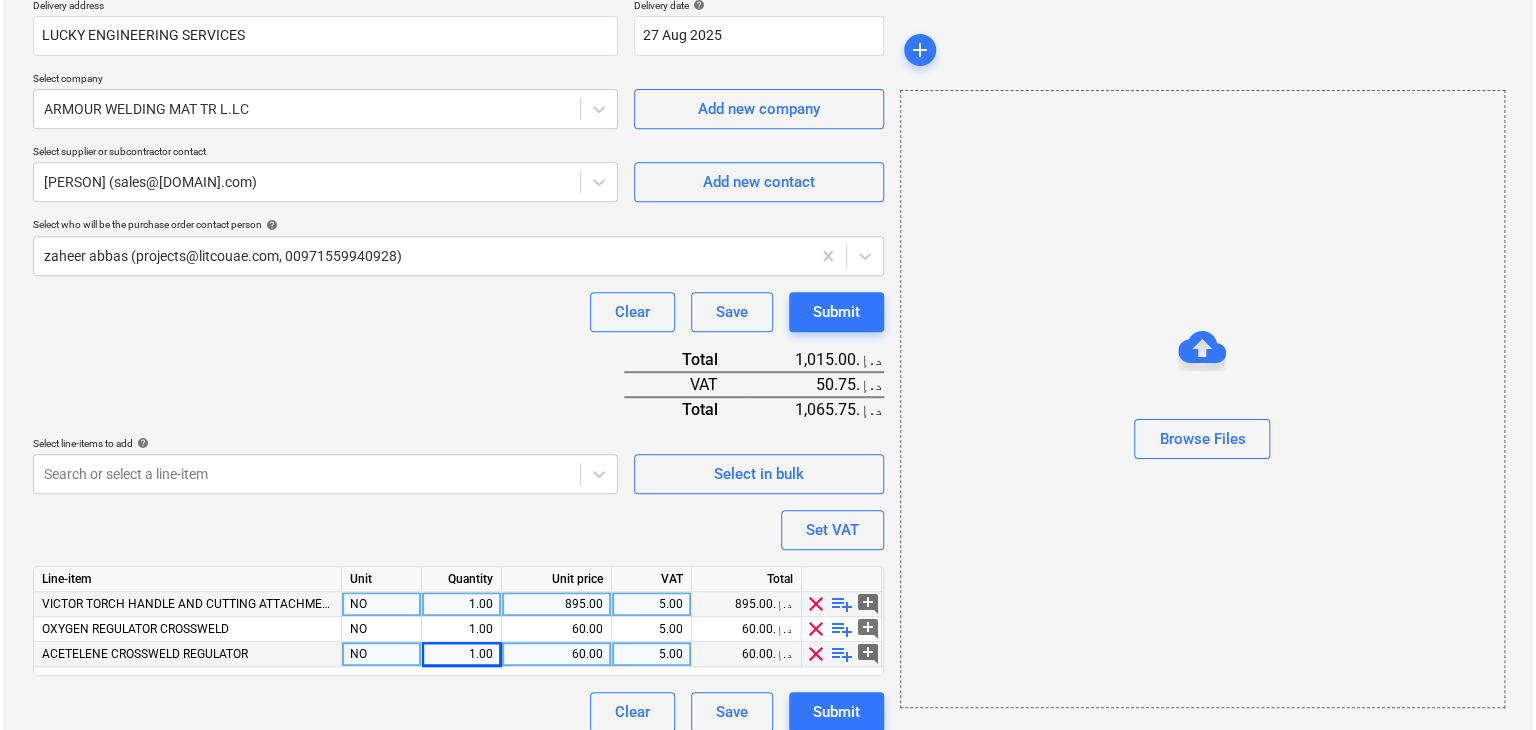 scroll, scrollTop: 392, scrollLeft: 0, axis: vertical 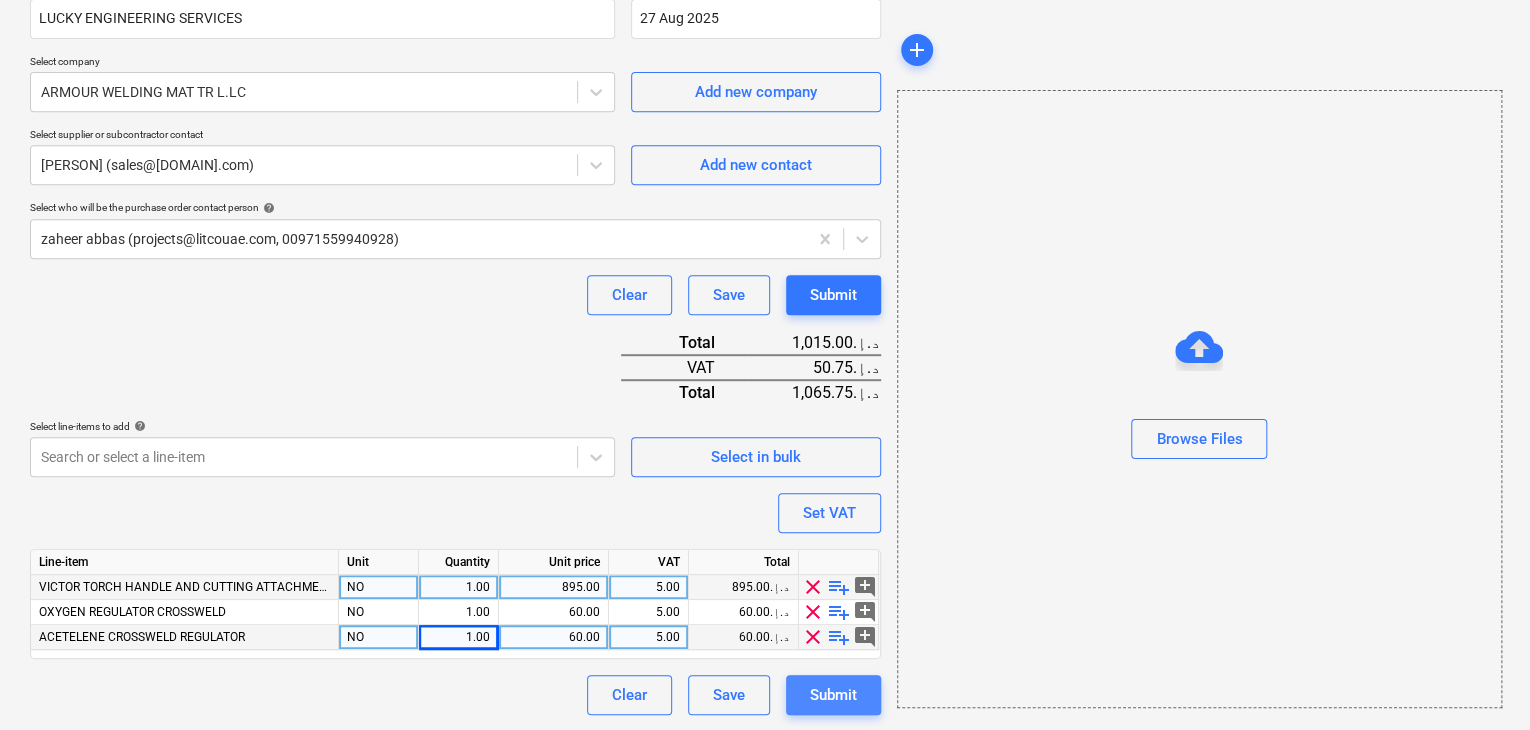 click on "Submit" at bounding box center [833, 695] 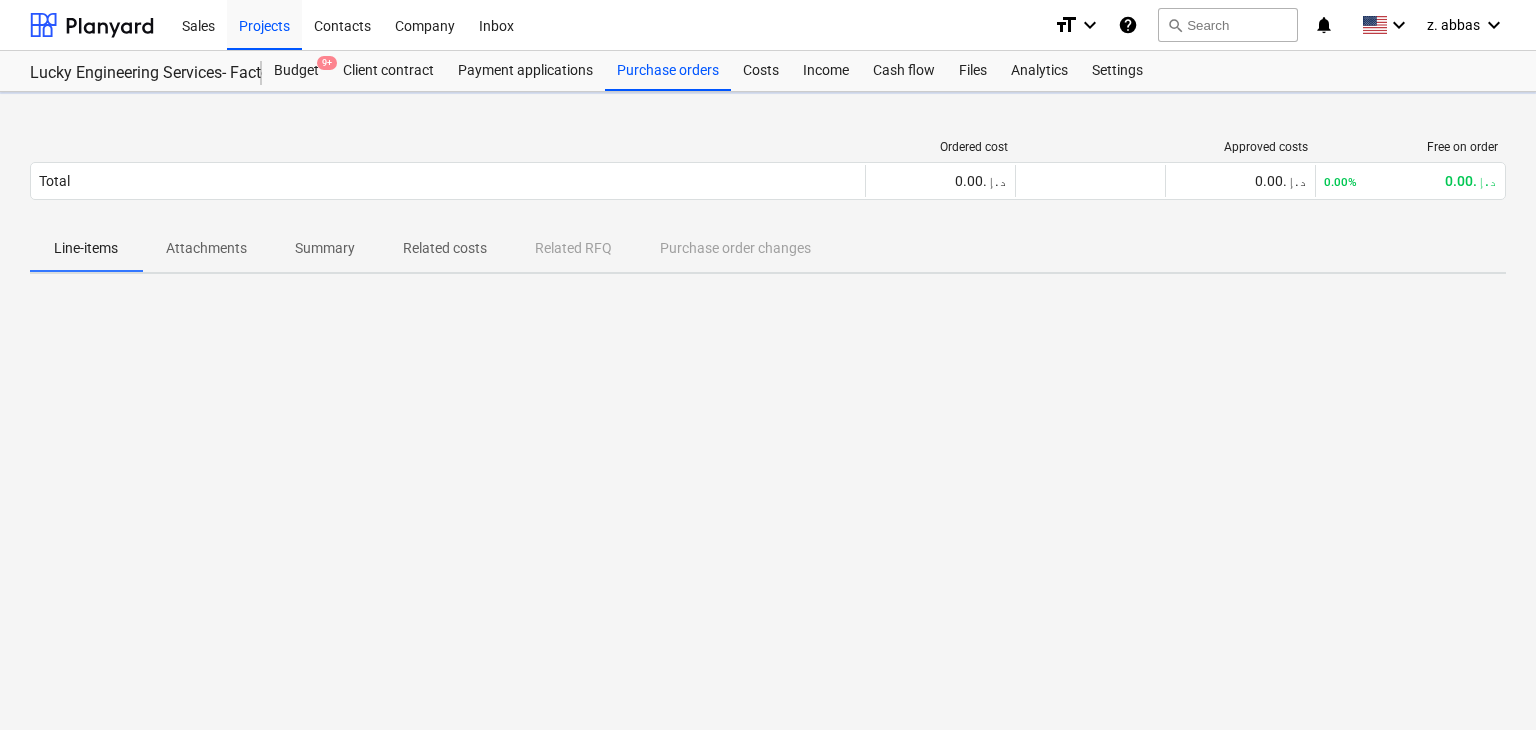 scroll, scrollTop: 0, scrollLeft: 0, axis: both 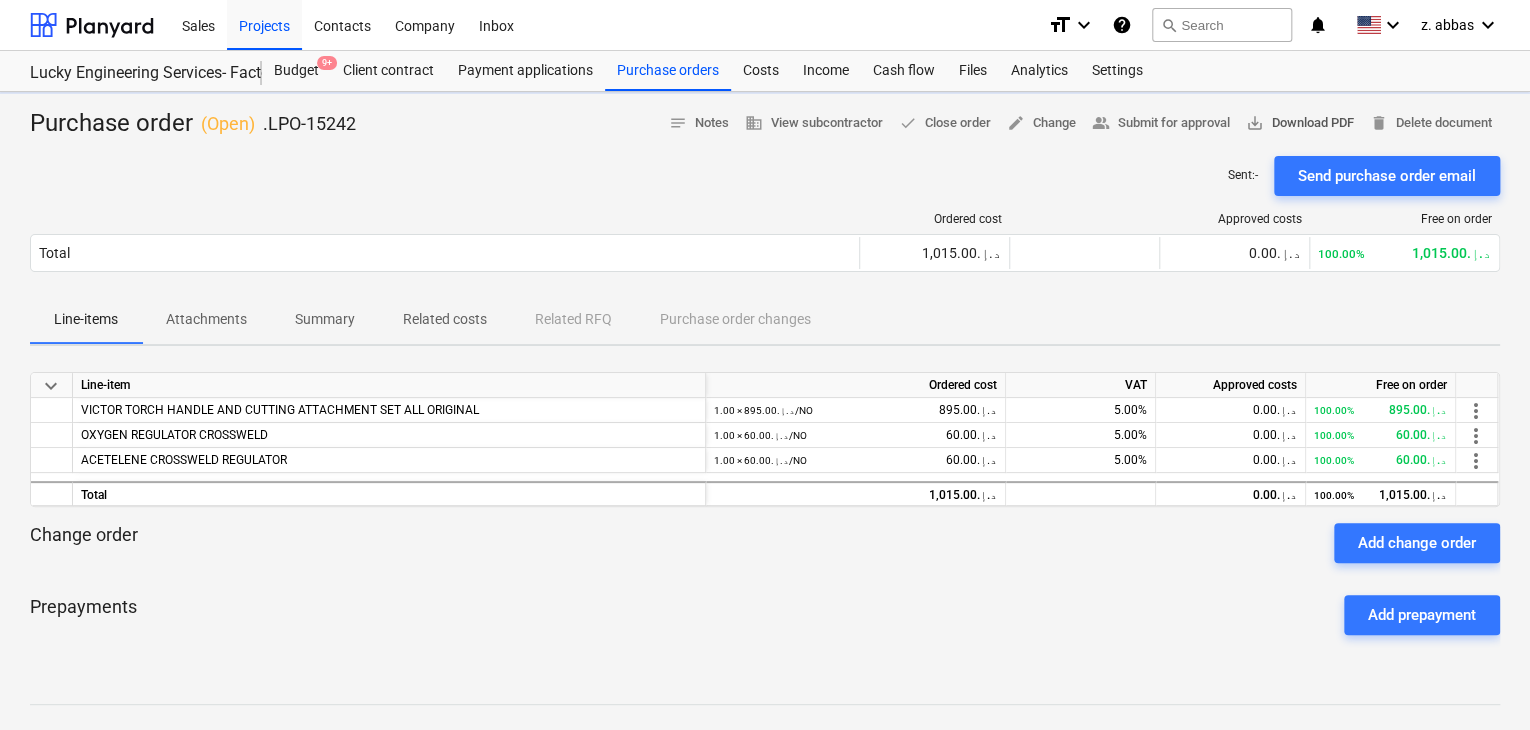 click on "save_alt Download PDF" at bounding box center (1300, 123) 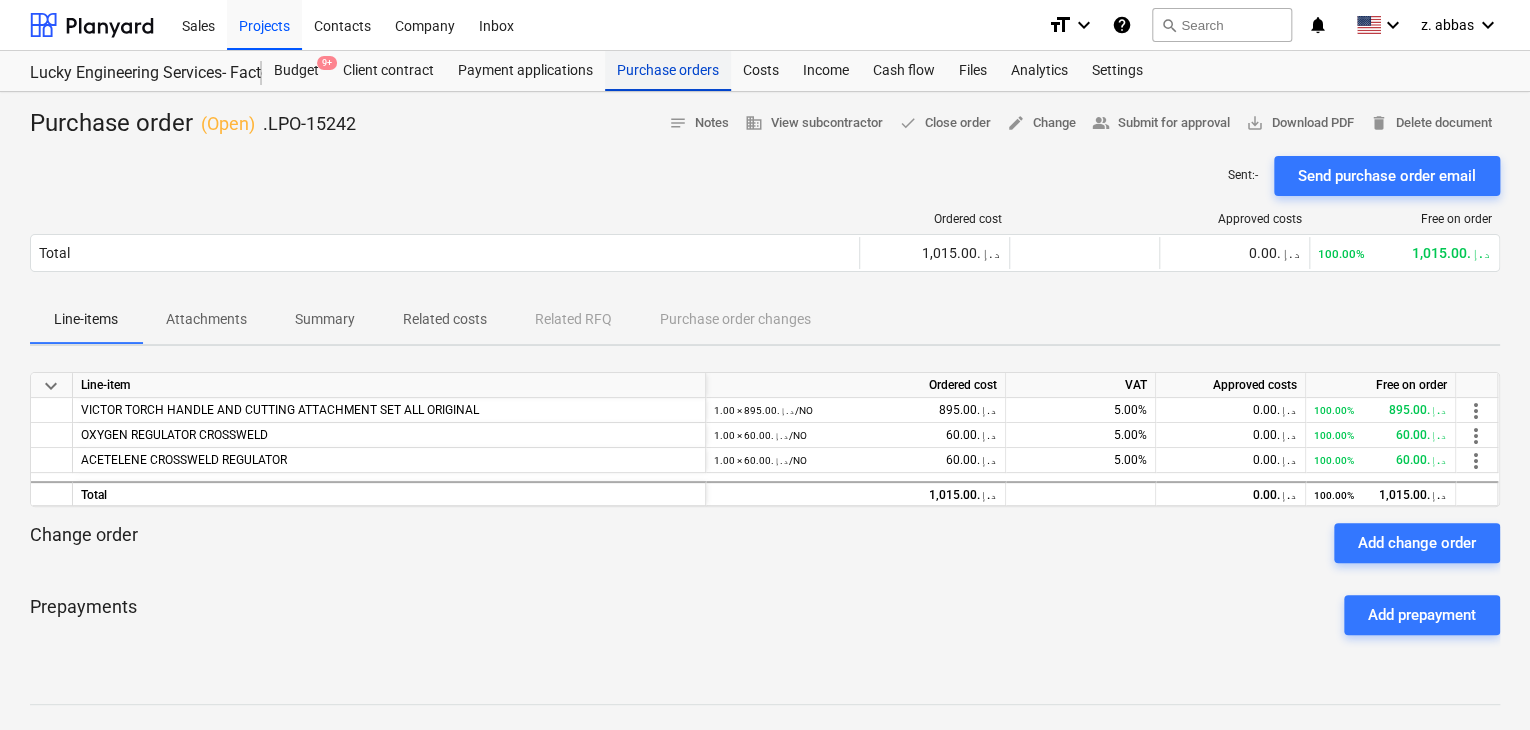 click on "Purchase orders" at bounding box center (668, 71) 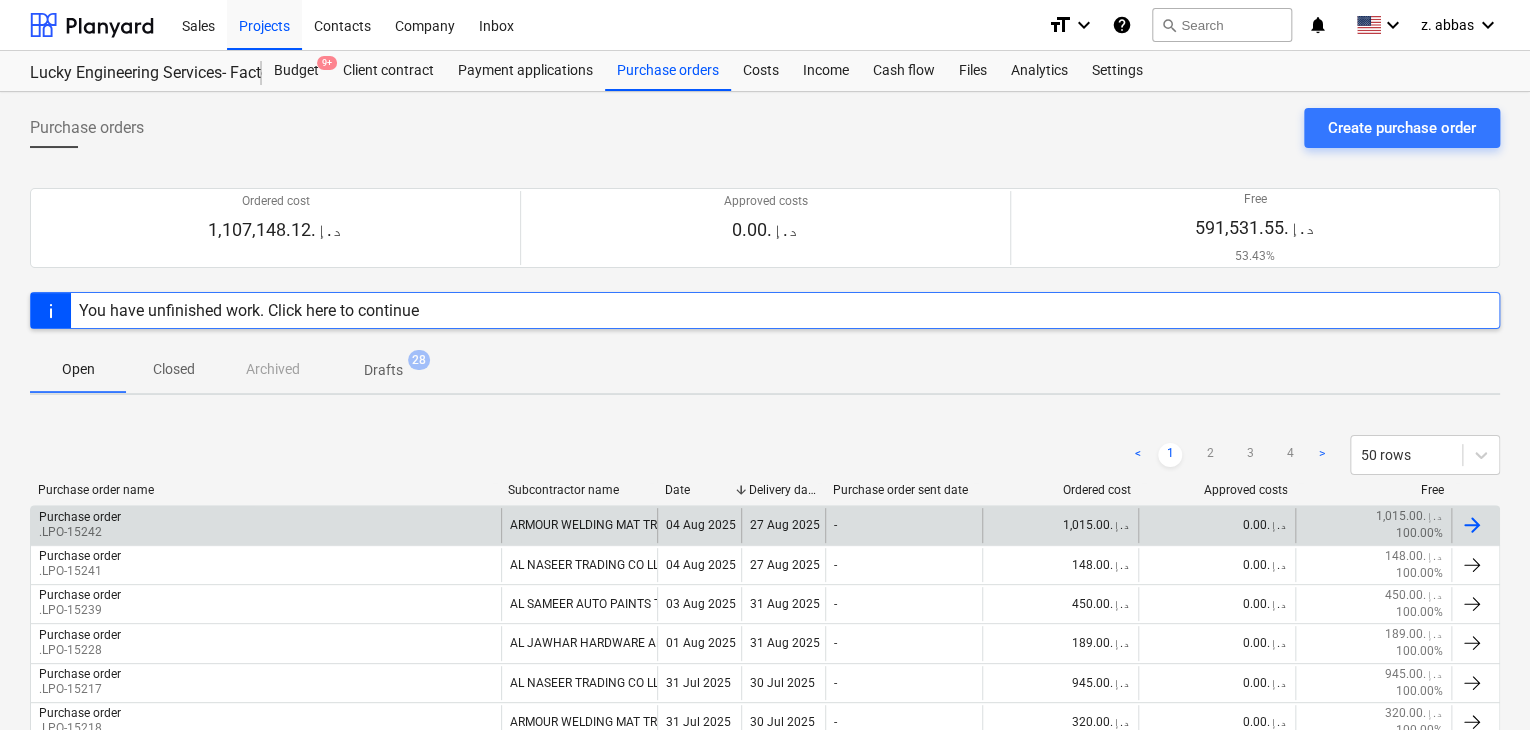 click on ".LPO-15242" at bounding box center (80, 532) 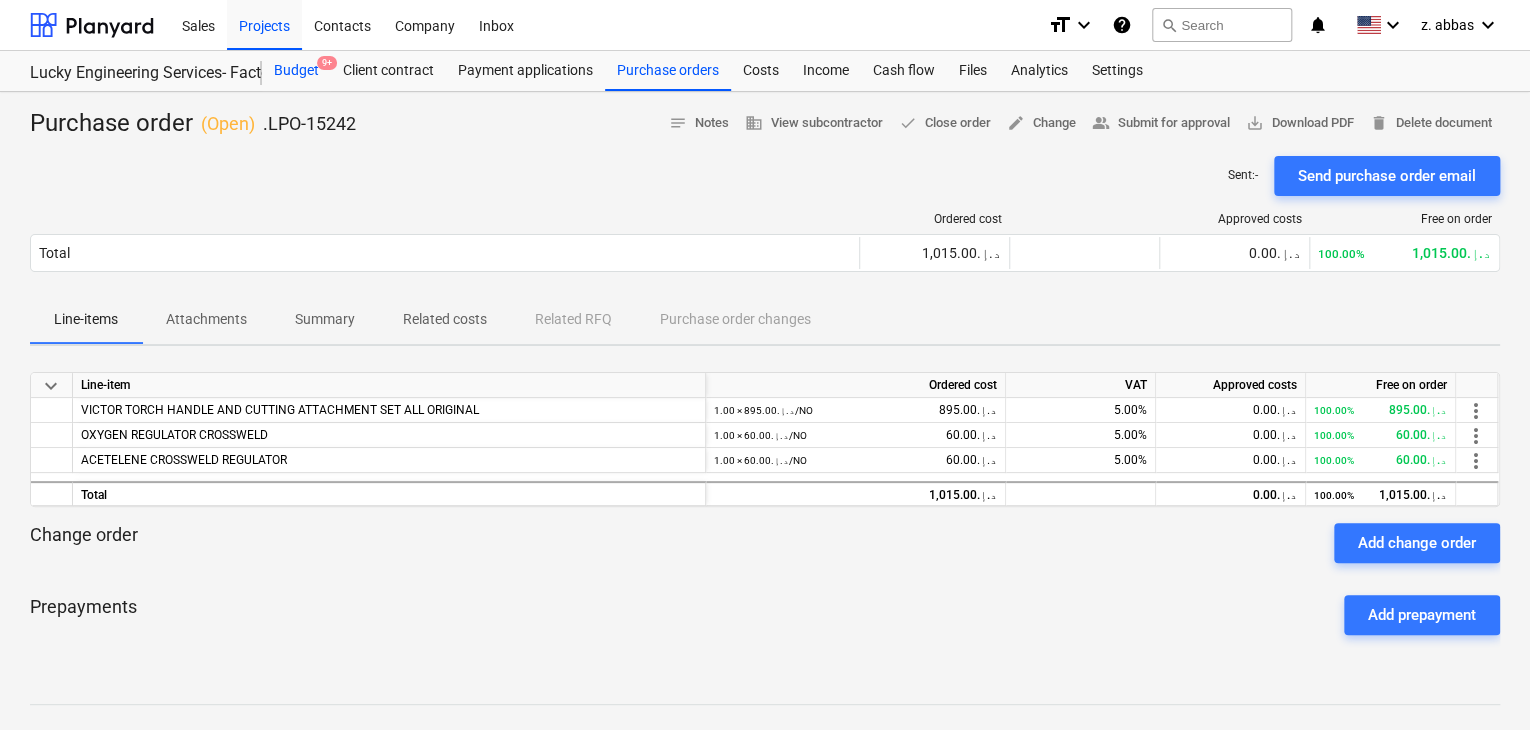 click on "Budget 9+" at bounding box center [296, 71] 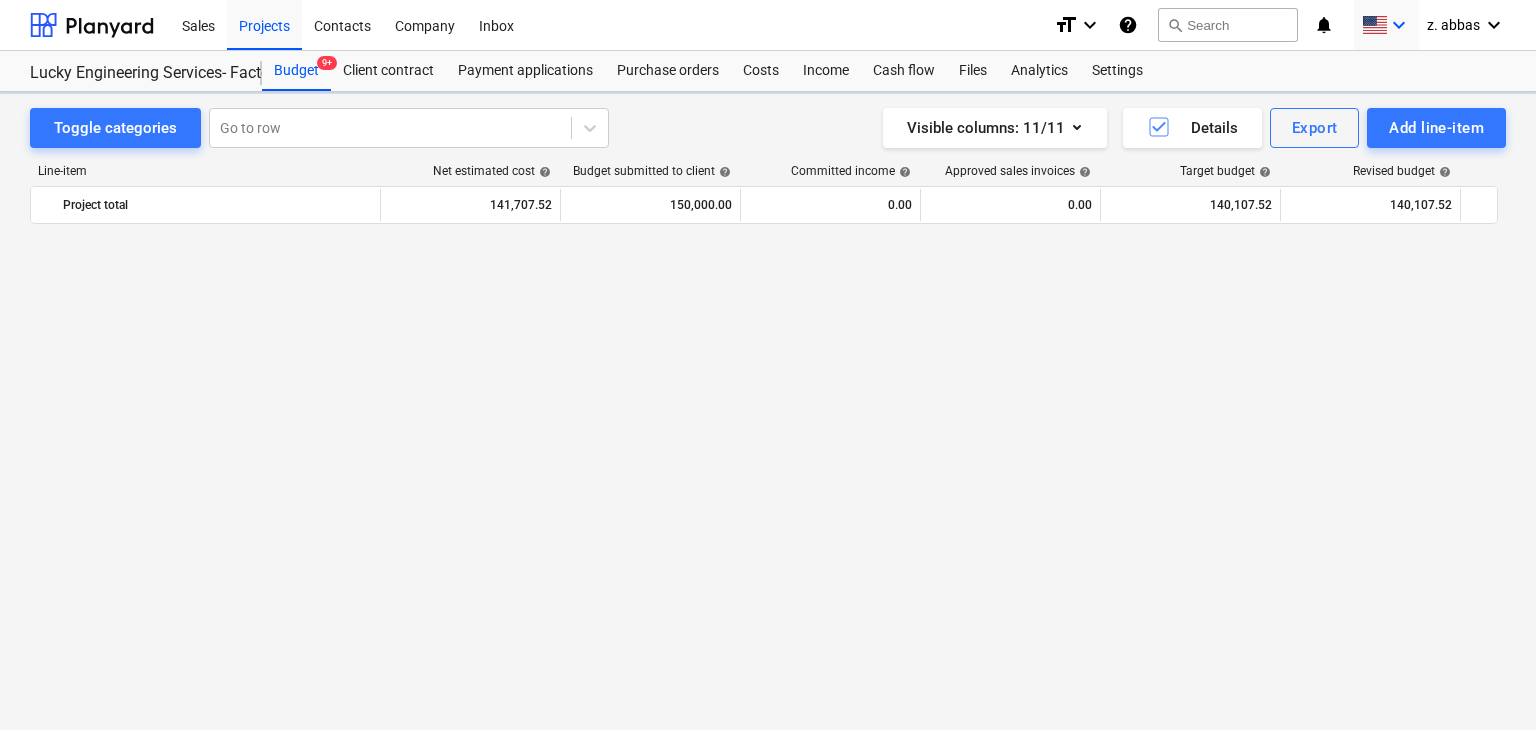 scroll, scrollTop: 45295, scrollLeft: 0, axis: vertical 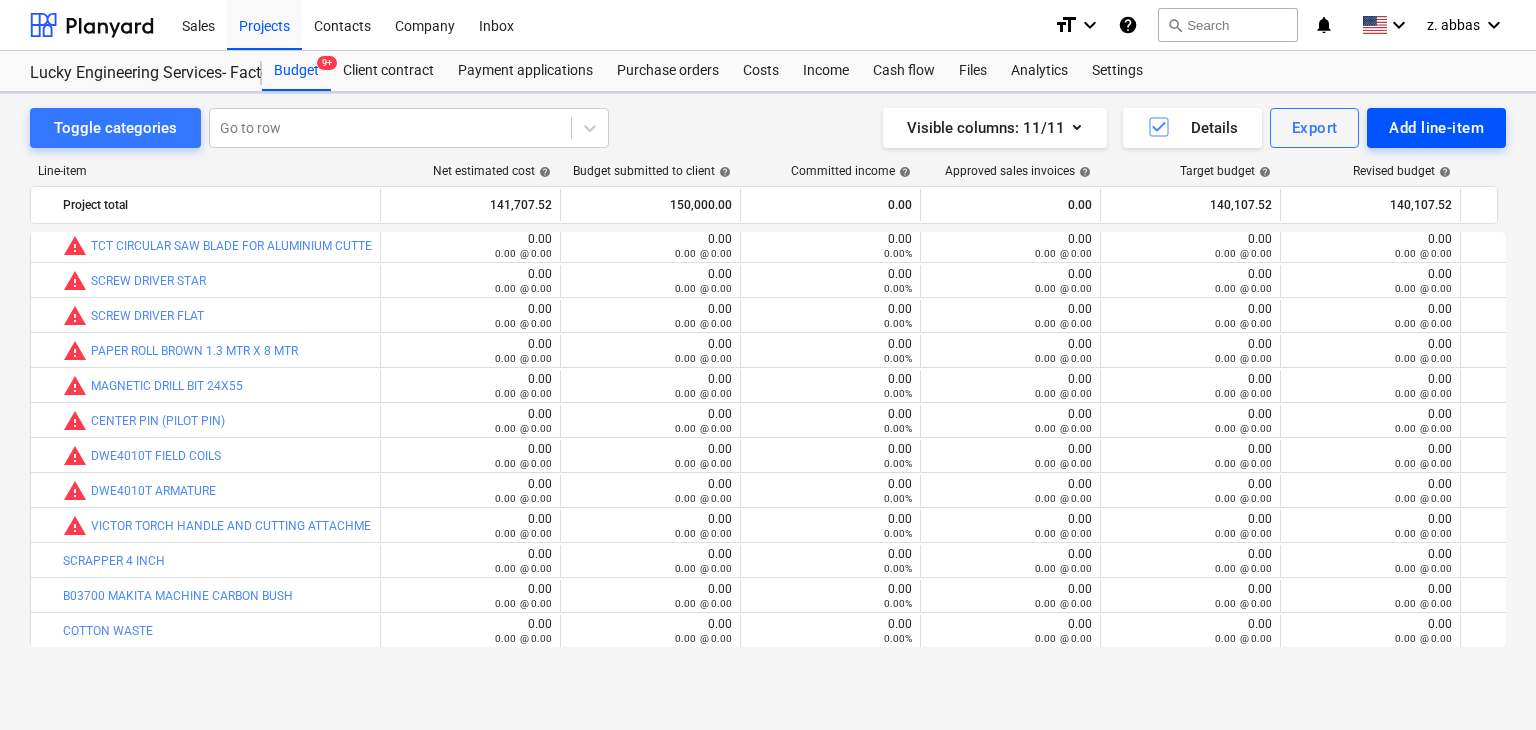 click on "Add line-item" at bounding box center (1436, 128) 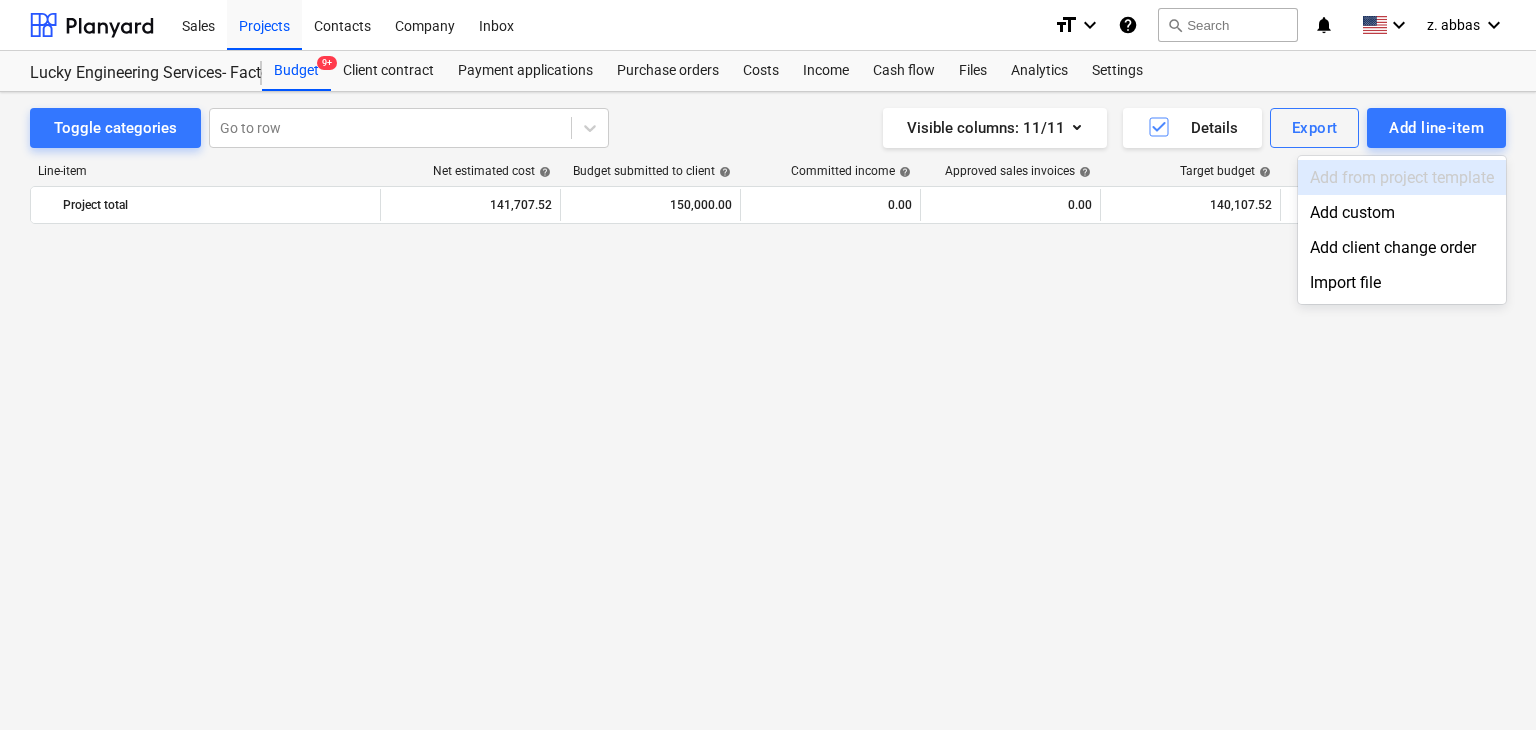 click on "Add custom" at bounding box center [1402, 212] 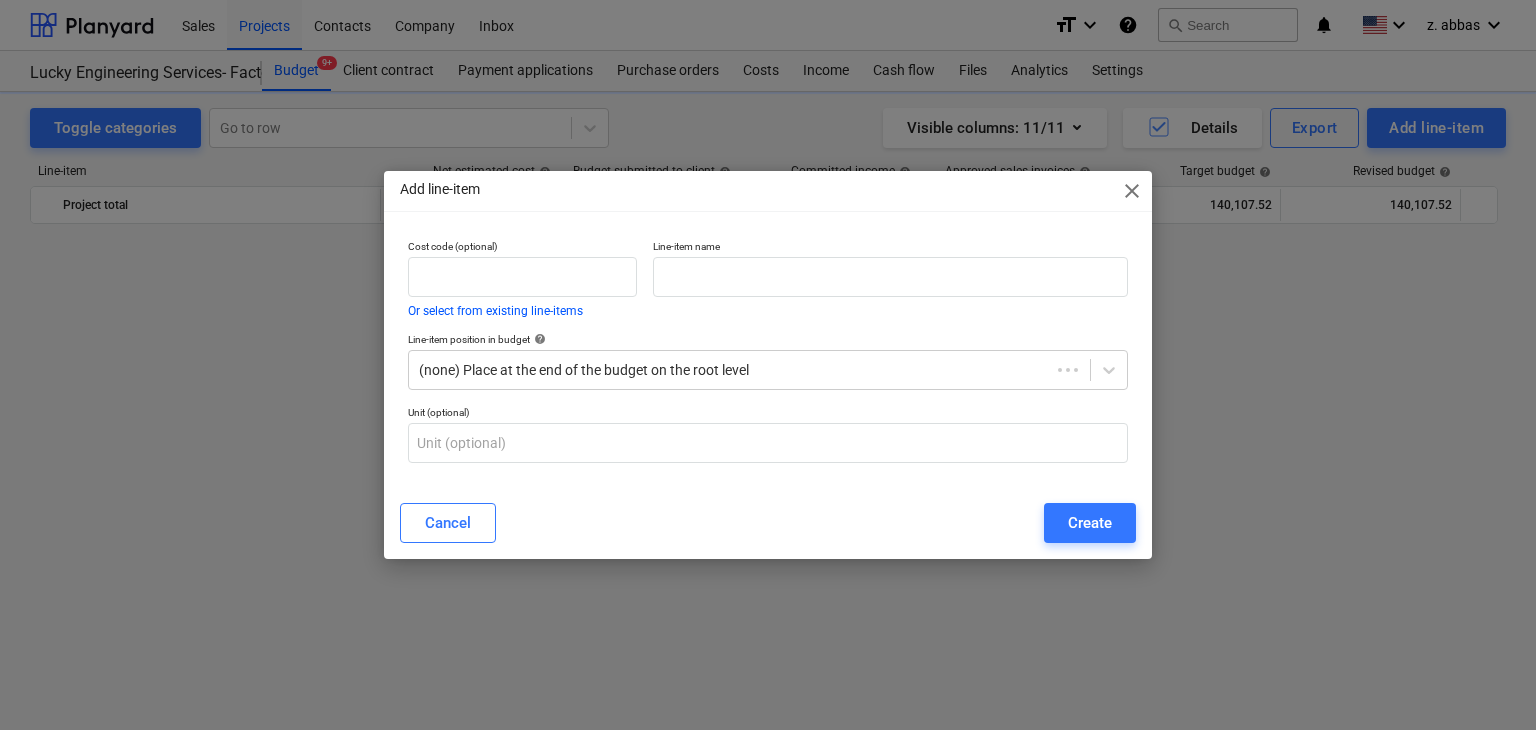 scroll, scrollTop: 45295, scrollLeft: 0, axis: vertical 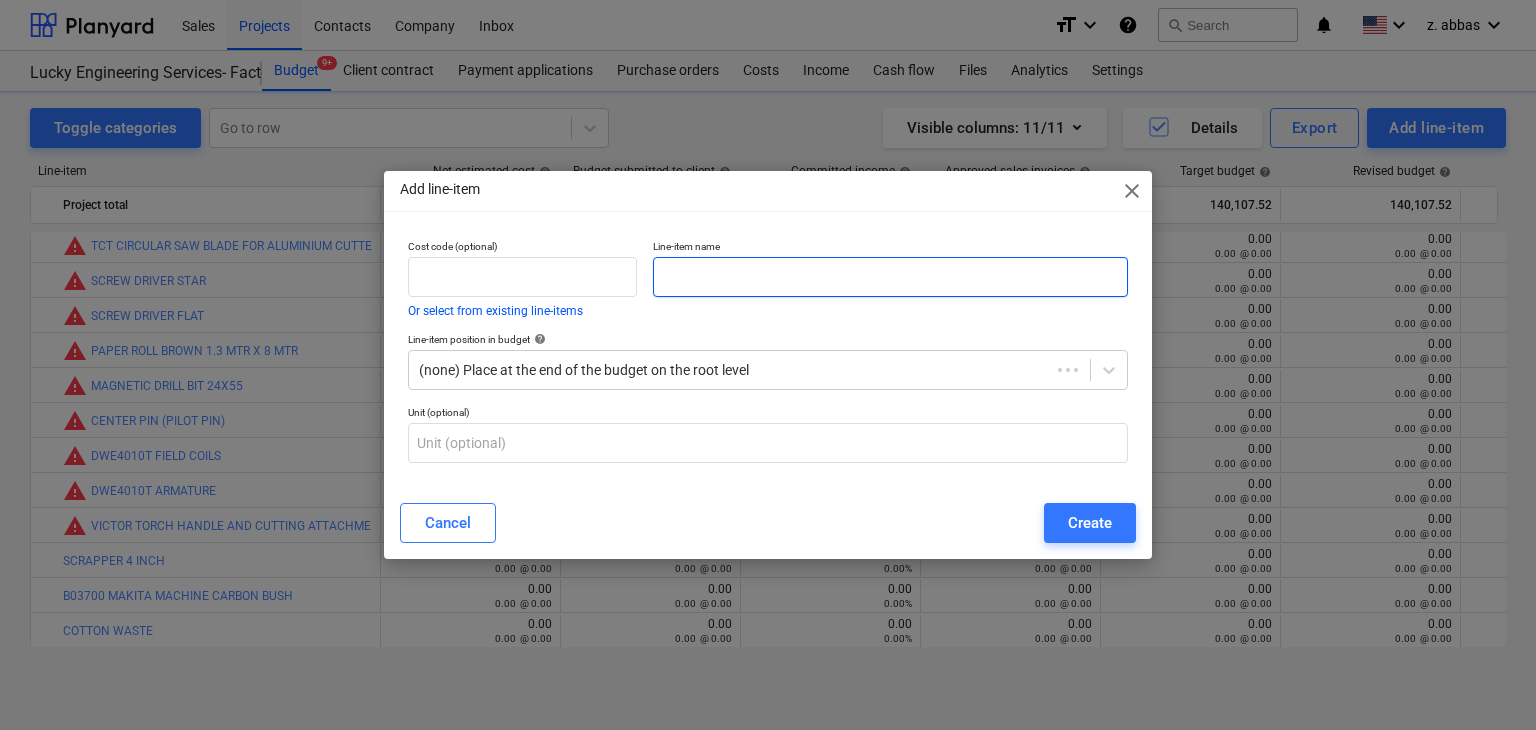click at bounding box center [890, 277] 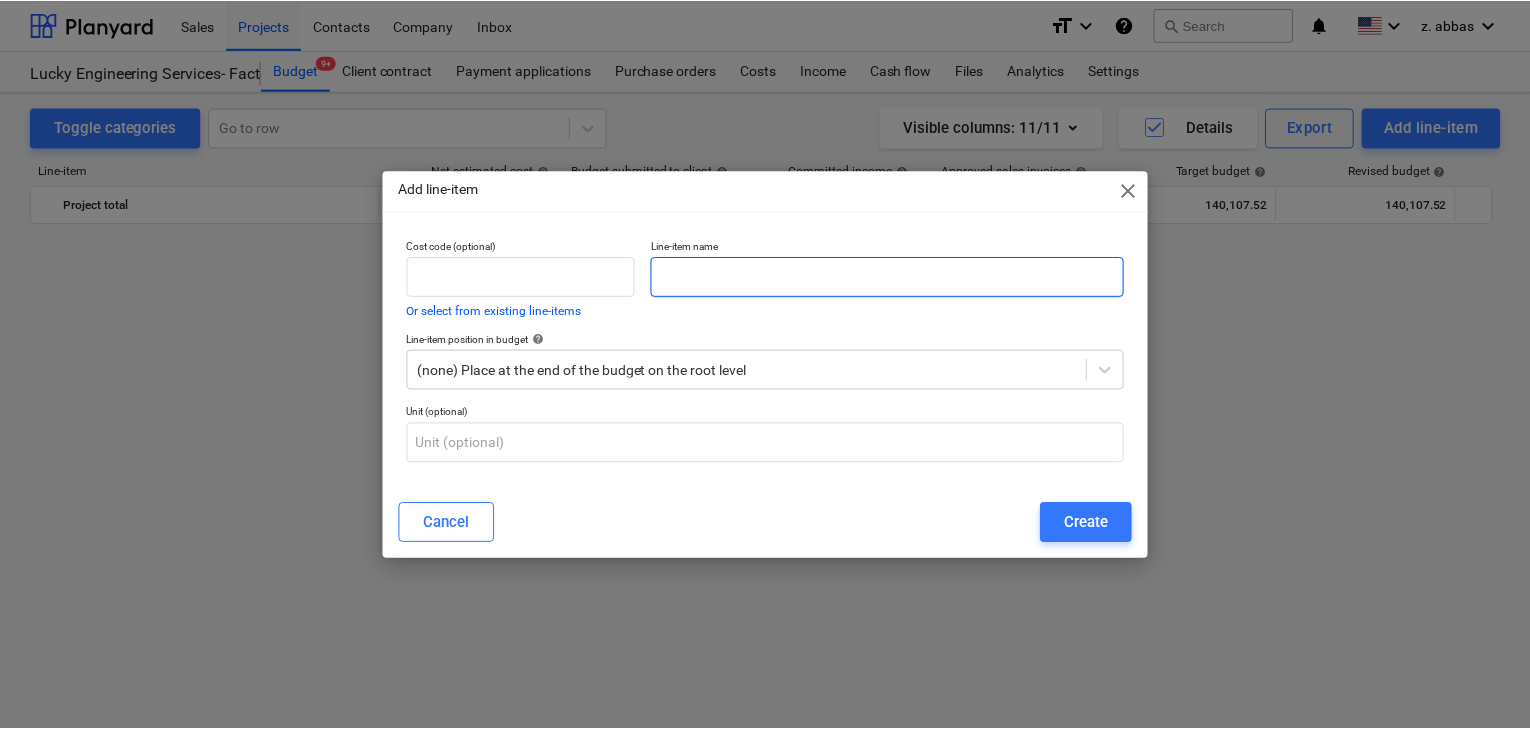 scroll, scrollTop: 45295, scrollLeft: 0, axis: vertical 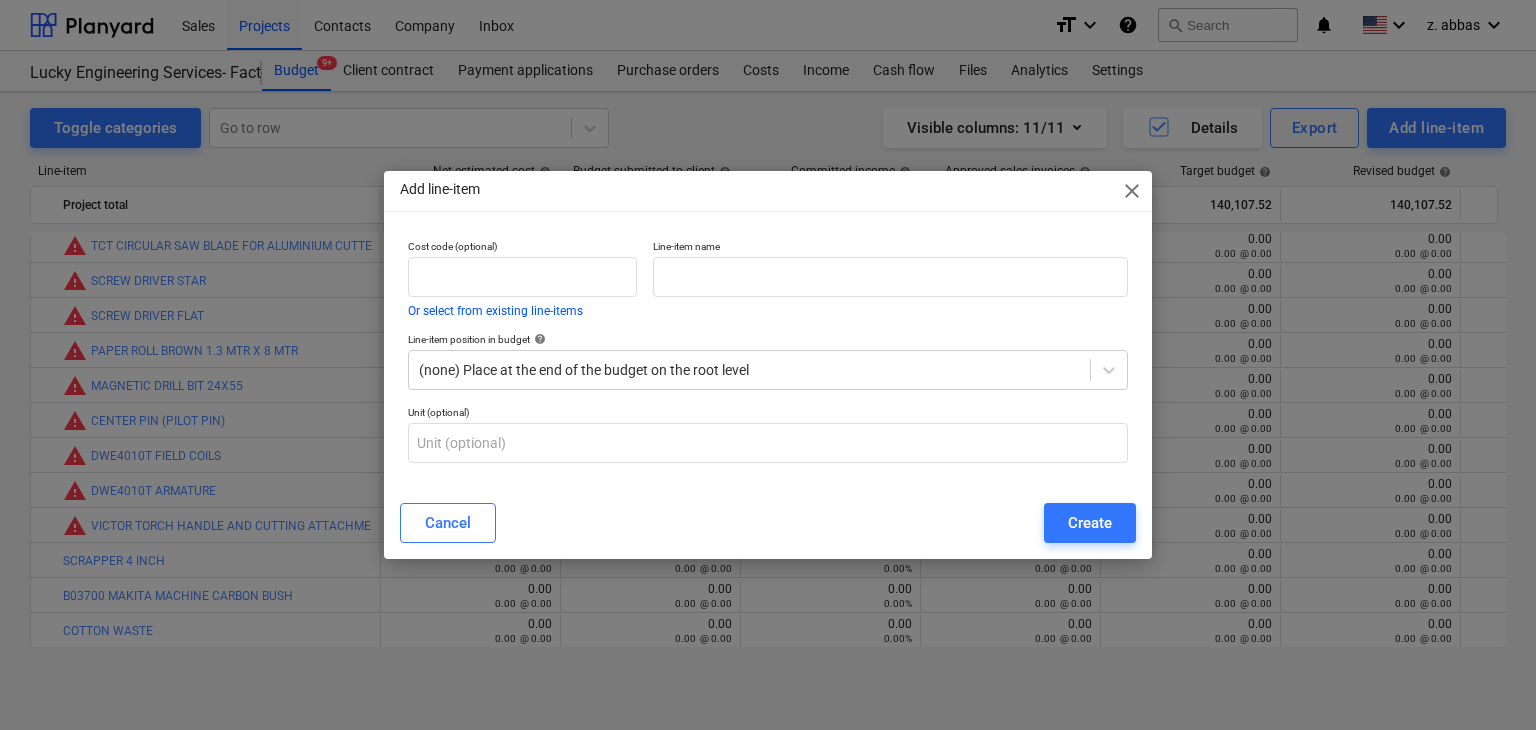 click on "close" at bounding box center [1132, 191] 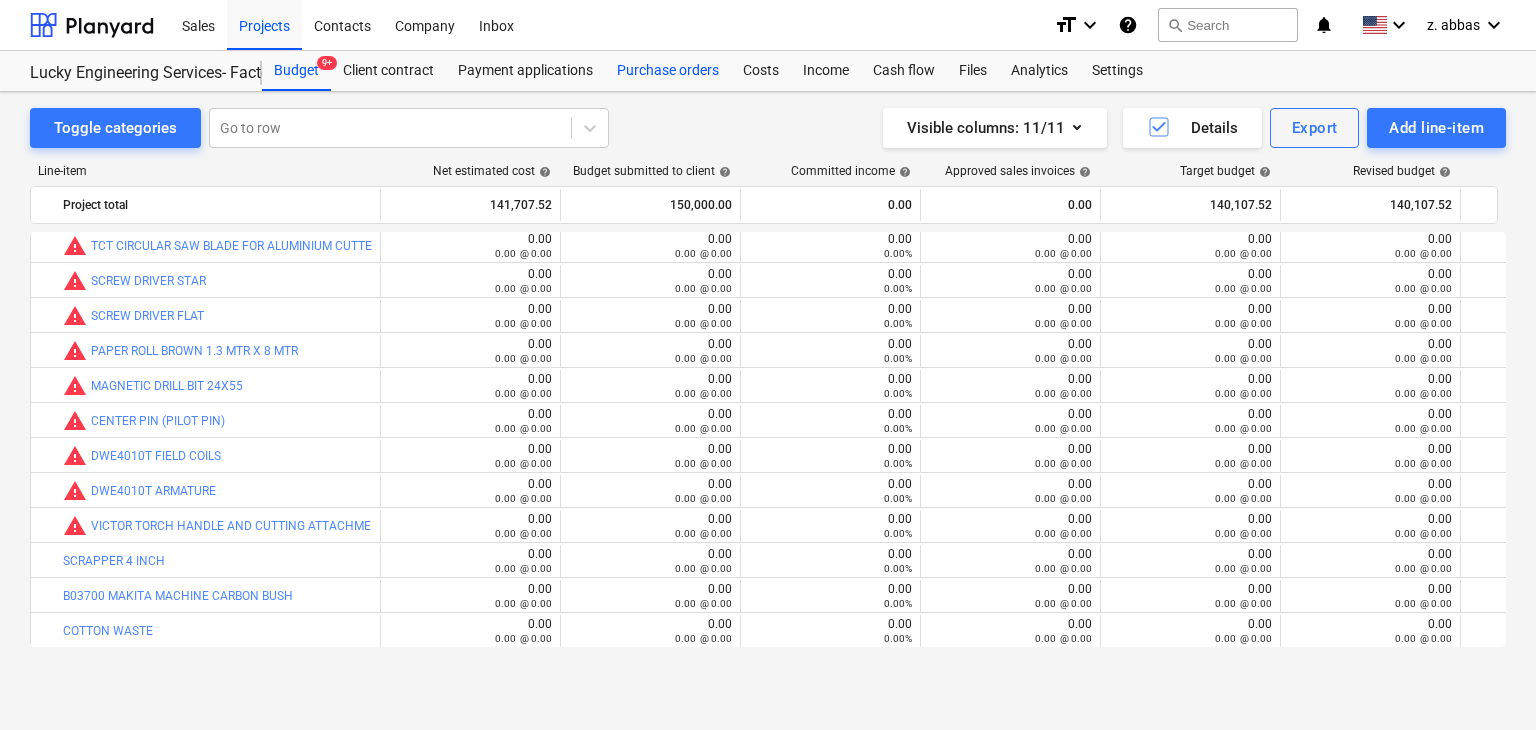 click on "Purchase orders" at bounding box center [668, 71] 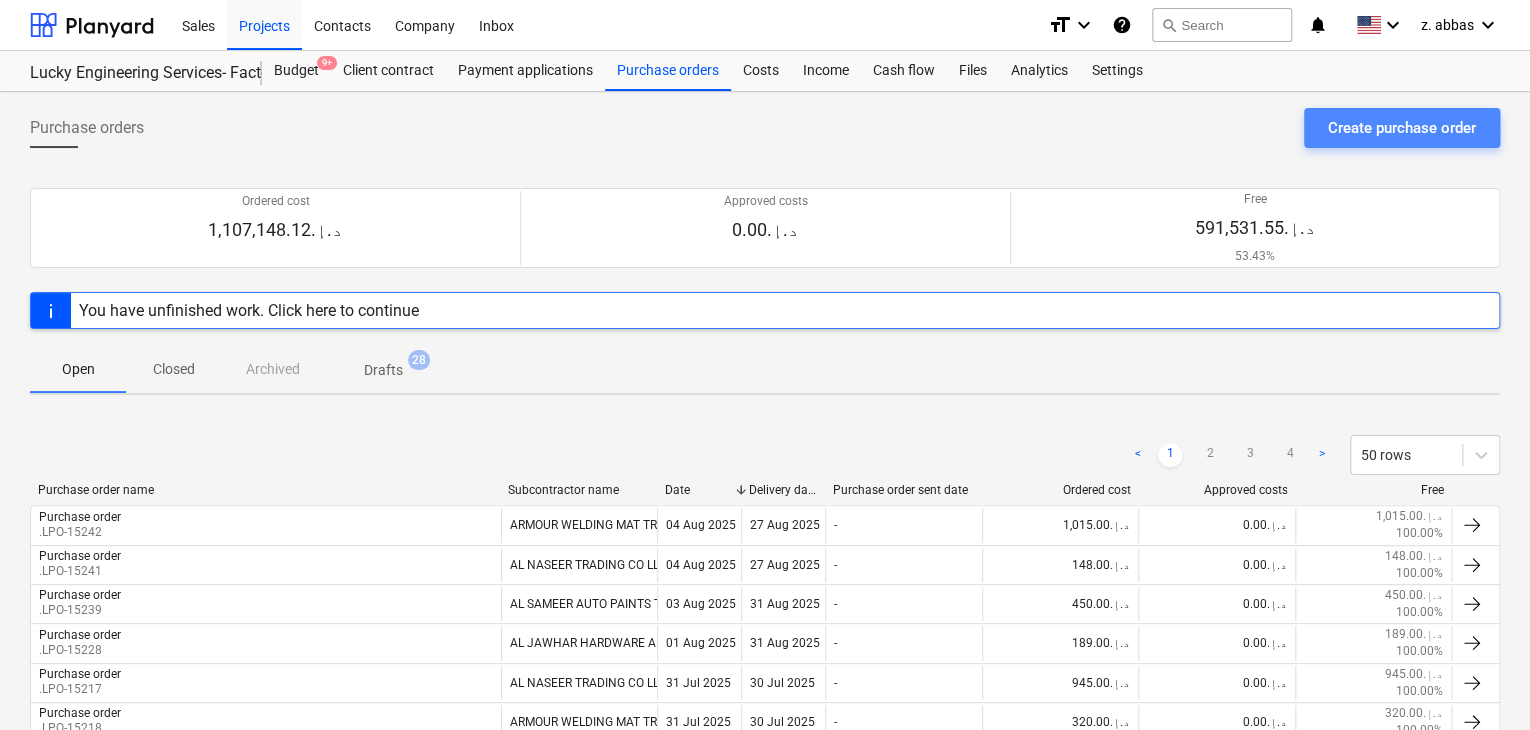 click on "Create purchase order" at bounding box center (1402, 128) 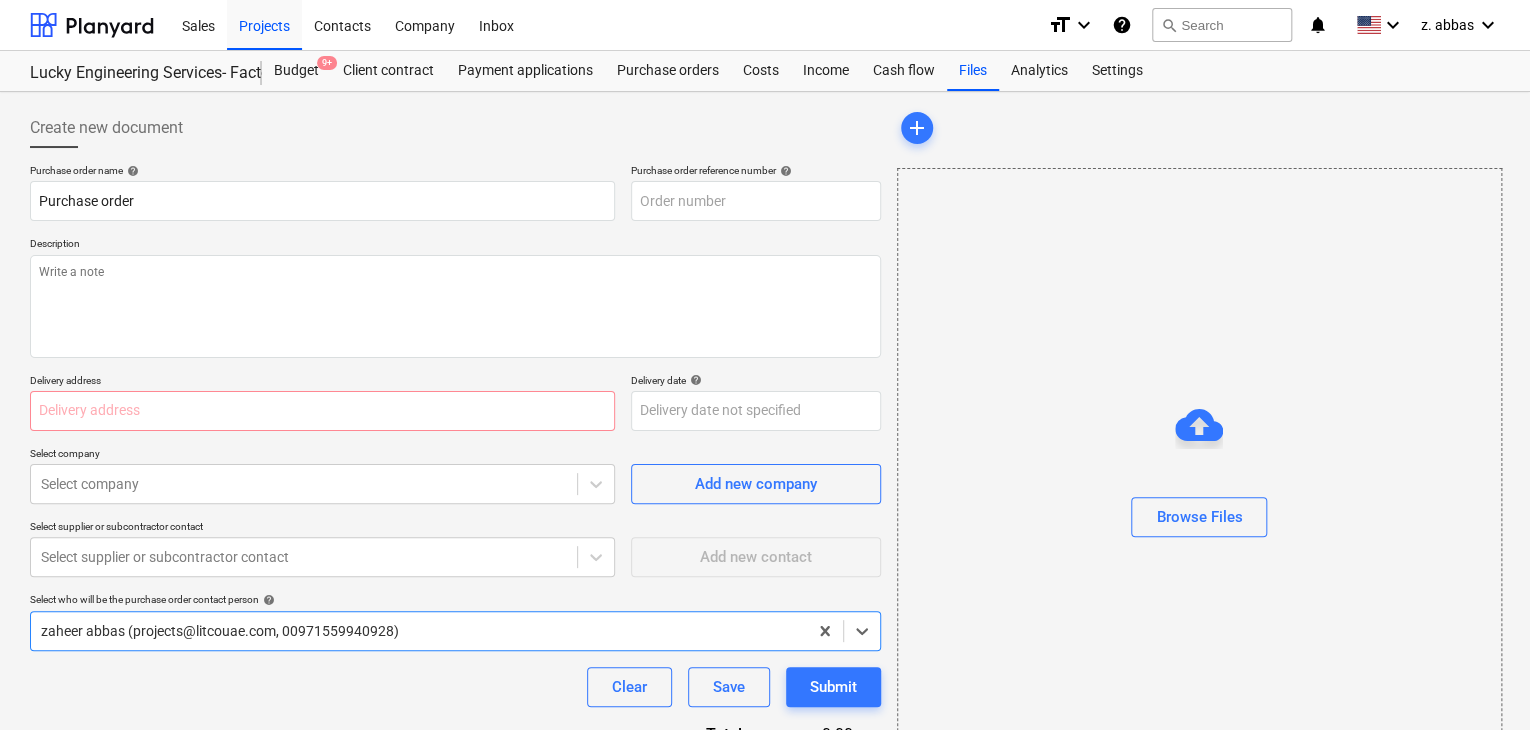 click on "Purchase order name help Purchase order Purchase order reference number help Description Delivery address Delivery date help Press the down arrow key to interact with the calendar and
select a date. Press the question mark key to get the keyboard shortcuts for changing dates. Select company Select company Add new company Select supplier or subcontractor contact Select supplier or subcontractor contact Add new contact Select who will be the purchase order contact person help   Select is focused ,type to refine list, press Down to open the menu,  [FIRST] [LAST] ([EMAIL], [PHONE]) Clear Save Submit Total 0.00د.إ.‏ Select line-items to add help Search or select a line-item Select in bulk" at bounding box center (455, 491) 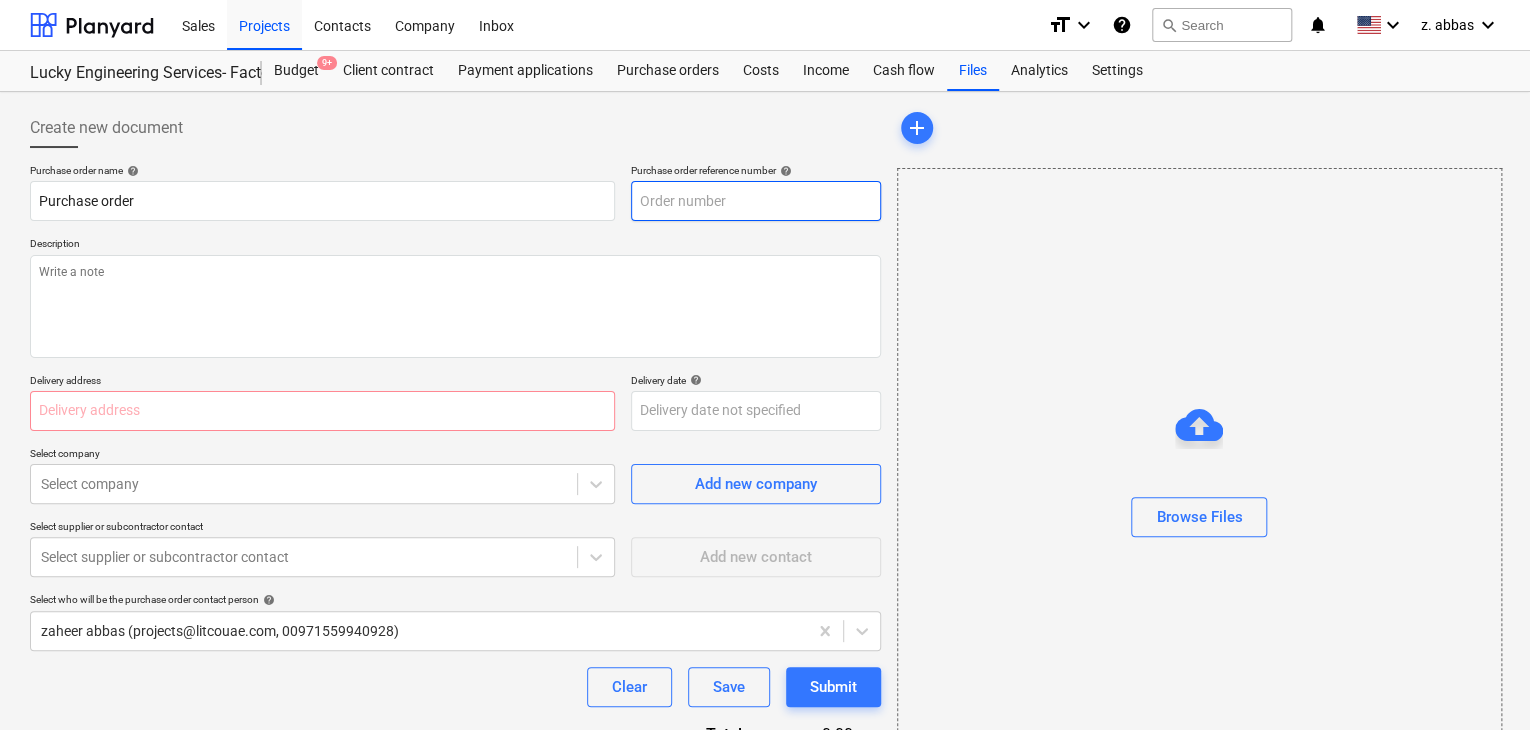 click at bounding box center [756, 201] 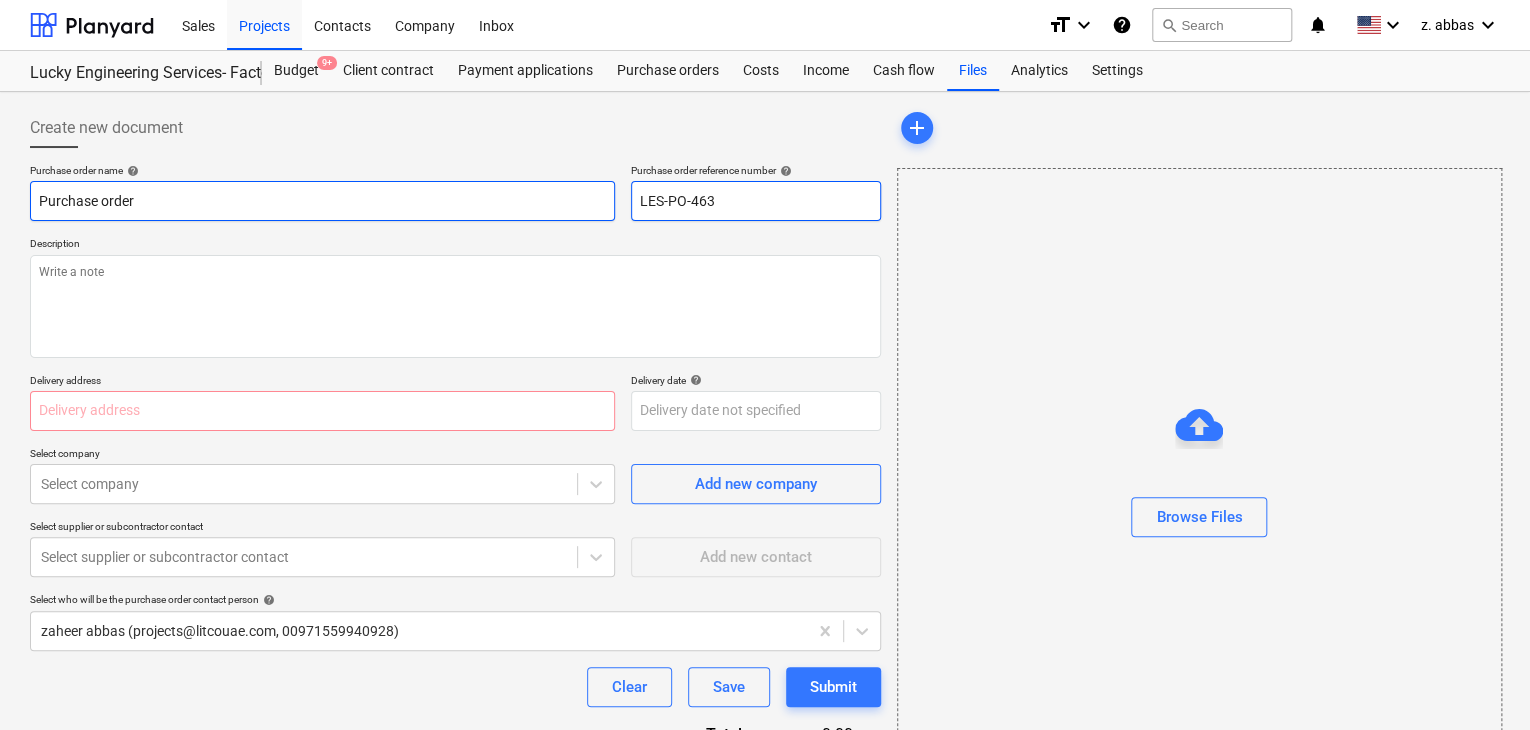 drag, startPoint x: 752, startPoint y: 208, endPoint x: 595, endPoint y: 185, distance: 158.67577 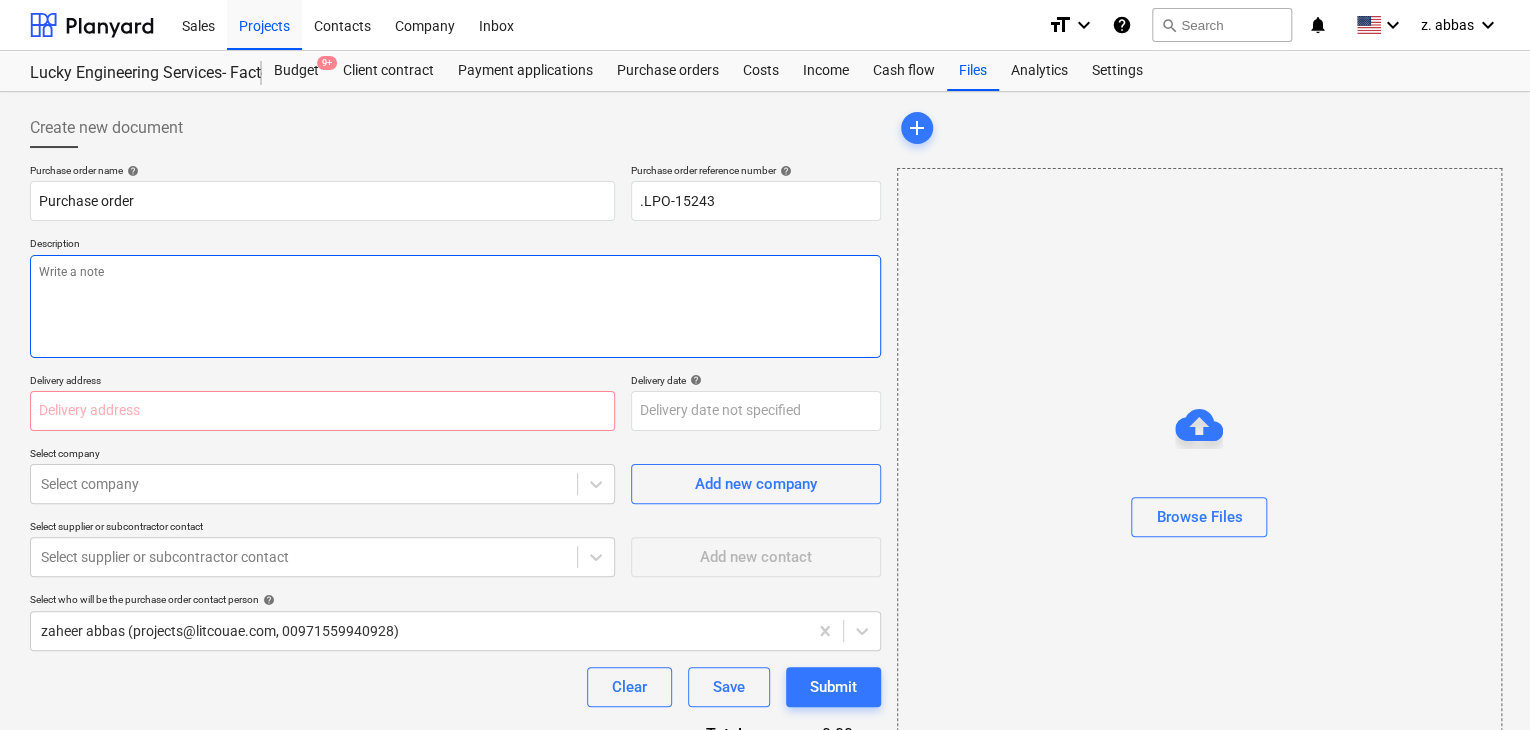 click at bounding box center (455, 306) 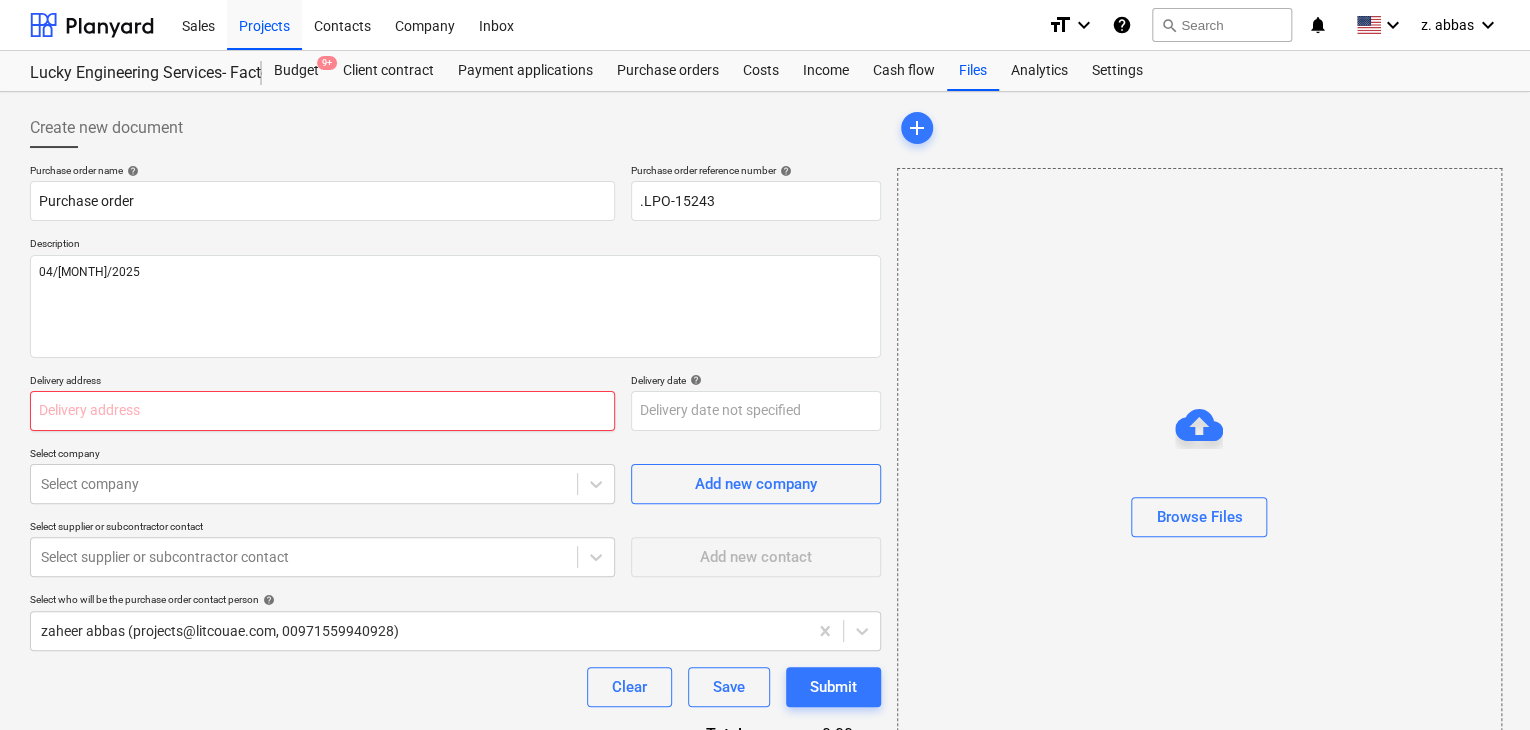 click at bounding box center [322, 411] 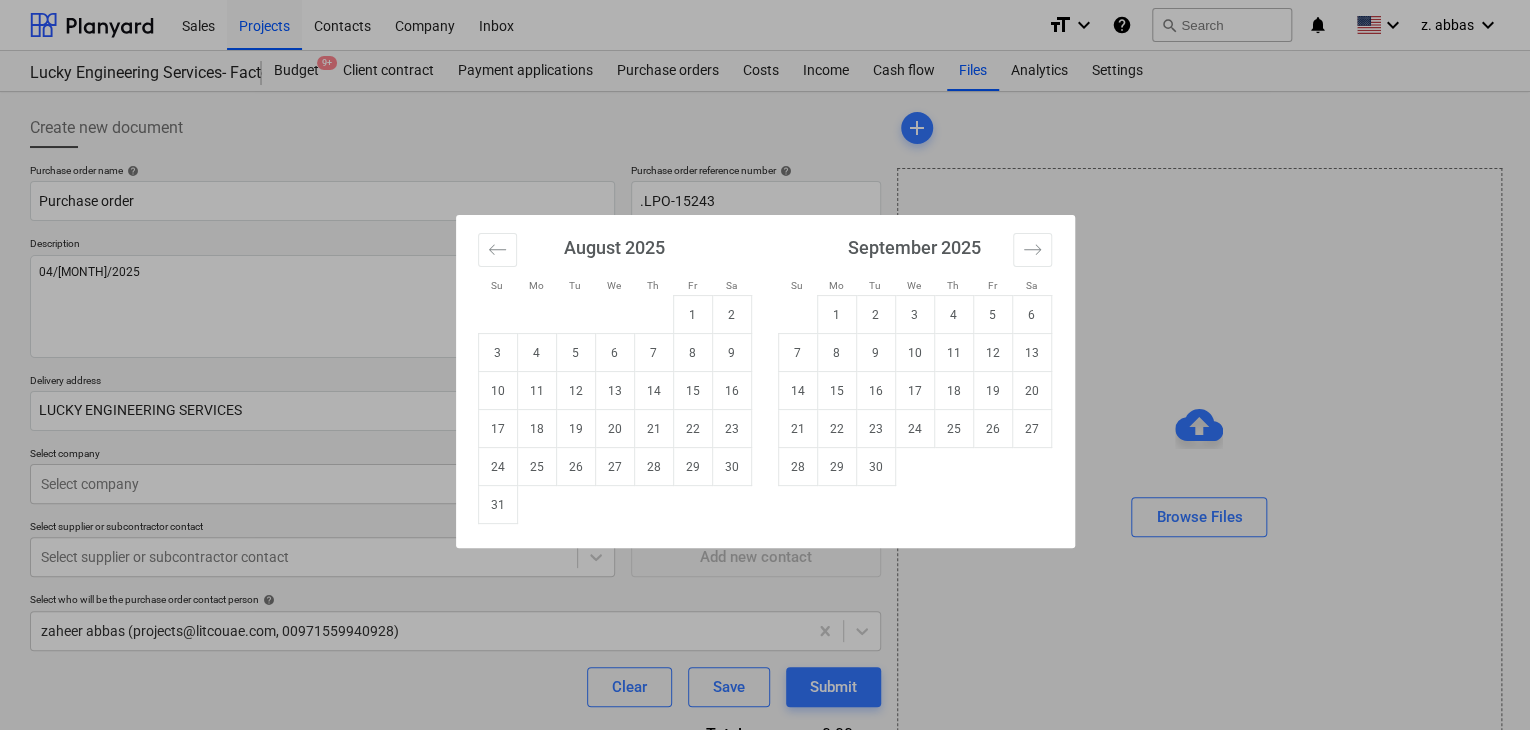 click on "Sales Projects Contacts Company Inbox format_size keyboard_arrow_down help search Search notifications 0 keyboard_arrow_down z. [LAST] keyboard_arrow_down Lucky Engineering Services- Factory/Office Lucky Engineering Services- Factory/Office Budget 9+ Client contract Payment applications Purchase orders Costs Income Cash flow Files Analytics Settings Create new document Purchase order name help Purchase order Purchase order reference number help .LPO-15243 Description 04/[MONTH]/2025 Delivery address LUCKY ENGINEERING SERVICES Delivery date help Press the down arrow key to interact with the calendar and
select a date. Press the question mark key to get the keyboard shortcuts for changing dates. Select company Select company Add new company Select supplier or subcontractor contact Select supplier or subcontractor contact Add new contact Select who will be the purchase order contact person help [FIRST] [LAST] ([EMAIL], [PHONE]) Clear Save Submit Total 0.00د.إ.‏ Select line-items to add" at bounding box center (765, 365) 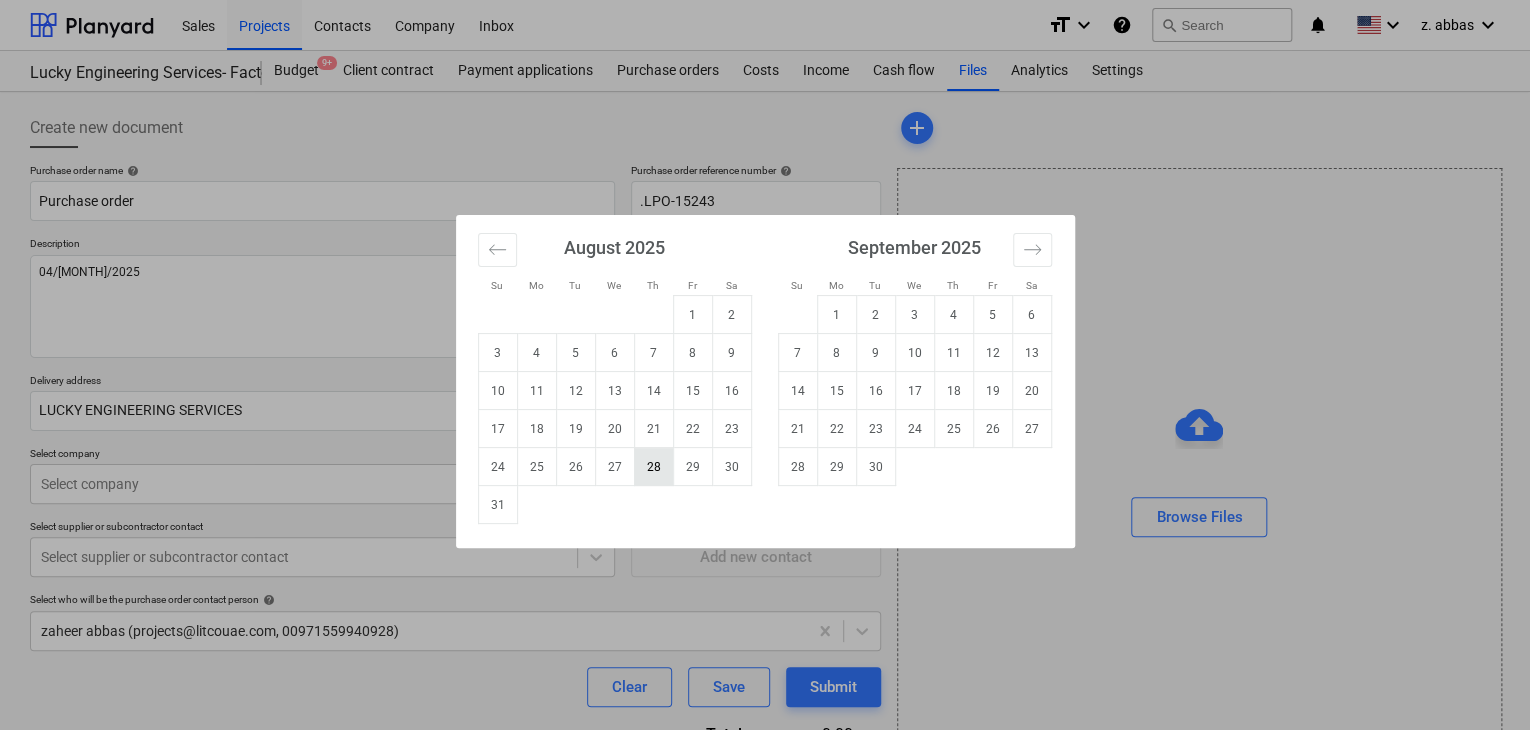 click on "28" at bounding box center [653, 467] 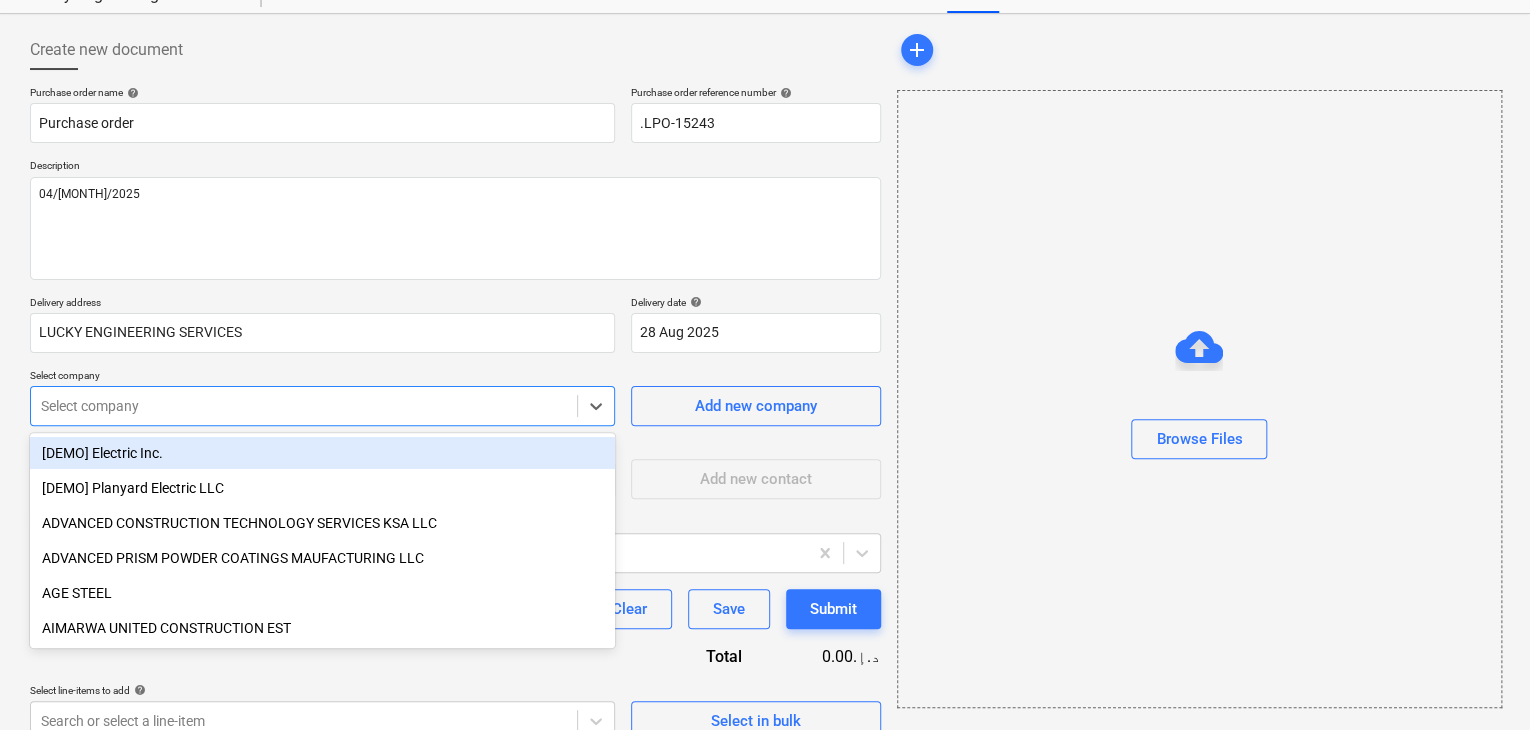 click on "Sales Projects Contacts Company Inbox format_size keyboard_arrow_down help search Search notifications 0 keyboard_arrow_down z. [LAST] keyboard_arrow_down Lucky Engineering Services- Factory/Office Lucky Engineering Services- Factory/Office Budget 9+ Client contract Payment applications Purchase orders Costs Income Cash flow Files Analytics Settings Create new document Purchase order name help Purchase order Purchase order reference number help .LPO-15243 Description 04/[MONTH]/2025 Delivery address LUCKY ENGINEERING SERVICES Delivery date help 28 Aug 2025 28.08.2025 Press the down arrow key to interact with the calendar and
select a date. Press the question mark key to get the keyboard shortcuts for changing dates. Select company option [DEMO] Electric Inc.   focused, 1 of 211. 211 results available. Use Up and Down to choose options, press Enter to select the currently focused option, press Escape to exit the menu, press Tab to select the option and exit the menu. Select company Add new company help Save" at bounding box center (765, 287) 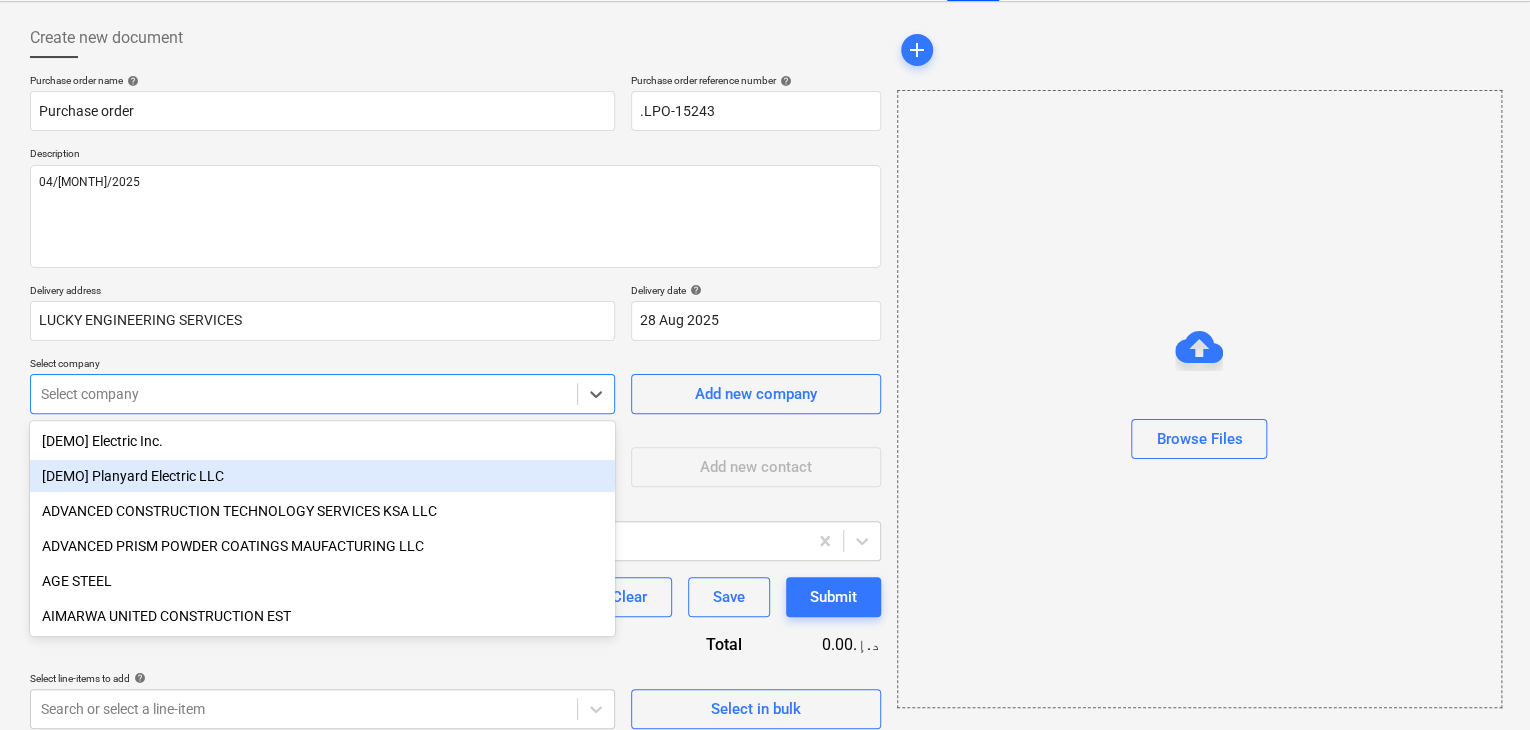 scroll, scrollTop: 93, scrollLeft: 0, axis: vertical 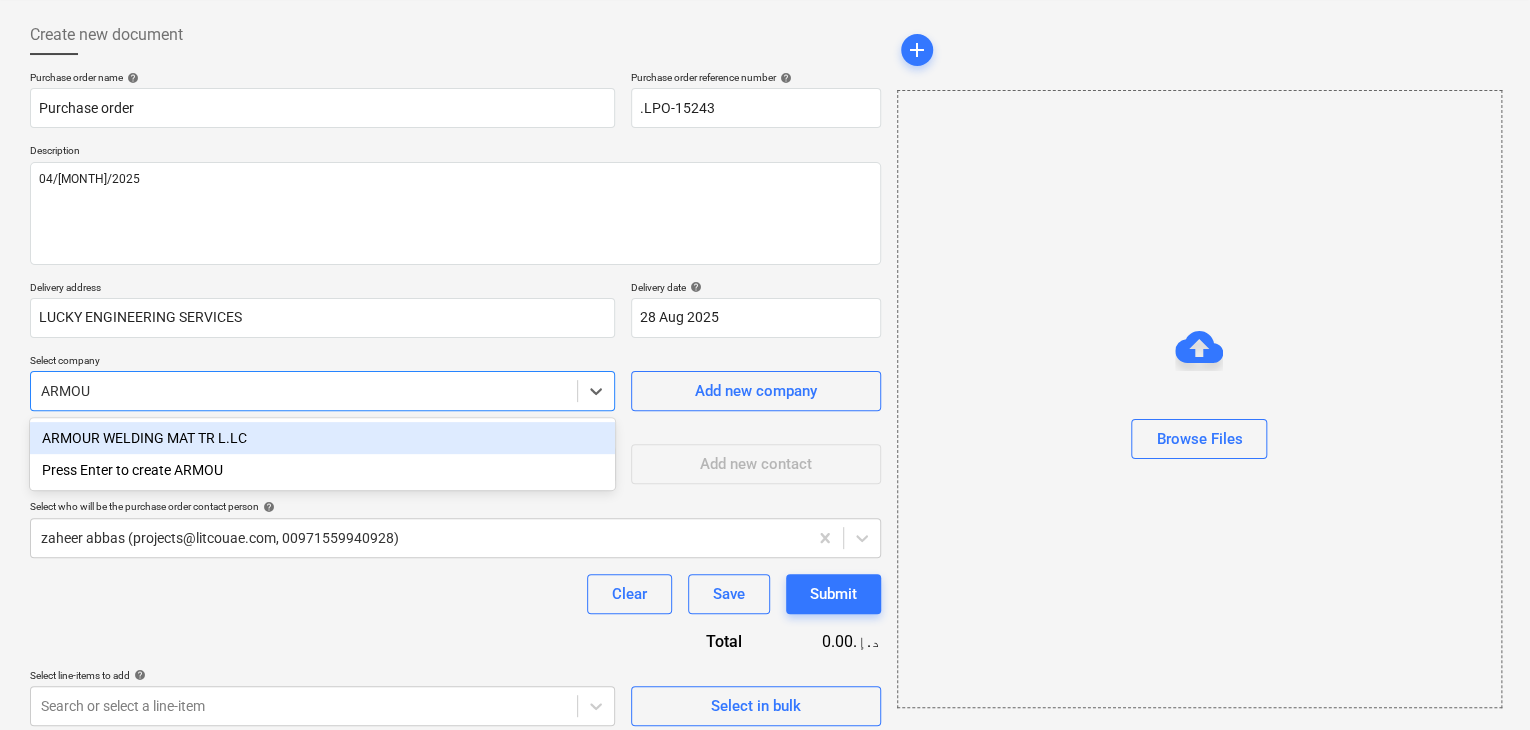 click on "ARMOUR WELDING MAT TR L.LC" at bounding box center (322, 438) 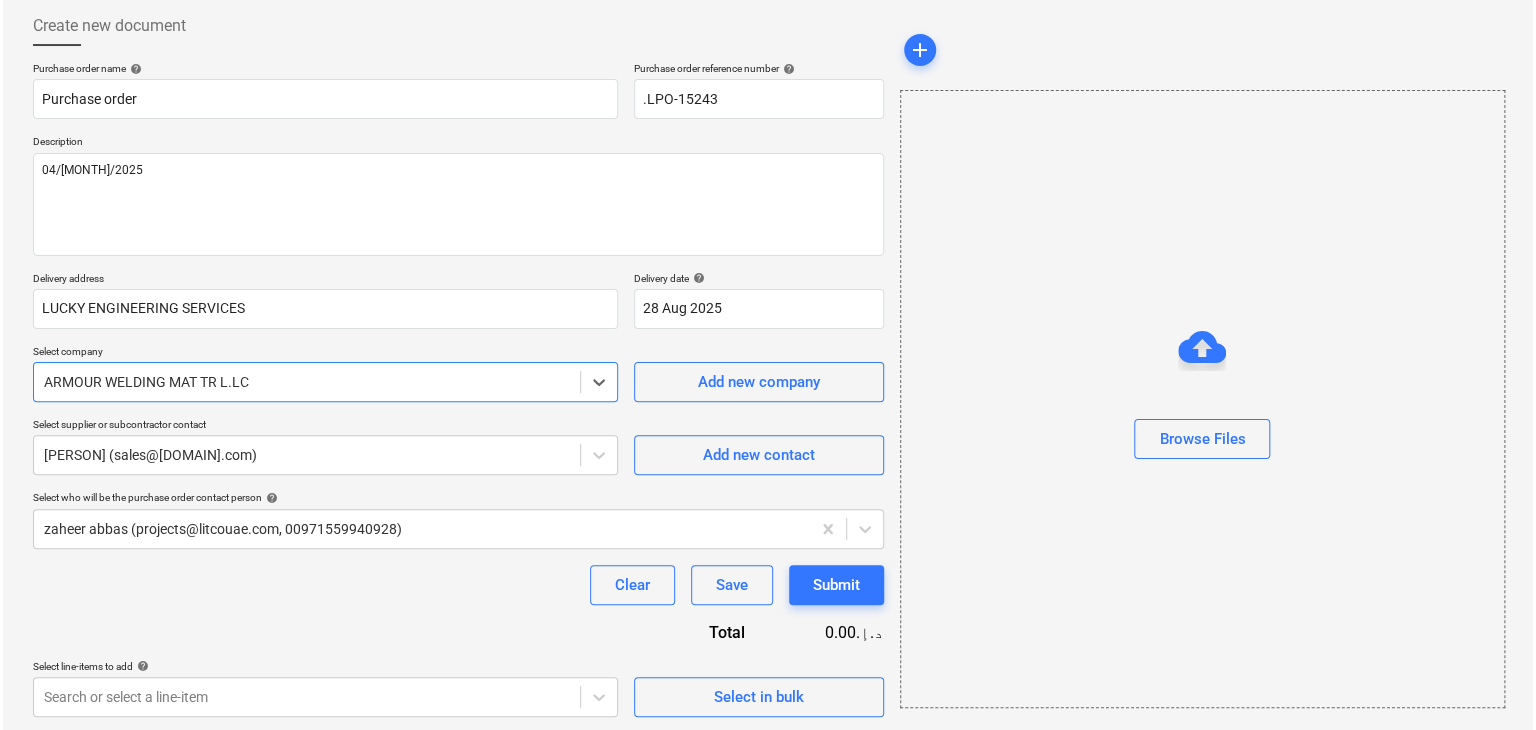 scroll, scrollTop: 104, scrollLeft: 0, axis: vertical 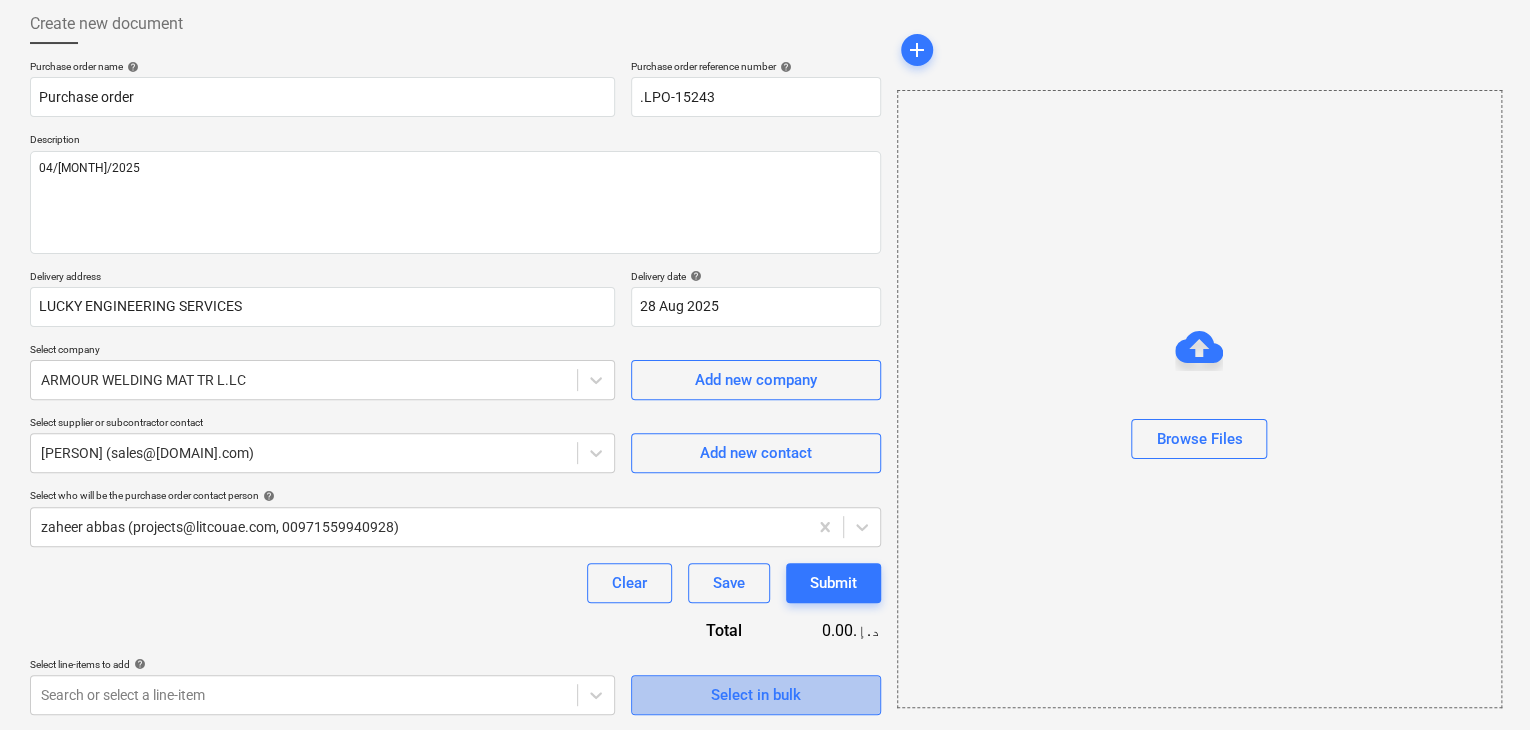 click on "Select in bulk" at bounding box center (756, 695) 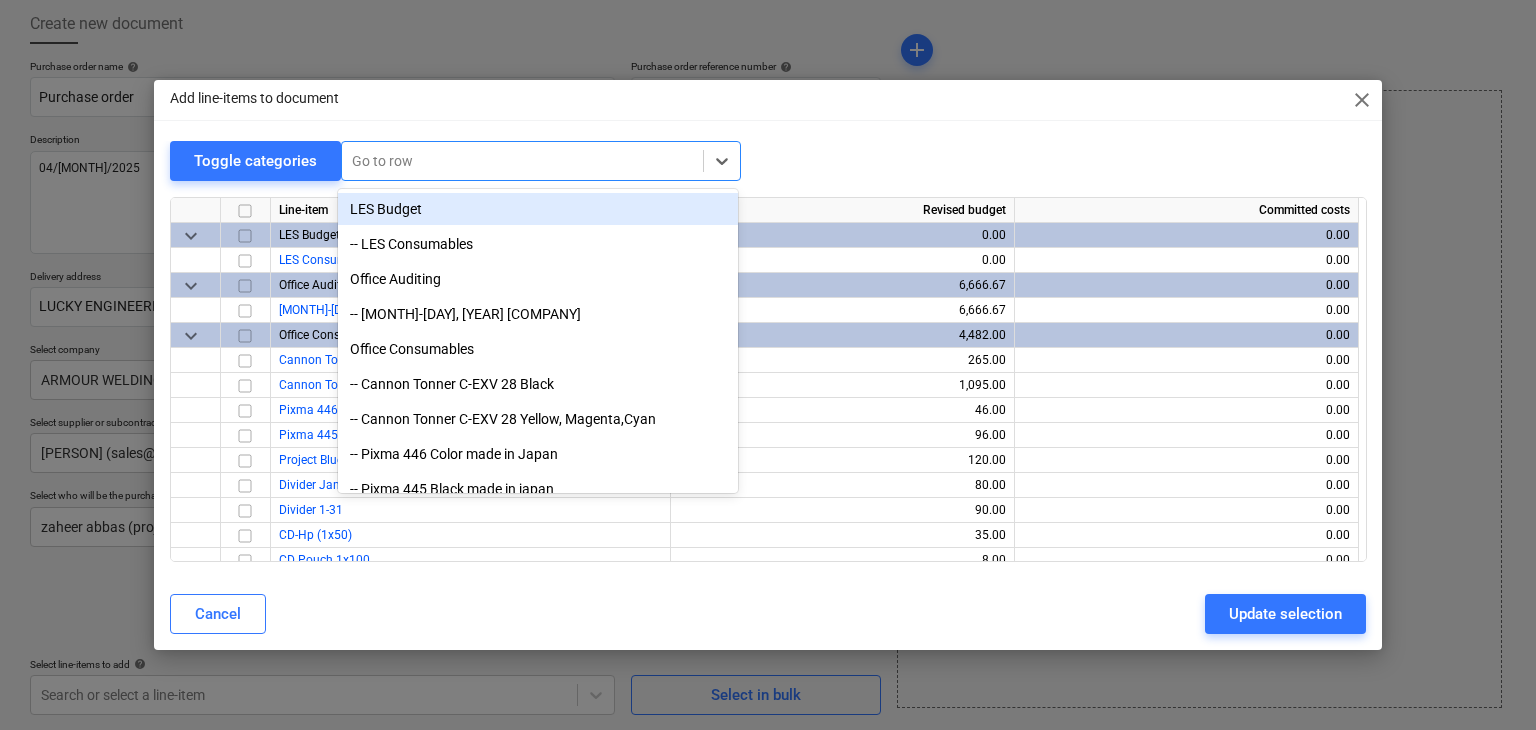 click at bounding box center (522, 161) 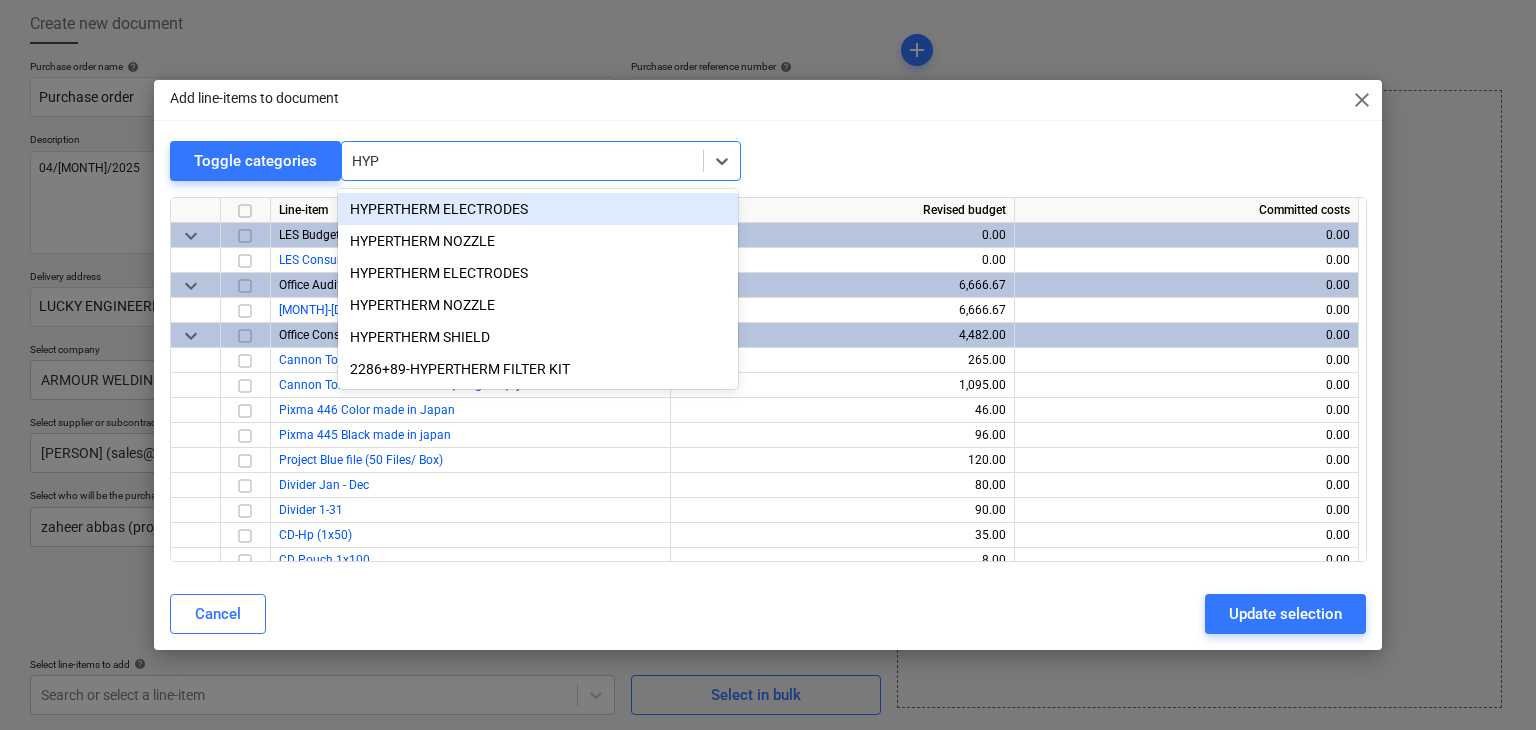 click on "HYPERTHERM ELECTRODES" at bounding box center [538, 209] 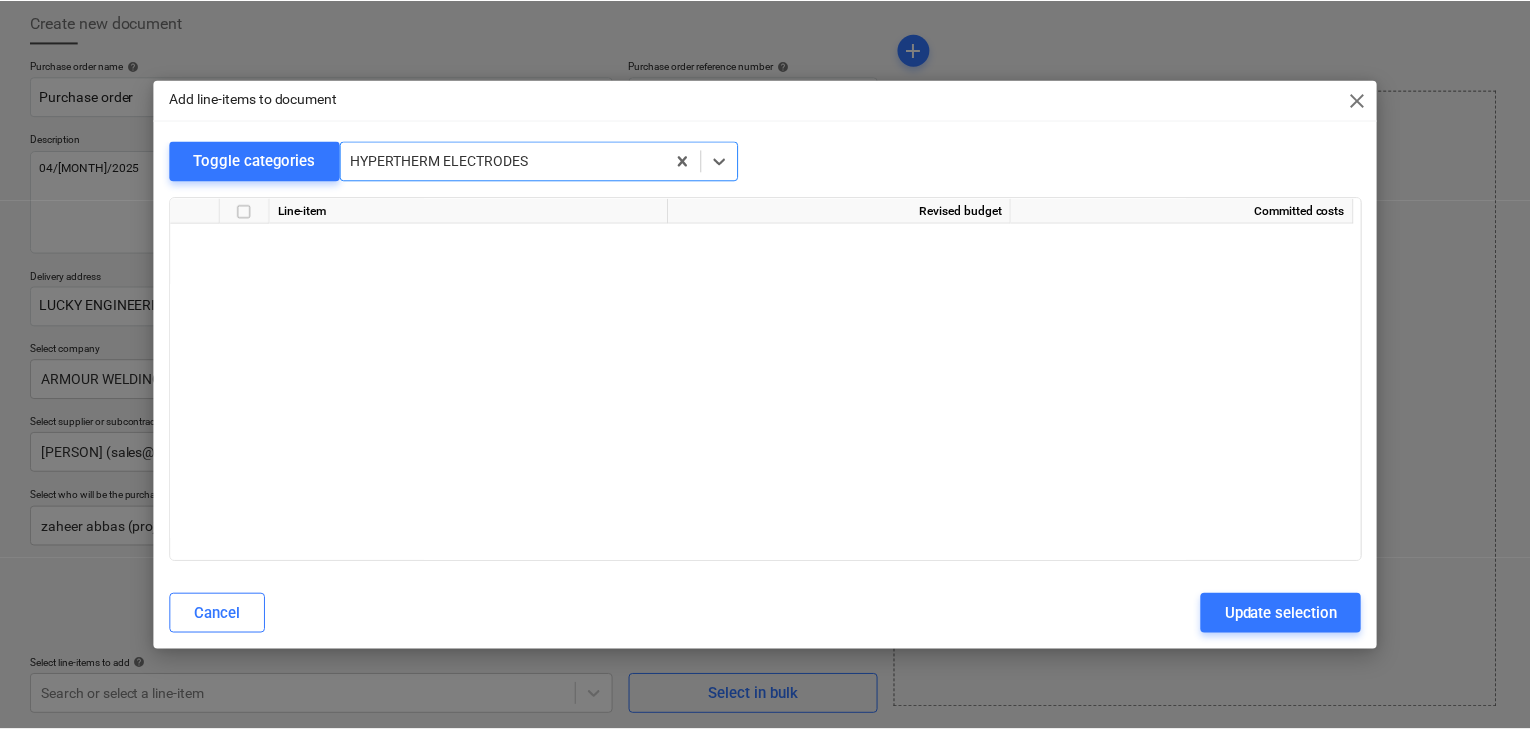 scroll, scrollTop: 28724, scrollLeft: 0, axis: vertical 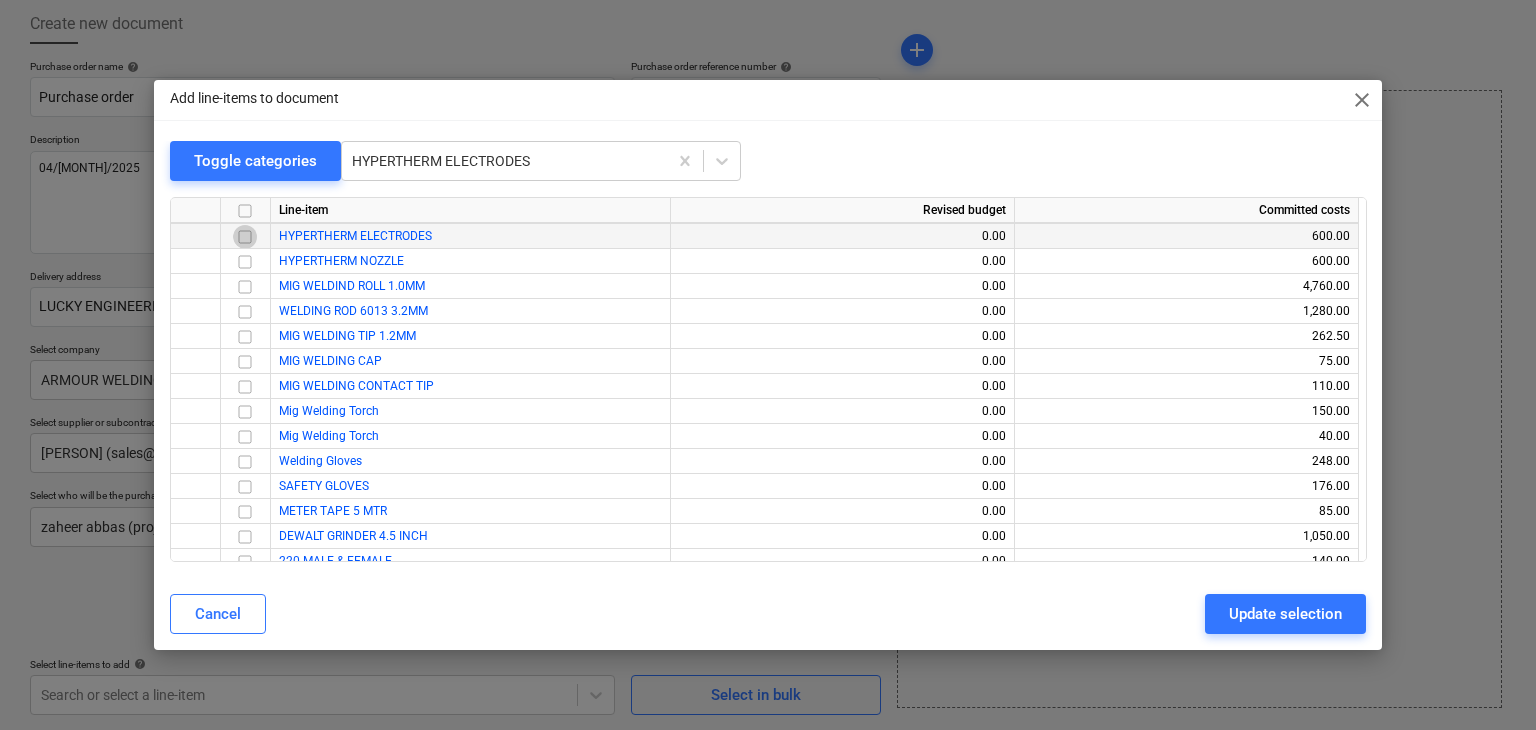 click at bounding box center [245, 237] 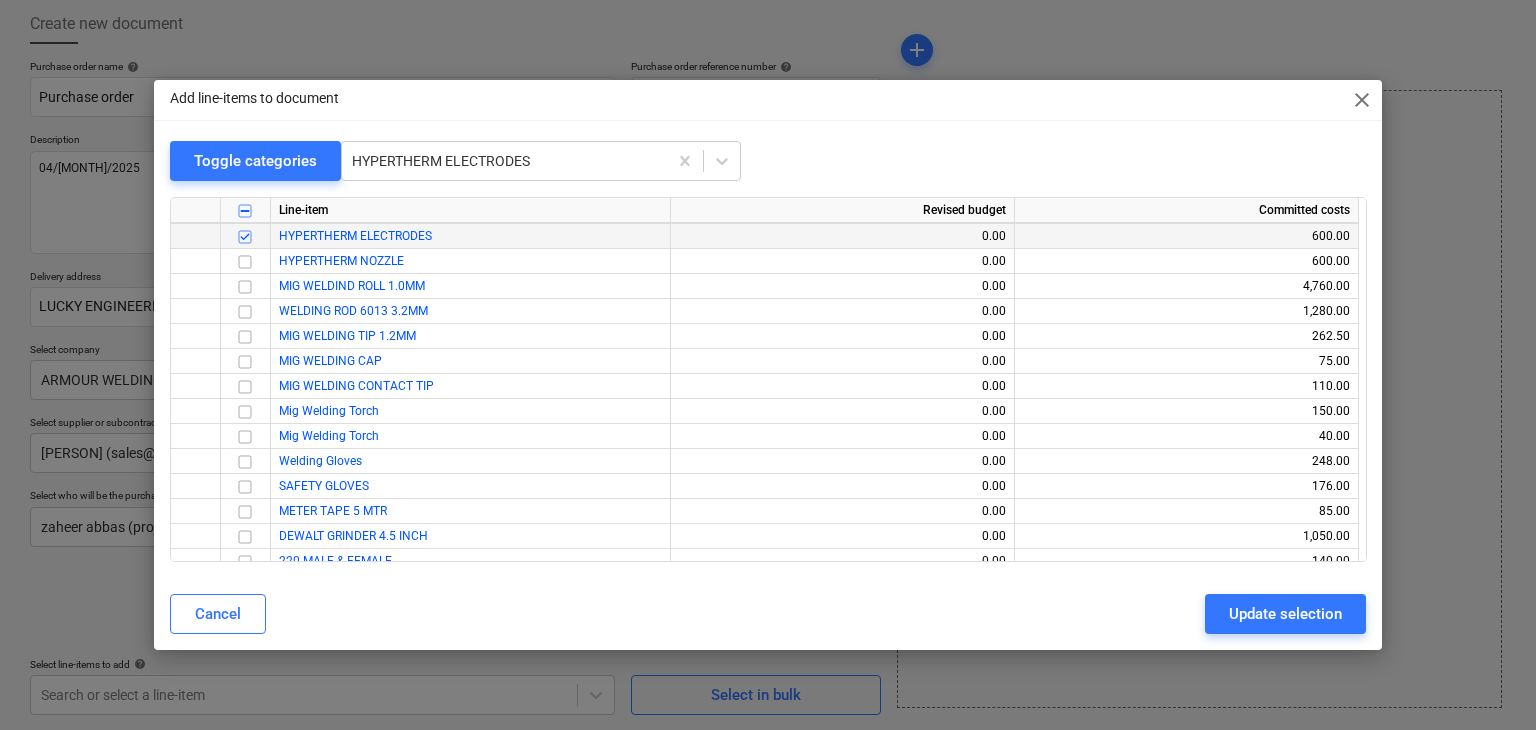click at bounding box center [245, 262] 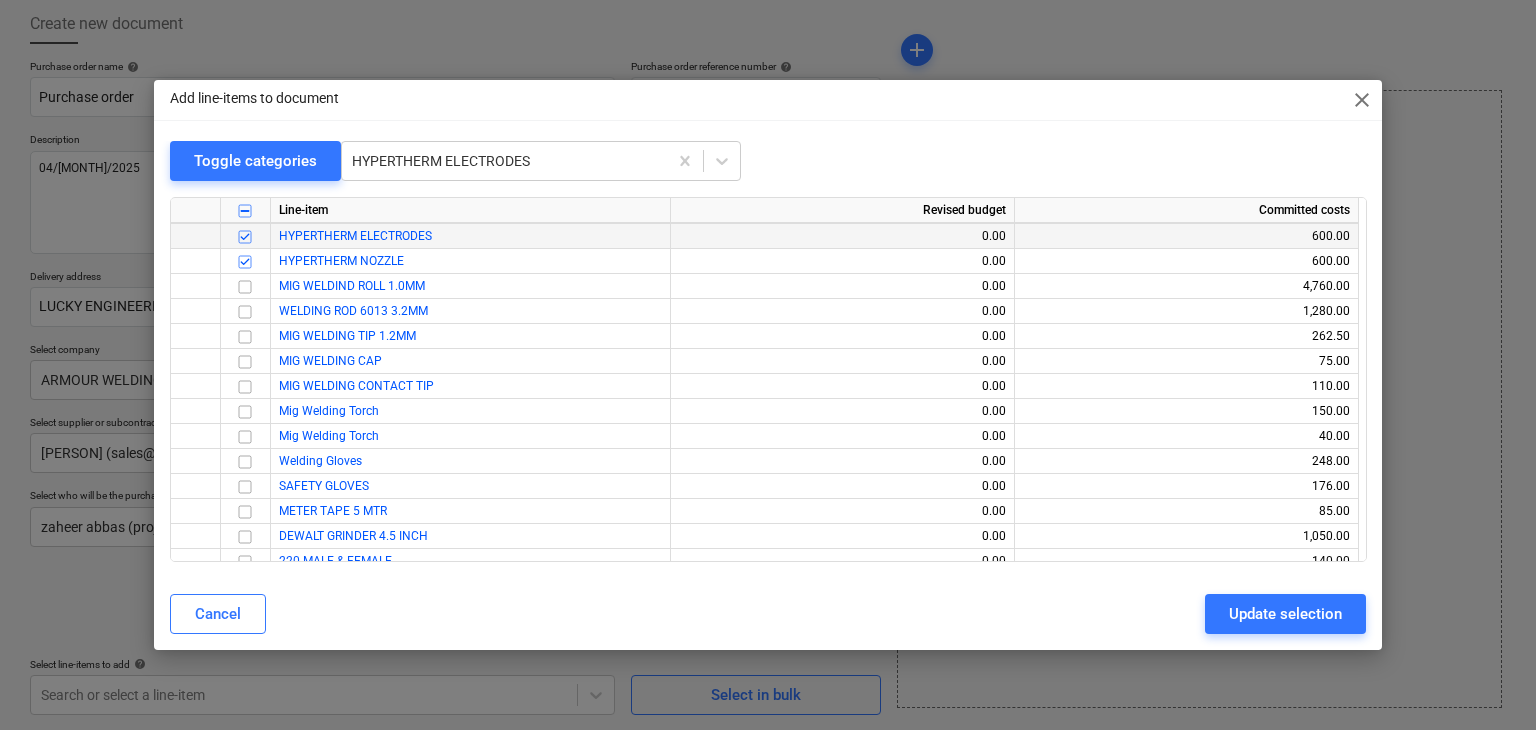 drag, startPoint x: 1244, startPoint y: 620, endPoint x: 1204, endPoint y: 607, distance: 42.059483 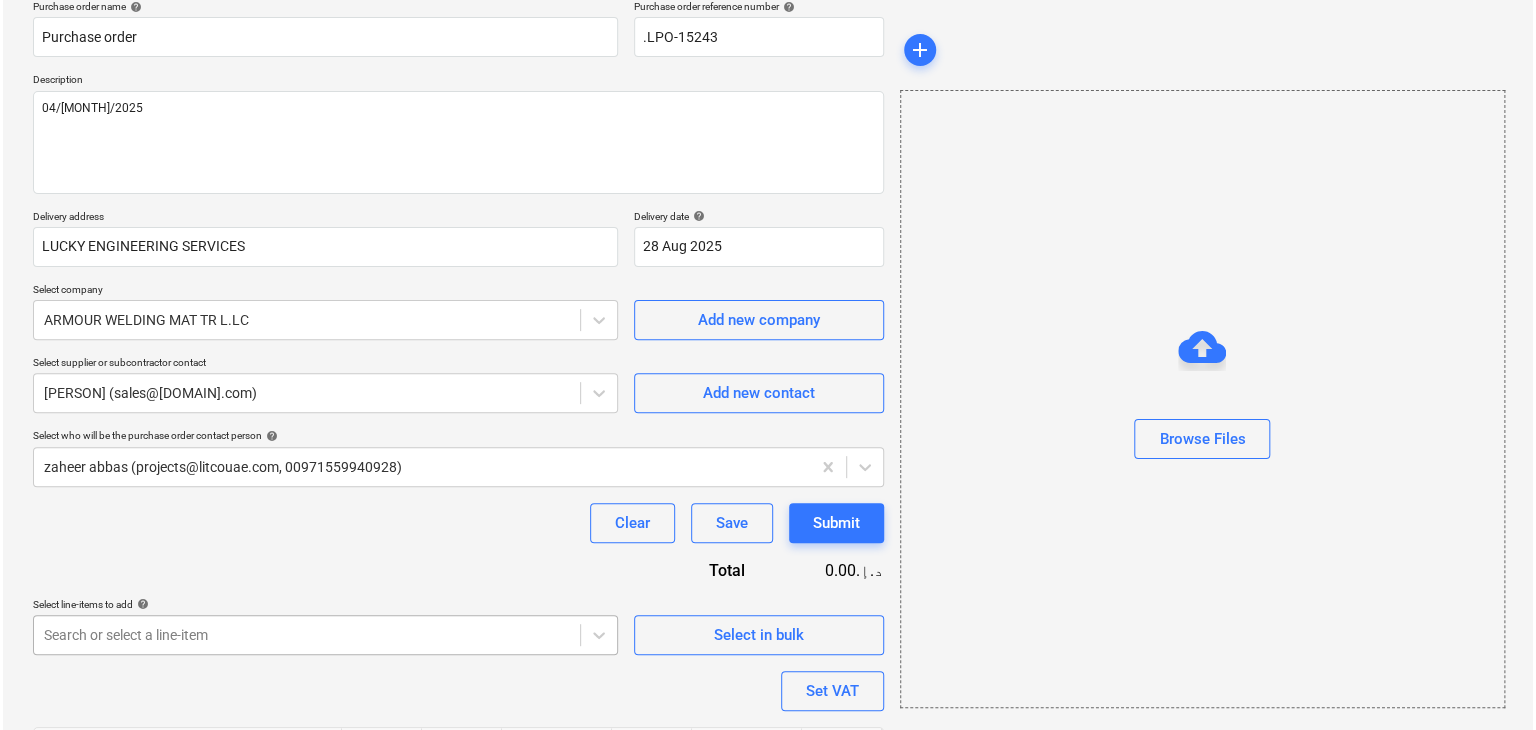 scroll, scrollTop: 317, scrollLeft: 0, axis: vertical 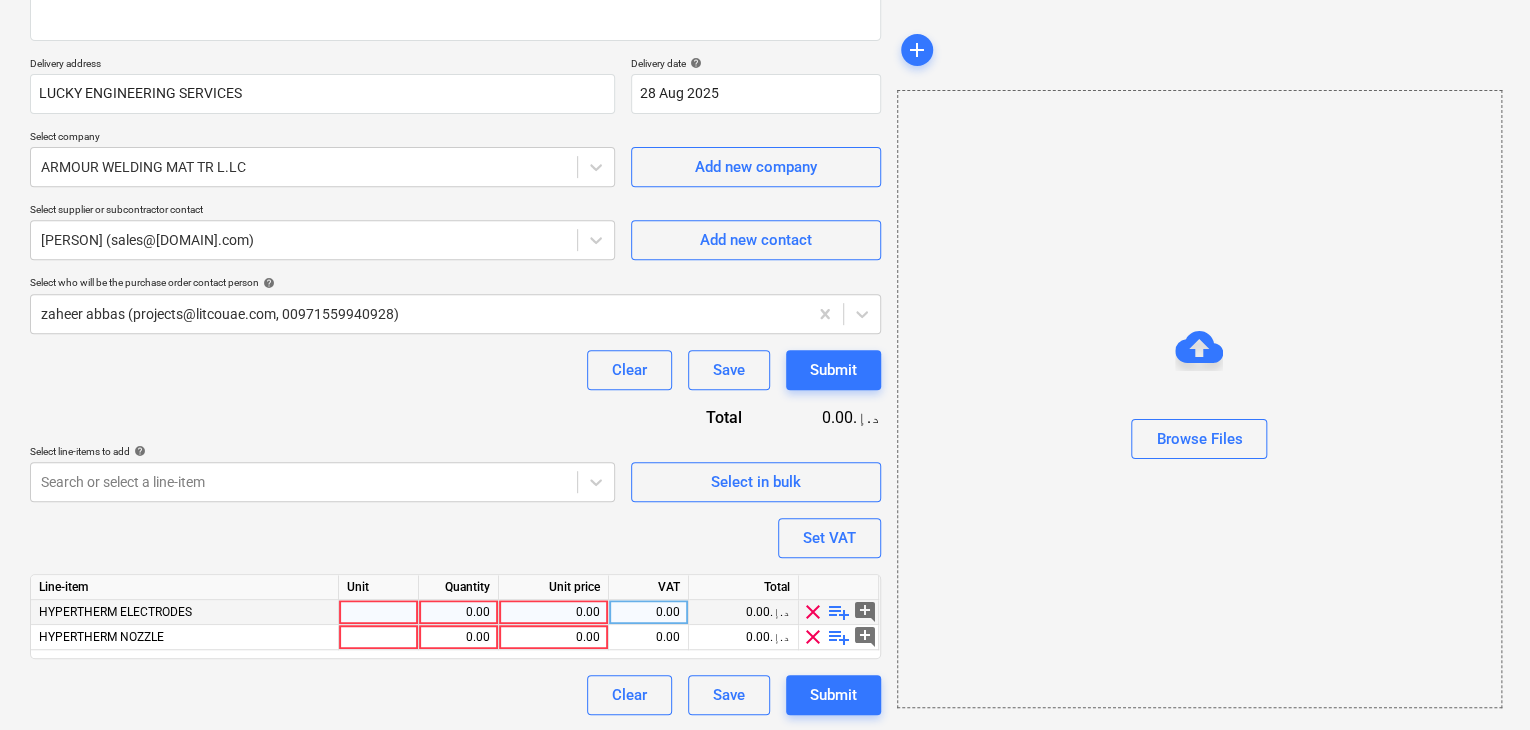 click at bounding box center (379, 612) 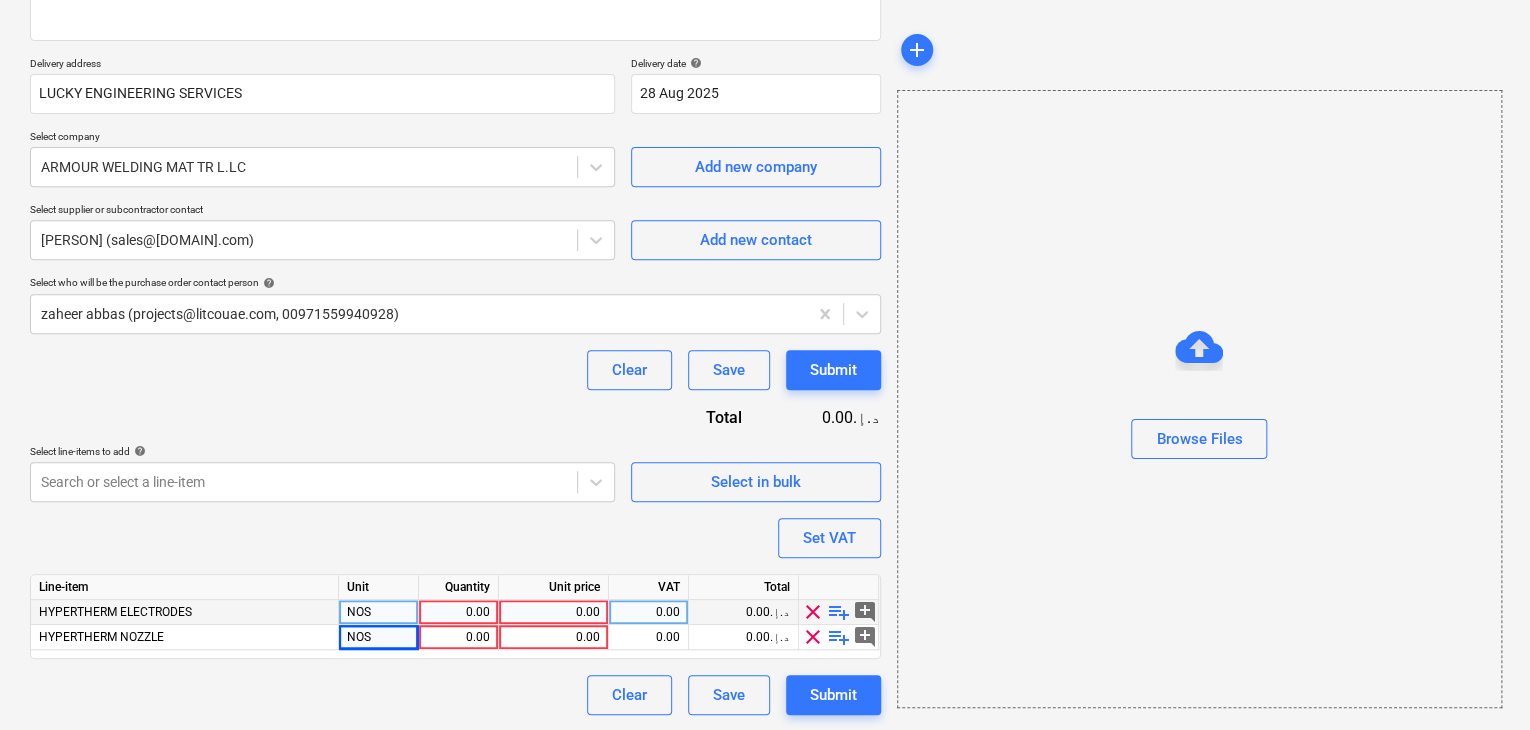 click on "0.00" at bounding box center [458, 612] 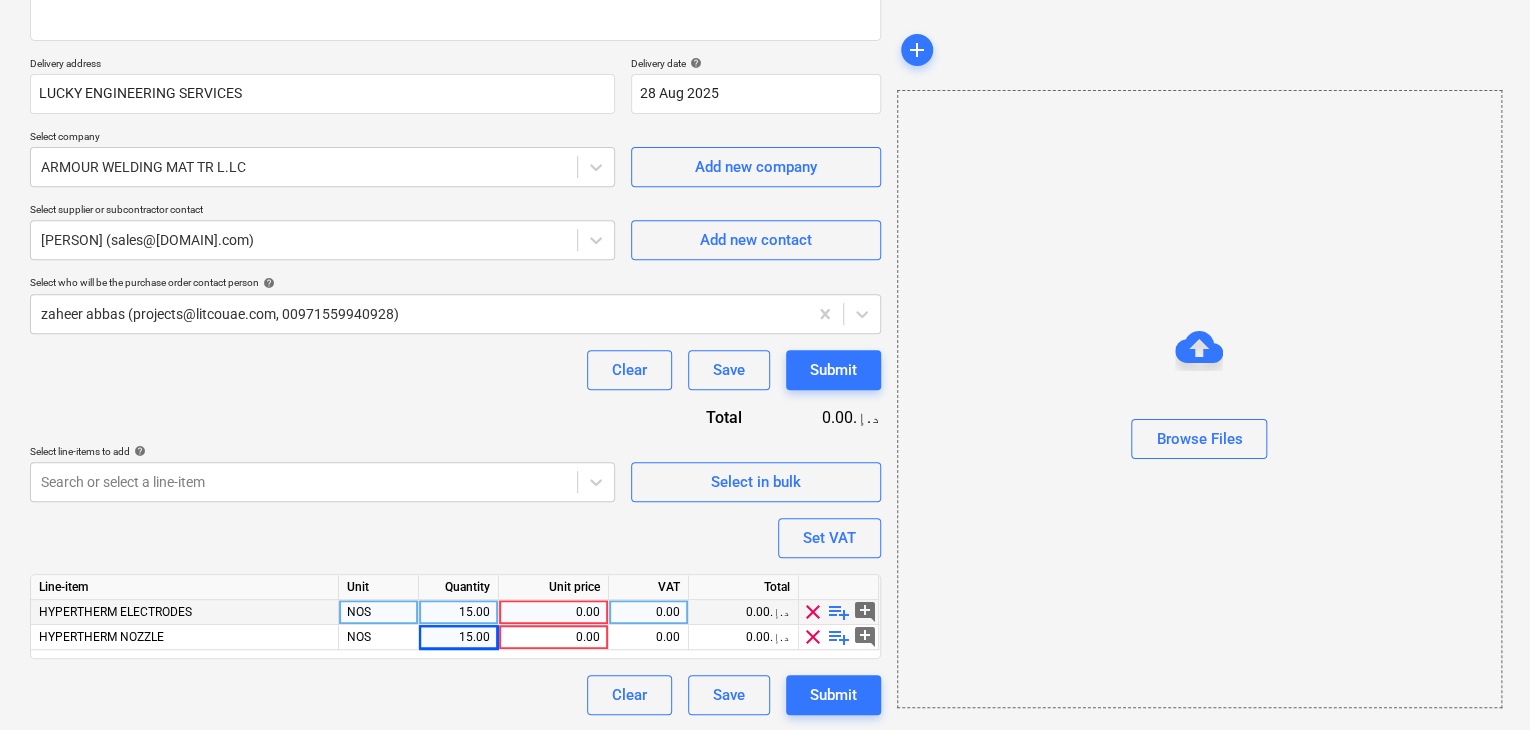 click on "0.00" at bounding box center [553, 612] 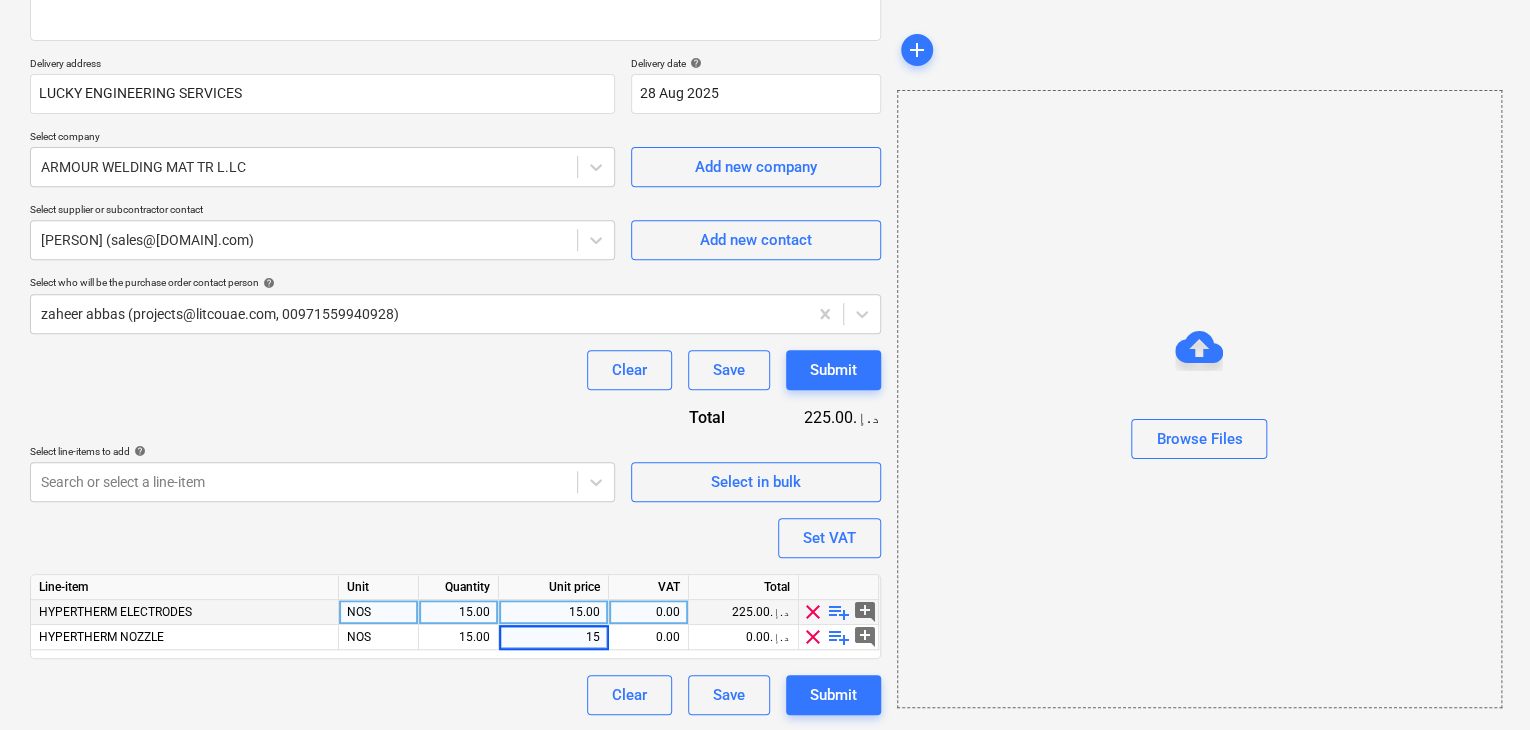 click on "Browse Files" at bounding box center [1199, 399] 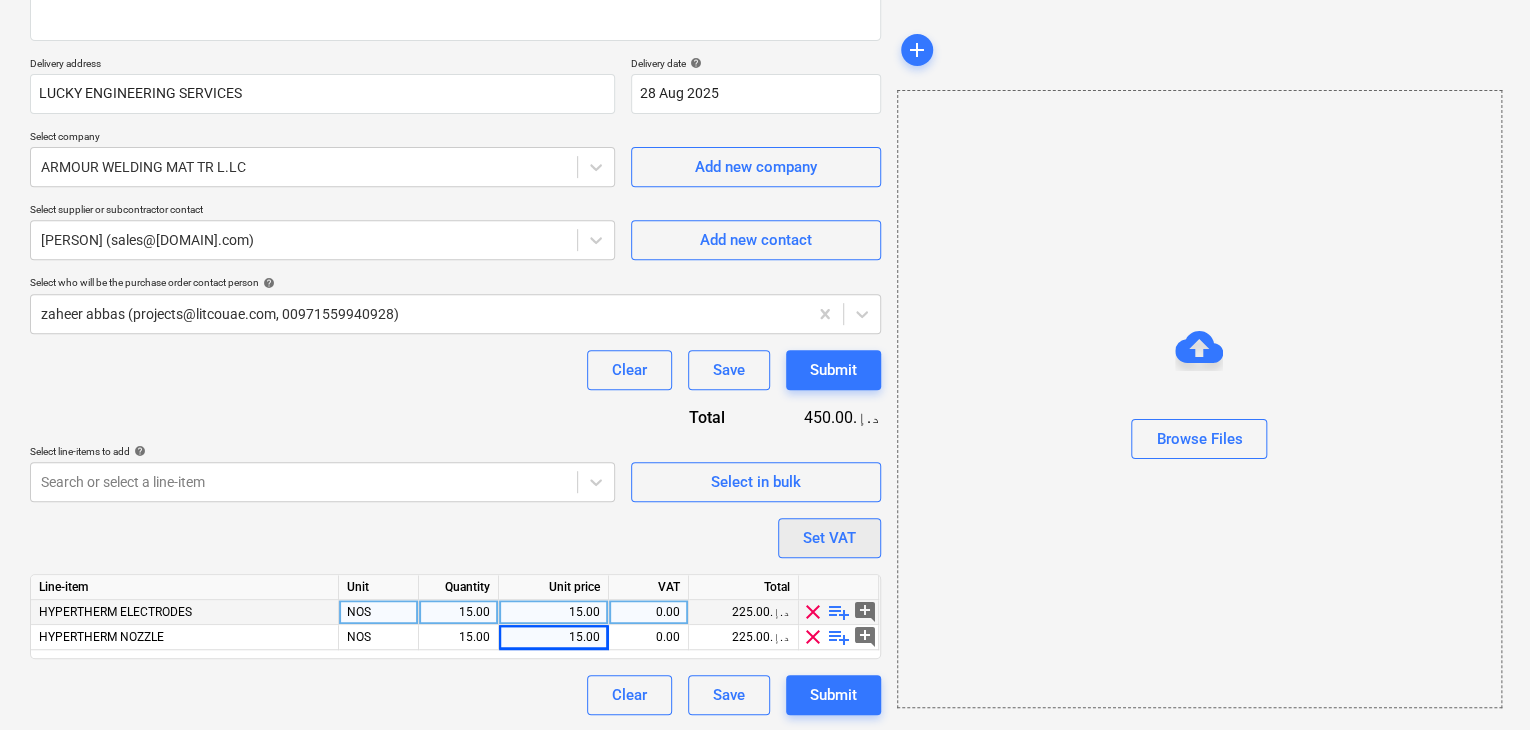 click on "Set VAT" at bounding box center [829, 538] 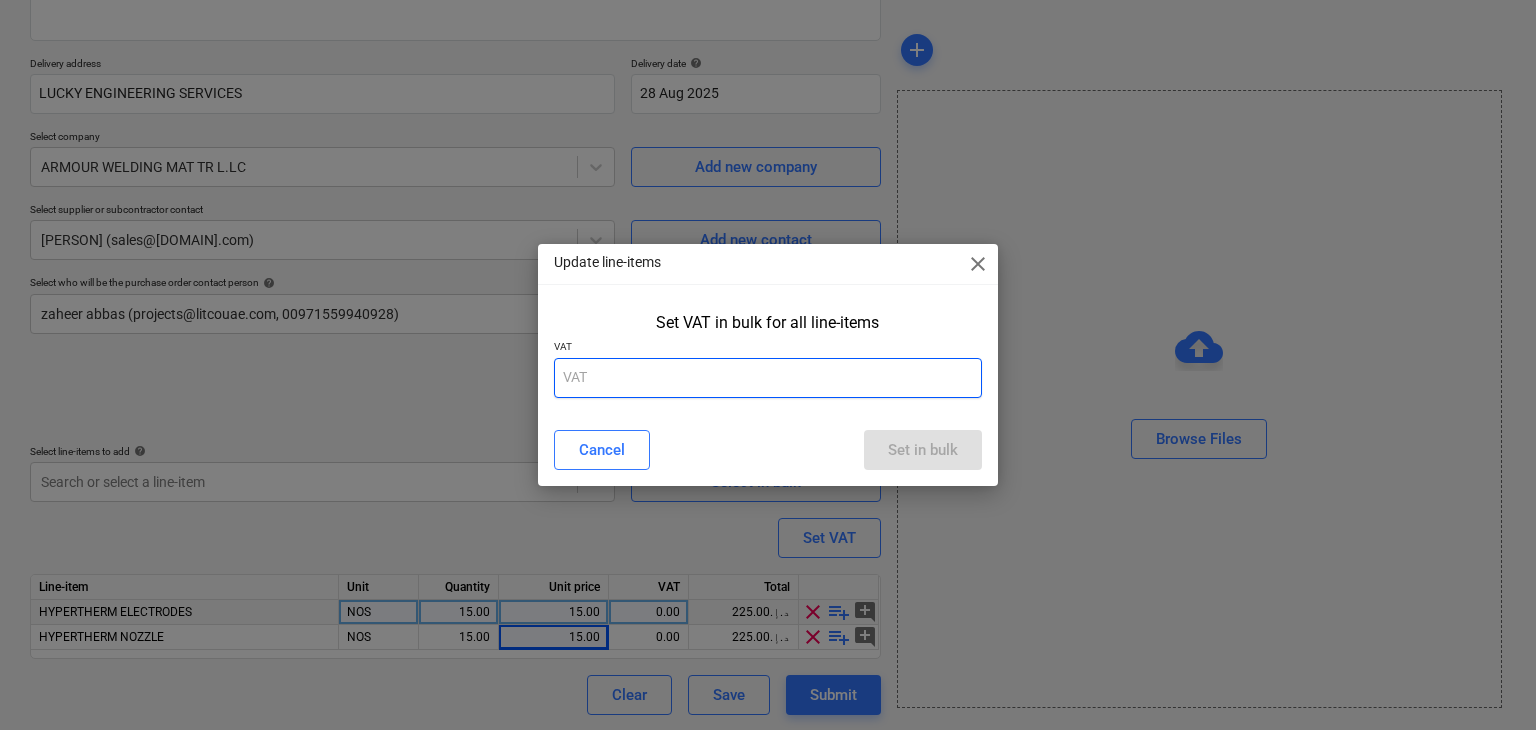 click at bounding box center (768, 378) 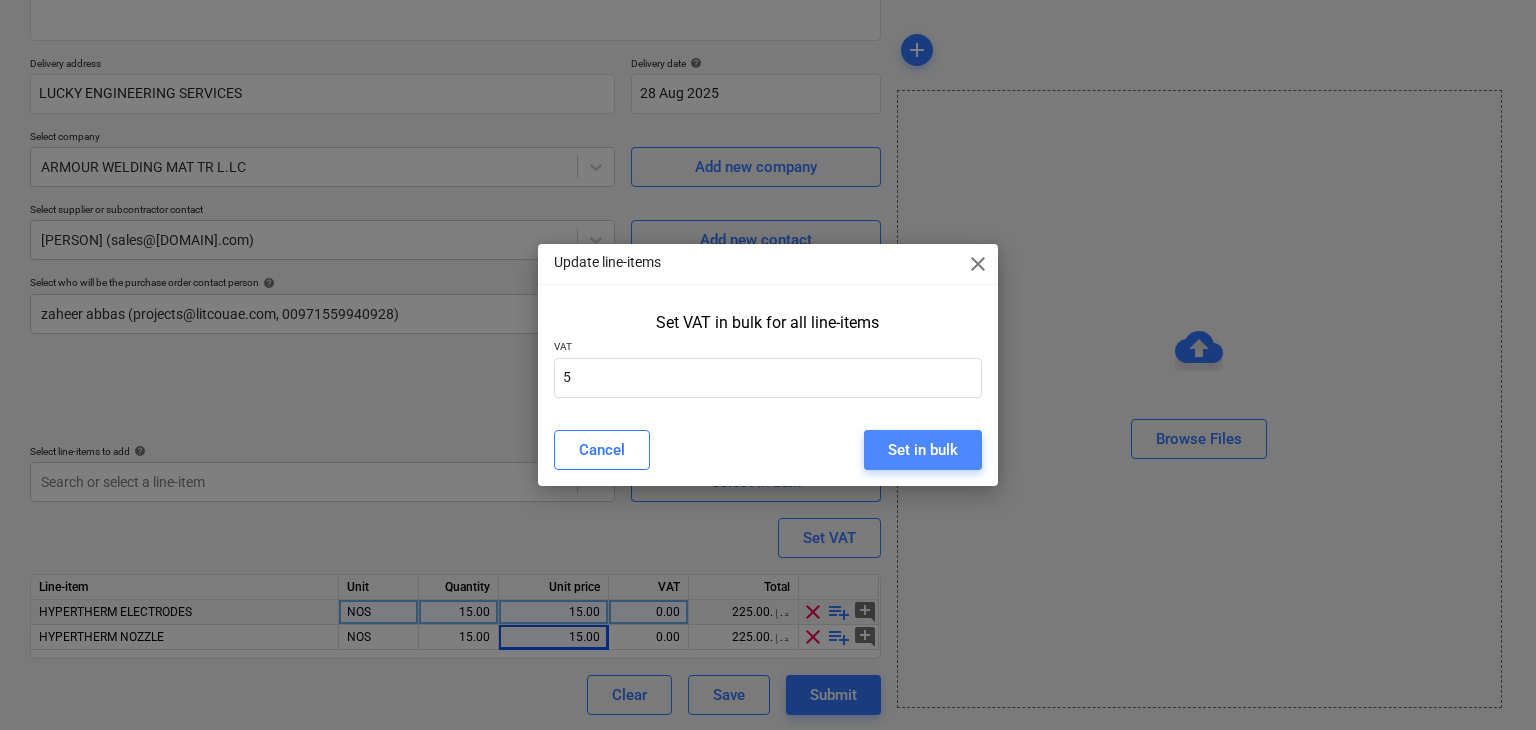 click on "Set in bulk" at bounding box center (923, 450) 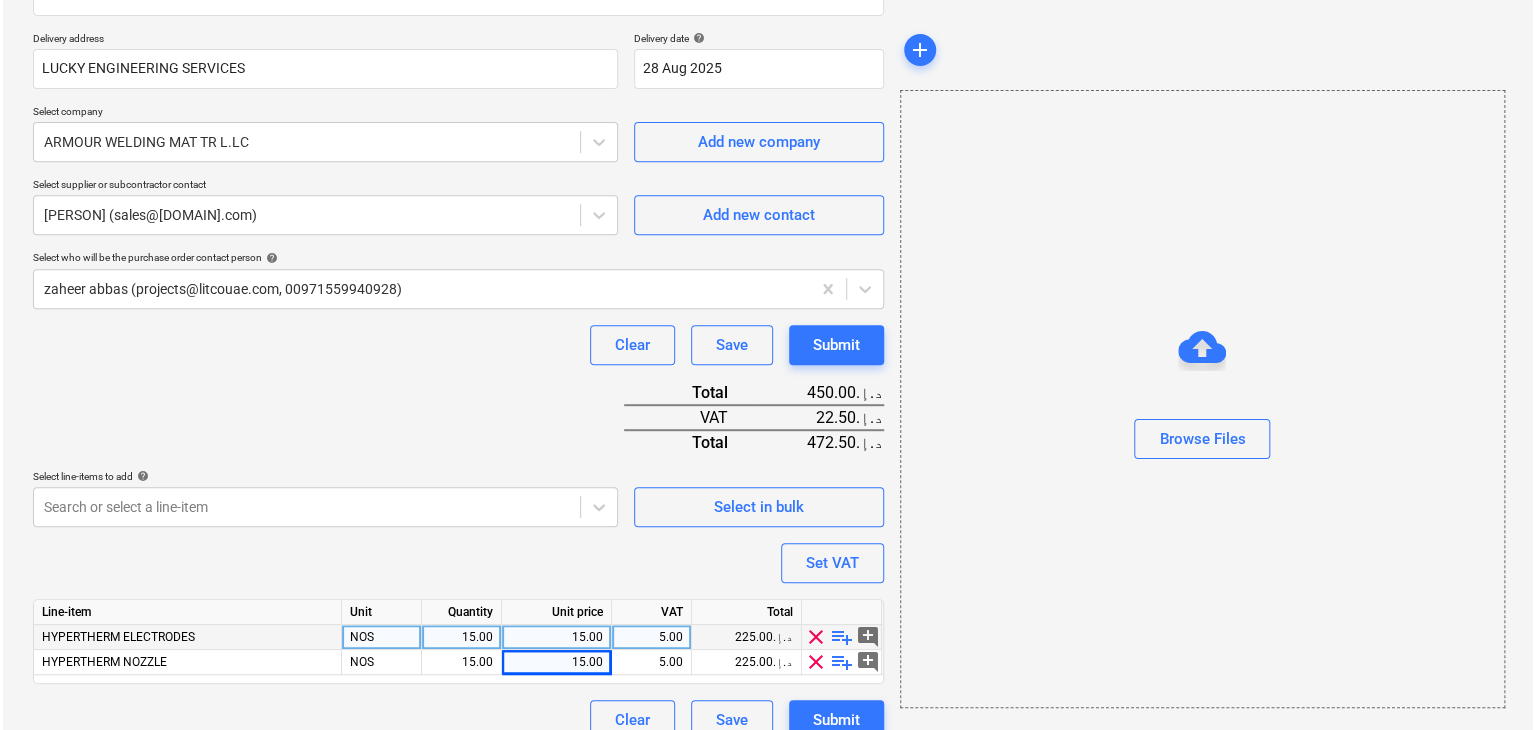 scroll, scrollTop: 367, scrollLeft: 0, axis: vertical 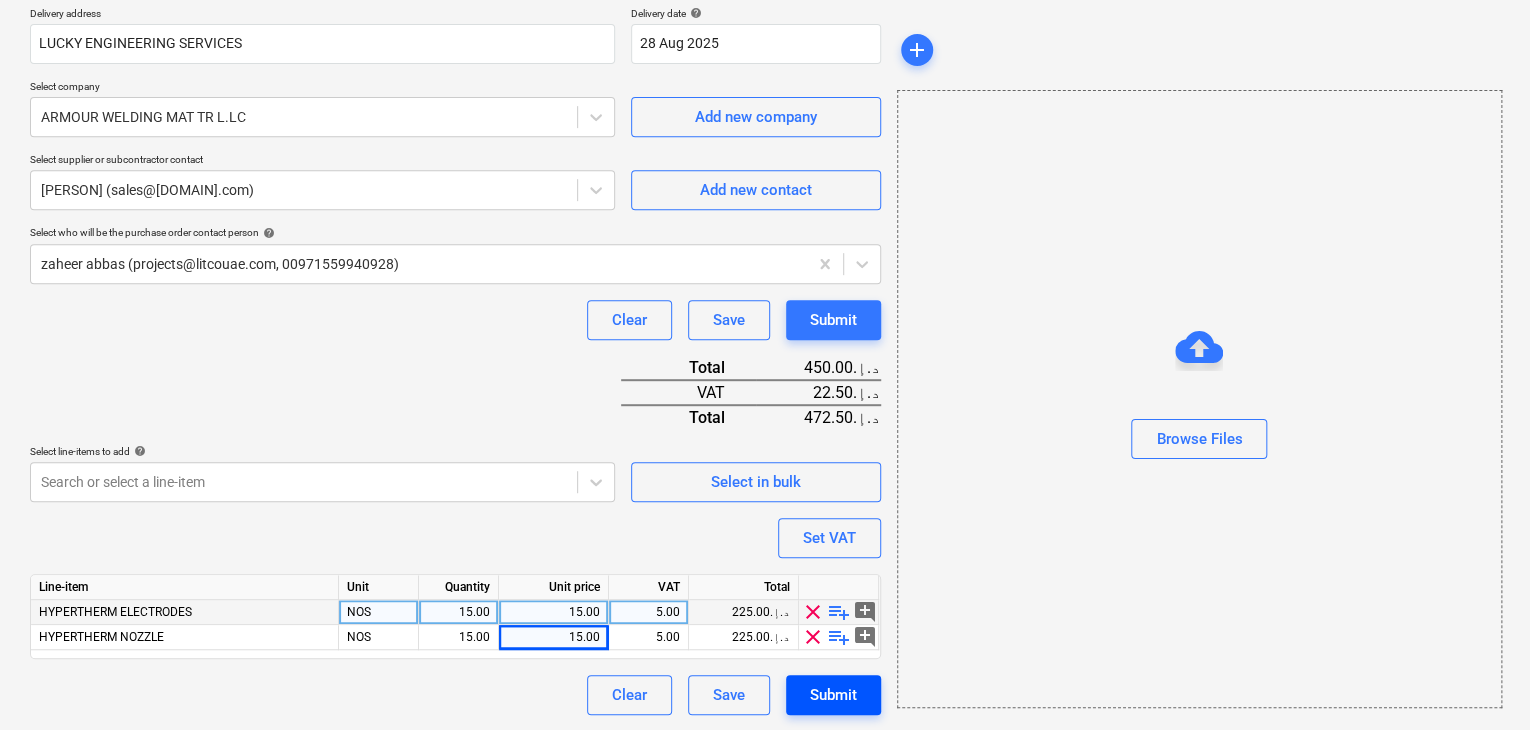 click on "Submit" at bounding box center [833, 695] 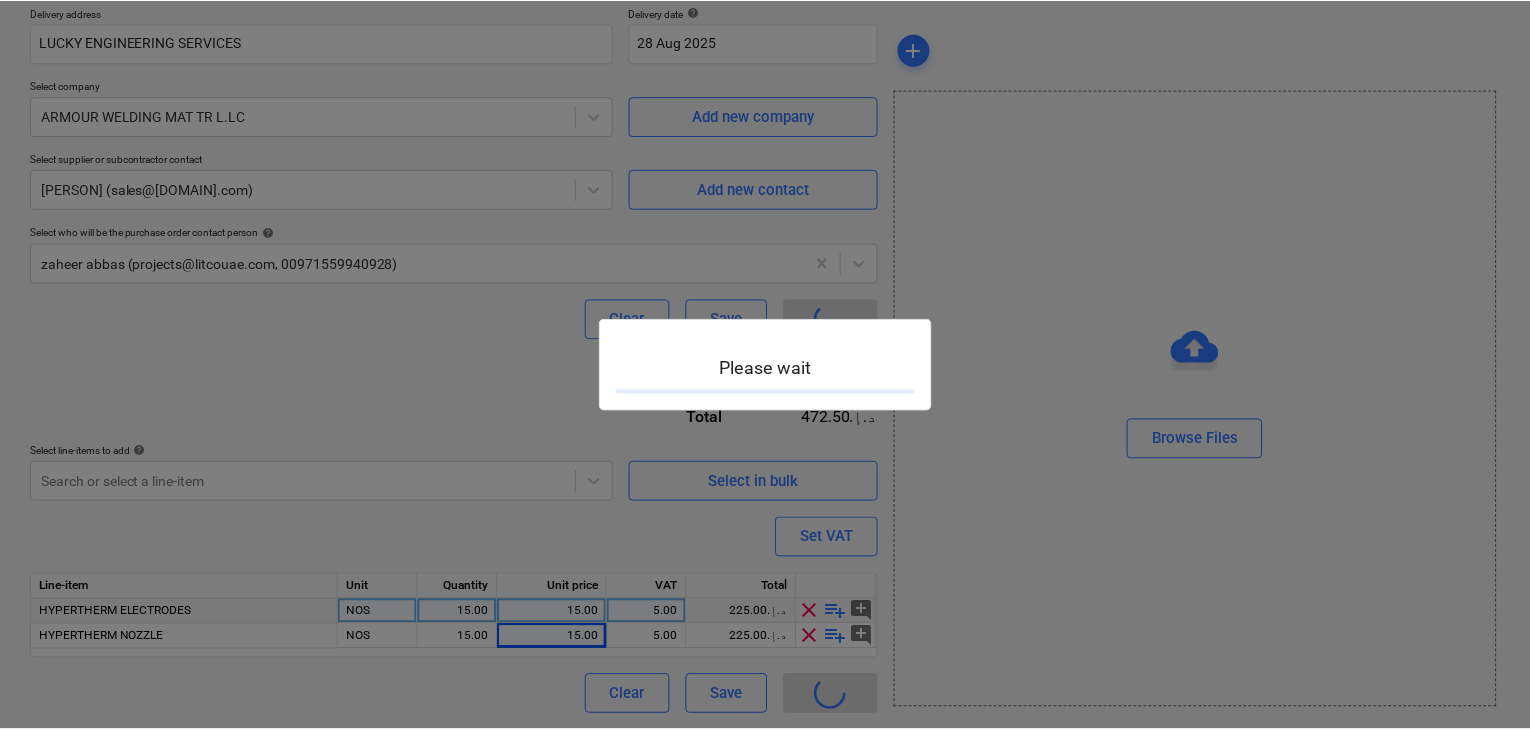 scroll, scrollTop: 0, scrollLeft: 0, axis: both 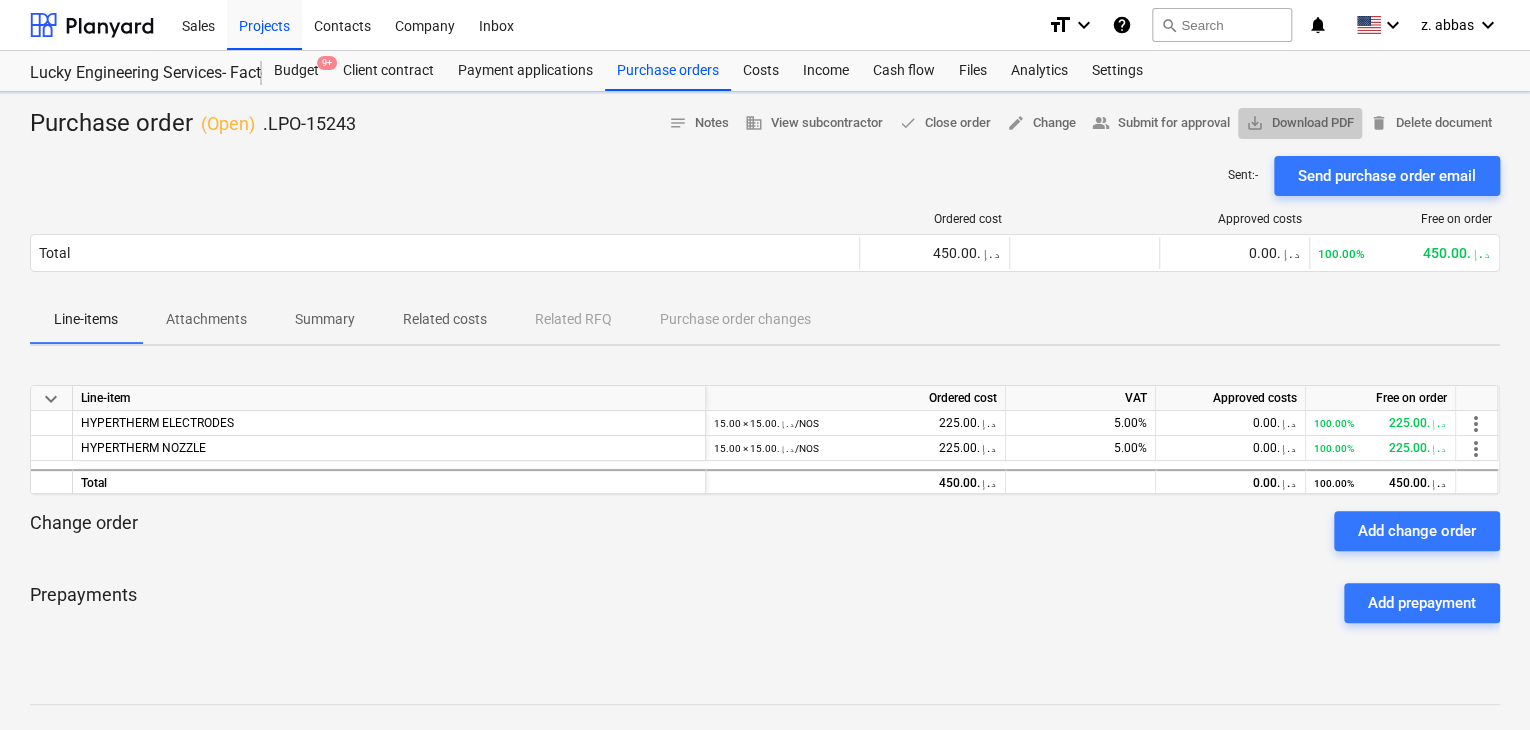 click on "save_alt Download PDF" at bounding box center [1300, 123] 